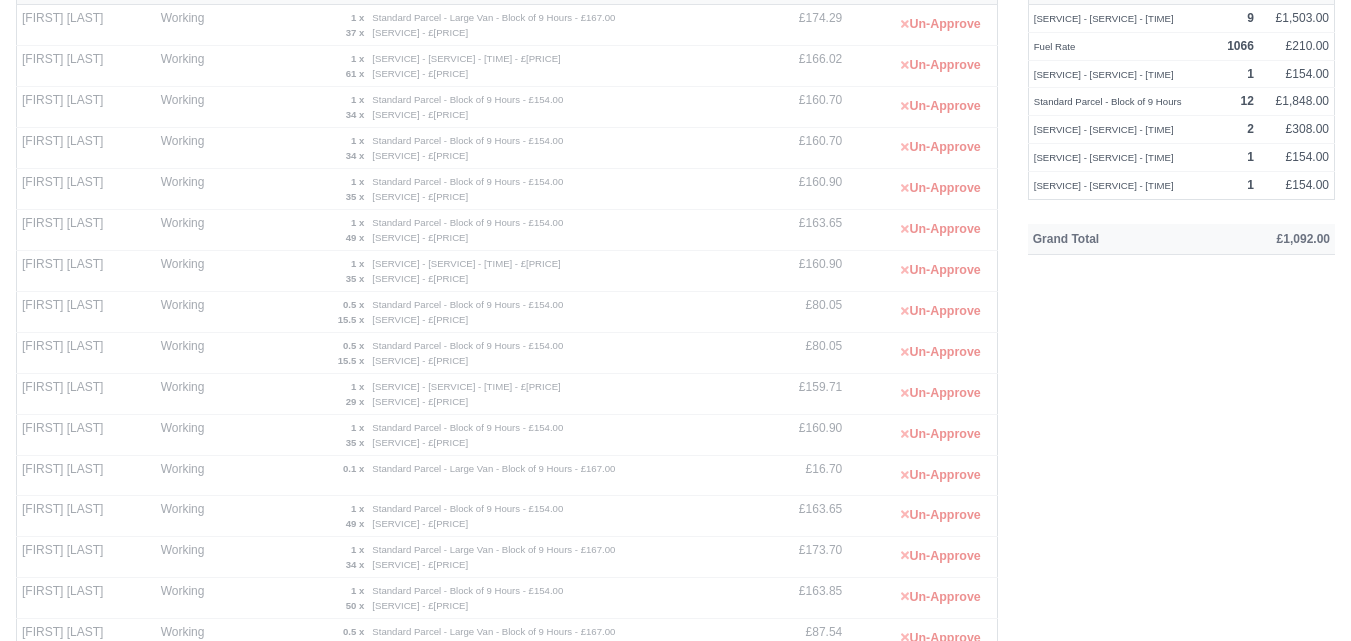 scroll, scrollTop: 0, scrollLeft: 0, axis: both 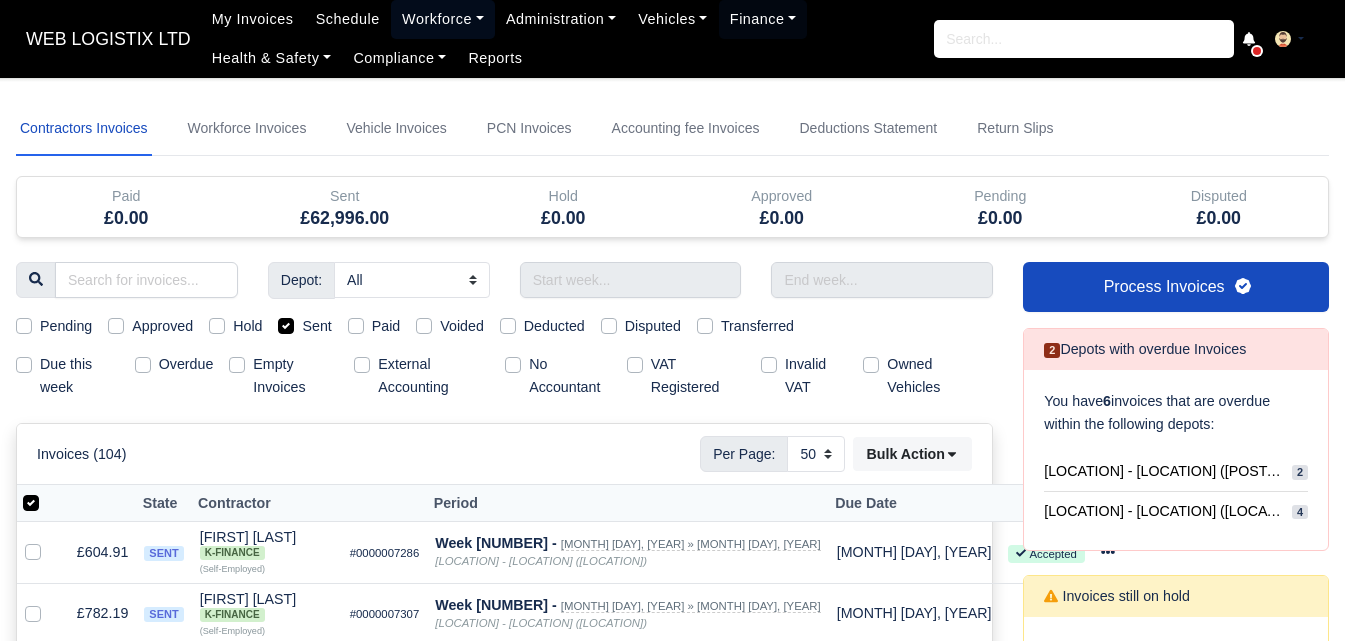 click on "Workforce" at bounding box center (443, 19) 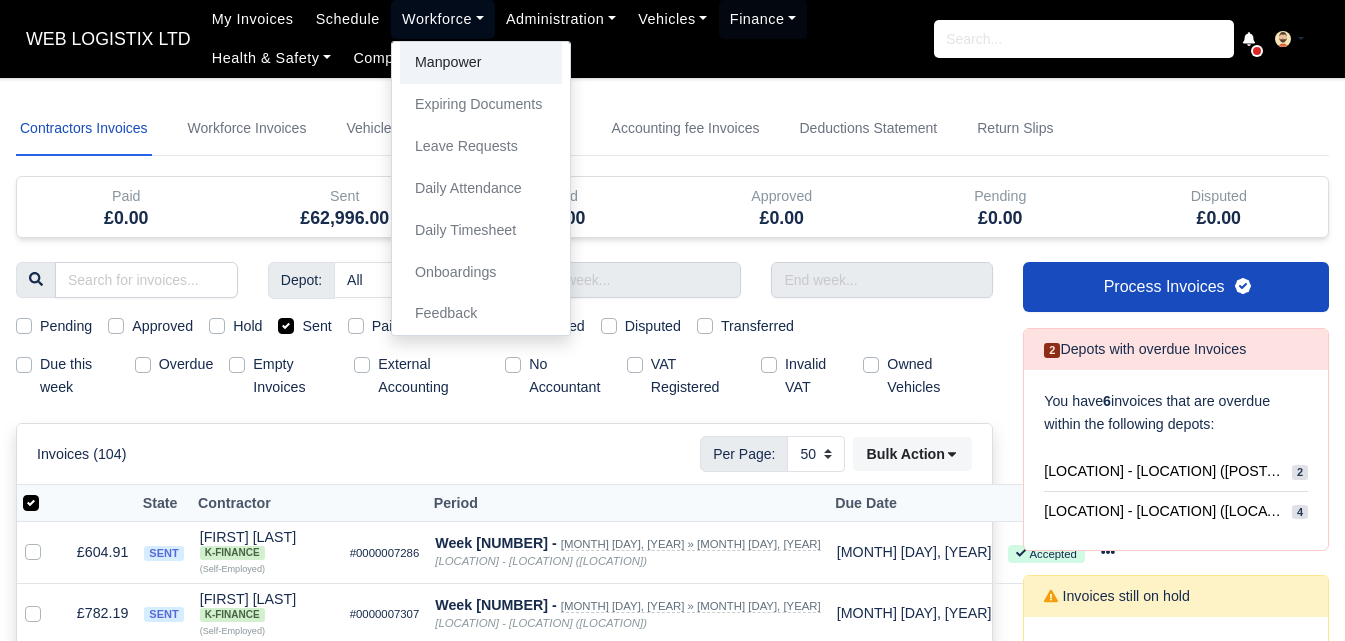click on "Manpower" at bounding box center (481, 63) 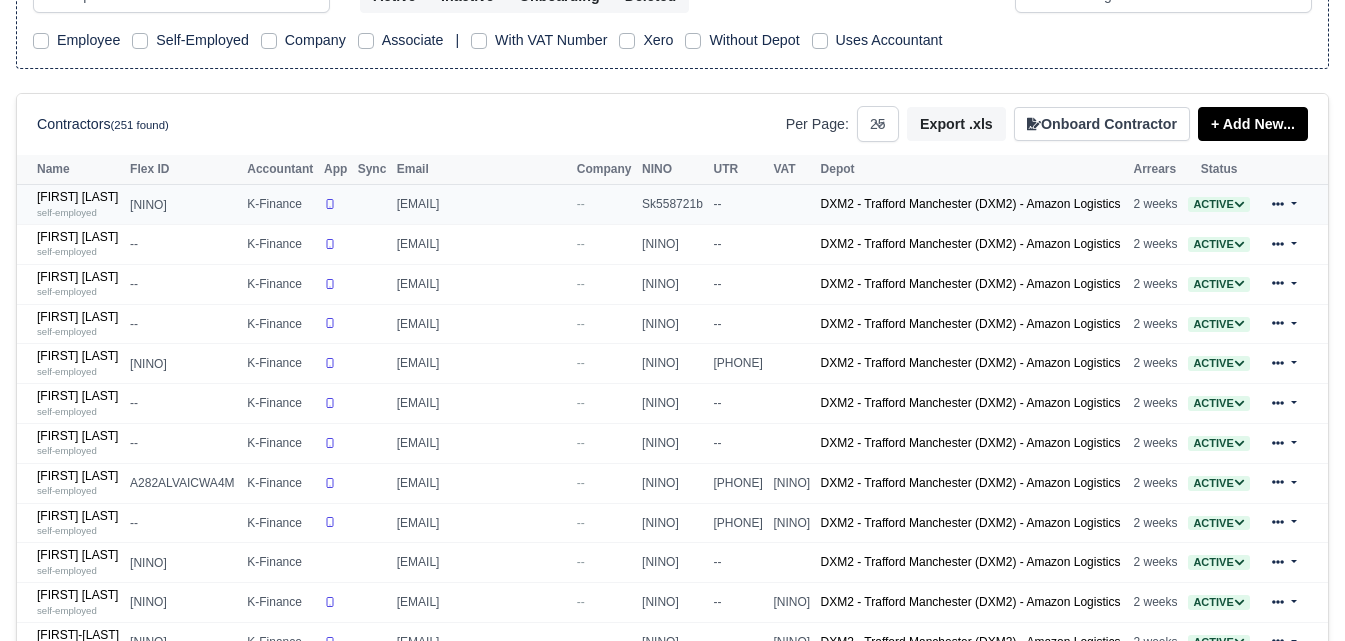 scroll, scrollTop: 333, scrollLeft: 0, axis: vertical 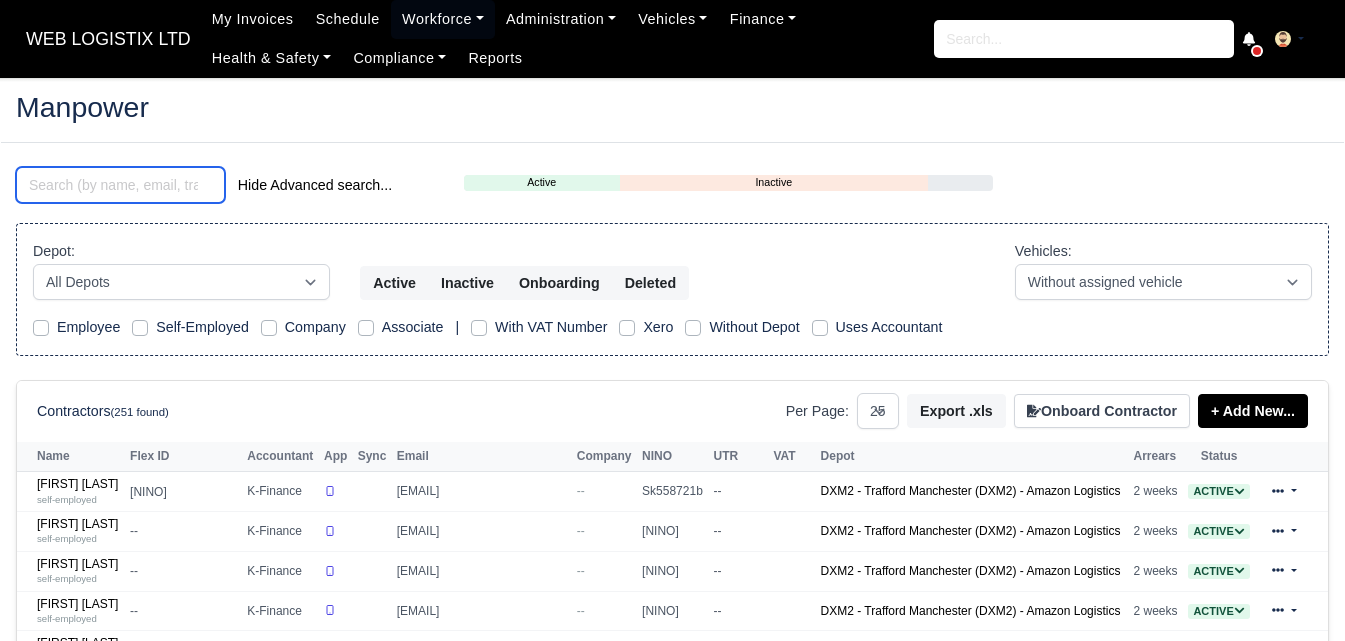 click at bounding box center (120, 185) 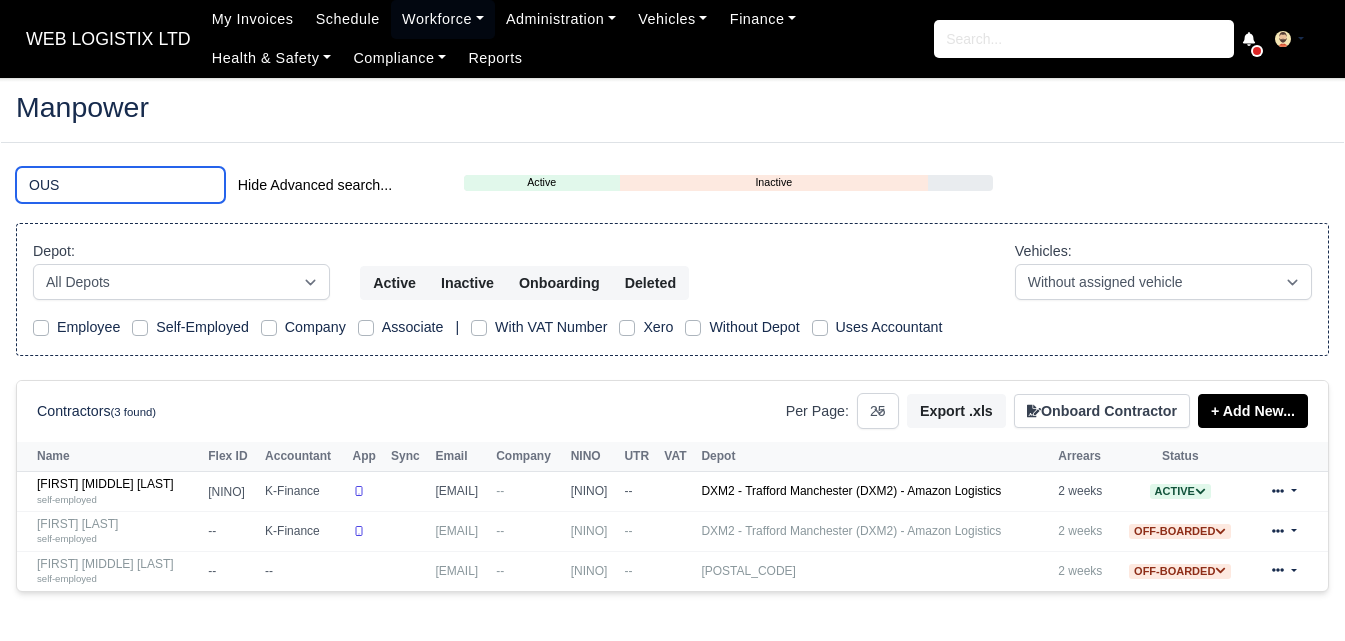 click on "OUS" at bounding box center (120, 185) 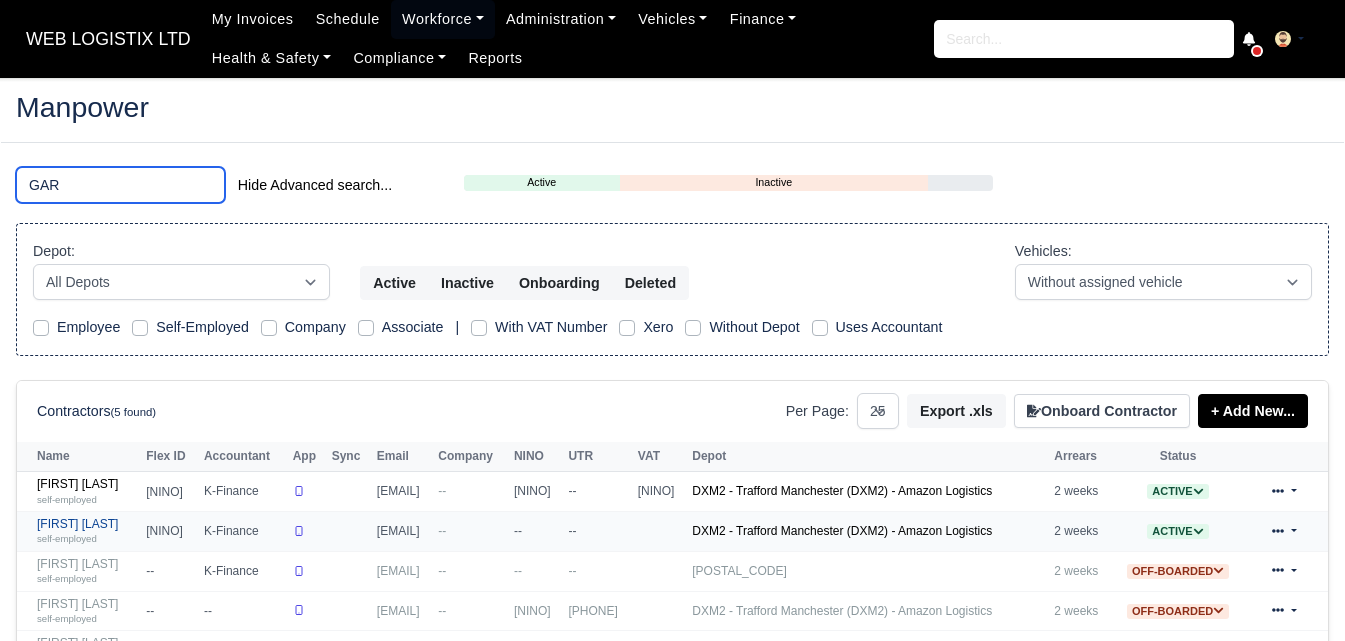 type on "GAR" 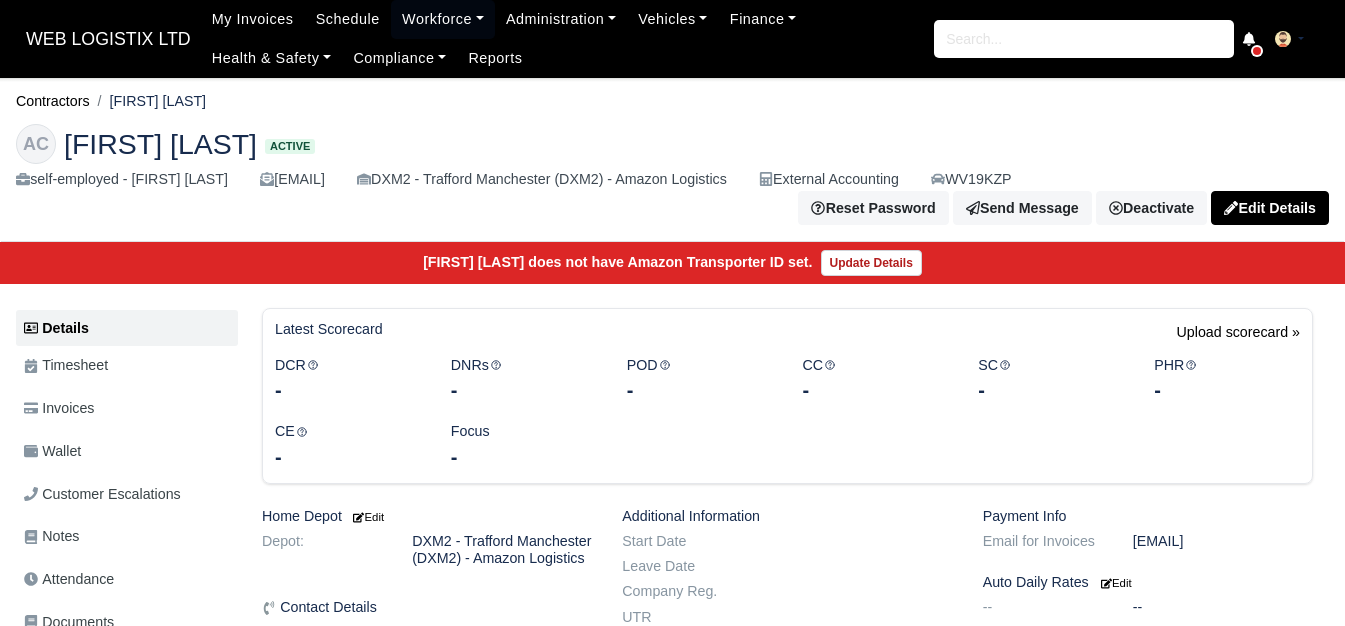 scroll, scrollTop: 0, scrollLeft: 0, axis: both 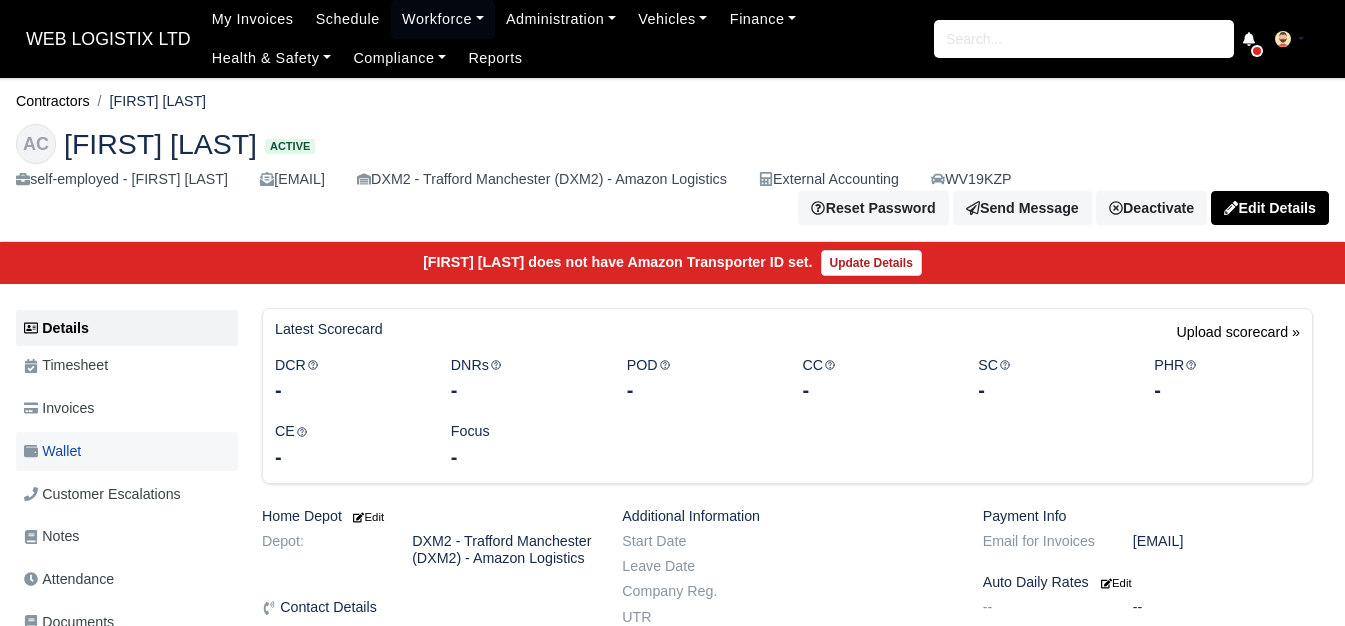 click on "Wallet" at bounding box center (52, 451) 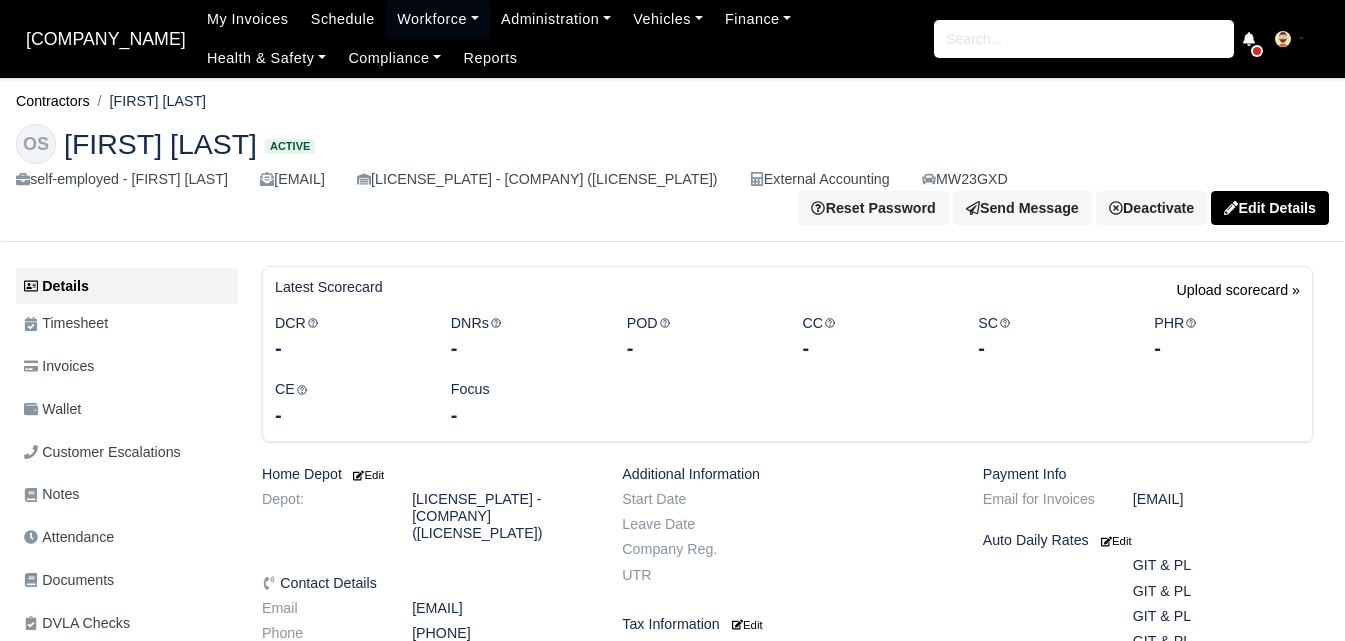 scroll, scrollTop: 0, scrollLeft: 0, axis: both 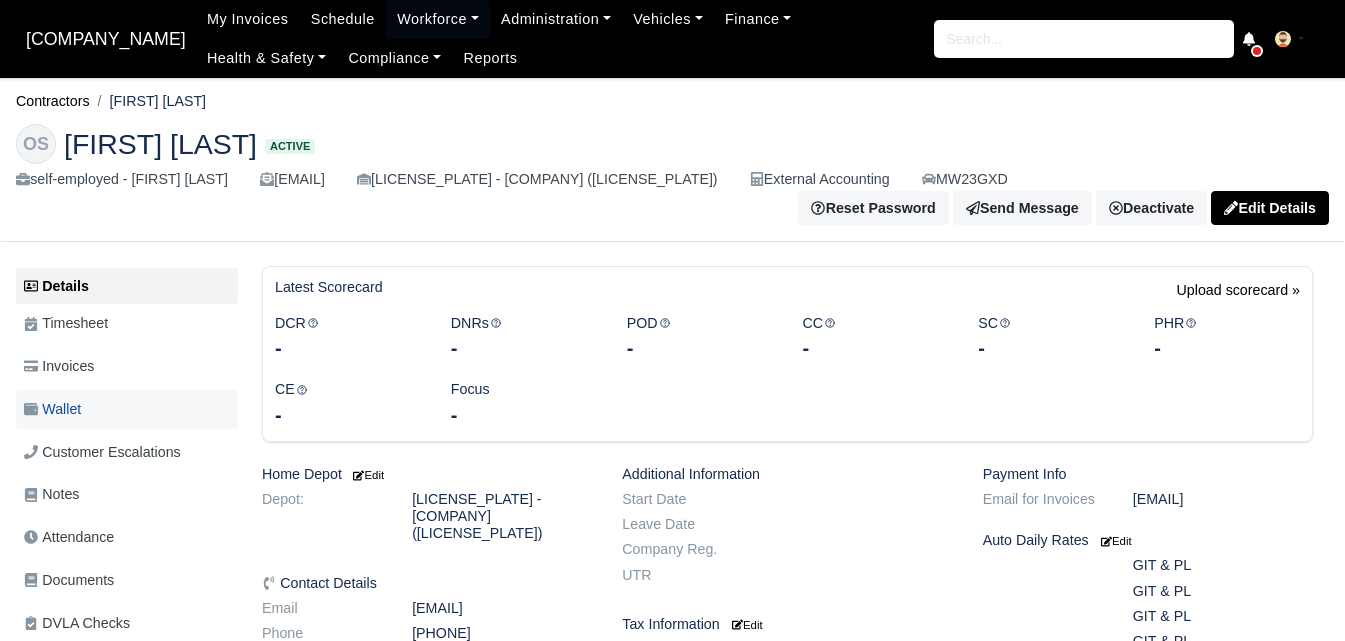 click on "Wallet" at bounding box center [127, 409] 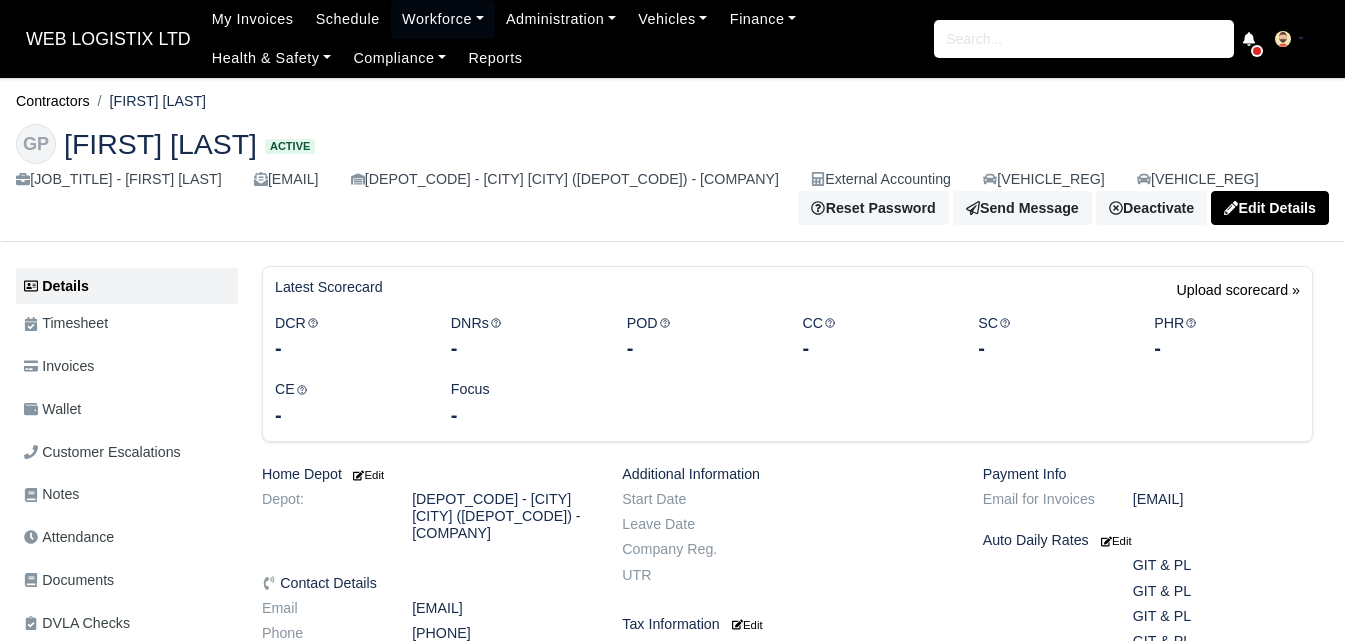 scroll, scrollTop: 0, scrollLeft: 0, axis: both 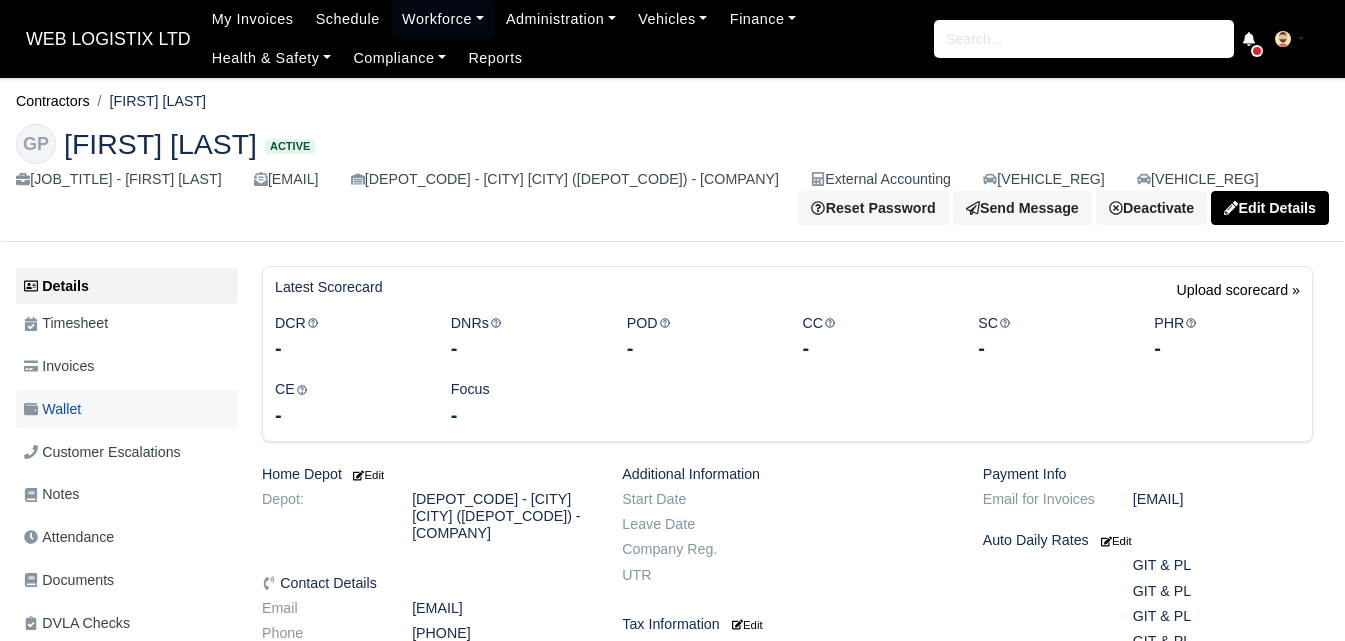 click on "Wallet" at bounding box center (127, 409) 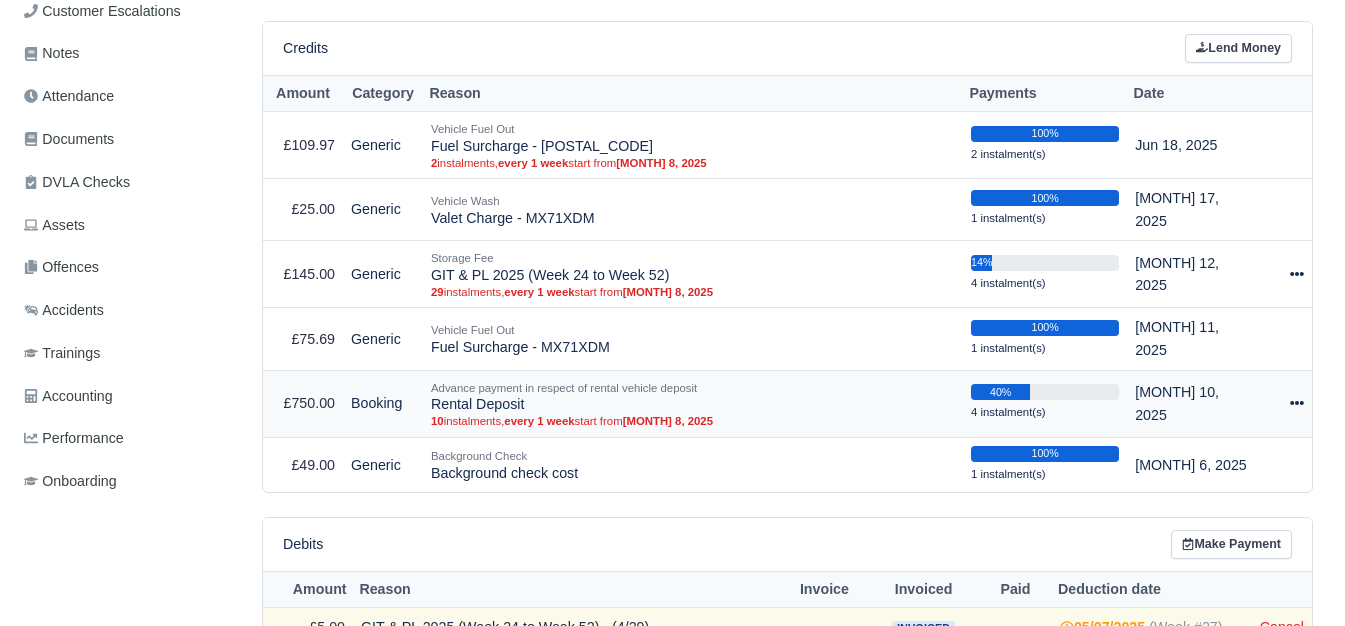 scroll, scrollTop: 500, scrollLeft: 0, axis: vertical 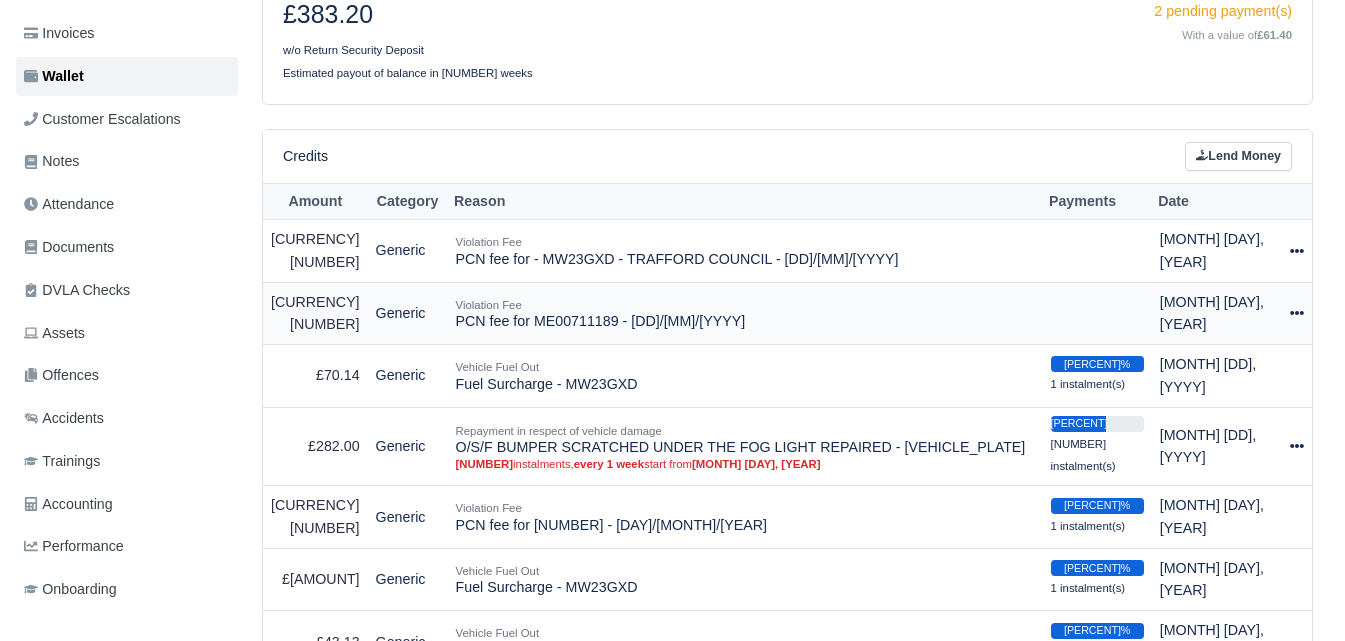 click at bounding box center [1297, 251] 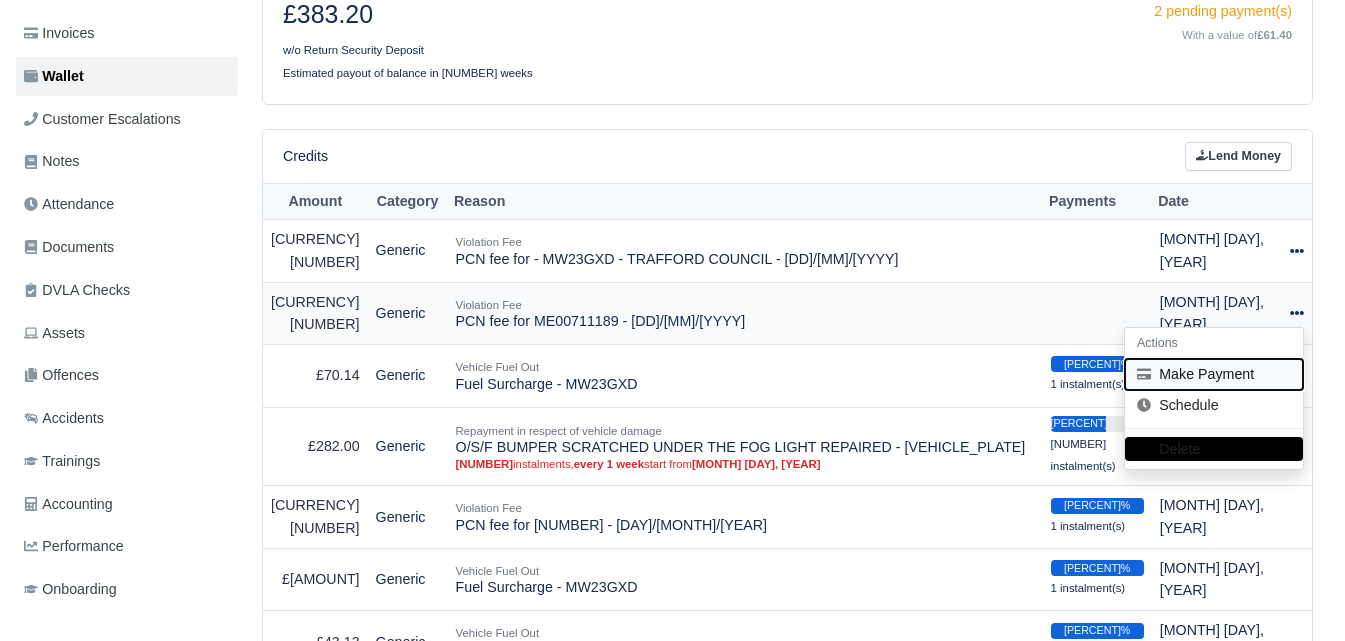 click on "Make Payment" at bounding box center [1214, 374] 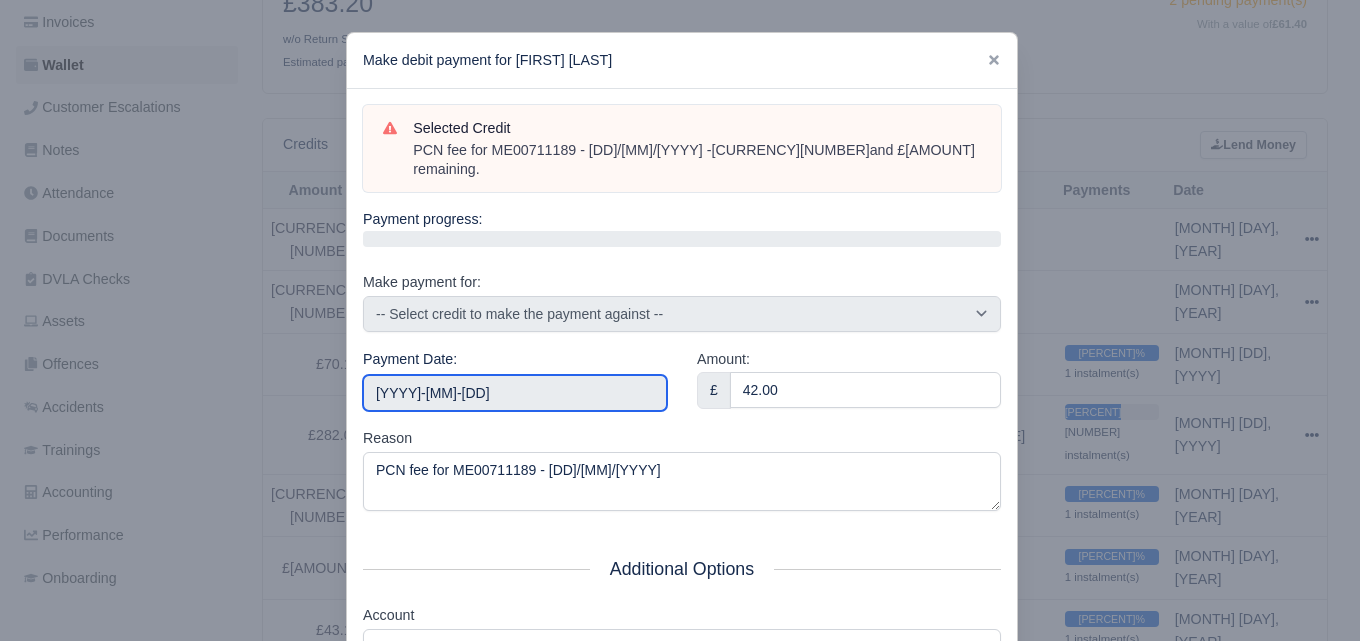 click on "2025-07-05" at bounding box center (515, 393) 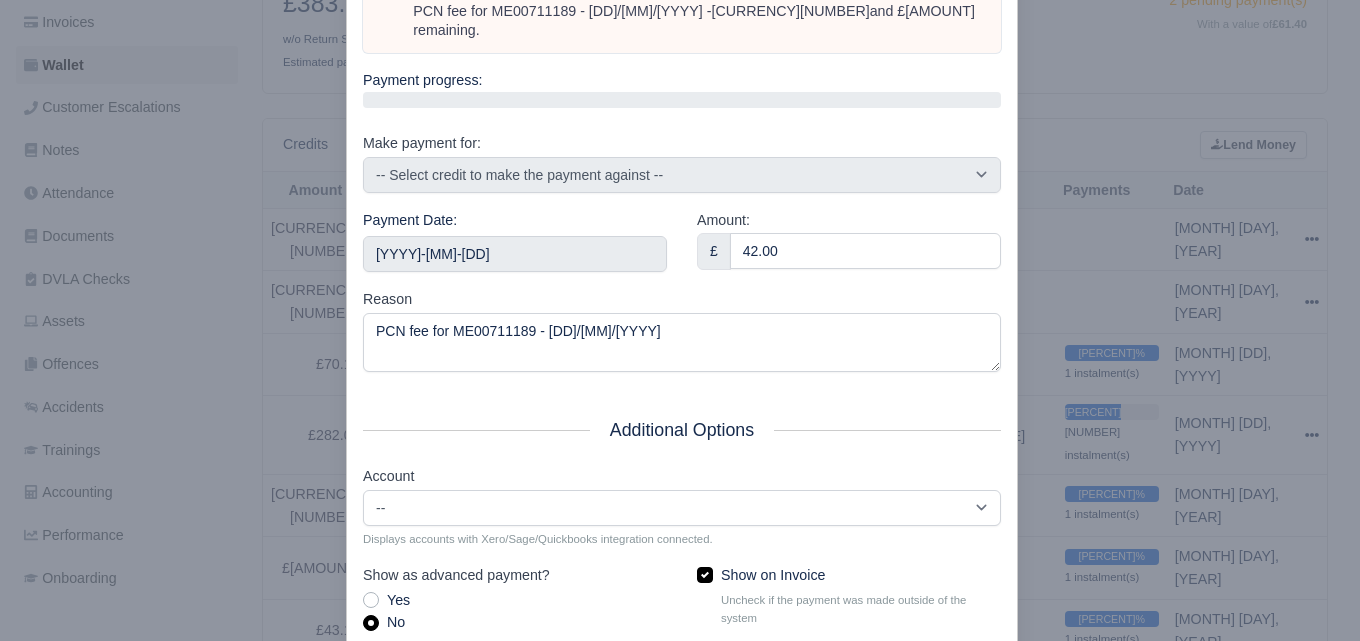scroll, scrollTop: 287, scrollLeft: 0, axis: vertical 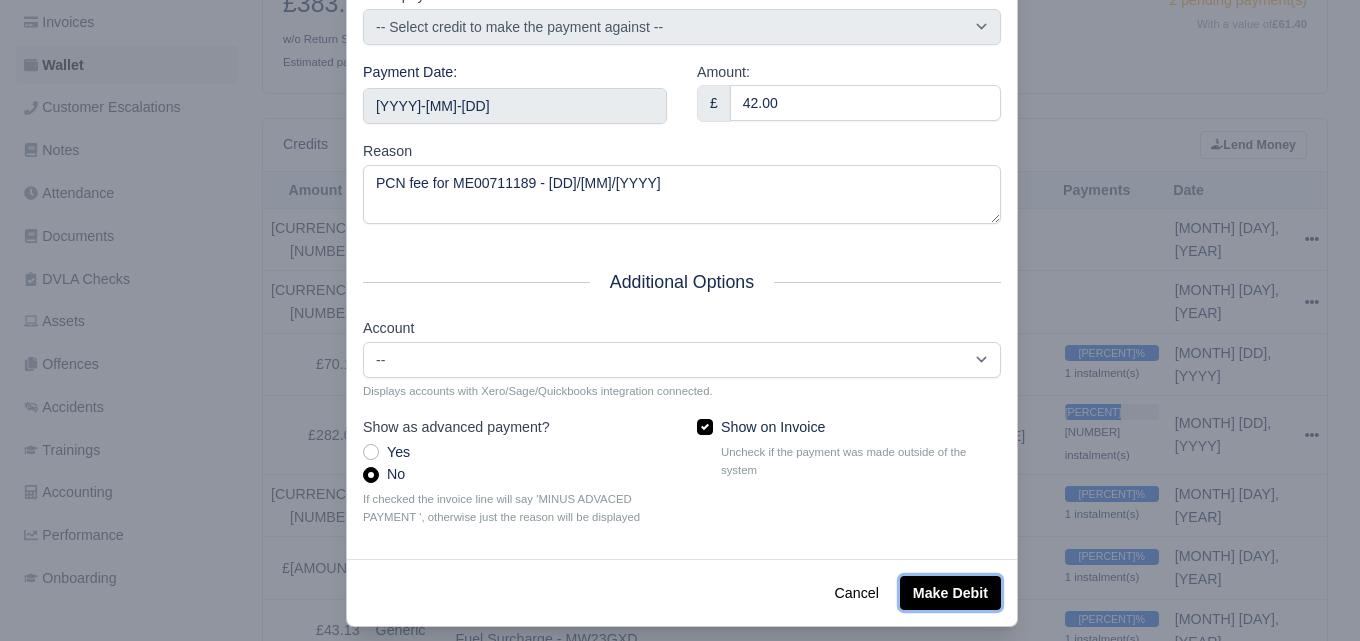 click on "Make Debit" at bounding box center (950, 593) 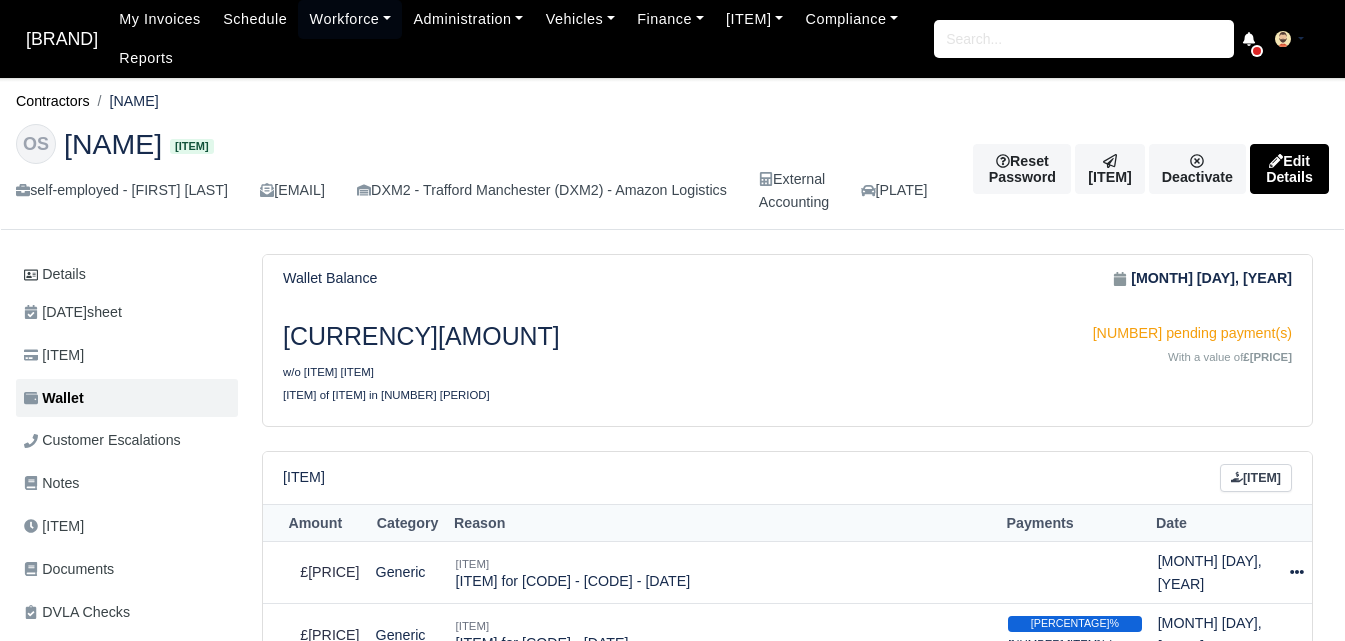scroll, scrollTop: 0, scrollLeft: 0, axis: both 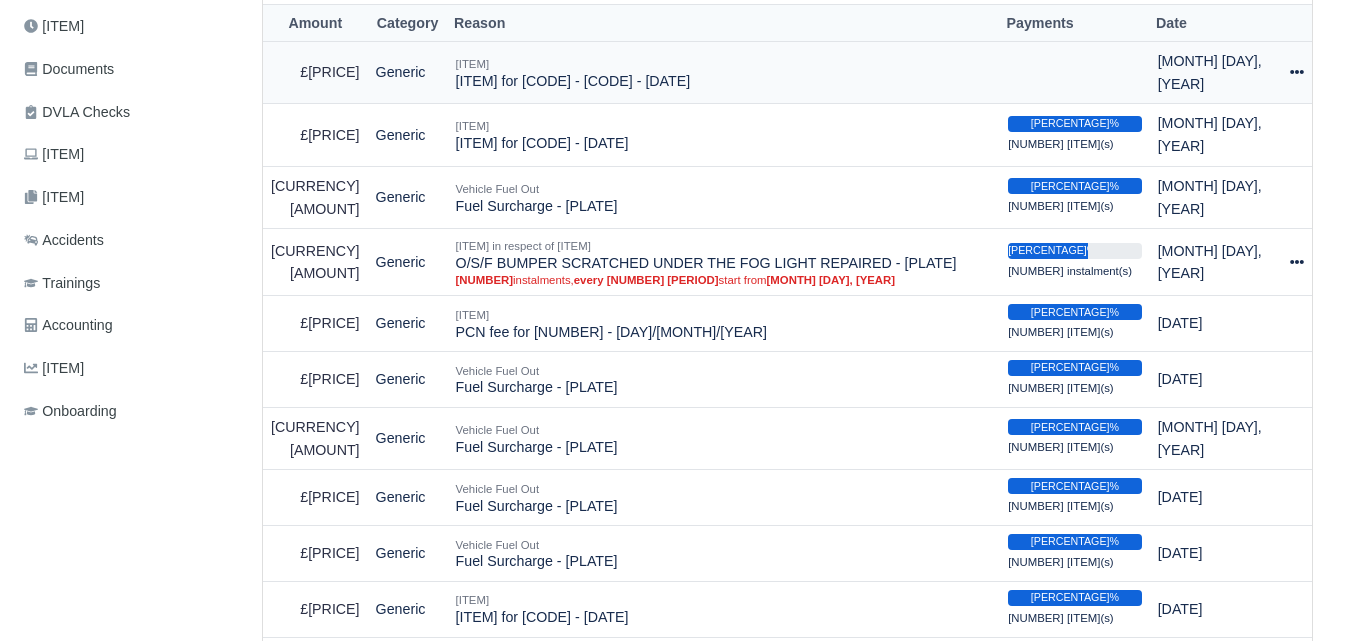 click at bounding box center (1297, 72) 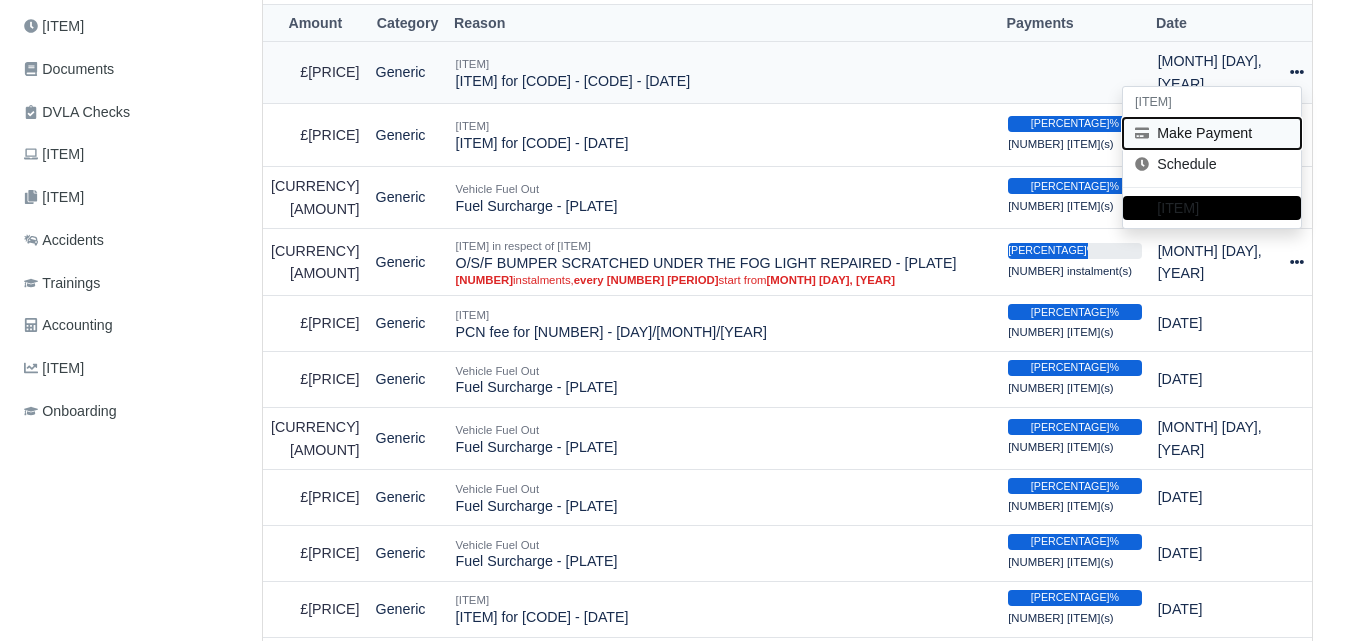 click on "Make Payment" at bounding box center [1212, 133] 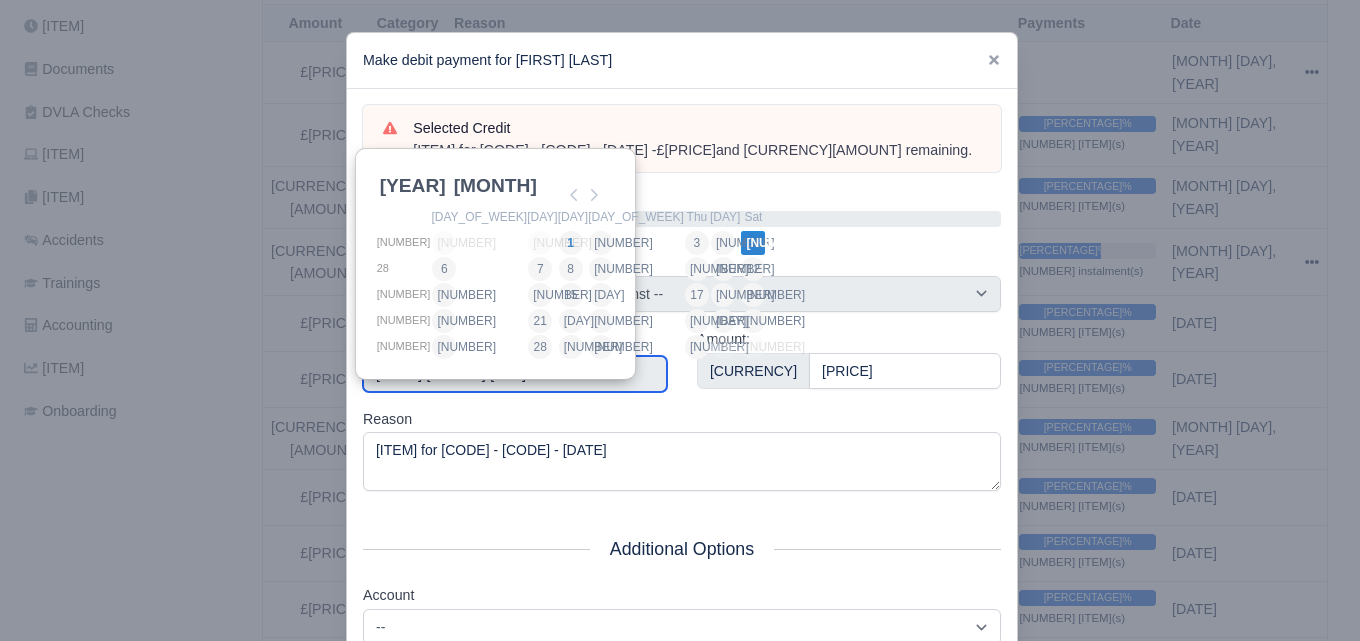 click on "2025-07-05" at bounding box center (515, 374) 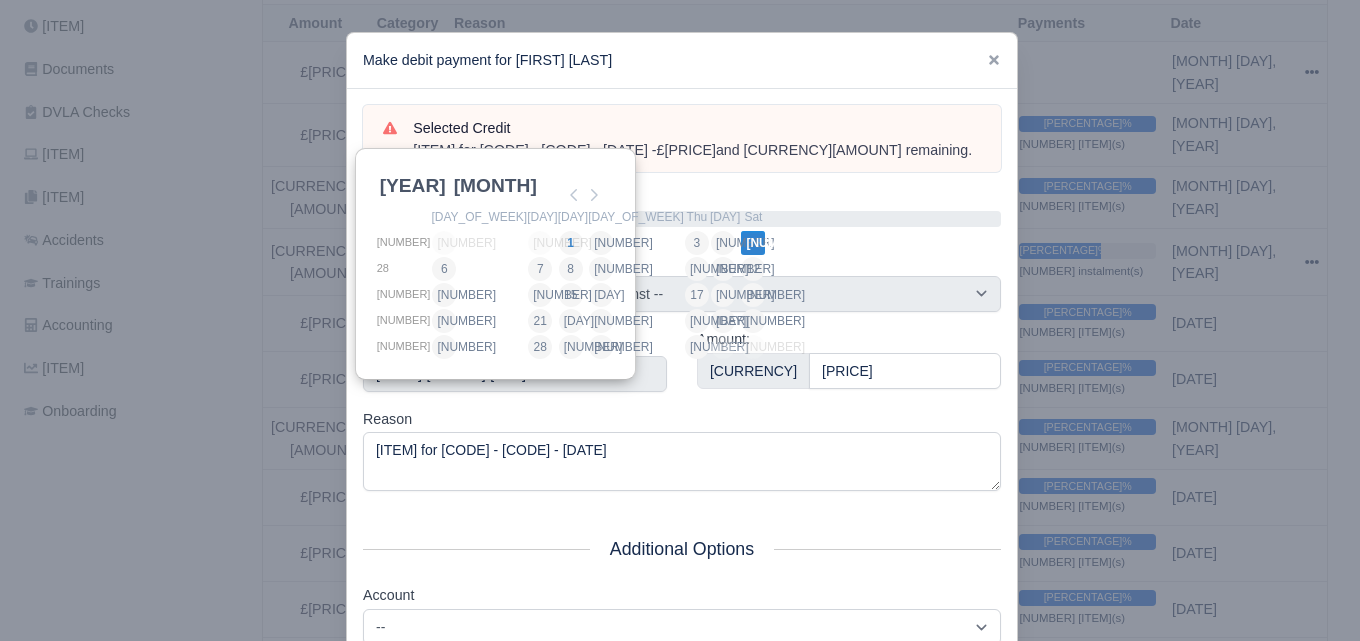 click on "Reason
PCN fee for - MW23GXD - TRAFFORD COUNCIL - 10/06/2025" at bounding box center (682, 450) 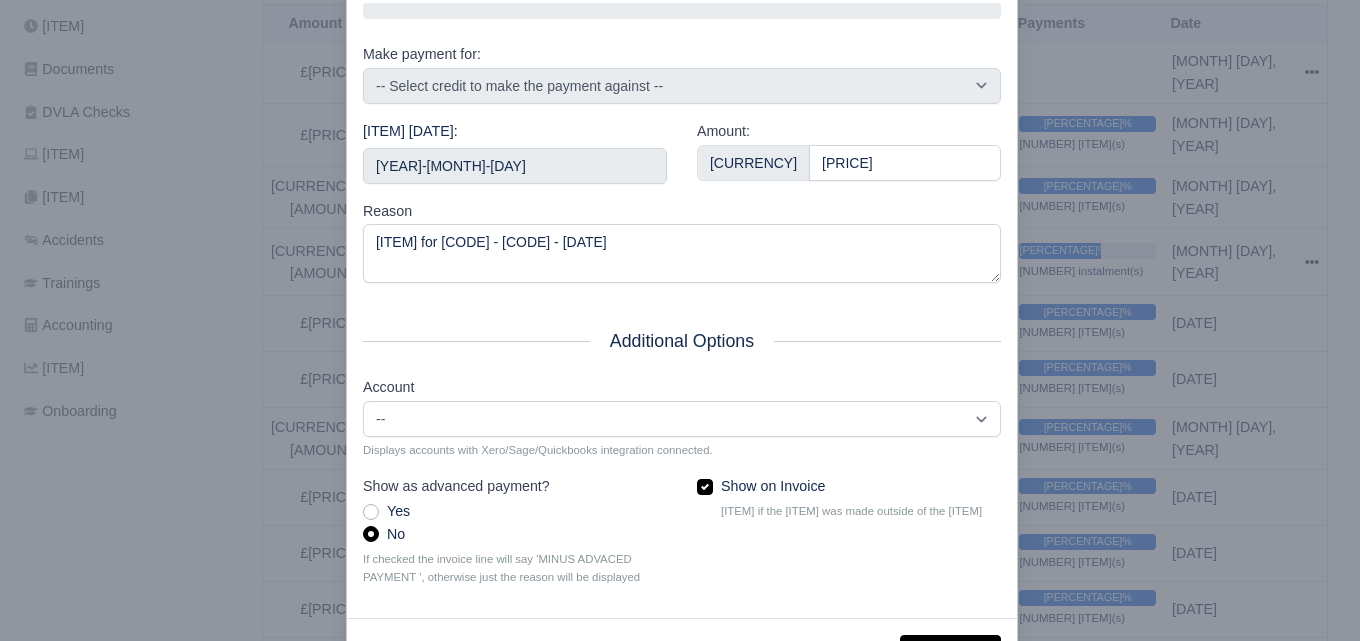 scroll, scrollTop: 307, scrollLeft: 0, axis: vertical 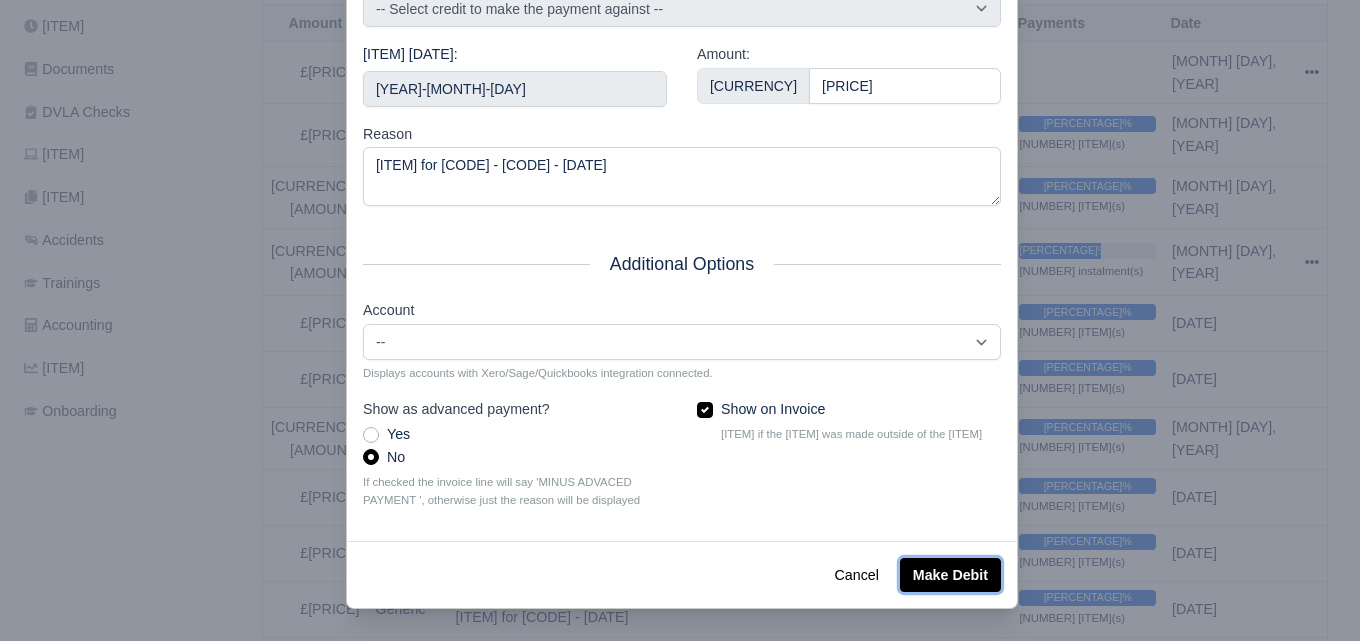 click on "Make Debit" at bounding box center (950, 575) 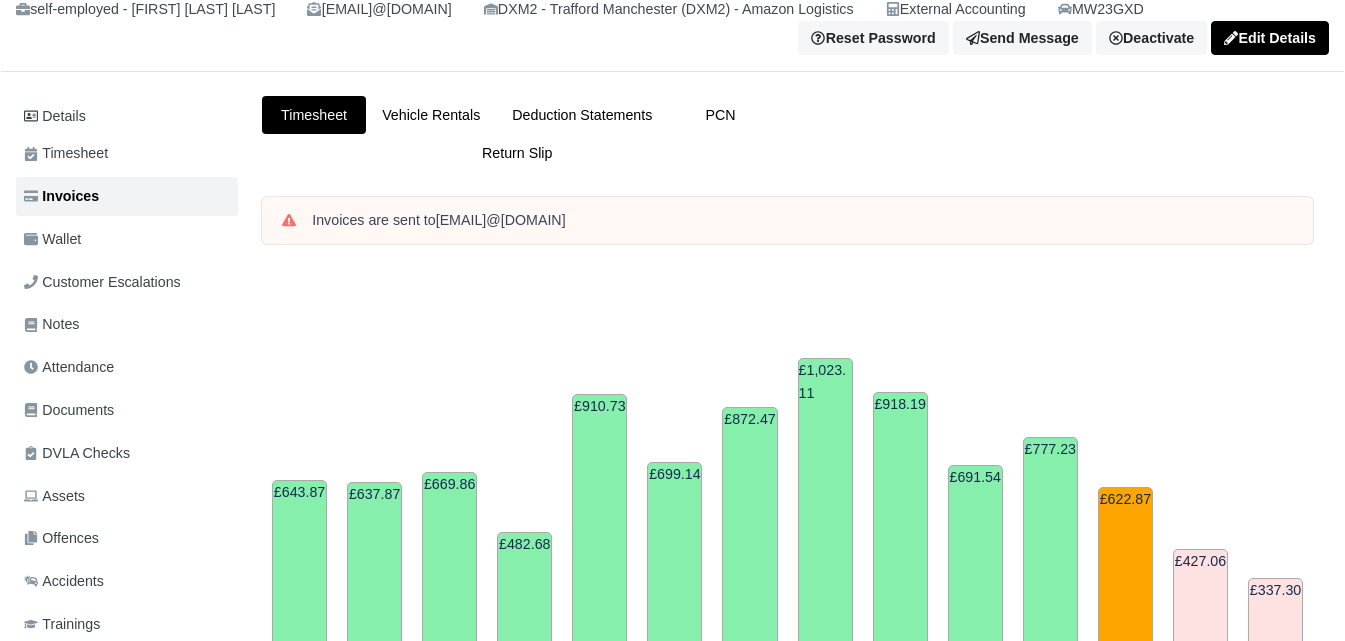 scroll, scrollTop: 167, scrollLeft: 0, axis: vertical 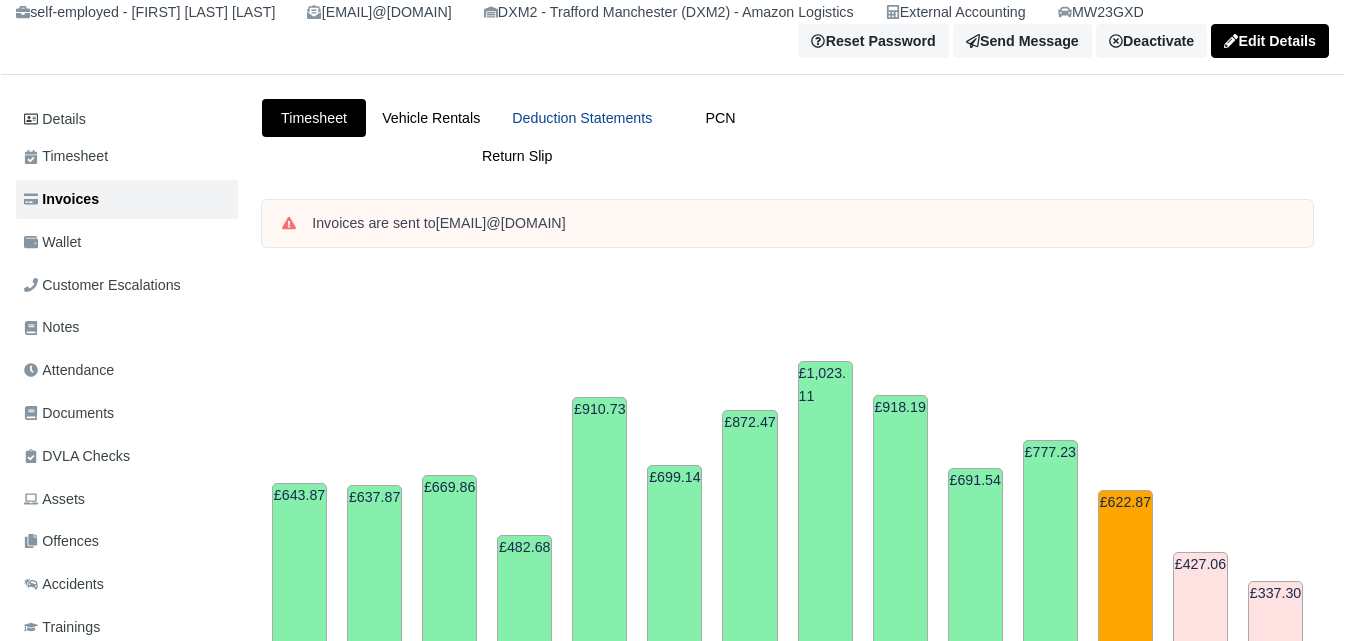 click on "Deduction
Statements" at bounding box center (582, 118) 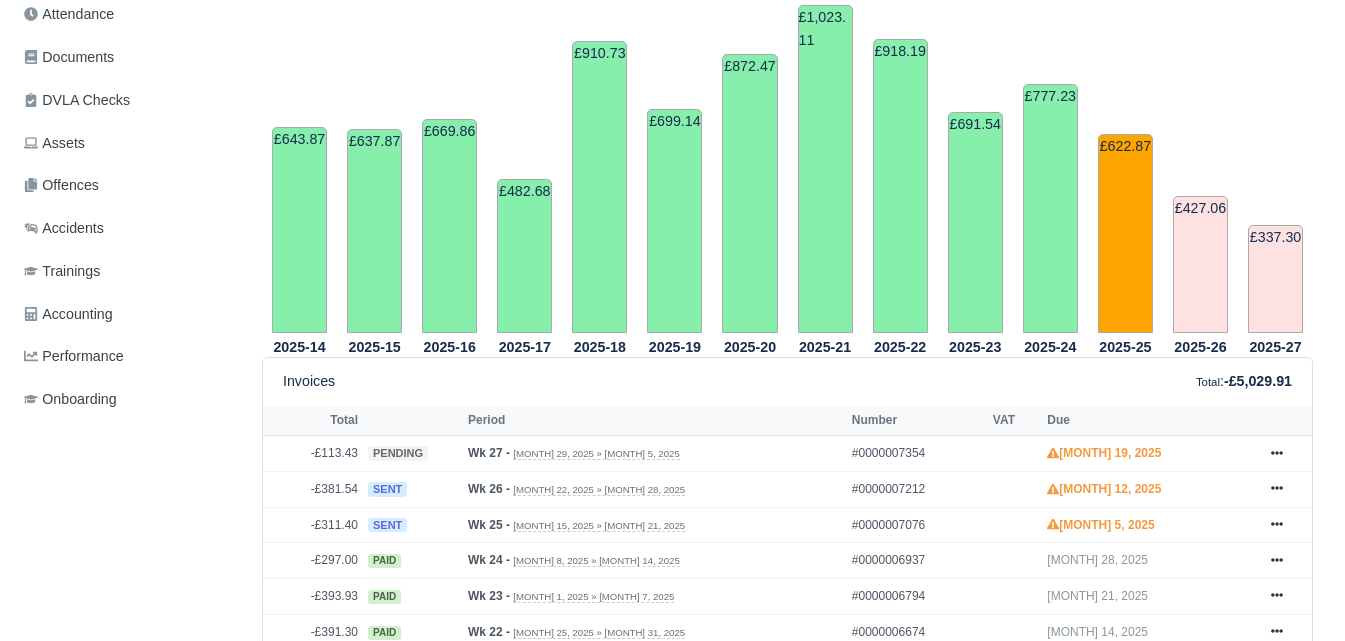scroll, scrollTop: 667, scrollLeft: 0, axis: vertical 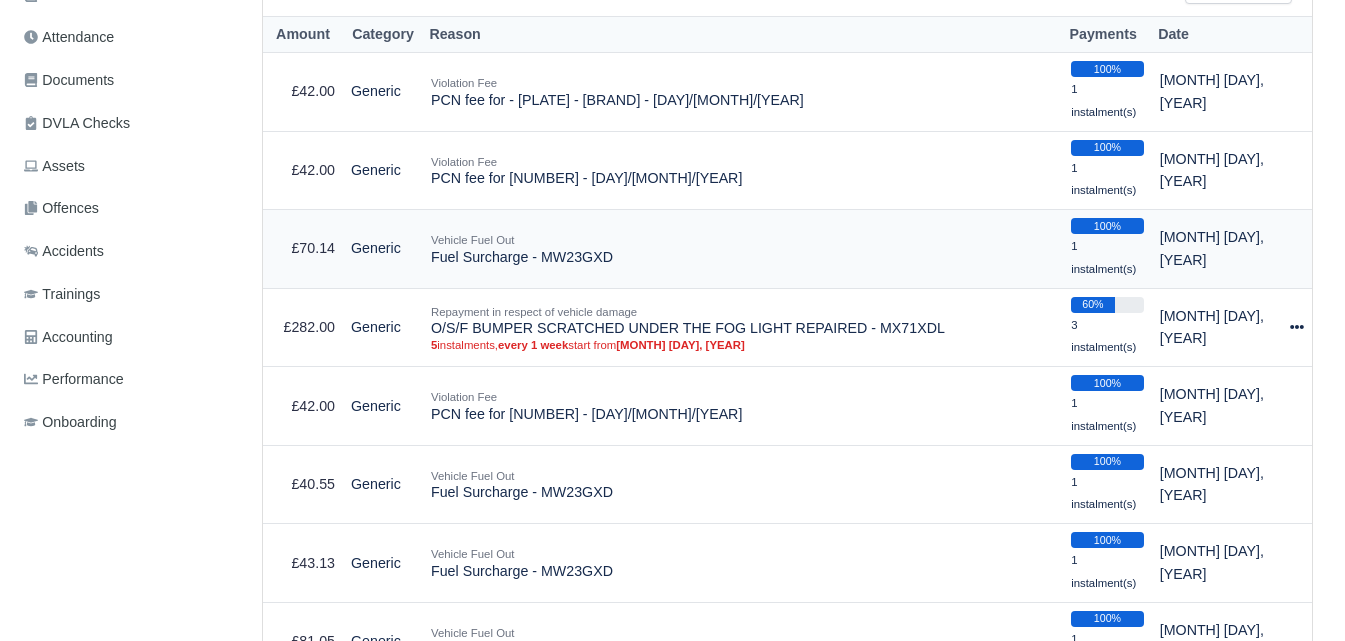 drag, startPoint x: 431, startPoint y: 259, endPoint x: 609, endPoint y: 260, distance: 178.0028 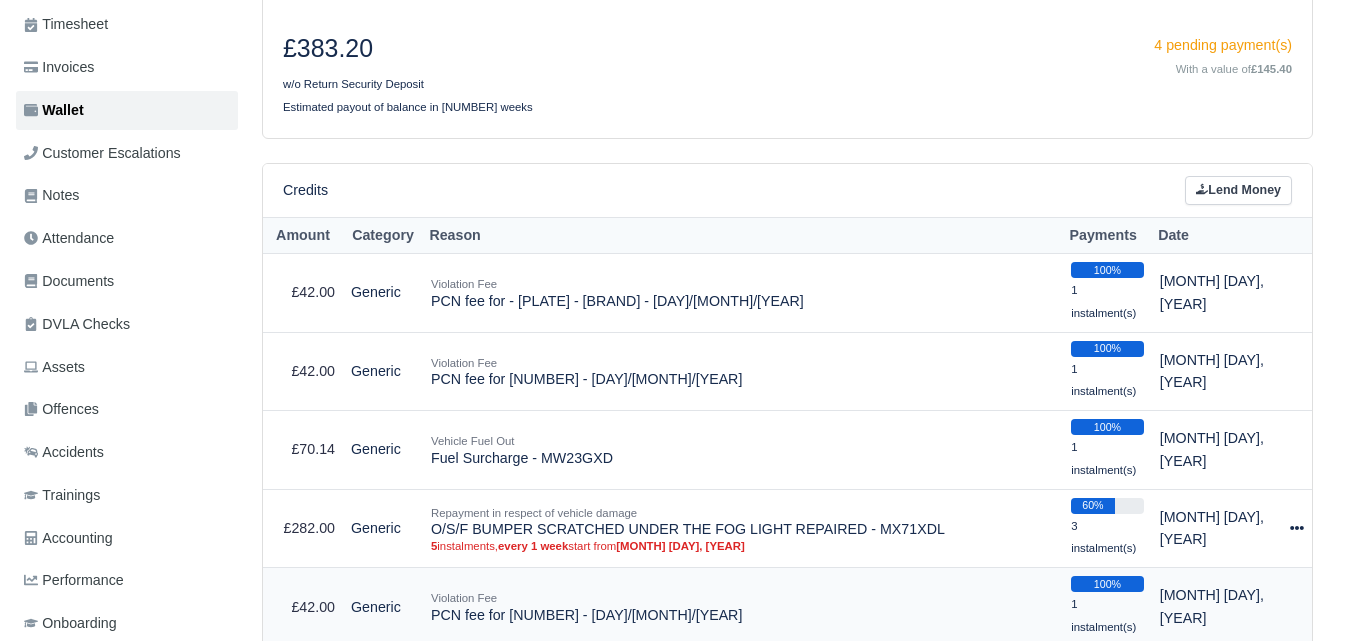 scroll, scrollTop: 167, scrollLeft: 0, axis: vertical 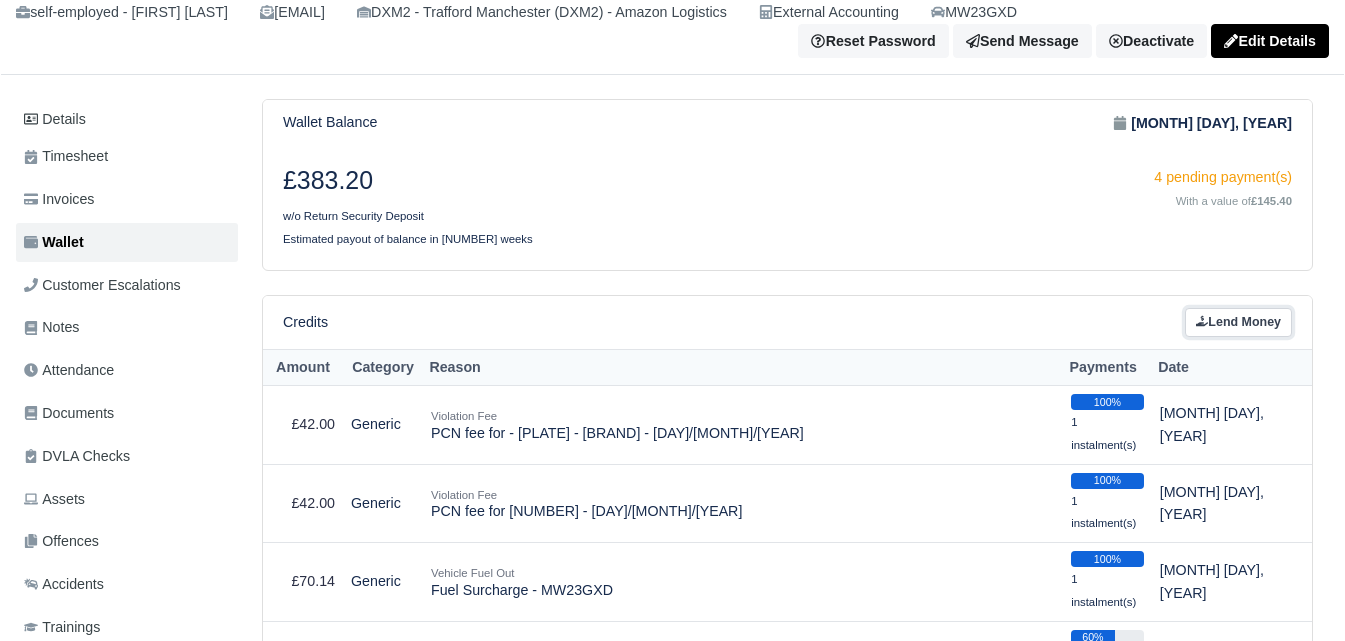 click on "[ITEM]" at bounding box center [1238, 322] 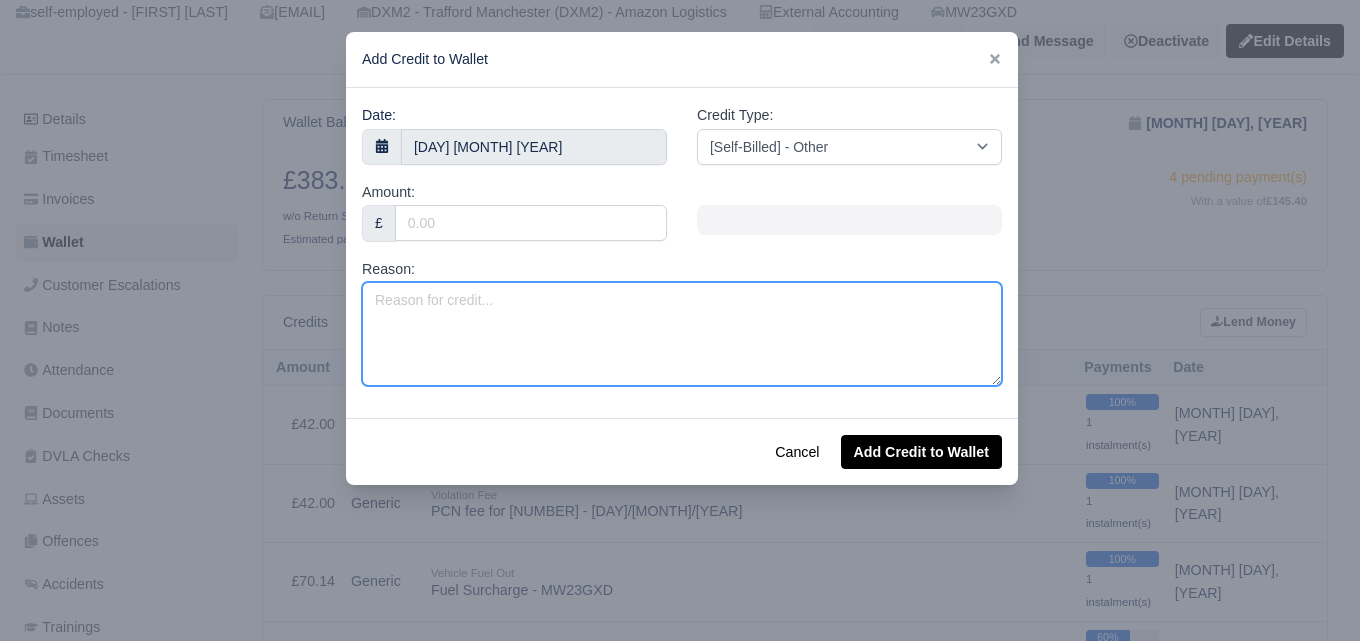 click on "Reason:" at bounding box center [682, 334] 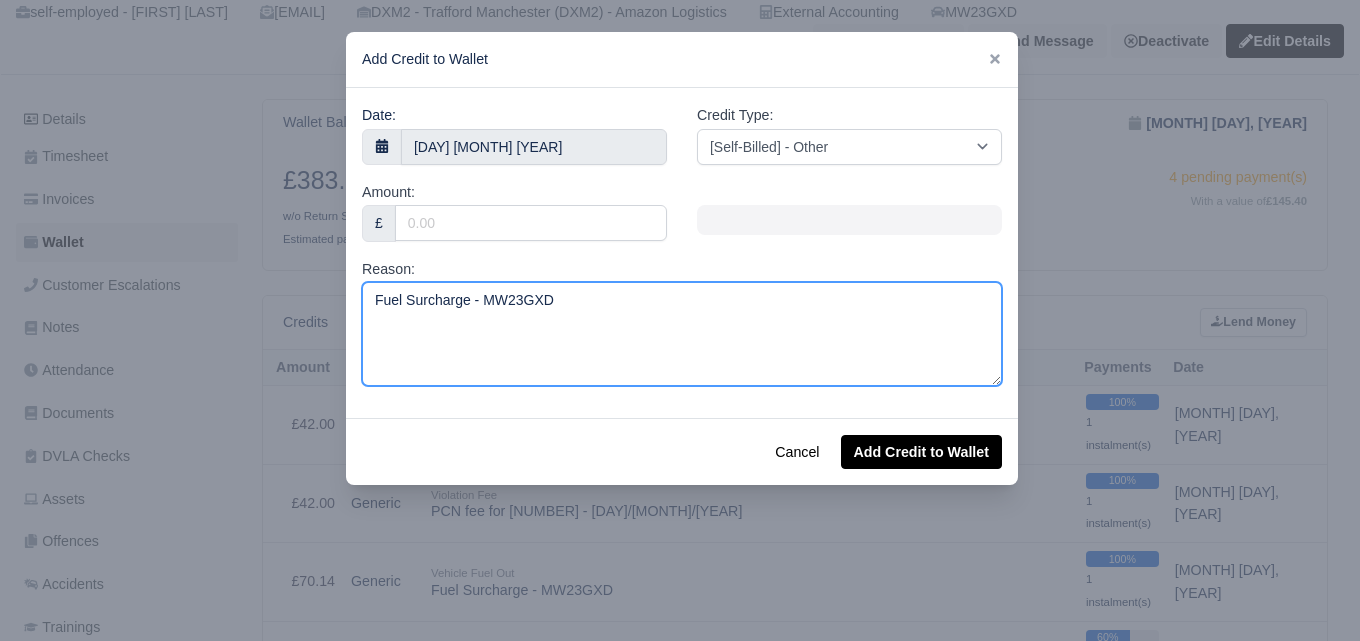type on "Fuel Surcharge - MW23GXD" 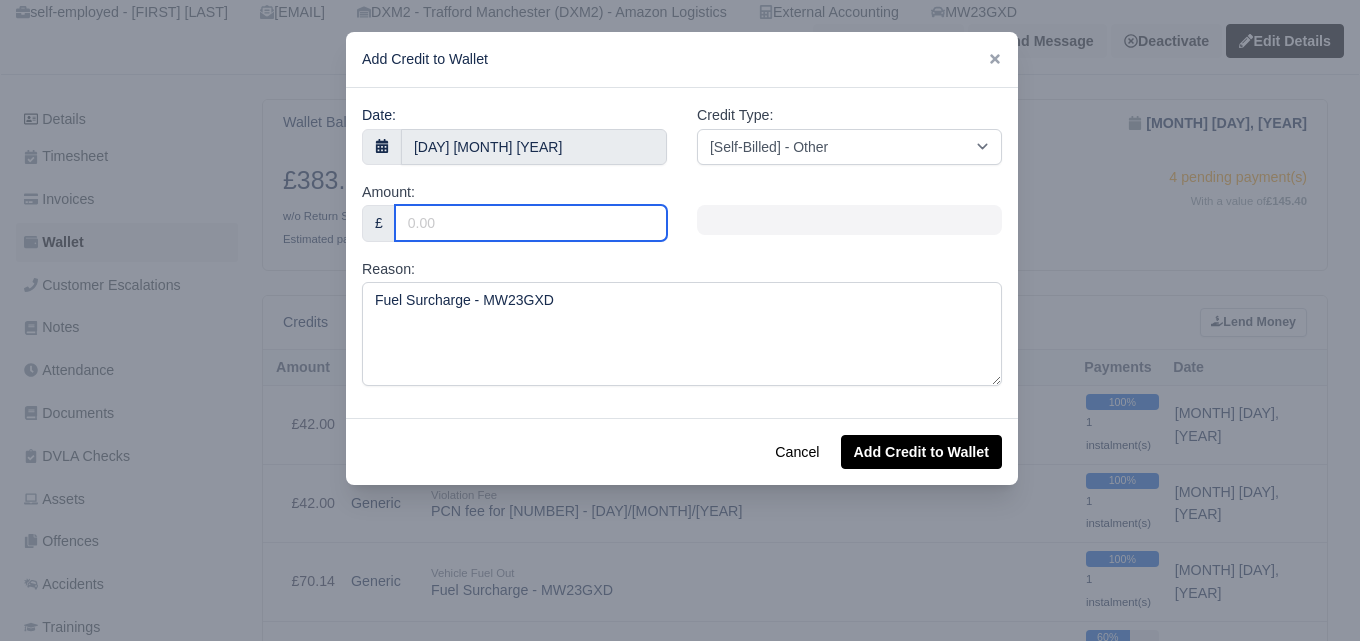 click on "Amount:" at bounding box center (531, 223) 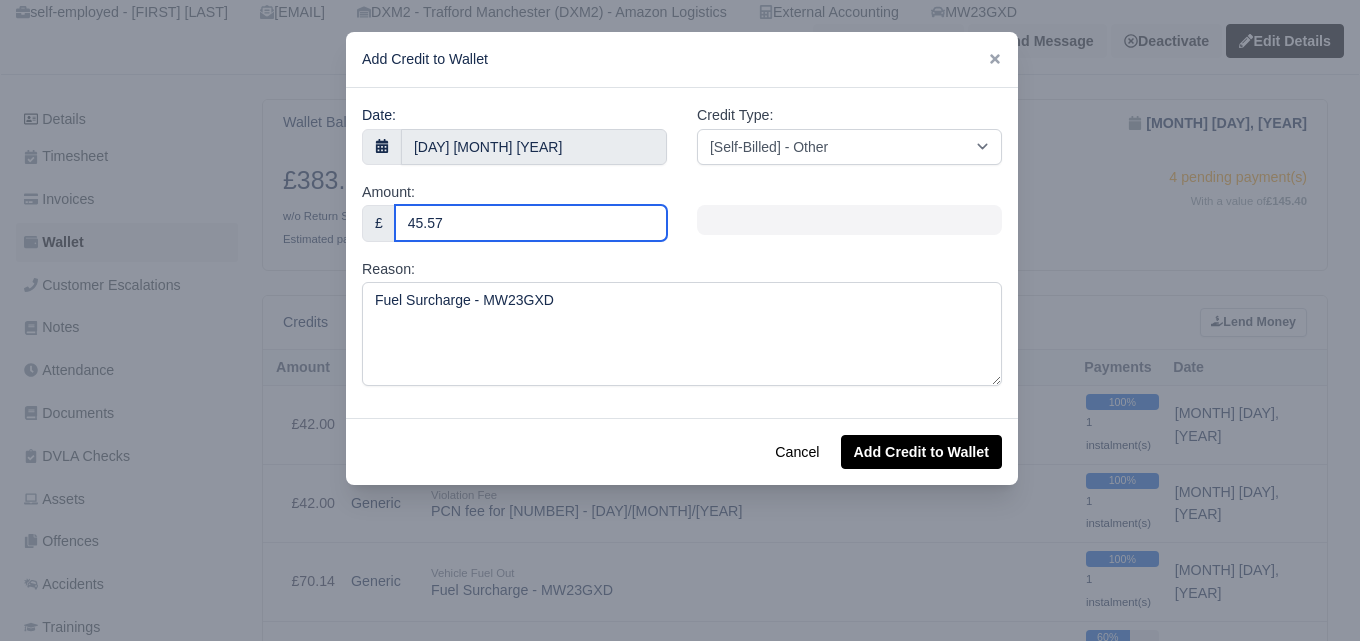 type on "45.57" 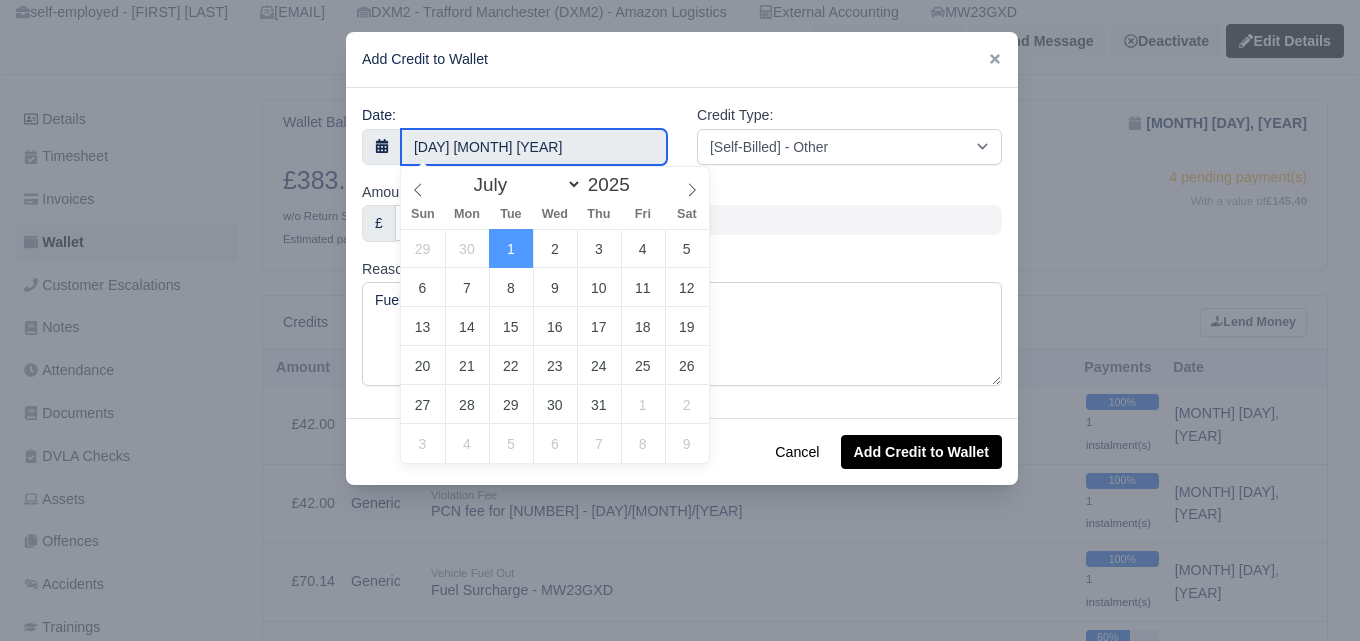 click on "1 July 2025" at bounding box center [534, 147] 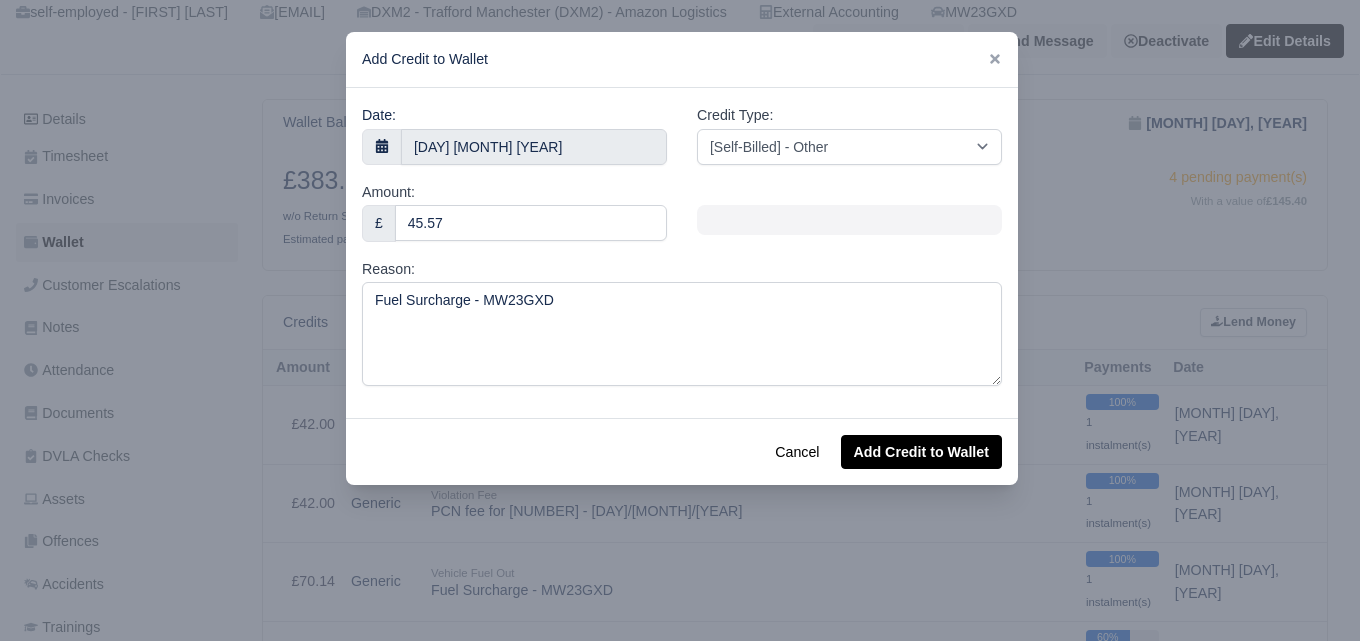 click on "Credit Type:
[Self-Billed] - Other
[Self-Billed] - Negative Invoice
[Self-Billed] - Keychain
[Self-Billed] - Background Check
[Self-Billed] - Fuel Advance Payment
[Self-Billed] - Prepayment for Upcoming Work
[Rental] - Other
[Rental] - Vehicle Wash
[Rental] - Repayment in respect of vehicle damage
[Rental] - Vehicle Recovery Charge
[Rental] - Vehicle Pound Recovery
[Rental] - Vehicle Key Replacement
[Rental] - Vehicle Fuel Out
[Rental] - Van Fuel out/Adblue/Keychain/Van Wash/Sticker
[Rental] - Security Deposit to a maximum of £500
[Rental] - Advance payment in respect of rental vehicle deposit
[Rental] - Vehicle Violation" at bounding box center [514, 134] 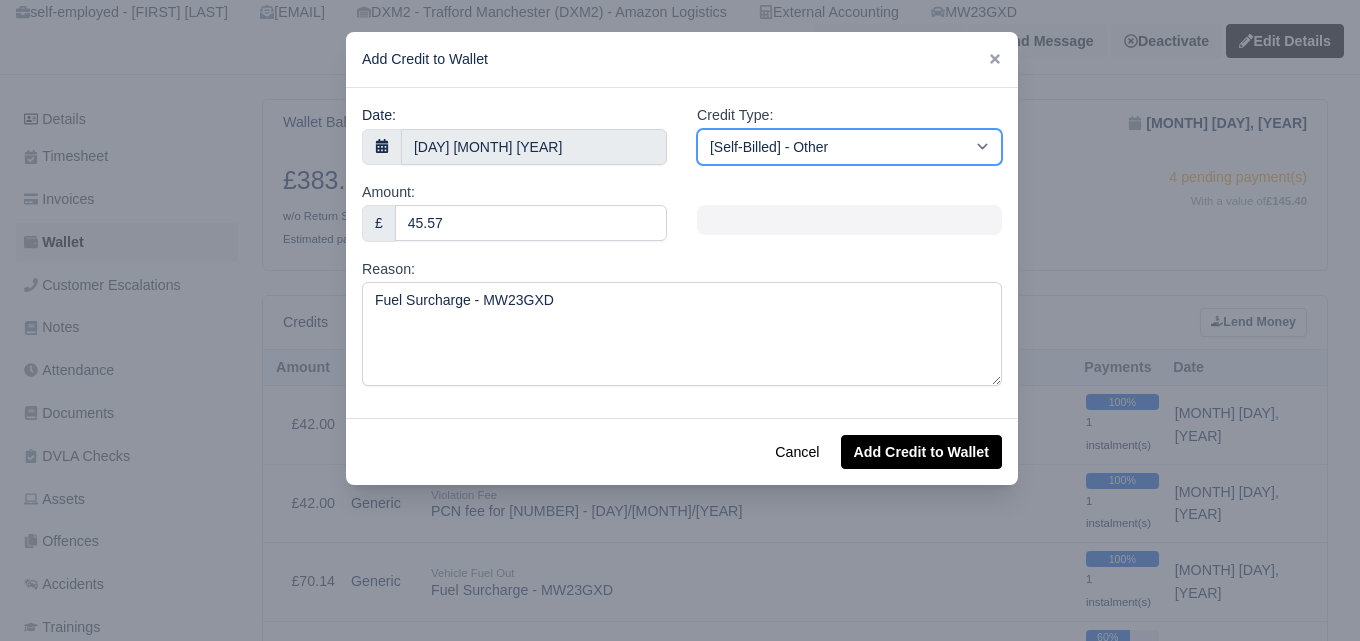 click on "[Self-Billed] - Other
[Self-Billed] - Negative Invoice
[Self-Billed] - Keychain
[Self-Billed] - Background Check
[Self-Billed] - Fuel Advance Payment
[Self-Billed] - Prepayment for Upcoming Work
[Rental] - Other
[Rental] - Vehicle Wash
[Rental] - Repayment in respect of vehicle damage
[Rental] - Vehicle Recovery Charge
[Rental] - Vehicle Pound Recovery
[Rental] - Vehicle Key Replacement
[Rental] - Vehicle Fuel Out
[Rental] - Van Fuel out/Adblue/Keychain/Van Wash/Sticker
[Rental] - Security Deposit to a maximum of £500
[Rental] - Advance payment in respect of rental vehicle deposit
[Rental] - Vehicle Violation
[Rental] - Violation Fee" at bounding box center [849, 147] 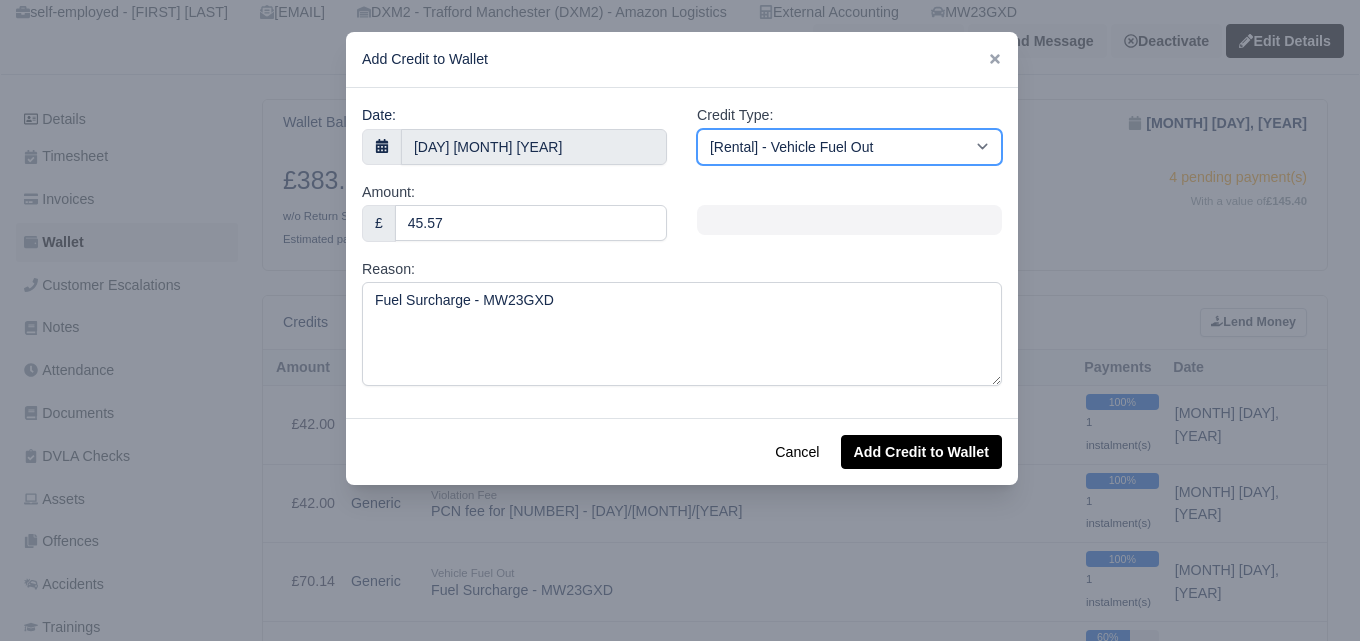 click on "[Self-Billed] - Other
[Self-Billed] - Negative Invoice
[Self-Billed] - Keychain
[Self-Billed] - Background Check
[Self-Billed] - Fuel Advance Payment
[Self-Billed] - Prepayment for Upcoming Work
[Rental] - Other
[Rental] - Vehicle Wash
[Rental] - Repayment in respect of vehicle damage
[Rental] - Vehicle Recovery Charge
[Rental] - Vehicle Pound Recovery
[Rental] - Vehicle Key Replacement
[Rental] - Vehicle Fuel Out
[Rental] - Van Fuel out/Adblue/Keychain/Van Wash/Sticker
[Rental] - Security Deposit to a maximum of £500
[Rental] - Advance payment in respect of rental vehicle deposit
[Rental] - Vehicle Violation
[Rental] - Violation Fee" at bounding box center (849, 147) 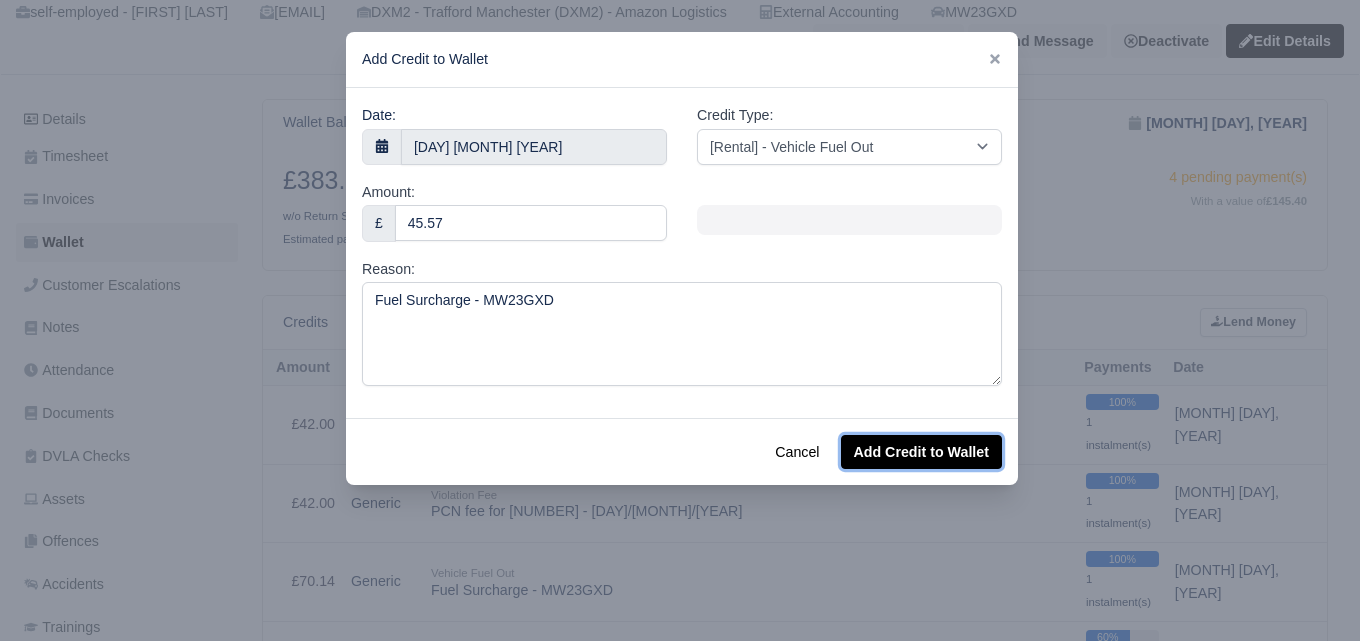 click on "Add Credit to Wallet" at bounding box center (921, 452) 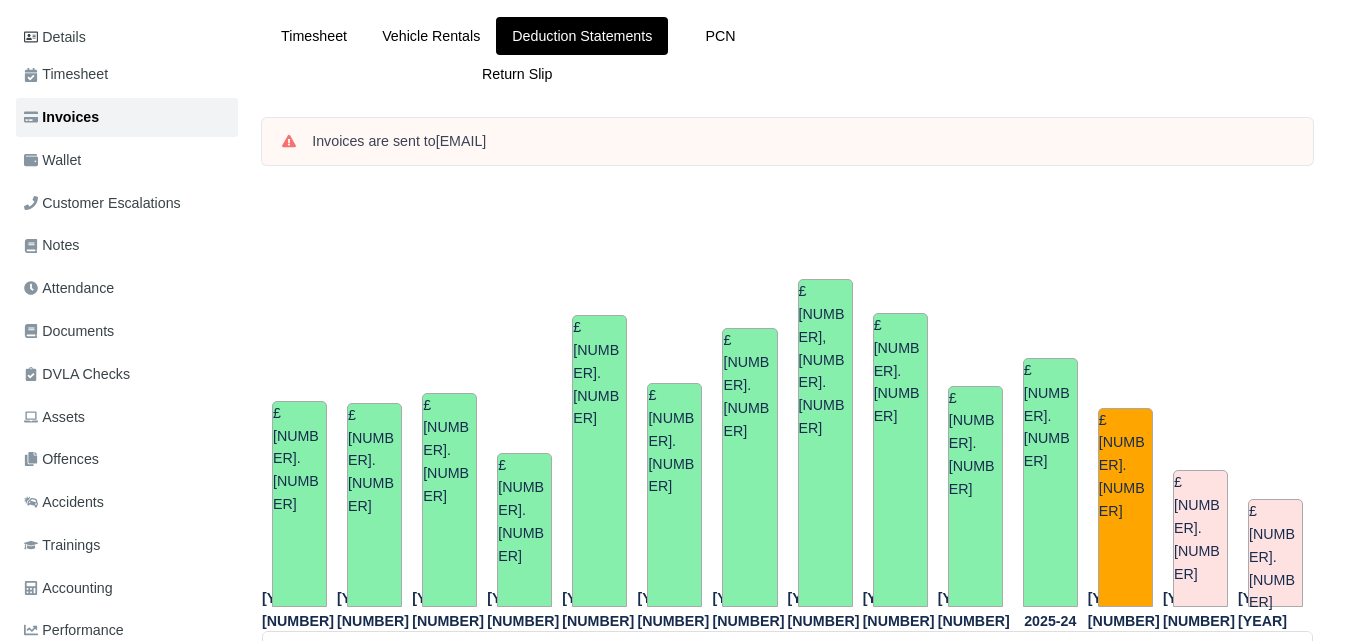 scroll, scrollTop: 193, scrollLeft: 0, axis: vertical 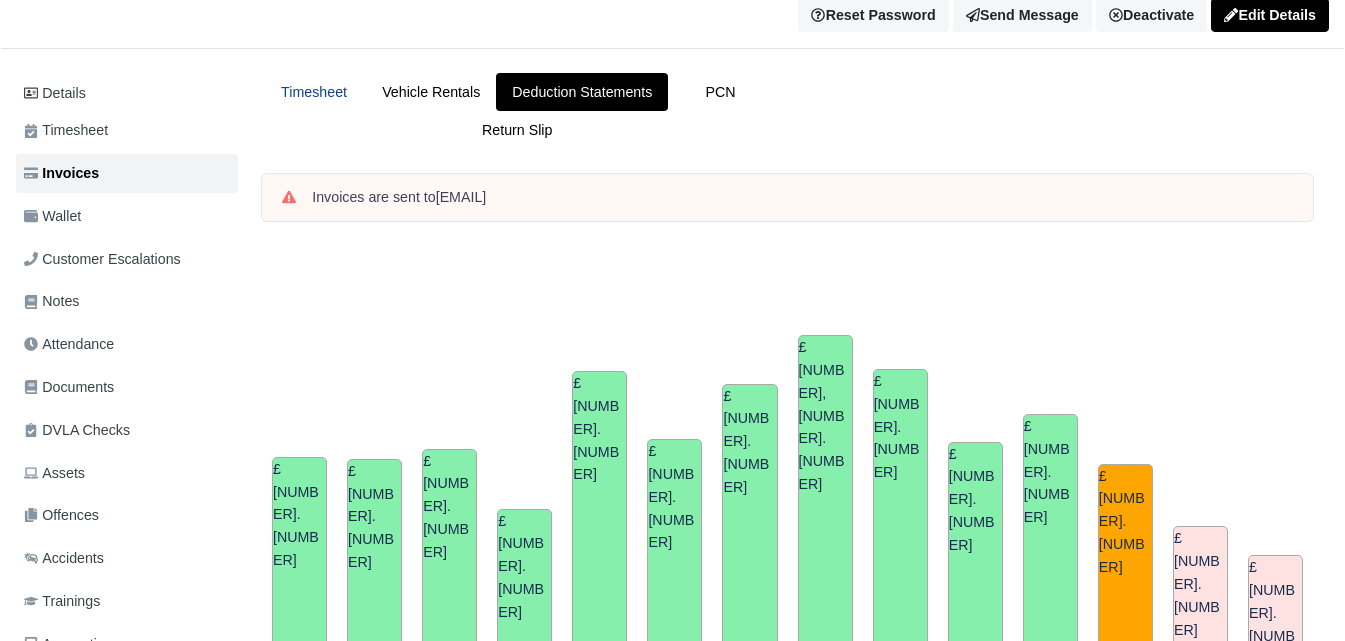 click on "Timesheet" at bounding box center (314, 92) 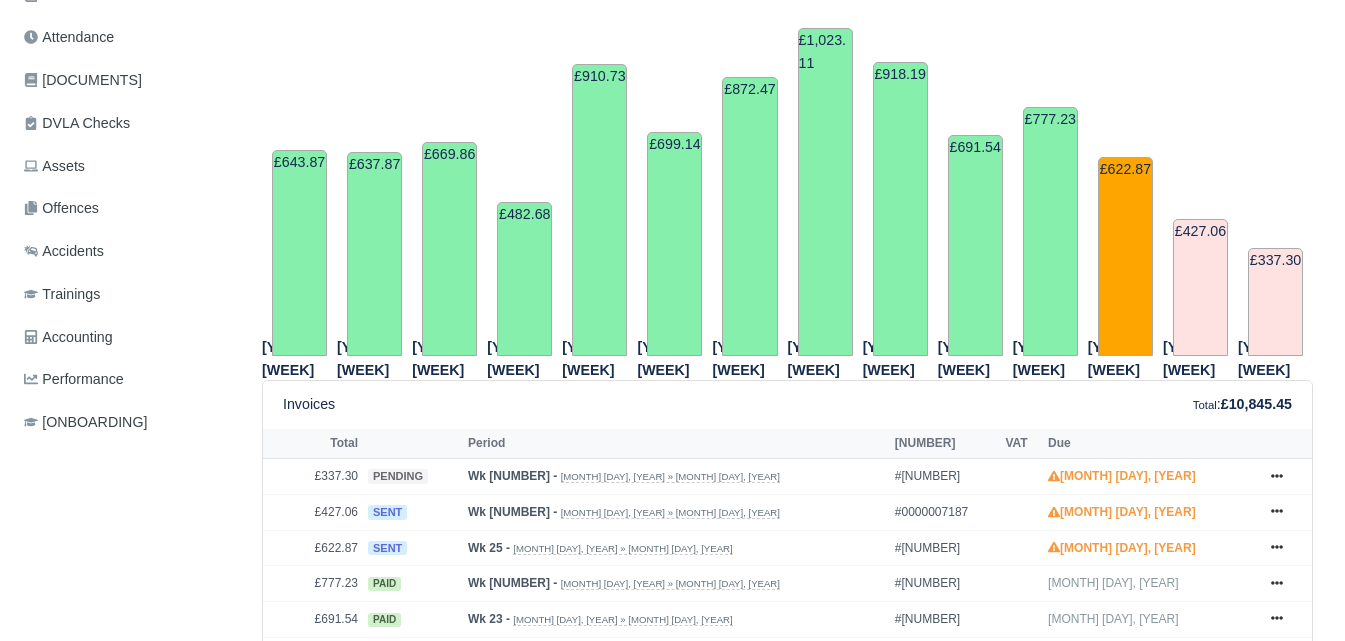 scroll, scrollTop: 0, scrollLeft: 0, axis: both 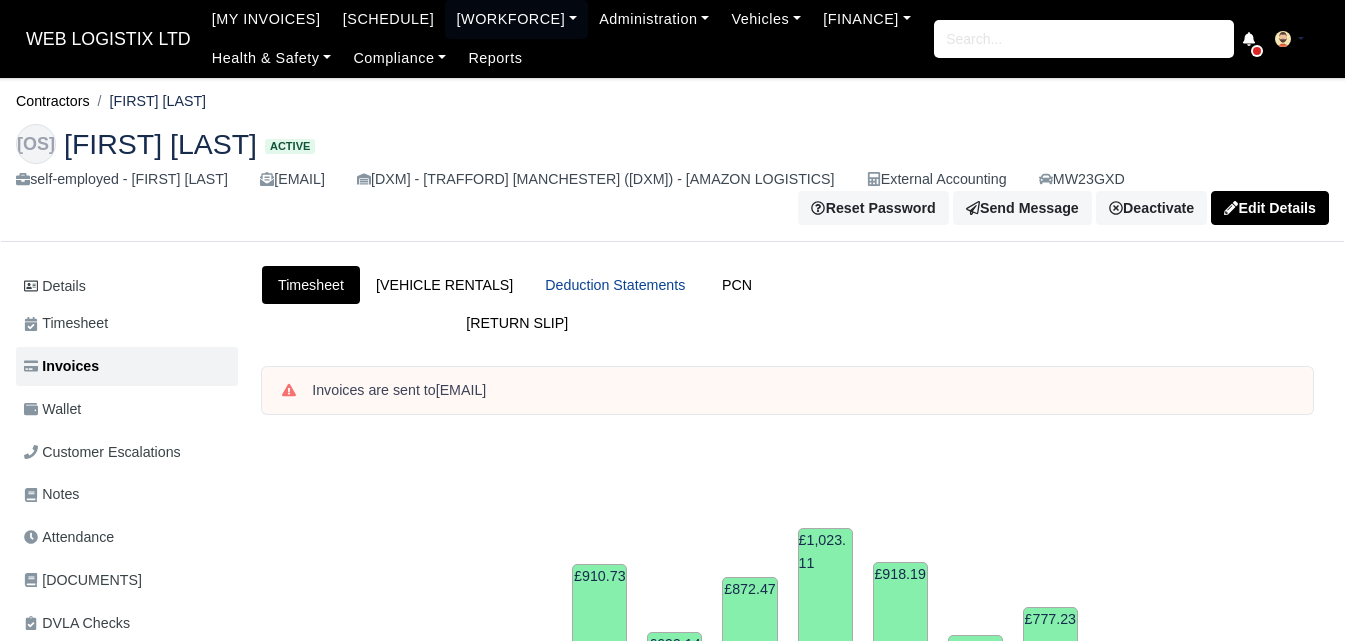 click on "Deduction
Statements" at bounding box center [615, 285] 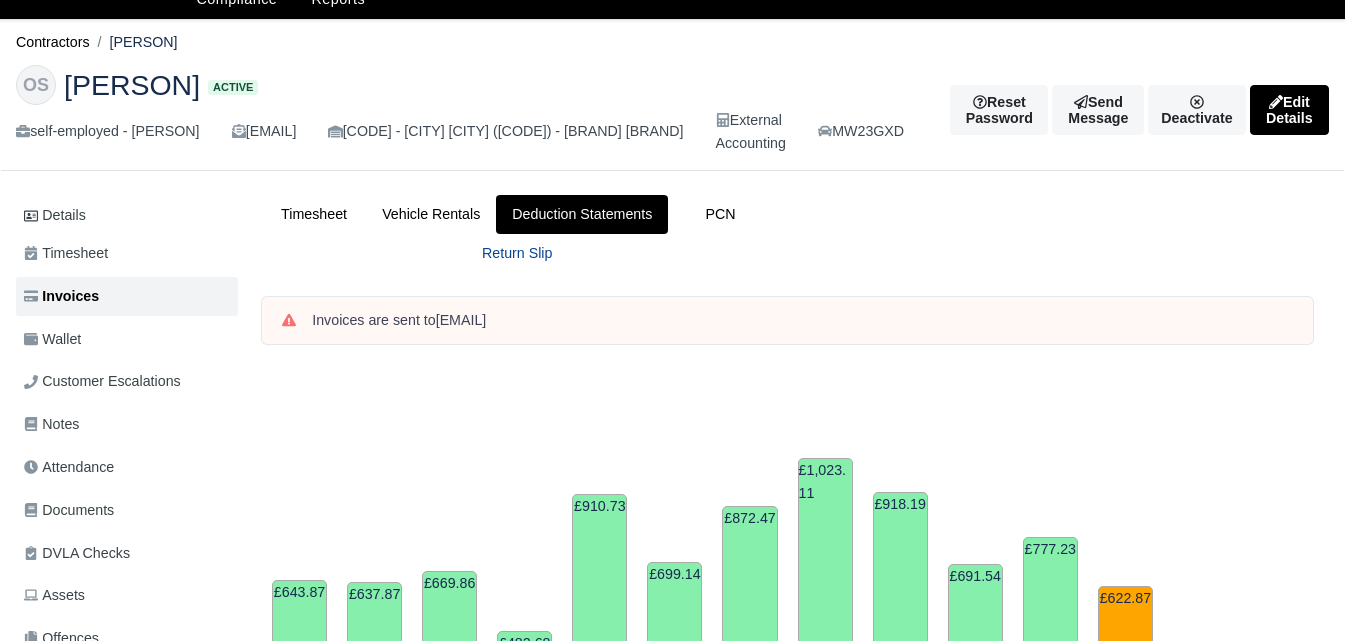 scroll, scrollTop: 0, scrollLeft: 0, axis: both 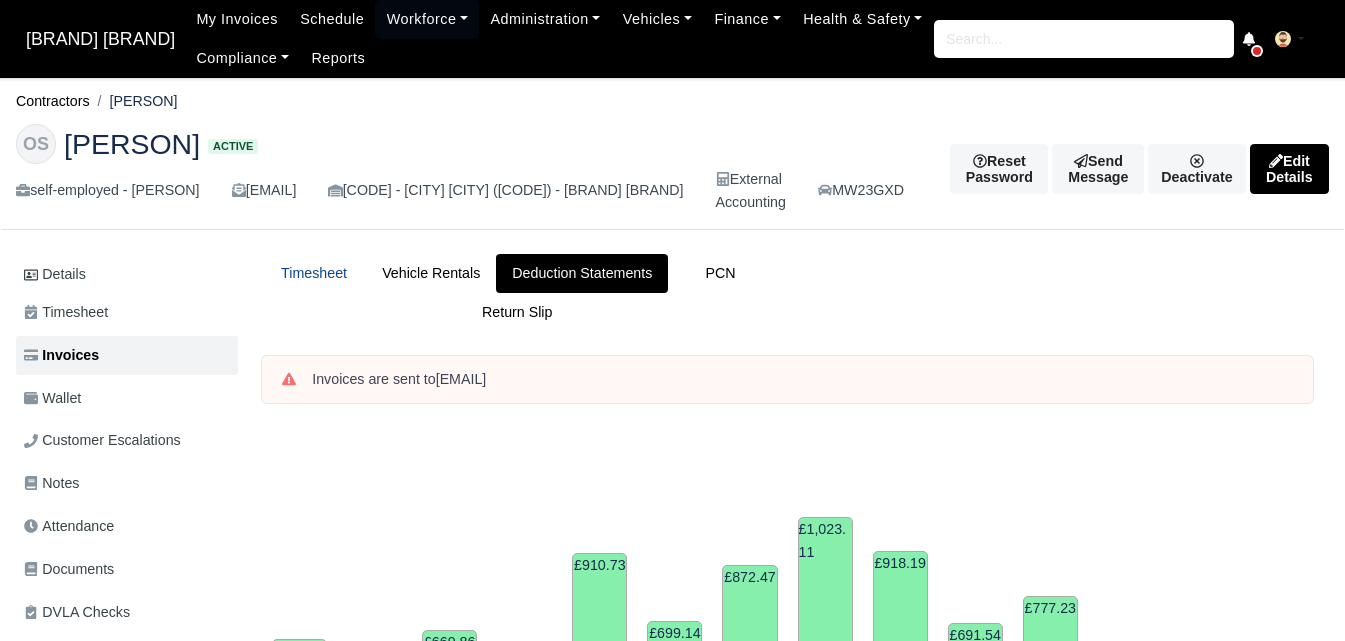 click on "Timesheet" at bounding box center (314, 273) 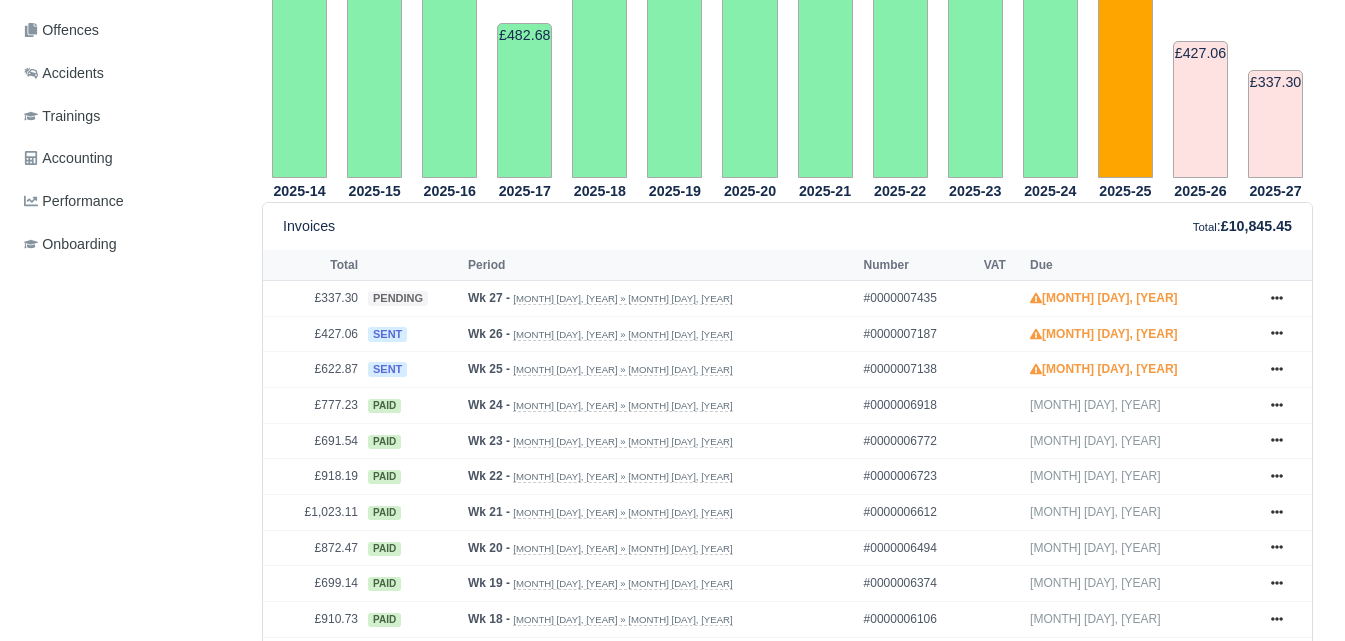 scroll, scrollTop: 0, scrollLeft: 0, axis: both 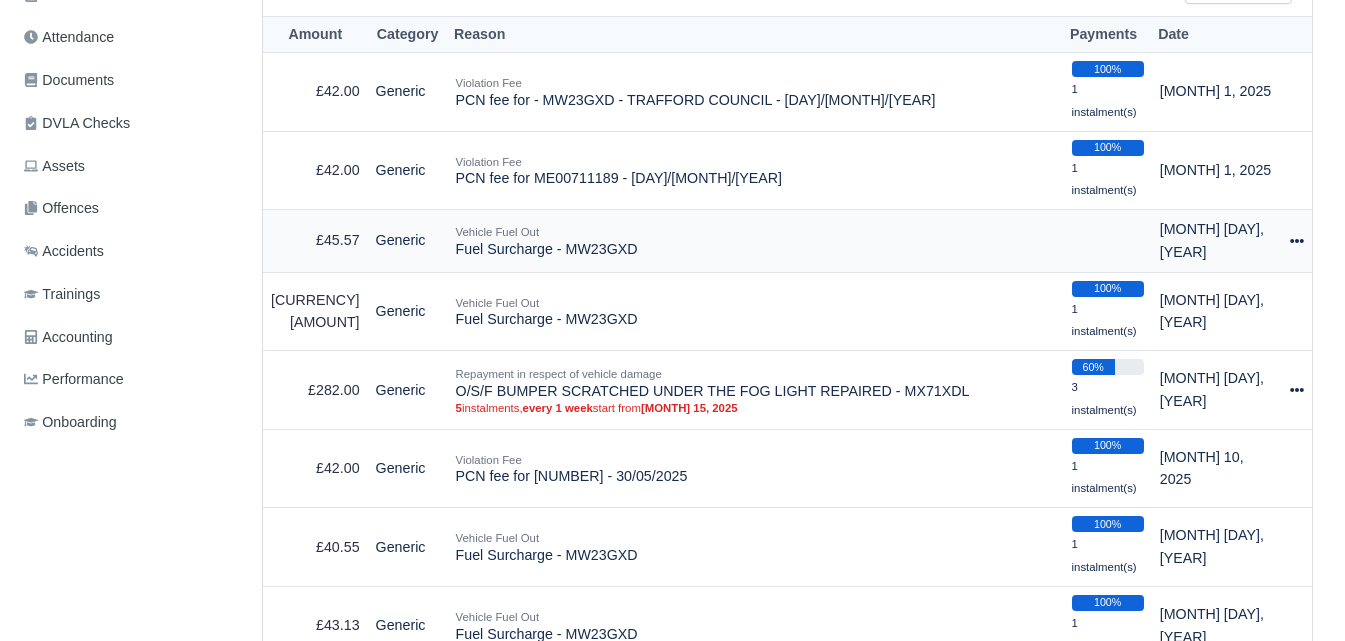 click at bounding box center (1297, 241) 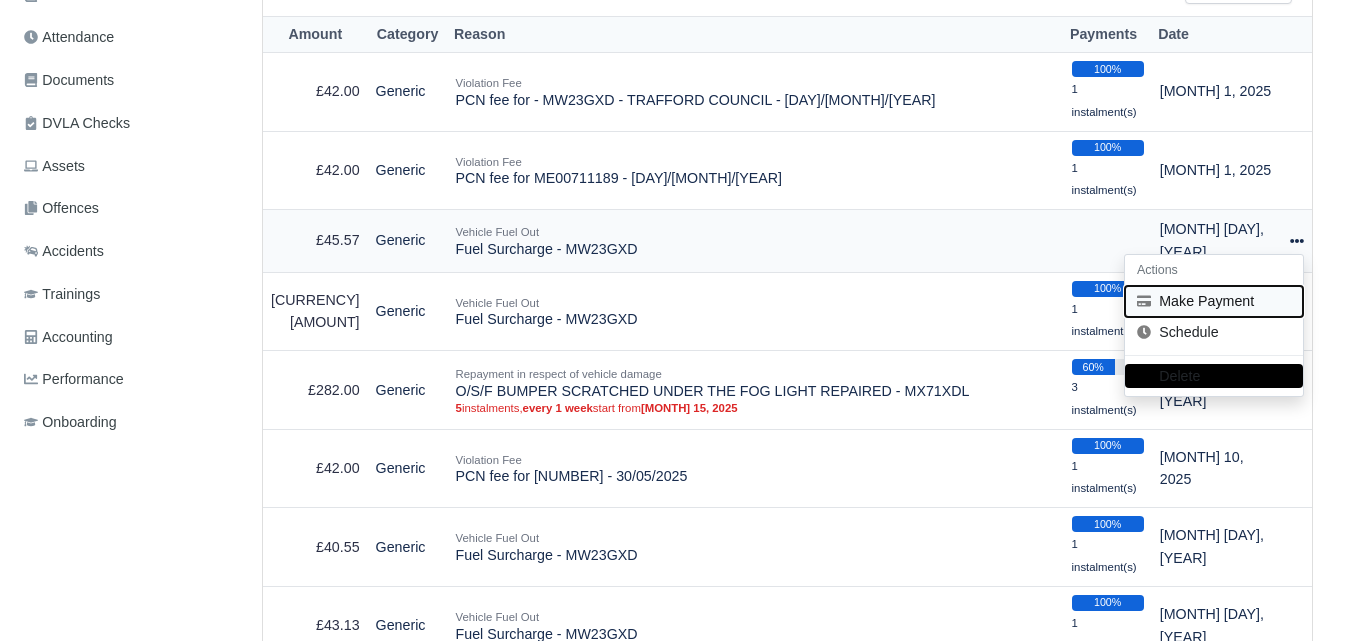 click on "Make Payment" at bounding box center (1214, 301) 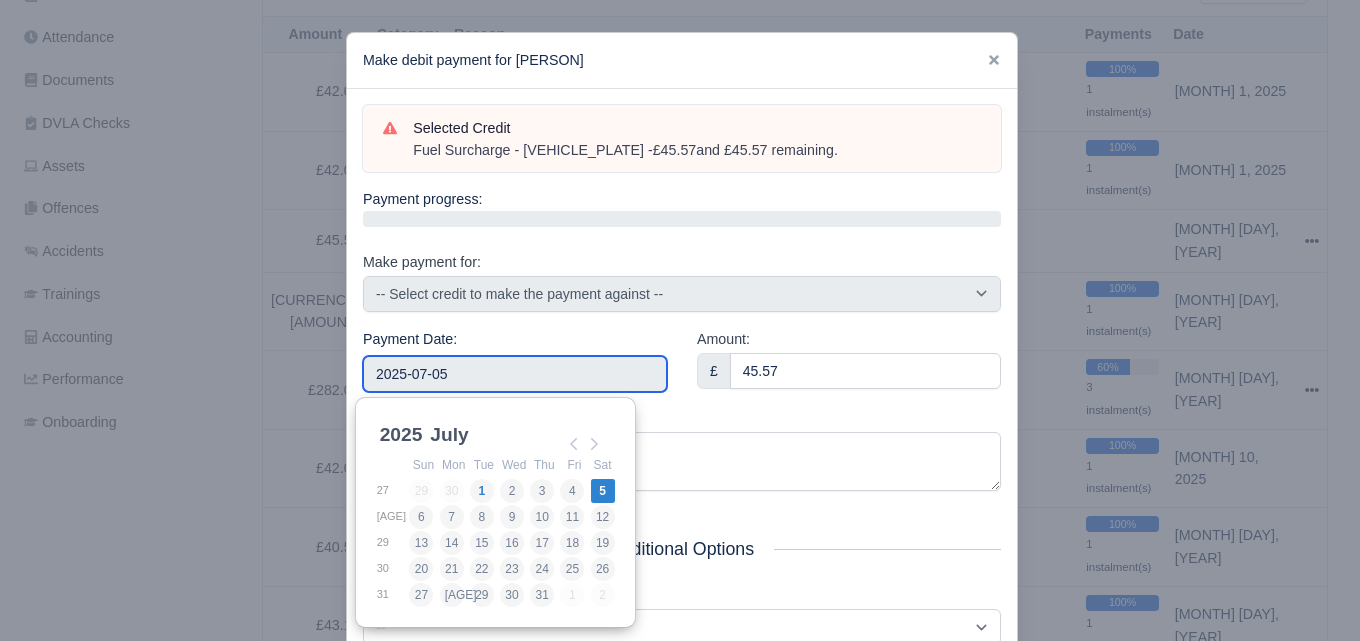 click on "2025-07-05" at bounding box center (515, 374) 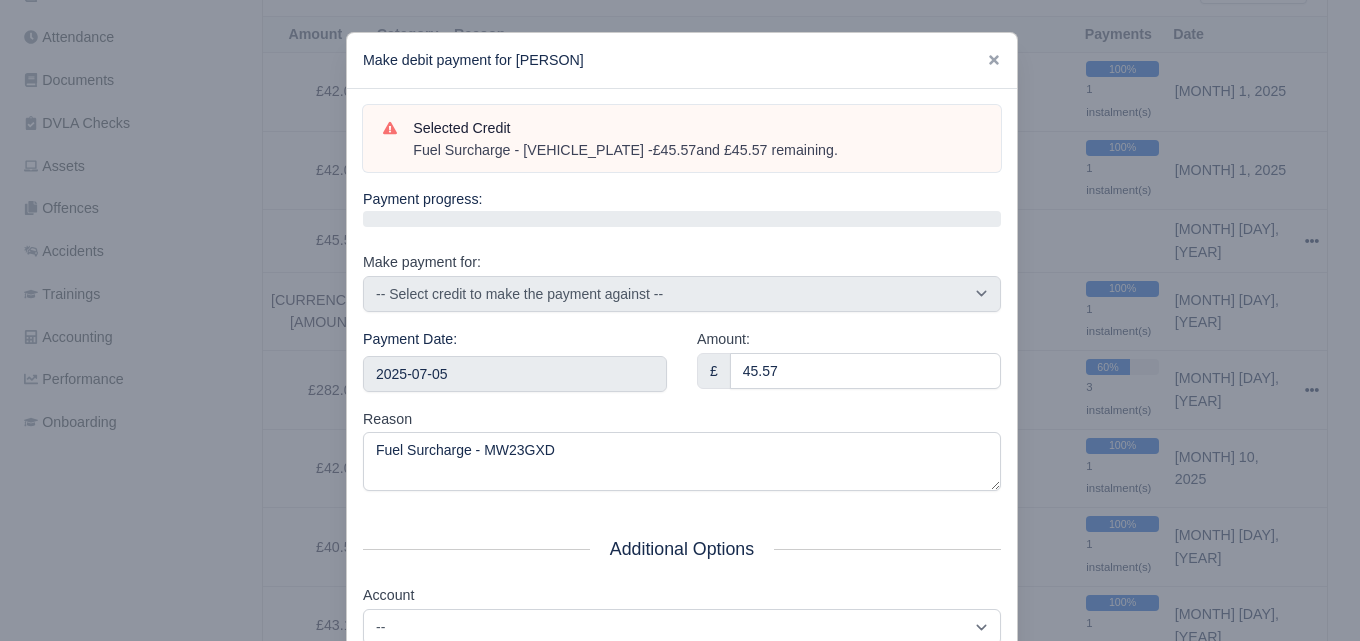 click on "Reason
Fuel Surcharge - MW23GXD" at bounding box center (682, 450) 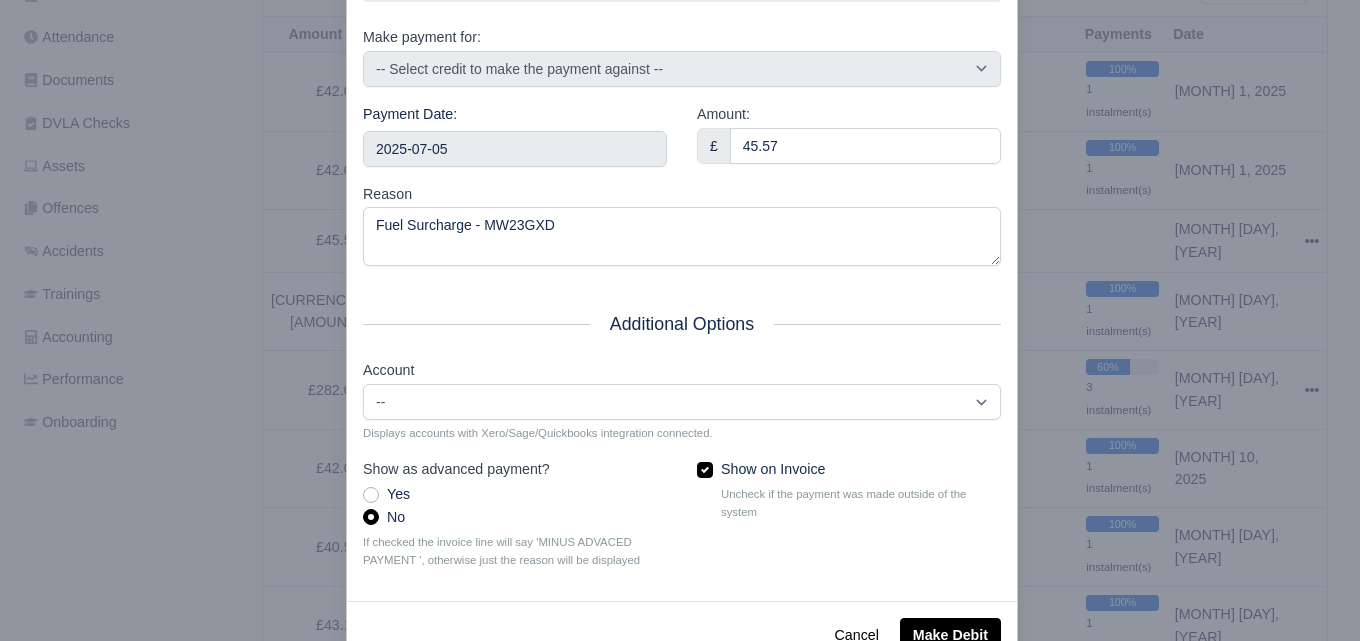scroll, scrollTop: 287, scrollLeft: 0, axis: vertical 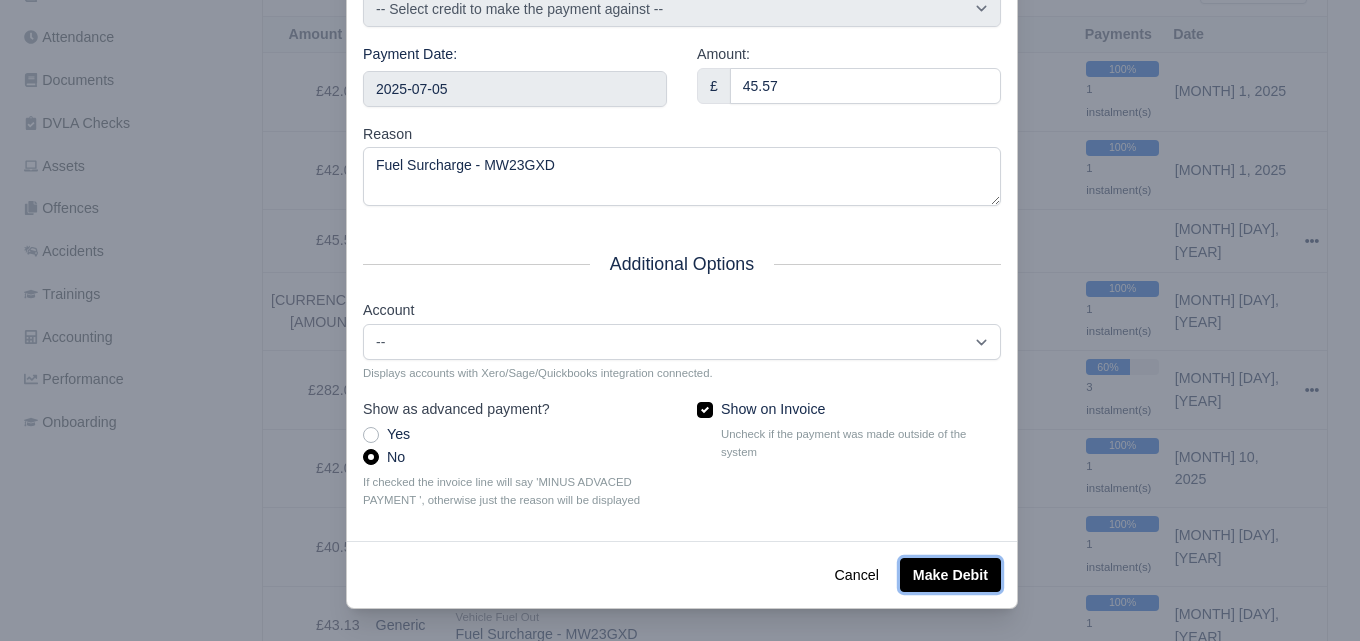 click on "Make Debit" at bounding box center (950, 575) 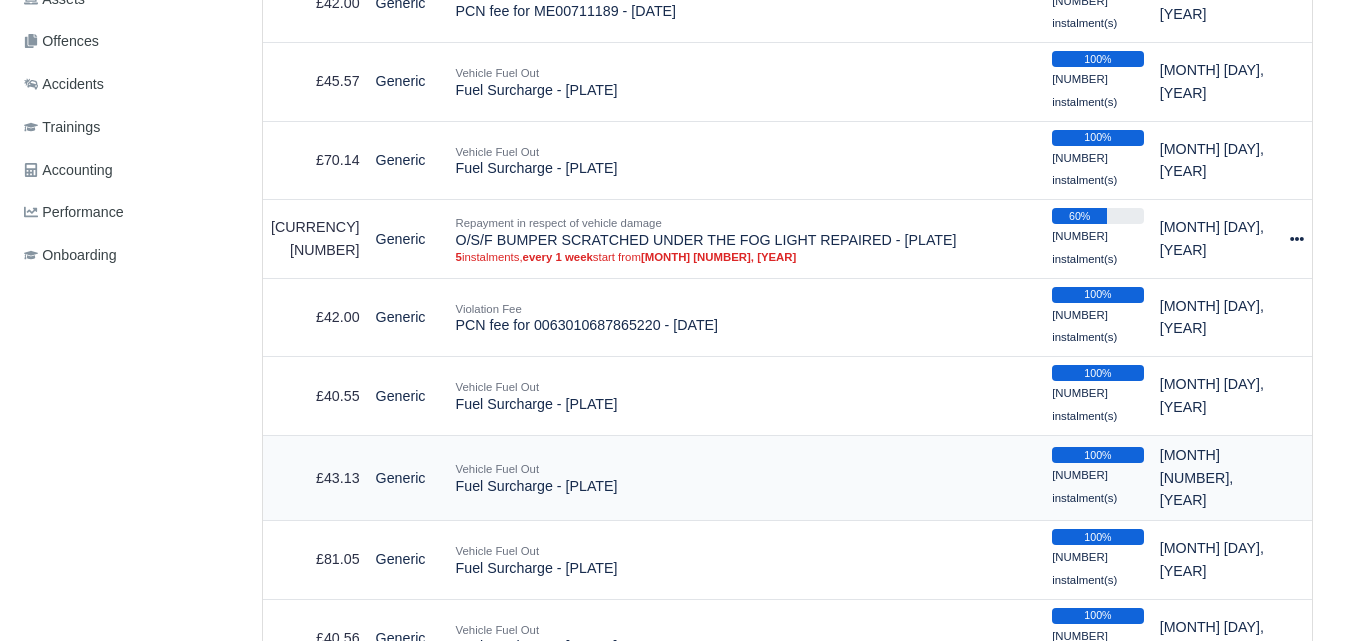 scroll, scrollTop: 500, scrollLeft: 0, axis: vertical 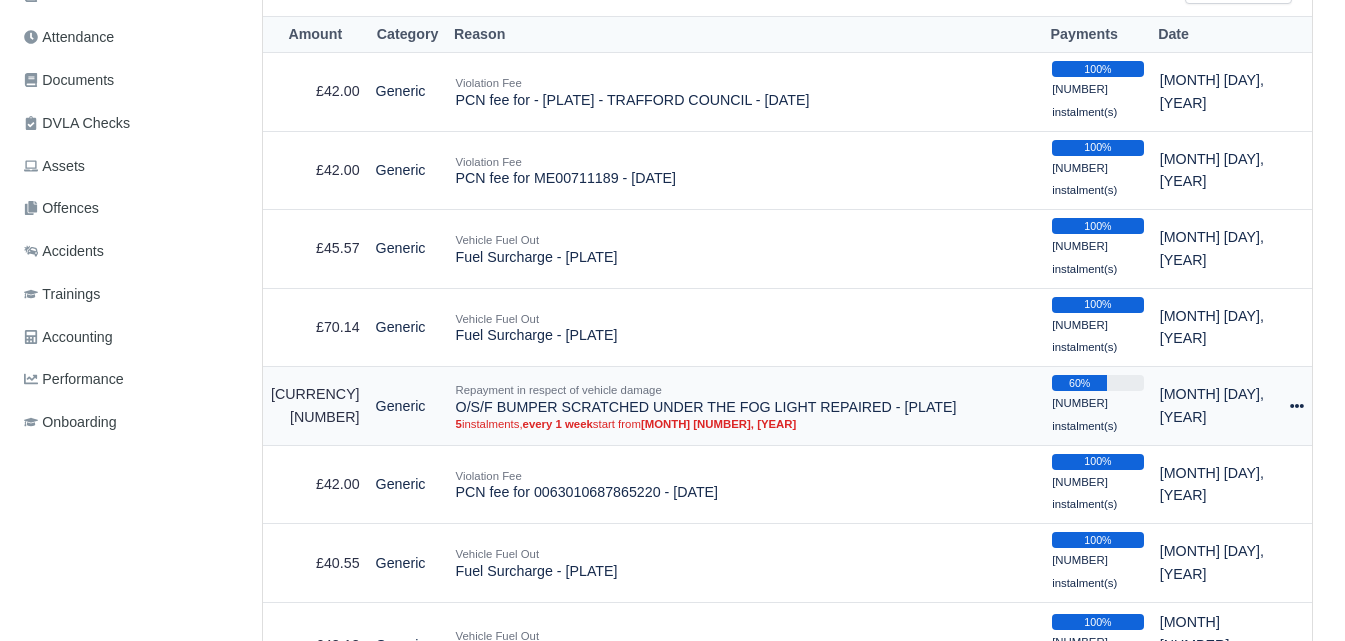 click on "5  instalments,
every 1 week
start from  Jun 15, 2025" at bounding box center [746, 424] 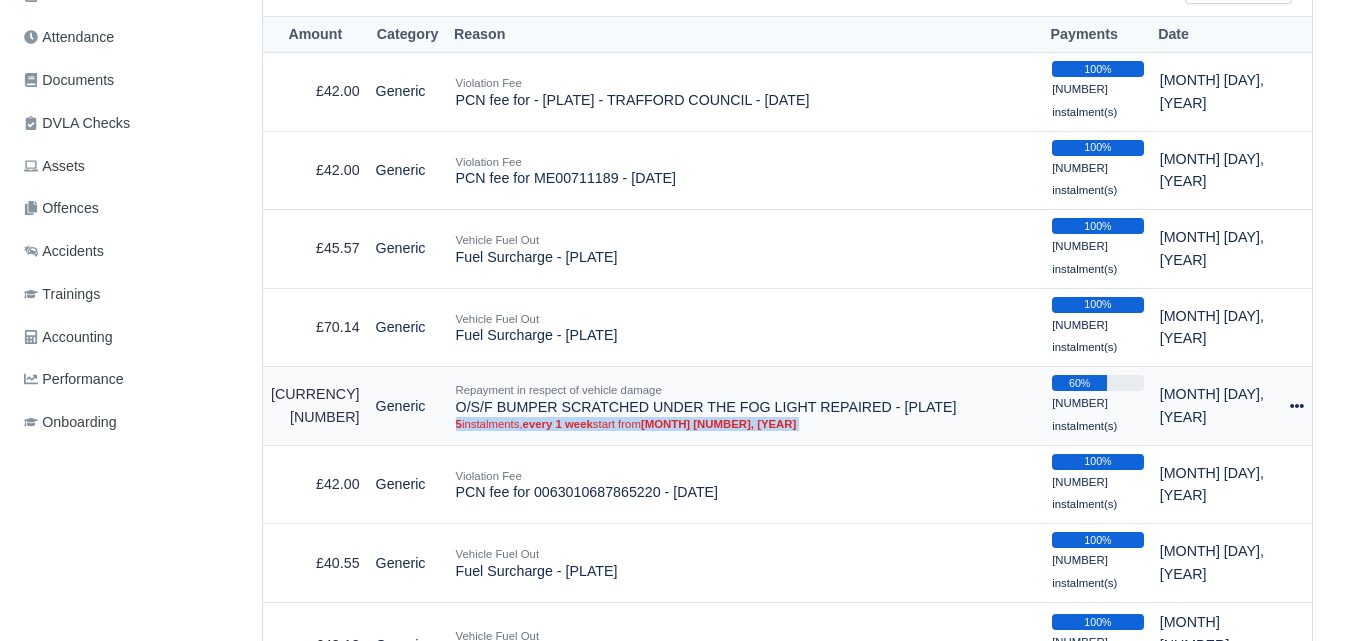 click on "5  instalments,
every 1 week
start from  Jun 15, 2025" at bounding box center [746, 424] 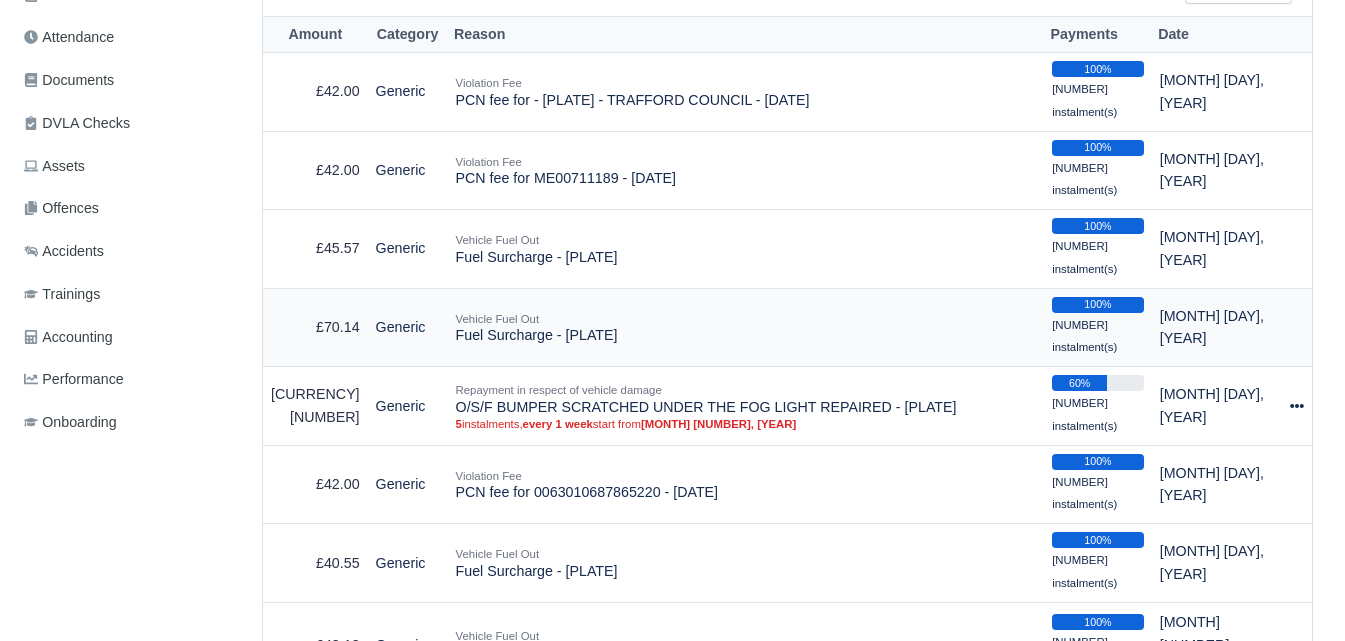 click on "Vehicle Fuel Out
Fuel Surcharge - MW23GXD" at bounding box center (746, 92) 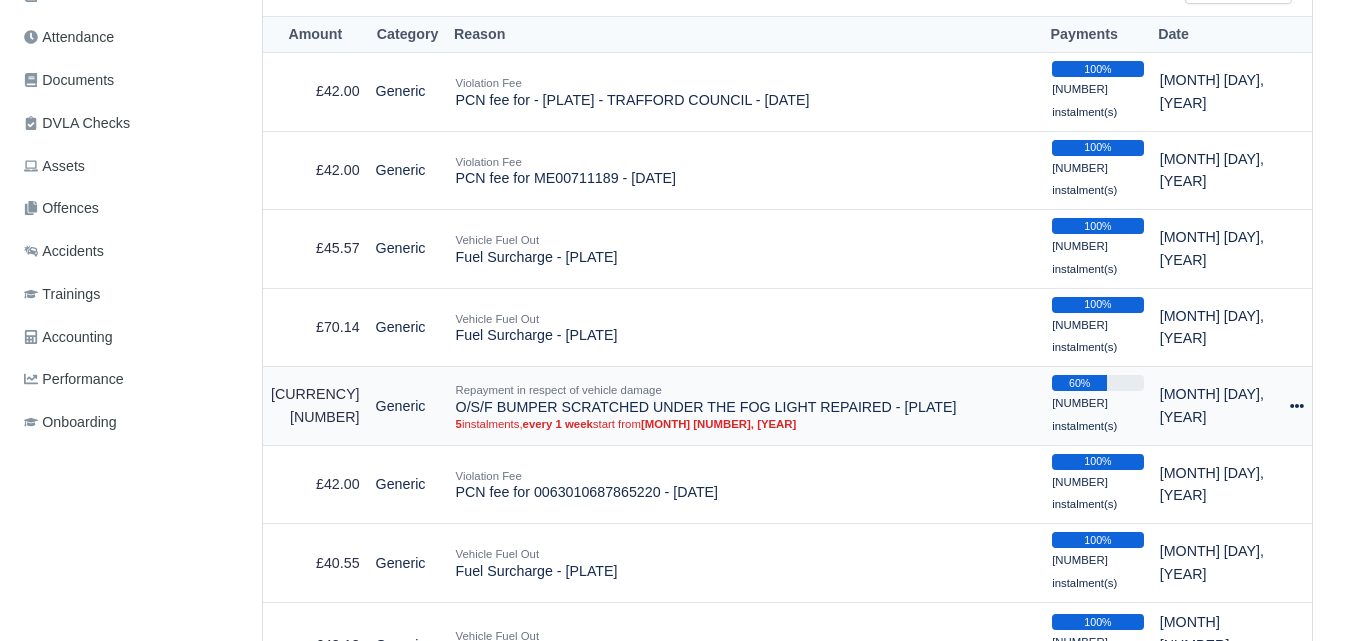 click on "Jun 15, 2025" at bounding box center [718, 424] 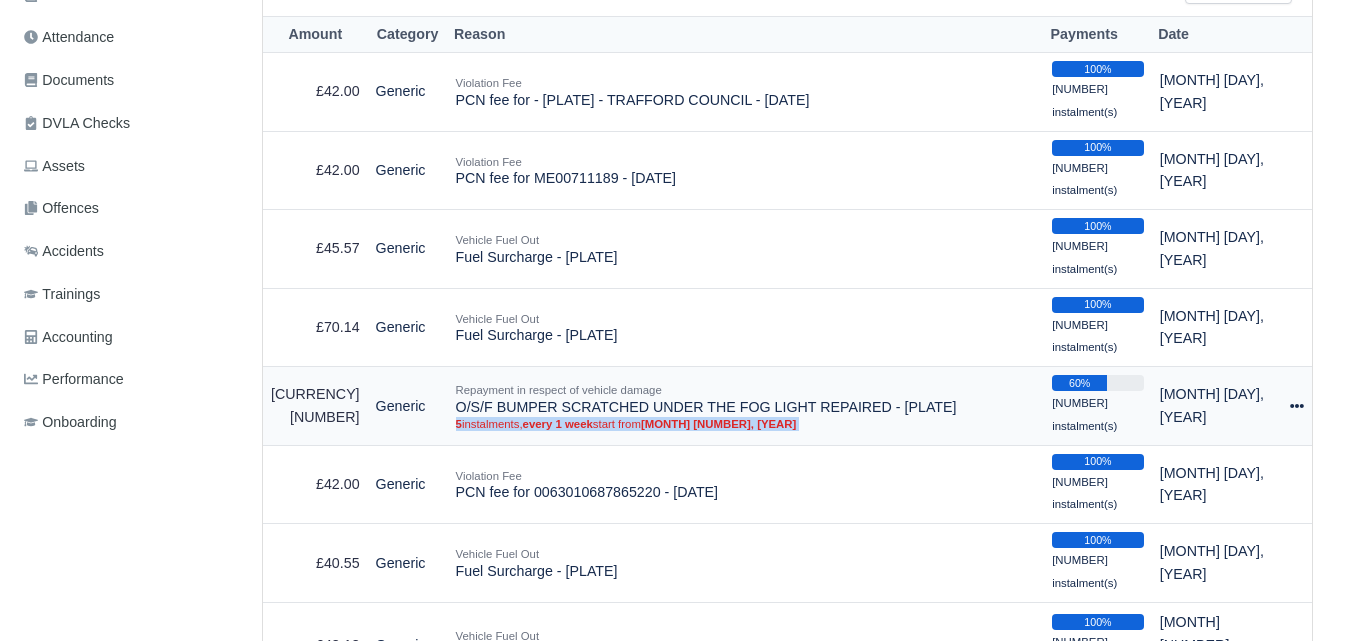 click on "Jun 15, 2025" at bounding box center [718, 424] 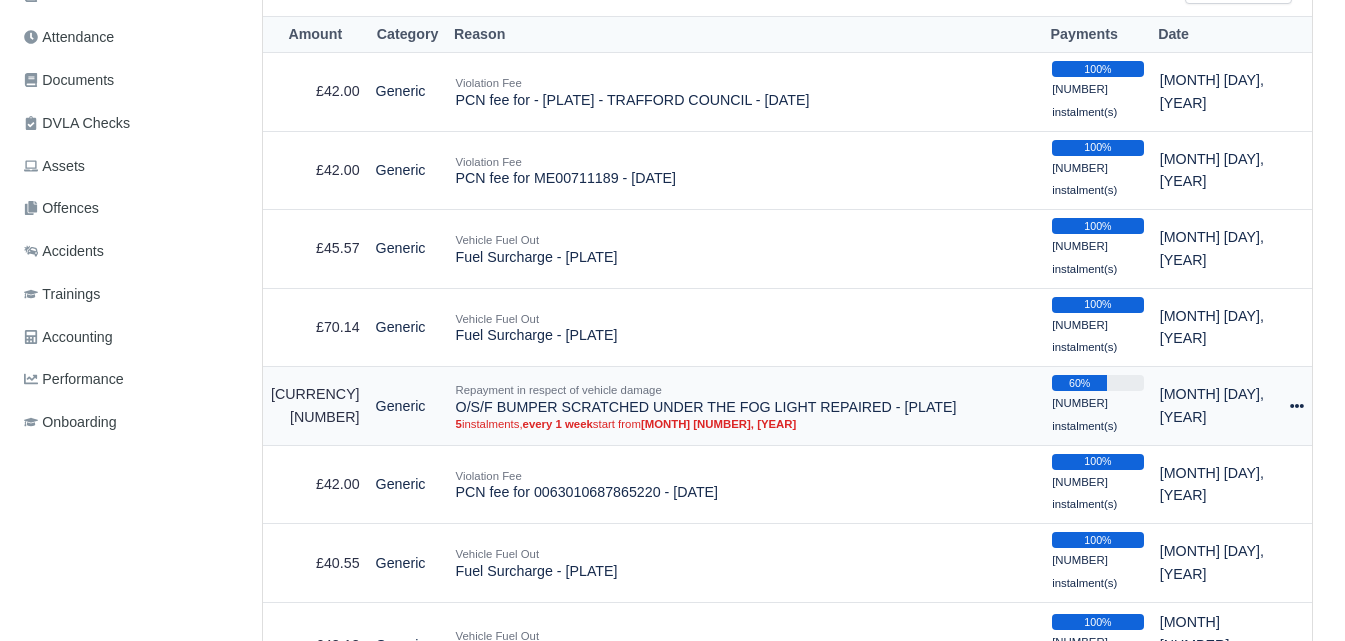 click on "Repayment in respect of vehicle damage
O/S/F BUMPER SCRATCHED UNDER THE FOG LIGHT REPAIRED - MX71XDL
5  instalments,
every 1 week
start from  Jun 15, 2025" at bounding box center [746, 92] 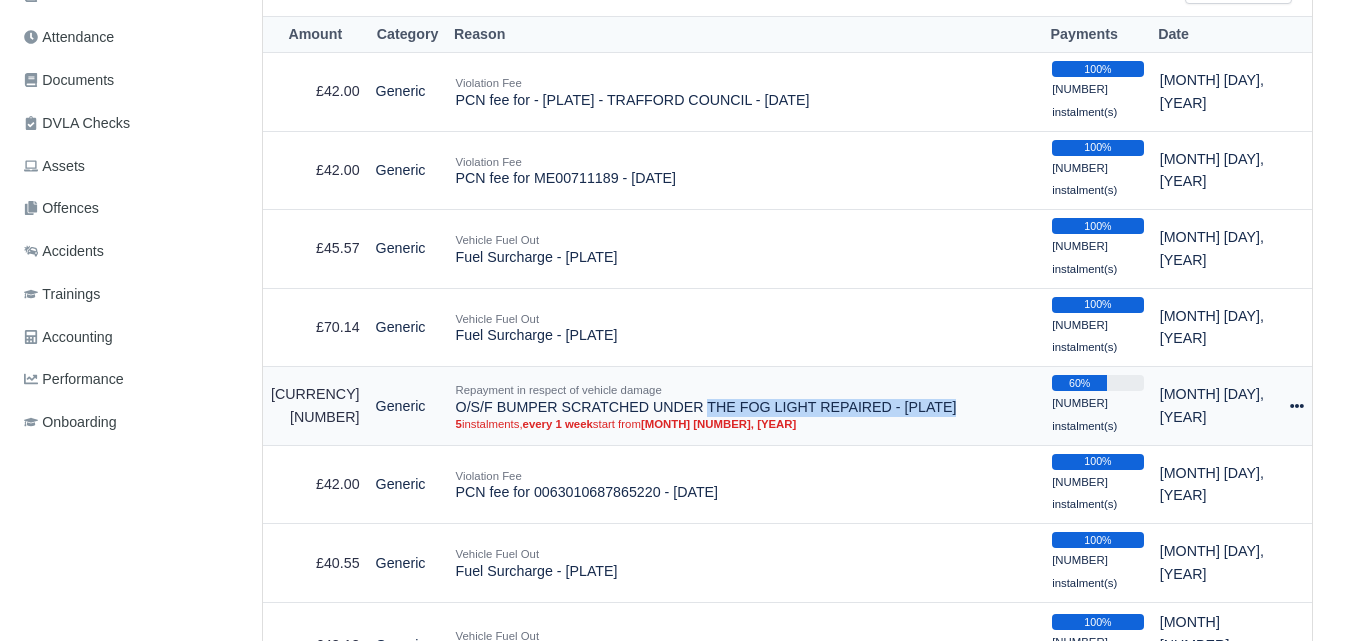 click on "Repayment in respect of vehicle damage
O/S/F BUMPER SCRATCHED UNDER THE FOG LIGHT REPAIRED - MX71XDL
5  instalments,
every 1 week
start from  Jun 15, 2025" at bounding box center (746, 92) 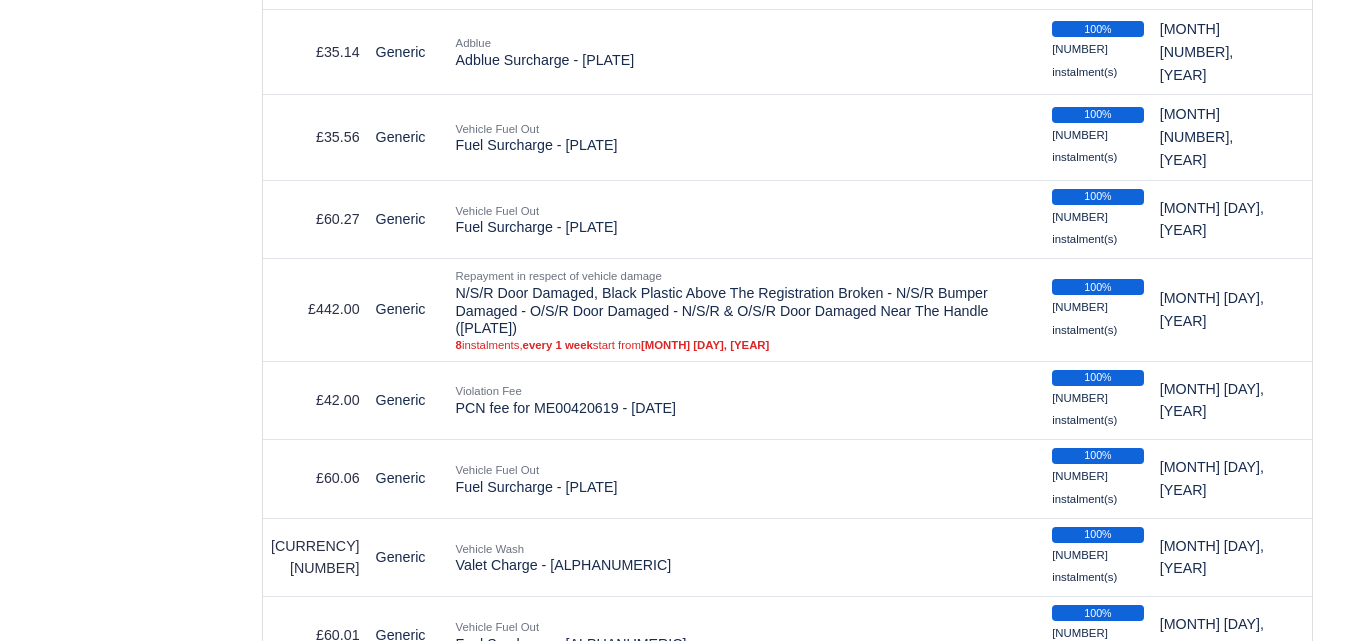 scroll, scrollTop: 1500, scrollLeft: 0, axis: vertical 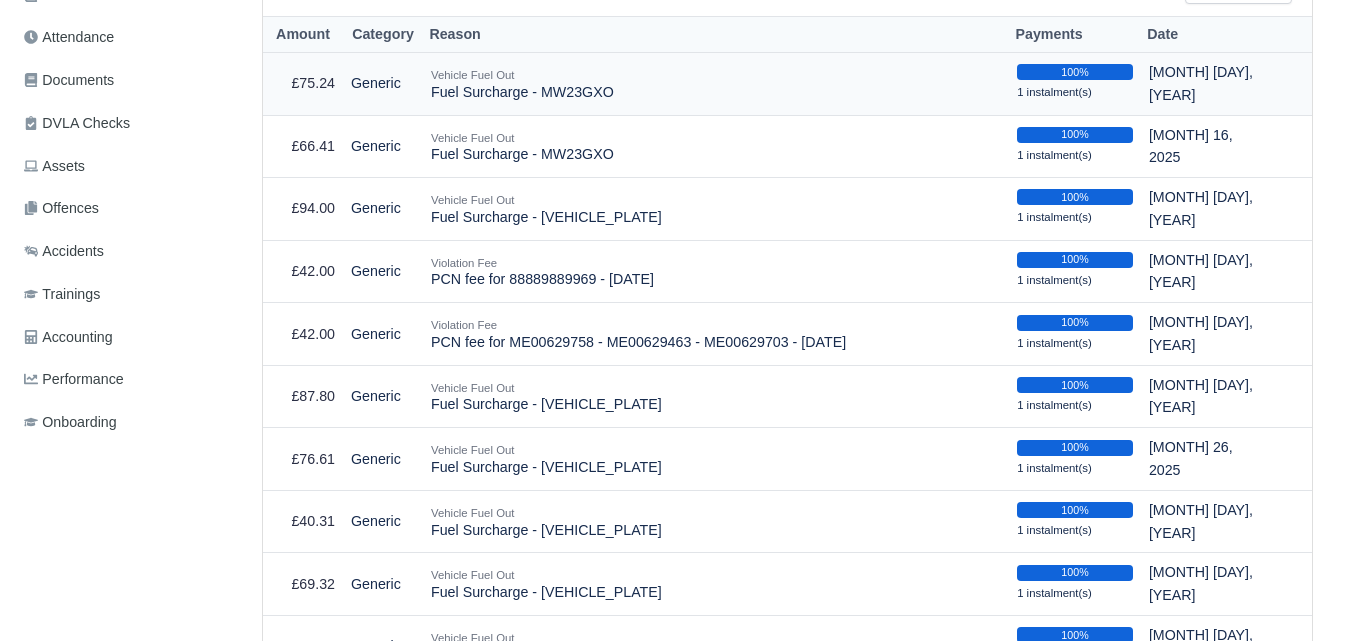 drag, startPoint x: 432, startPoint y: 85, endPoint x: 607, endPoint y: 89, distance: 175.04572 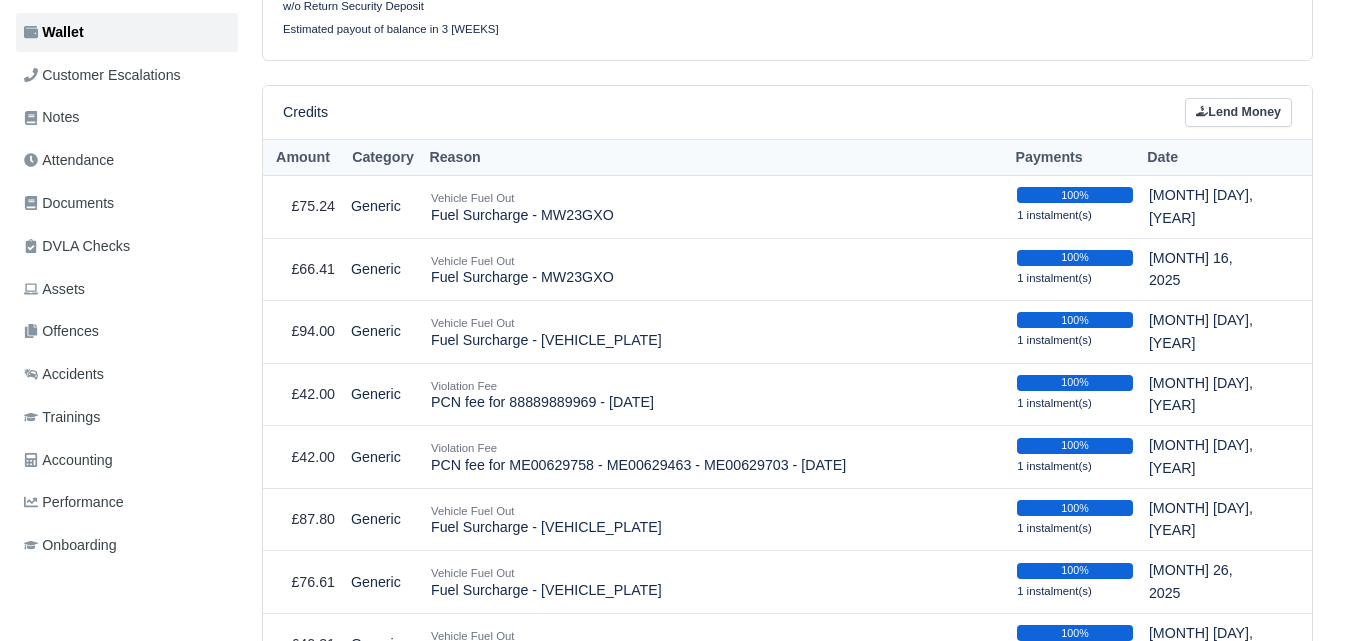 scroll, scrollTop: 333, scrollLeft: 0, axis: vertical 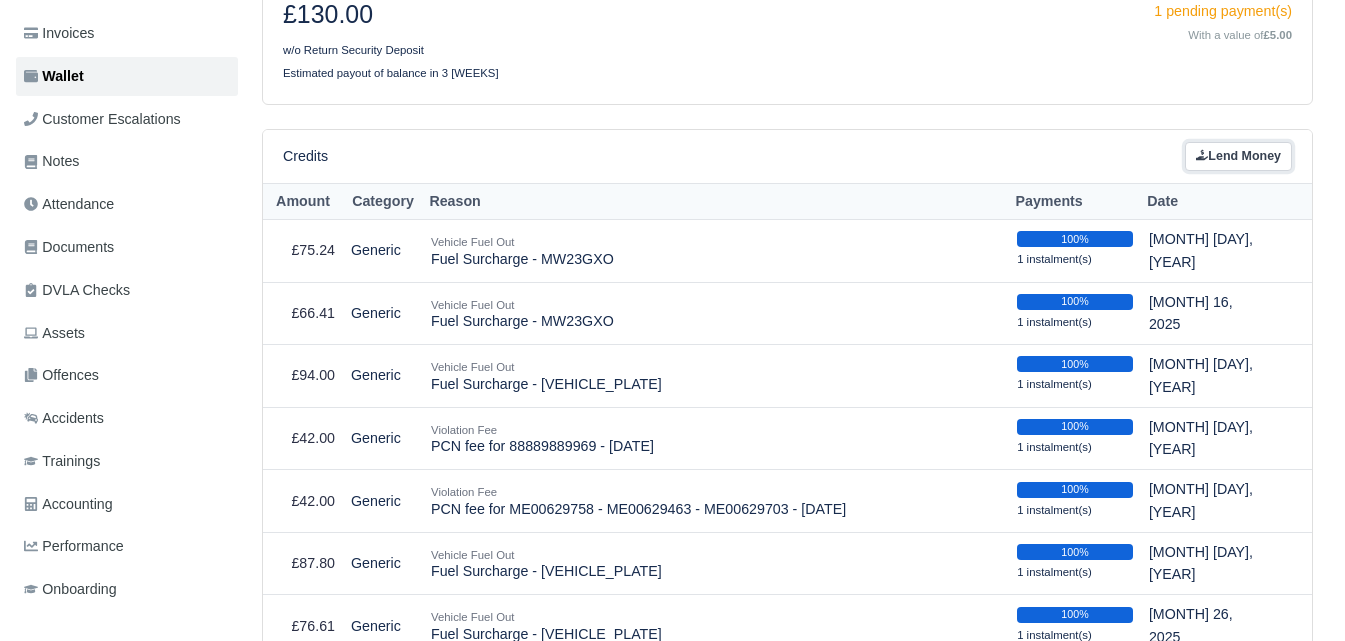 click on "Lend Money" at bounding box center (1238, 156) 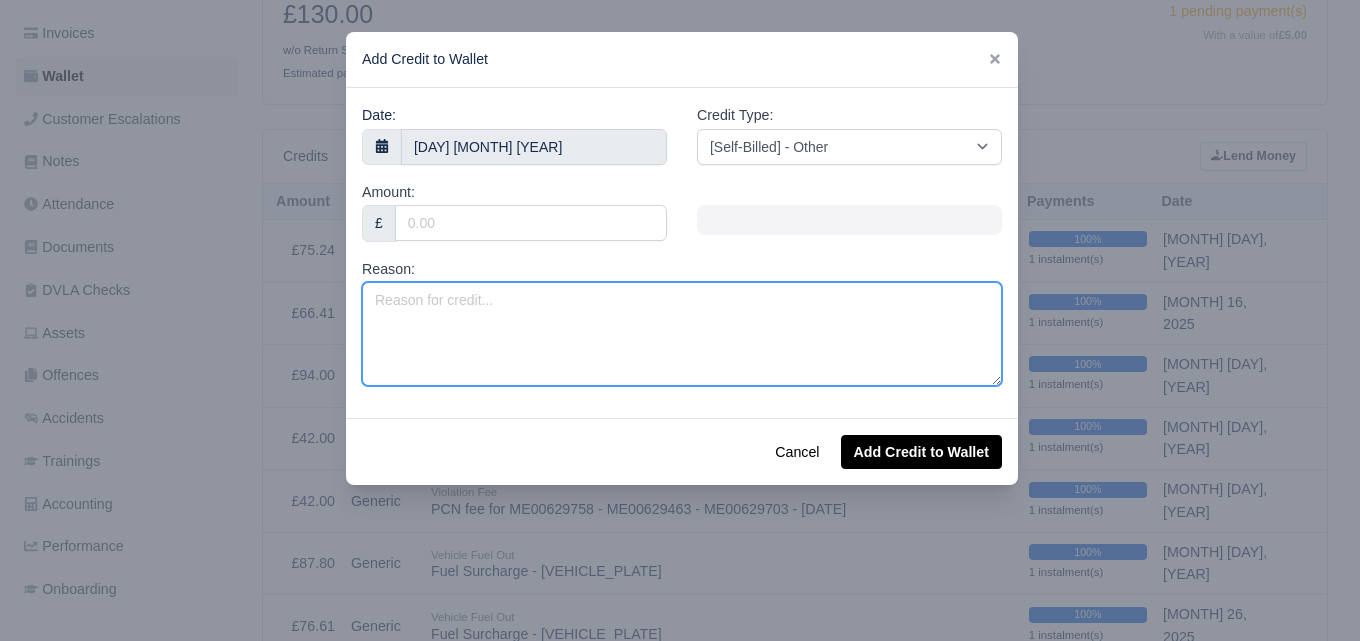 click on "Reason:" at bounding box center [682, 334] 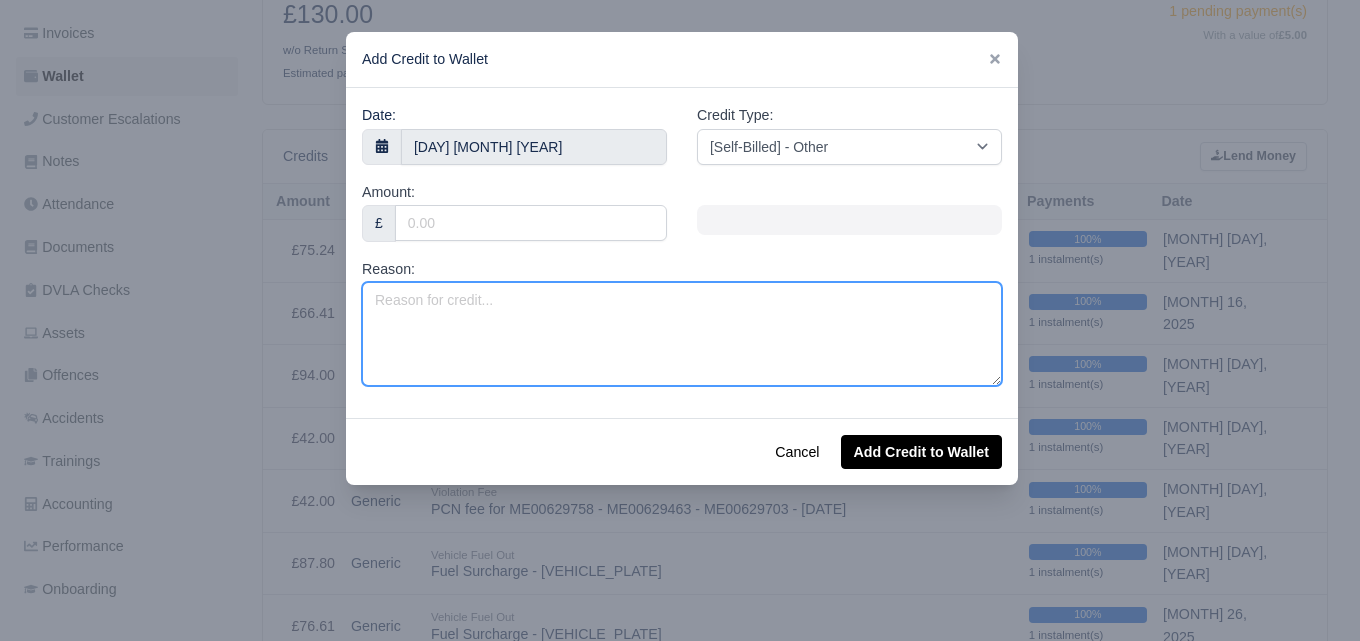 paste on "Fuel Surcharge - MW23GXO" 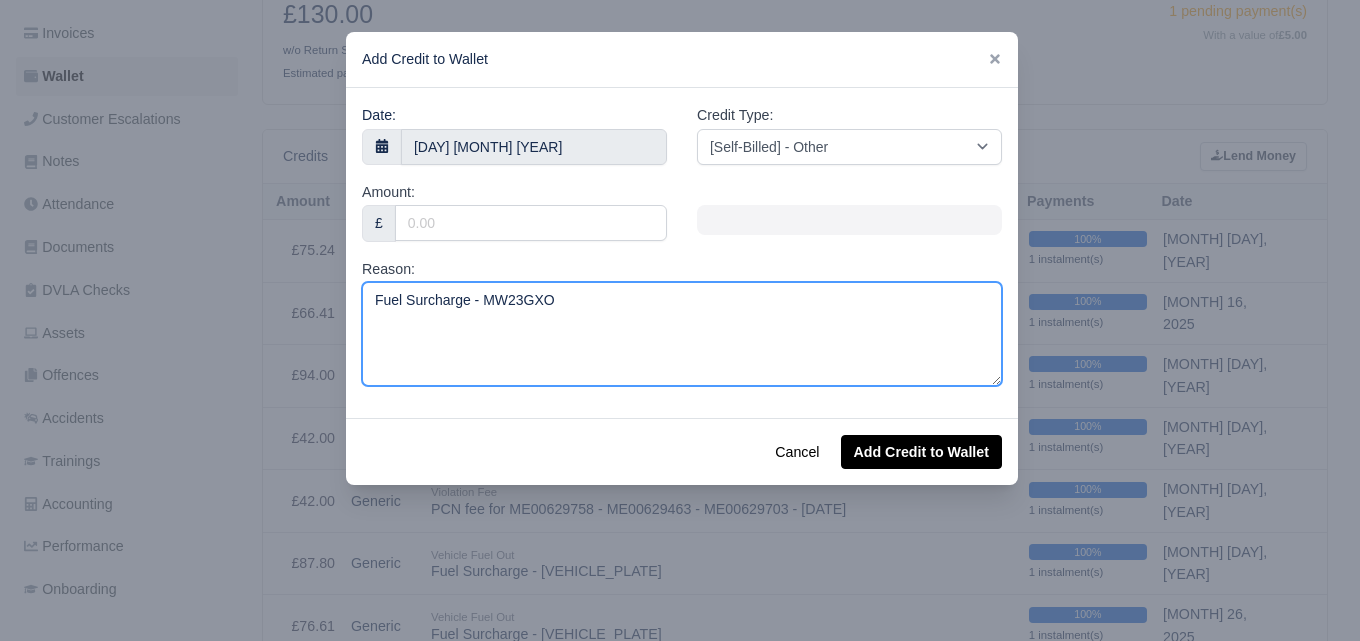 type on "Fuel Surcharge - MW23GXO" 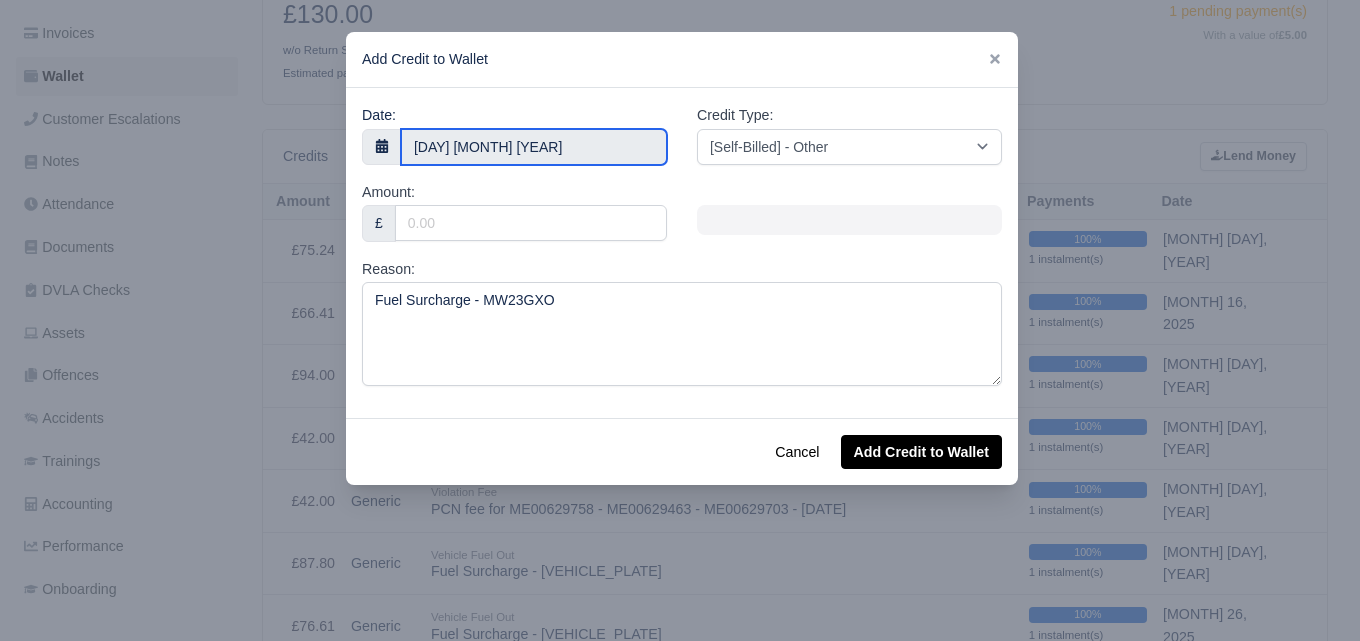 click on "1 July 2025" at bounding box center (534, 147) 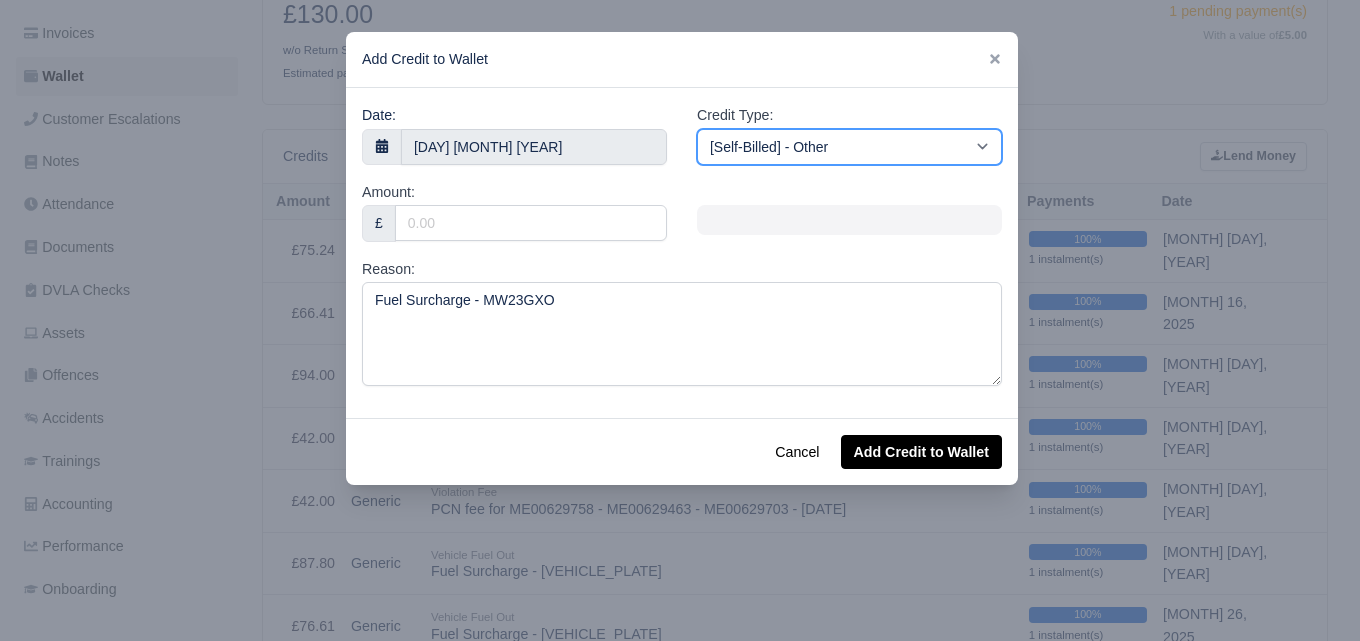 click on "[Self-Billed] - Other
[Self-Billed] - Negative Invoice
[Self-Billed] - Keychain
[Self-Billed] - Background Check
[Self-Billed] - Fuel Advance Payment
[Self-Billed] - Prepayment for Upcoming Work
[Rental] - Other
[Rental] - Vehicle Wash
[Rental] - Repayment in respect of vehicle damage
[Rental] - Vehicle Recovery Charge
[Rental] - Vehicle Pound Recovery
[Rental] - Vehicle Key Replacement
[Rental] - Vehicle Fuel Out
[Rental] - Van Fuel out/Adblue/Keychain/Van Wash/Sticker
[Rental] - Security Deposit to a maximum of £500
[Rental] - Advance payment in respect of rental vehicle deposit
[Rental] - Vehicle Violation
[Rental] - Violation Fee" at bounding box center [849, 147] 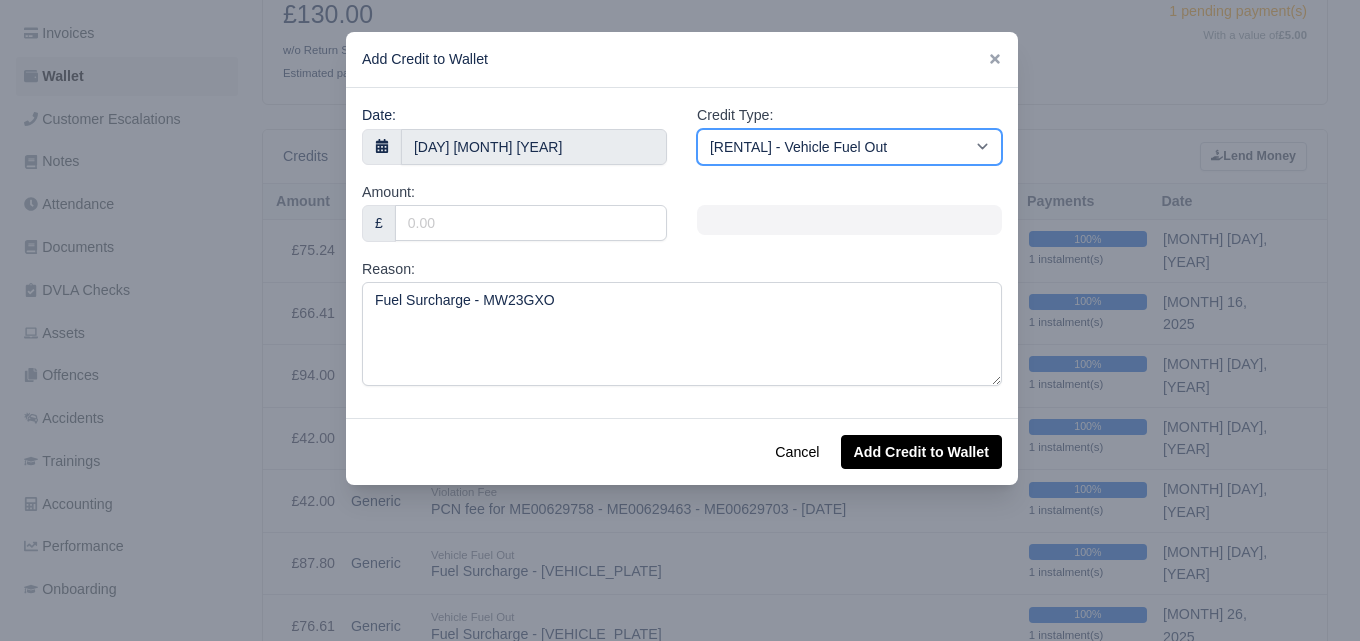 click on "[Self-Billed] - Other
[Self-Billed] - Negative Invoice
[Self-Billed] - Keychain
[Self-Billed] - Background Check
[Self-Billed] - Fuel Advance Payment
[Self-Billed] - Prepayment for Upcoming Work
[Rental] - Other
[Rental] - Vehicle Wash
[Rental] - Repayment in respect of vehicle damage
[Rental] - Vehicle Recovery Charge
[Rental] - Vehicle Pound Recovery
[Rental] - Vehicle Key Replacement
[Rental] - Vehicle Fuel Out
[Rental] - Van Fuel out/Adblue/Keychain/Van Wash/Sticker
[Rental] - Security Deposit to a maximum of £500
[Rental] - Advance payment in respect of rental vehicle deposit
[Rental] - Vehicle Violation
[Rental] - Violation Fee" at bounding box center [849, 147] 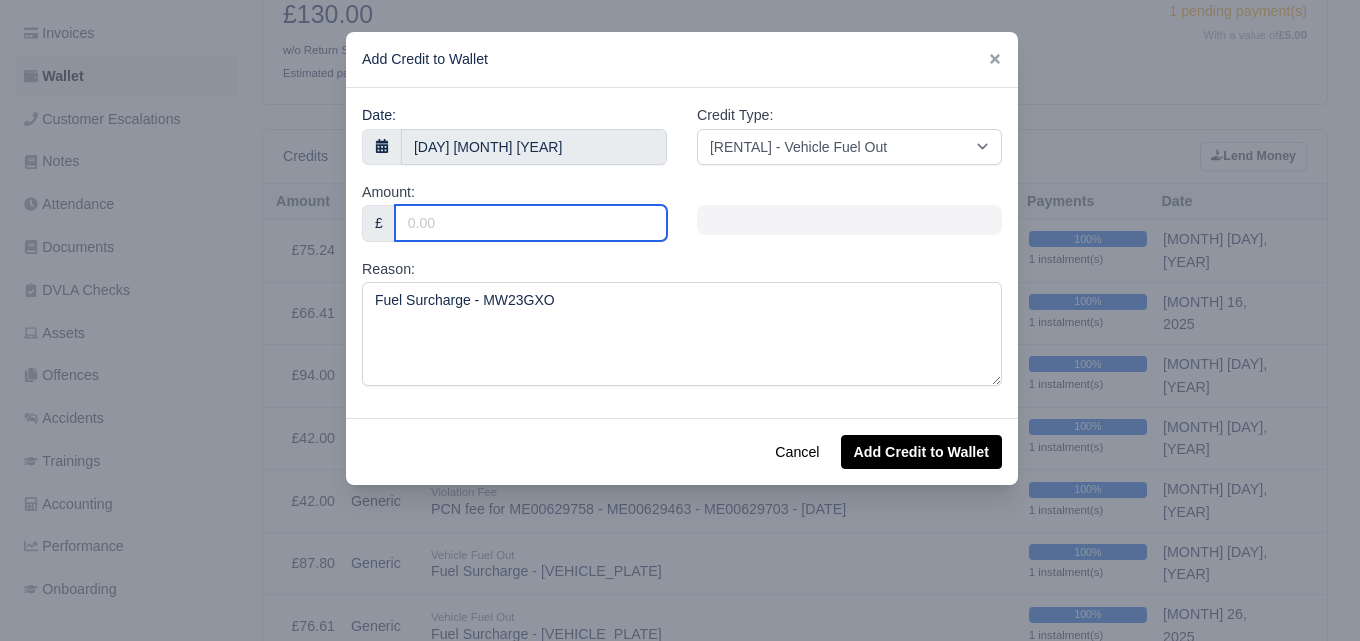 click on "Amount:" at bounding box center [531, 223] 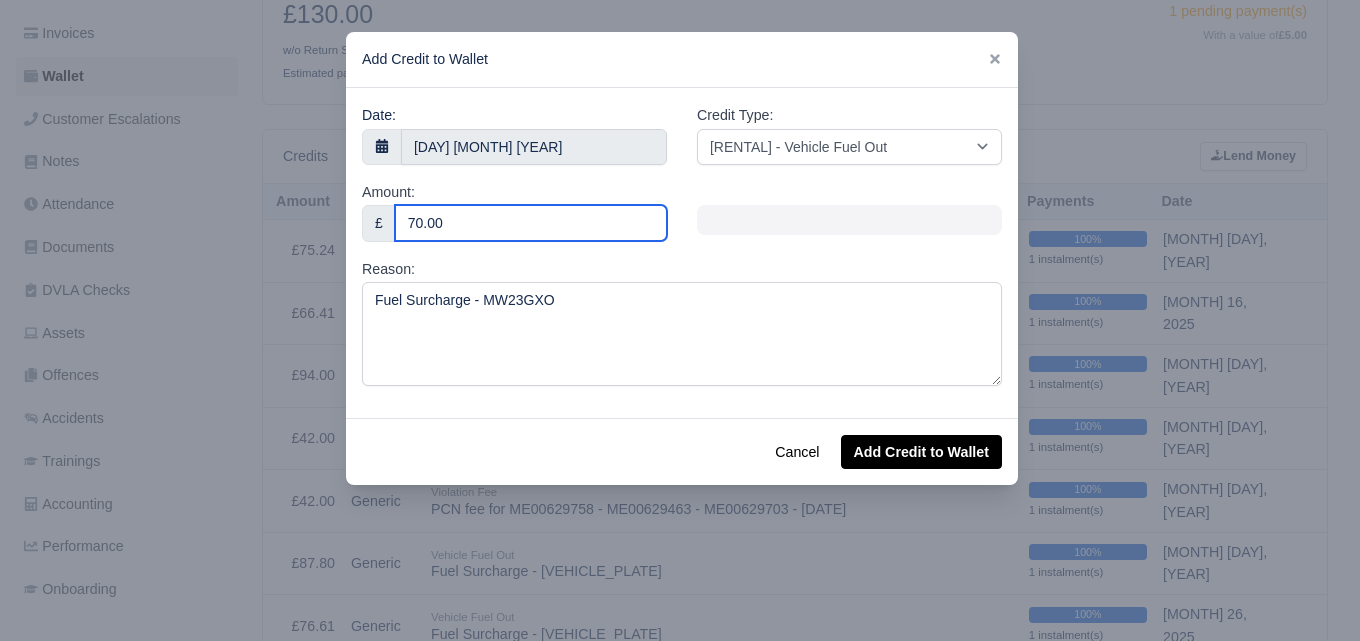 type on "70.00" 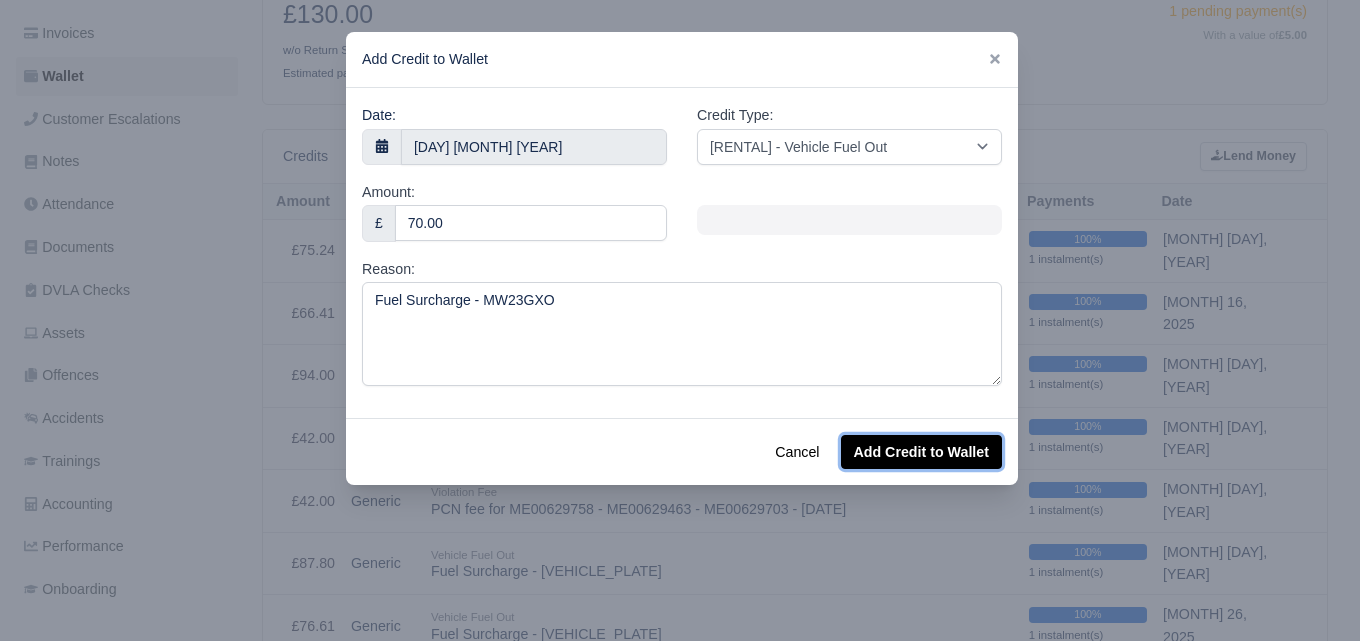 click on "Add Credit to Wallet" at bounding box center [921, 452] 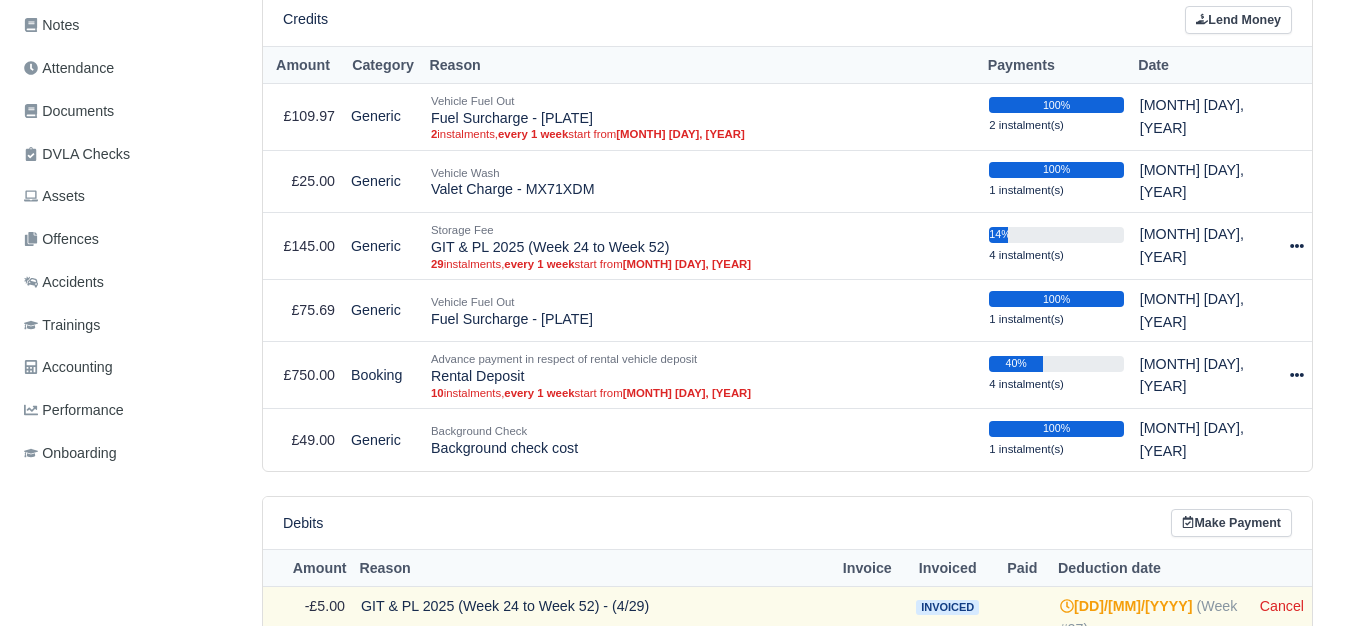 scroll, scrollTop: 500, scrollLeft: 0, axis: vertical 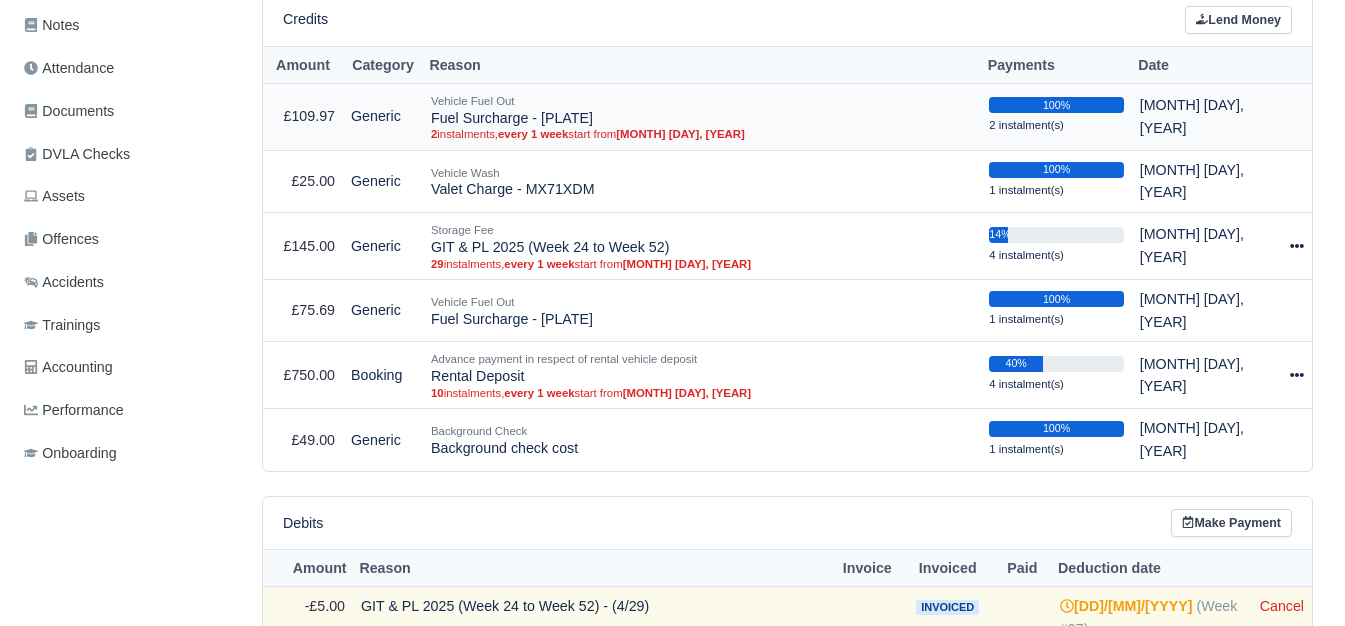 drag, startPoint x: 430, startPoint y: 134, endPoint x: 604, endPoint y: 131, distance: 174.02586 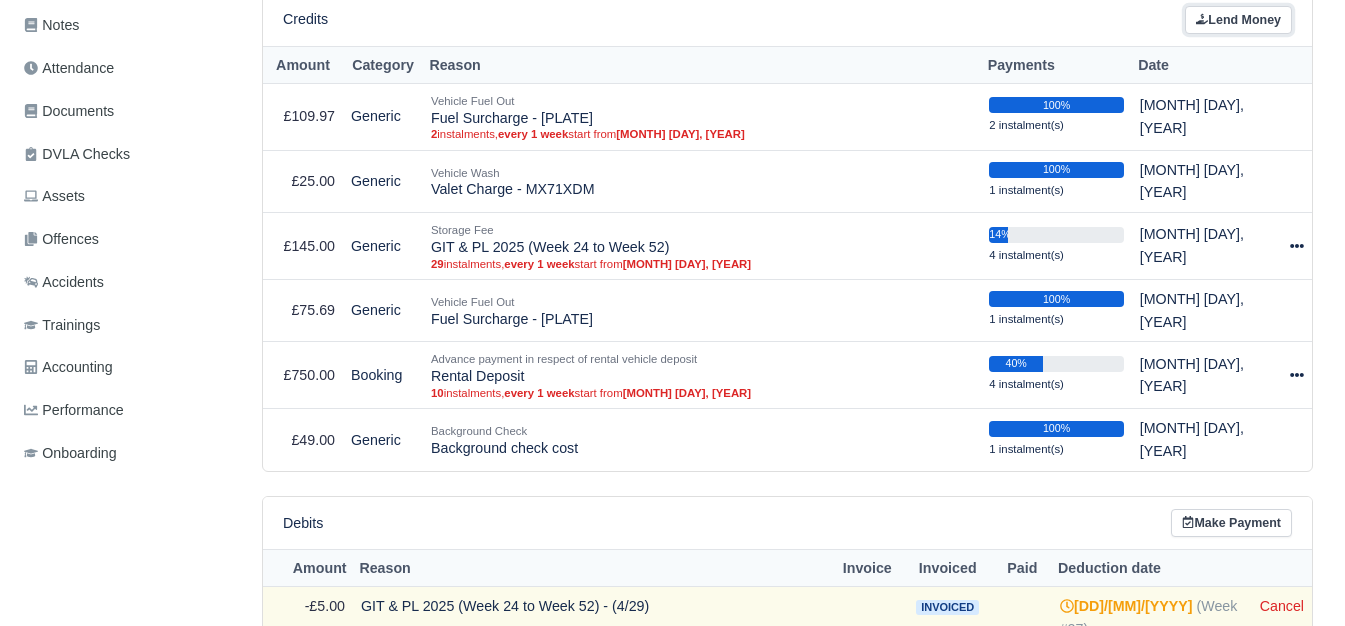 click on "Lend Money" at bounding box center [1238, 20] 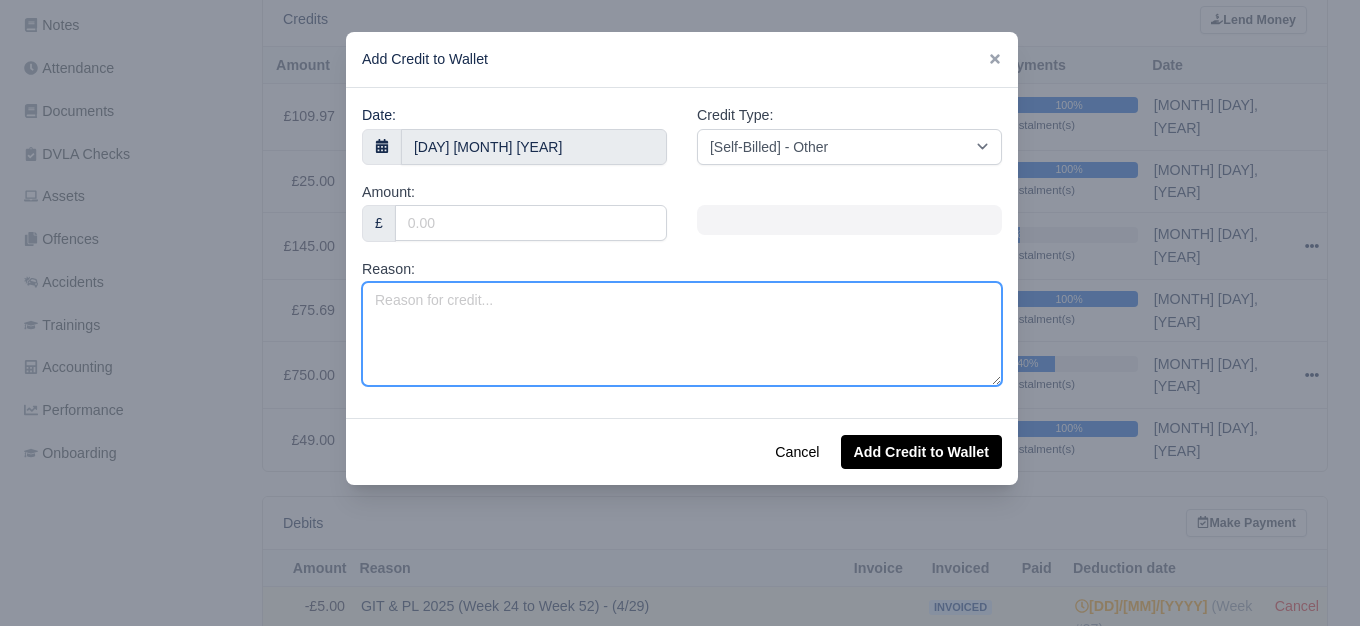 click on "Reason:" at bounding box center [682, 334] 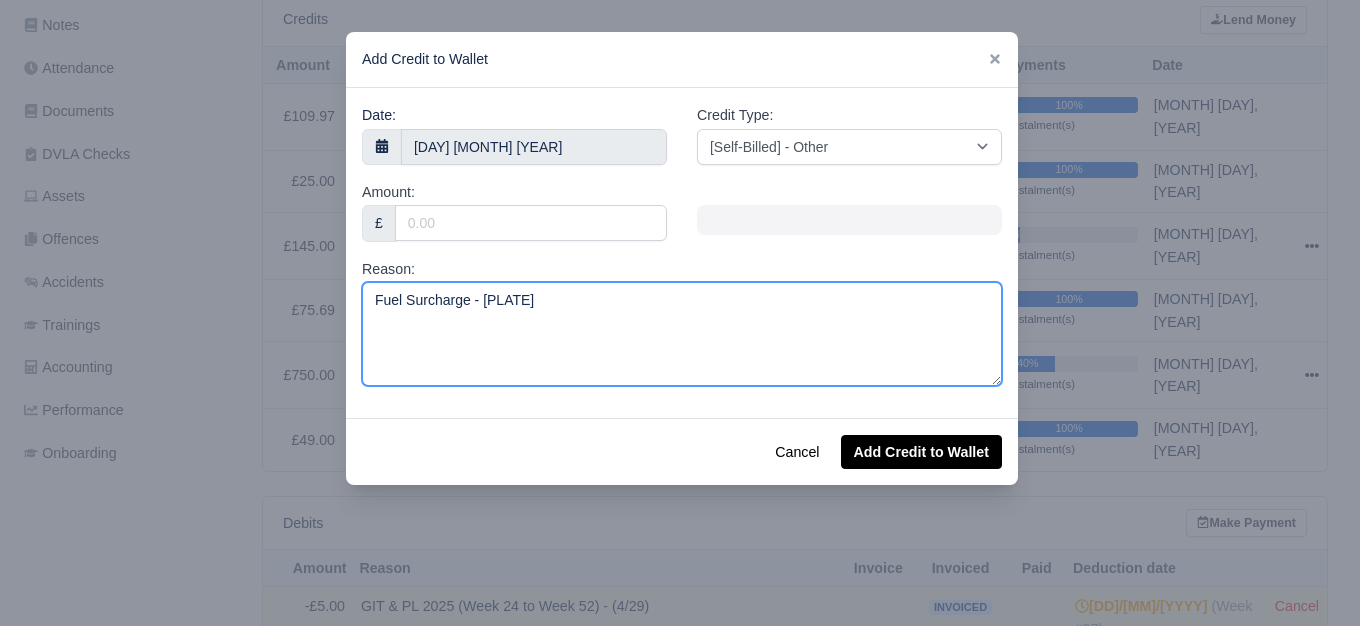 type on "[PRODUCT] - [POSTAL CODE]" 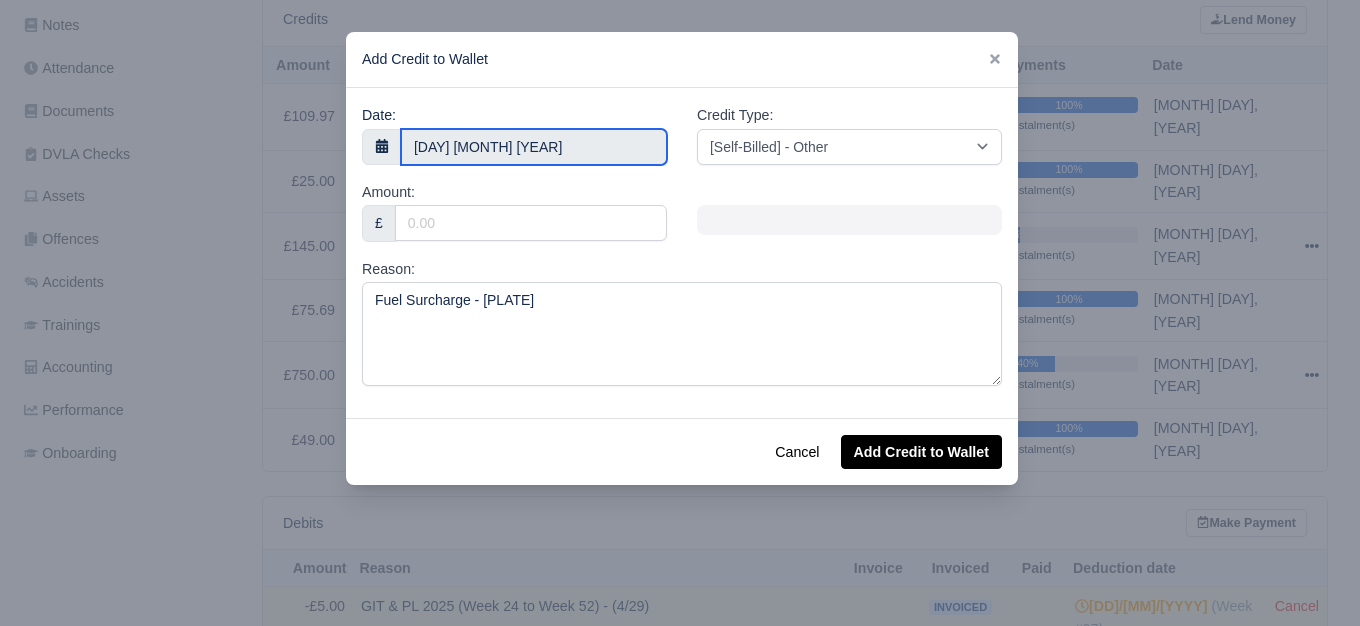 click on "WEB LOGISTIX LTD
My Invoices Schedule Workforce Manpower Expiring Documents Leave Requests Daily Attendance Daily Timesheet Onboardings Feedback Administration Depots Operating Centres Management Schedule Tasks Tasks Metrics Vehicles Fleet Schedule Rental Agreements Today's Inspections Forms Customers Offences Incidents Service Entries Renewal Dates Vehicle Groups Fleet Insurance B2B Contractors Finance Invoices Disputes Payment Types Service Types Assets Credit Instalments Bulk Payment Custom Invoices Health & Safety Vehicle Inspections Support Portal Incidents Compliance Compliance Dashboard E-Sign Documents Communication Center Trainings Reports
×" at bounding box center (680, -187) 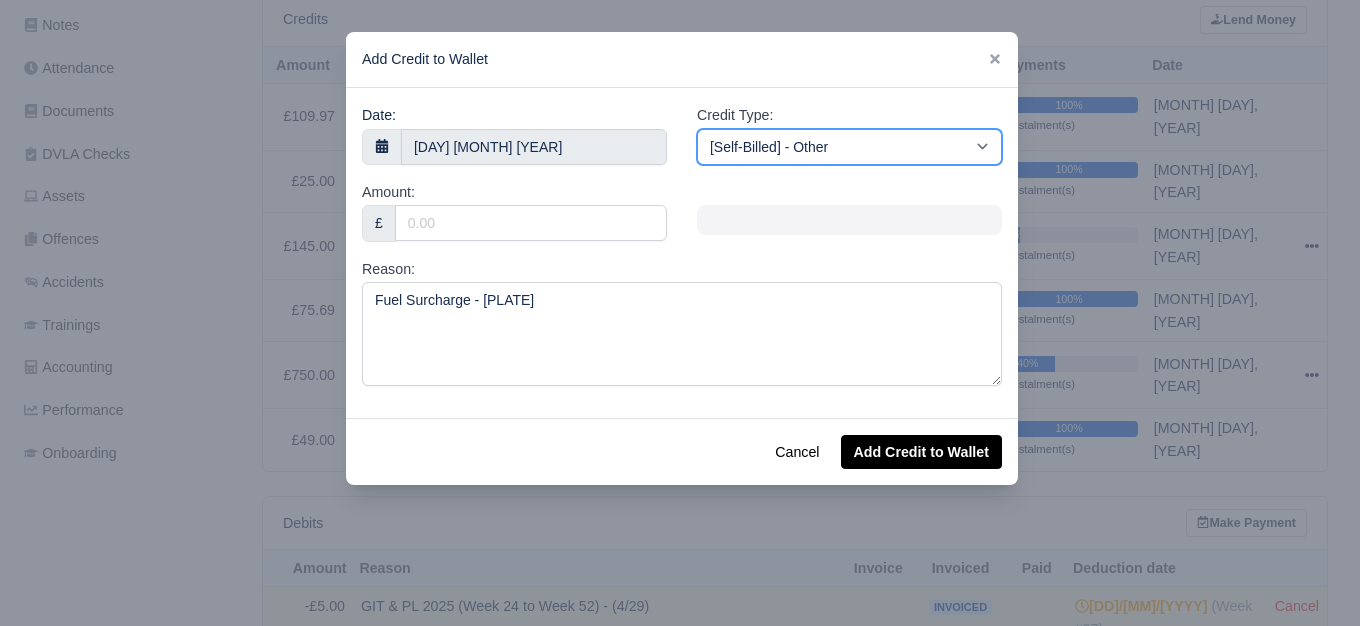click on "[Self-Billed] - Other
[Self-Billed] - Negative Invoice
[Self-Billed] - Keychain
[Self-Billed] - Background Check
[Self-Billed] - Fuel Advance Payment
[Self-Billed] - Prepayment for Upcoming Work
[Rental] - Other
[Rental] - Vehicle Wash
[Rental] - Repayment in respect of vehicle damage
[Rental] - Vehicle Recovery Charge
[Rental] - Vehicle Pound Recovery
[Rental] - Vehicle Key Replacement
[Rental] - Vehicle Fuel Out
[Rental] - Van Fuel out/Adblue/Keychain/Van Wash/Sticker
[Rental] - Security Deposit to a maximum of £500
[Rental] - Advance payment in respect of rental vehicle deposit
[Rental] - Vehicle Violation
[Rental] - Violation Fee" at bounding box center (849, 147) 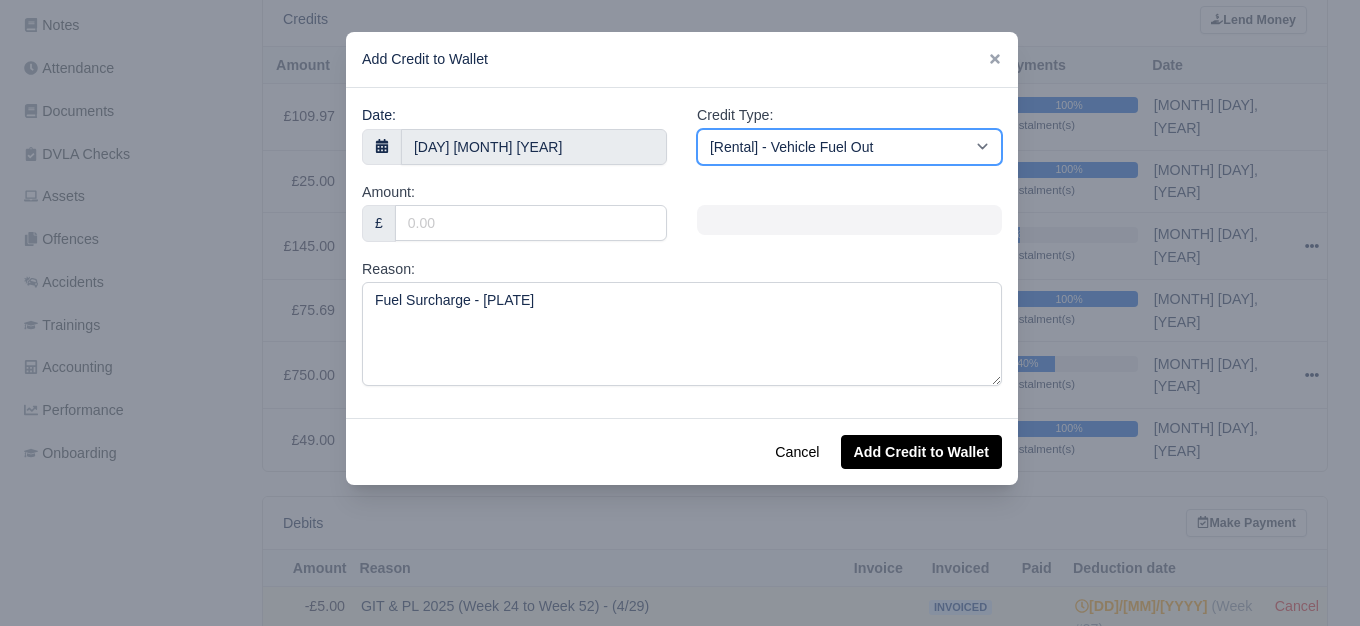 click on "[Self-Billed] - Other
[Self-Billed] - Negative Invoice
[Self-Billed] - Keychain
[Self-Billed] - Background Check
[Self-Billed] - Fuel Advance Payment
[Self-Billed] - Prepayment for Upcoming Work
[Rental] - Other
[Rental] - Vehicle Wash
[Rental] - Repayment in respect of vehicle damage
[Rental] - Vehicle Recovery Charge
[Rental] - Vehicle Pound Recovery
[Rental] - Vehicle Key Replacement
[Rental] - Vehicle Fuel Out
[Rental] - Van Fuel out/Adblue/Keychain/Van Wash/Sticker
[Rental] - Security Deposit to a maximum of £500
[Rental] - Advance payment in respect of rental vehicle deposit
[Rental] - Vehicle Violation
[Rental] - Violation Fee" at bounding box center [849, 147] 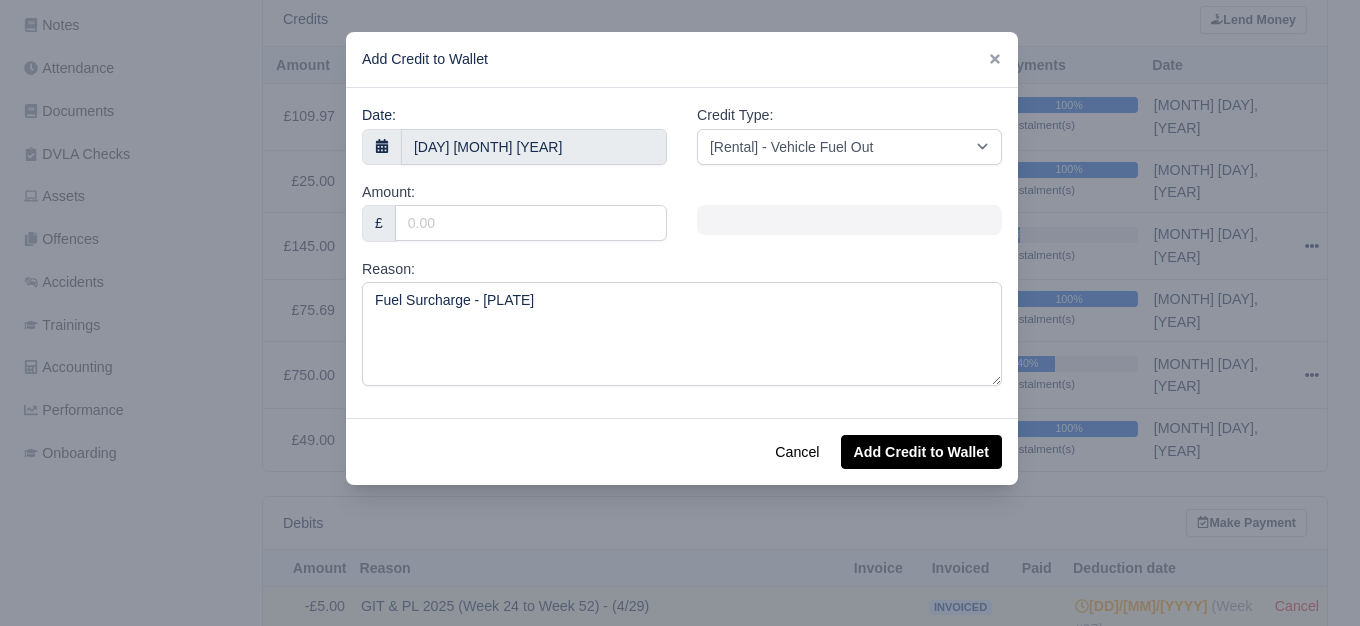 click on "Amount:
£" at bounding box center (514, 134) 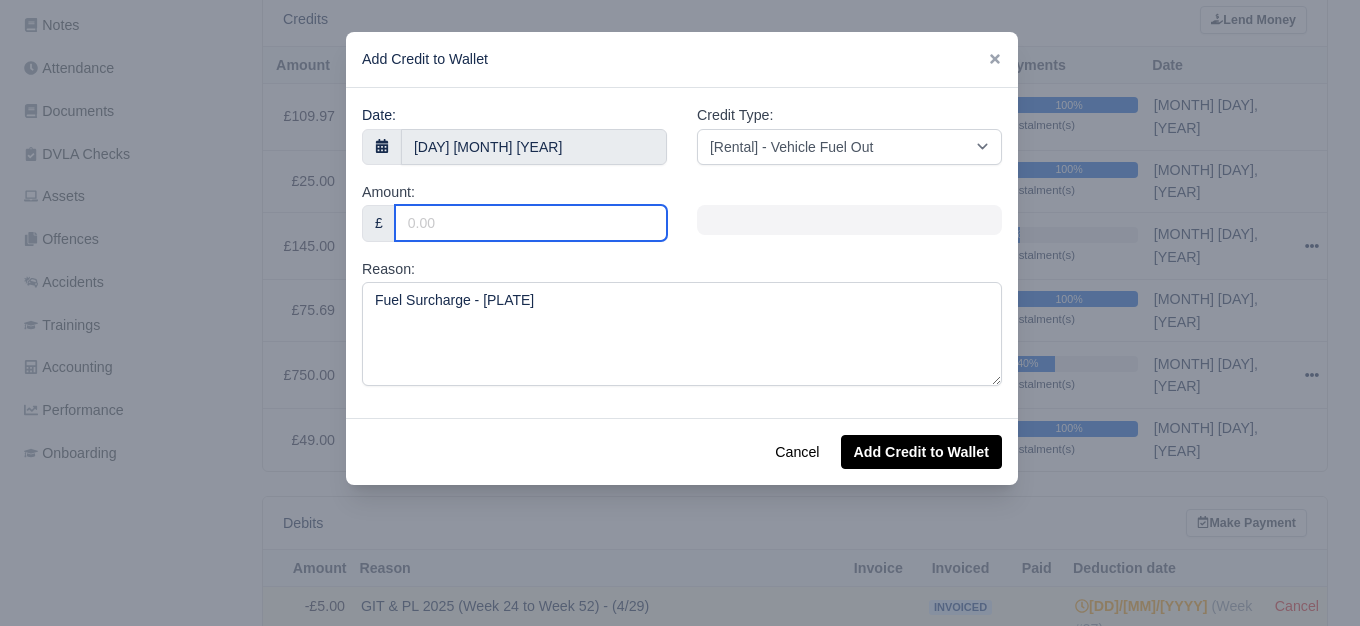 click on "Amount:" at bounding box center [531, 223] 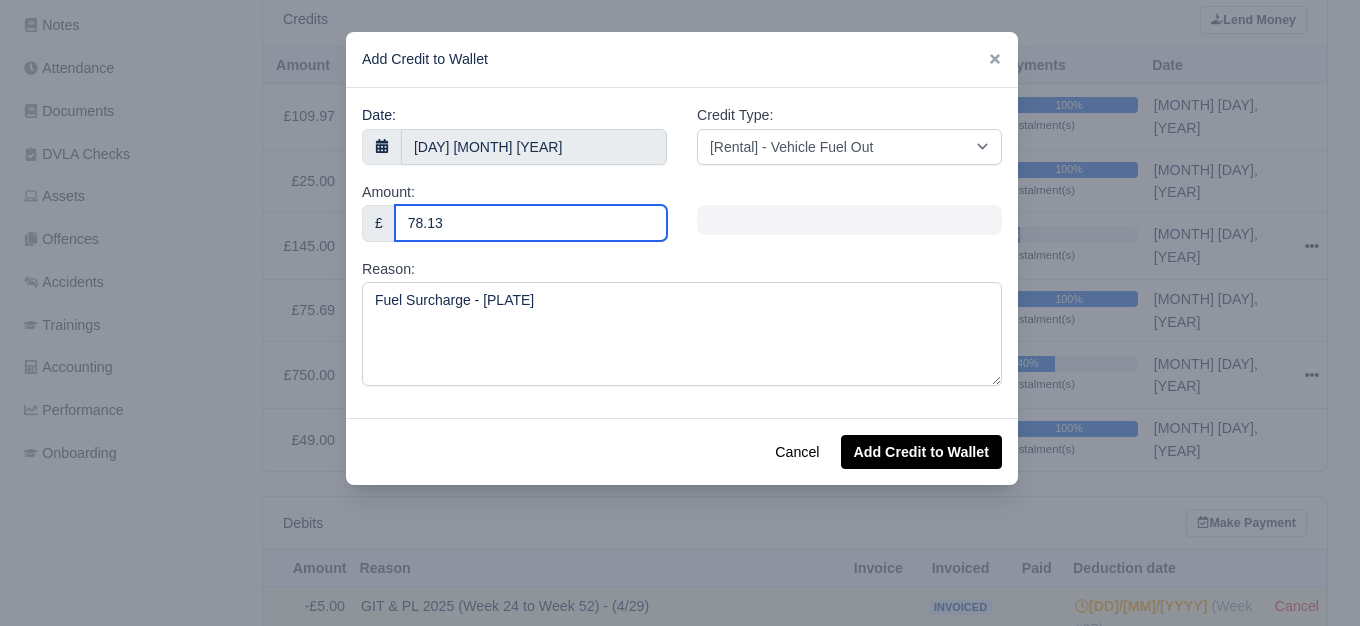 type on "78.13" 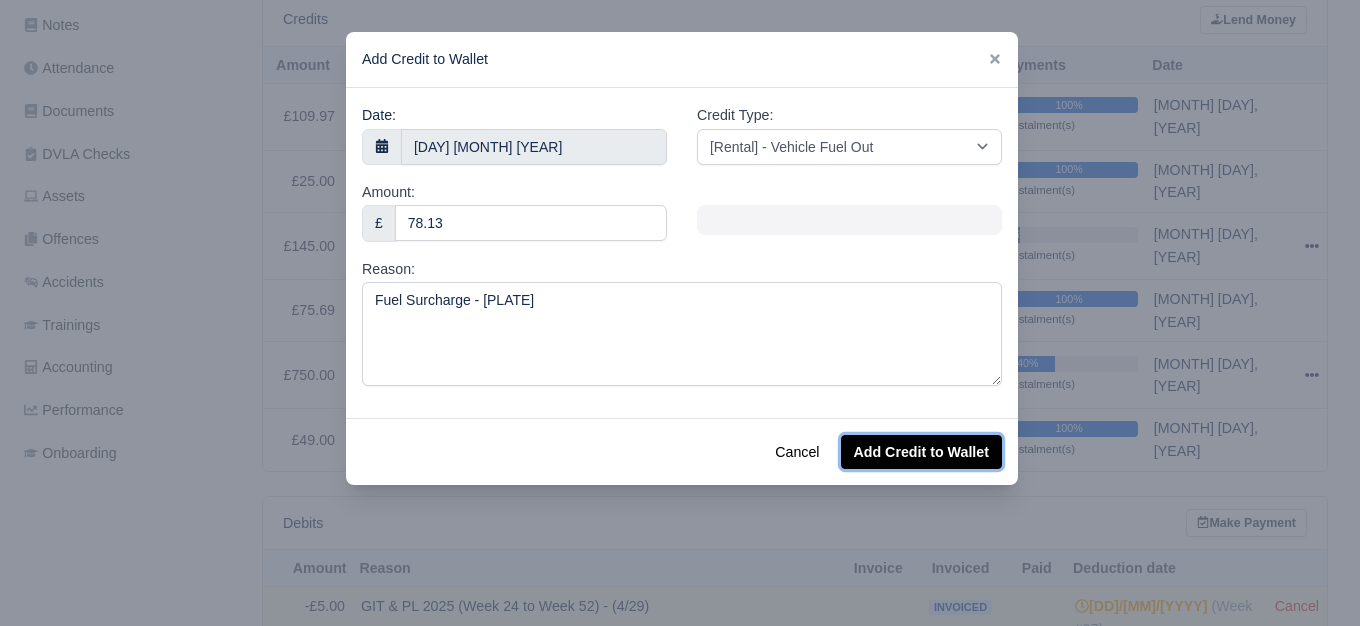click on "Add Credit to Wallet" at bounding box center [921, 452] 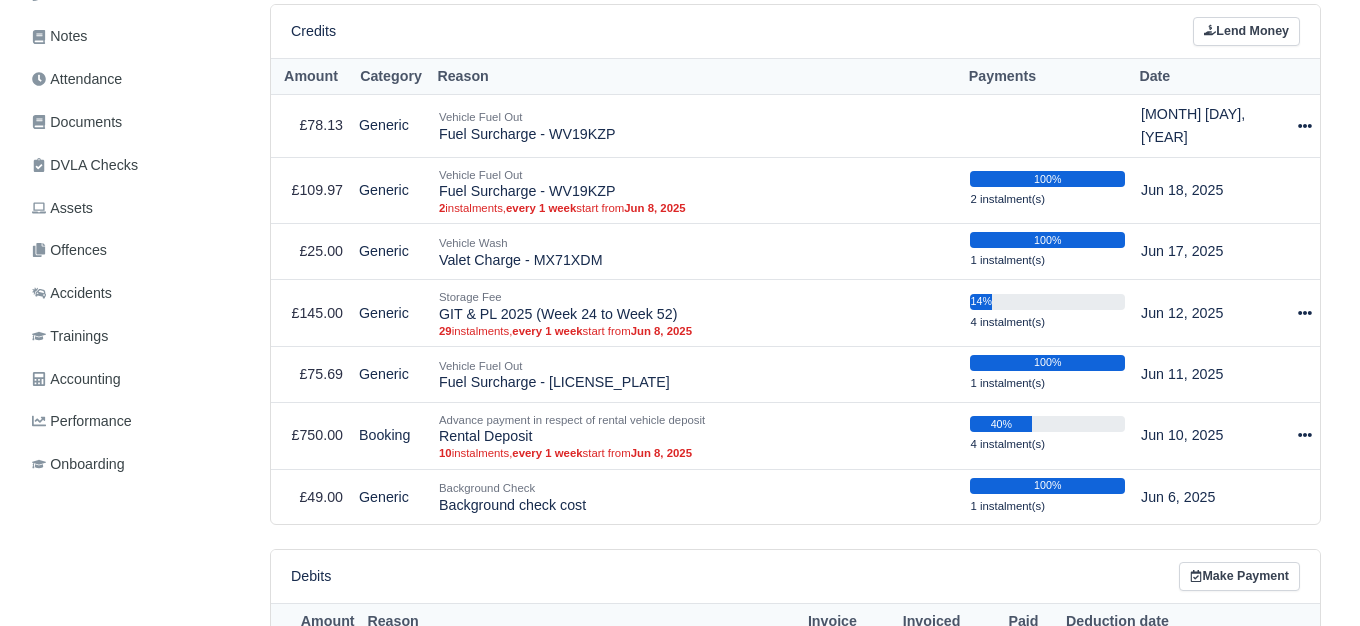 scroll, scrollTop: 500, scrollLeft: 0, axis: vertical 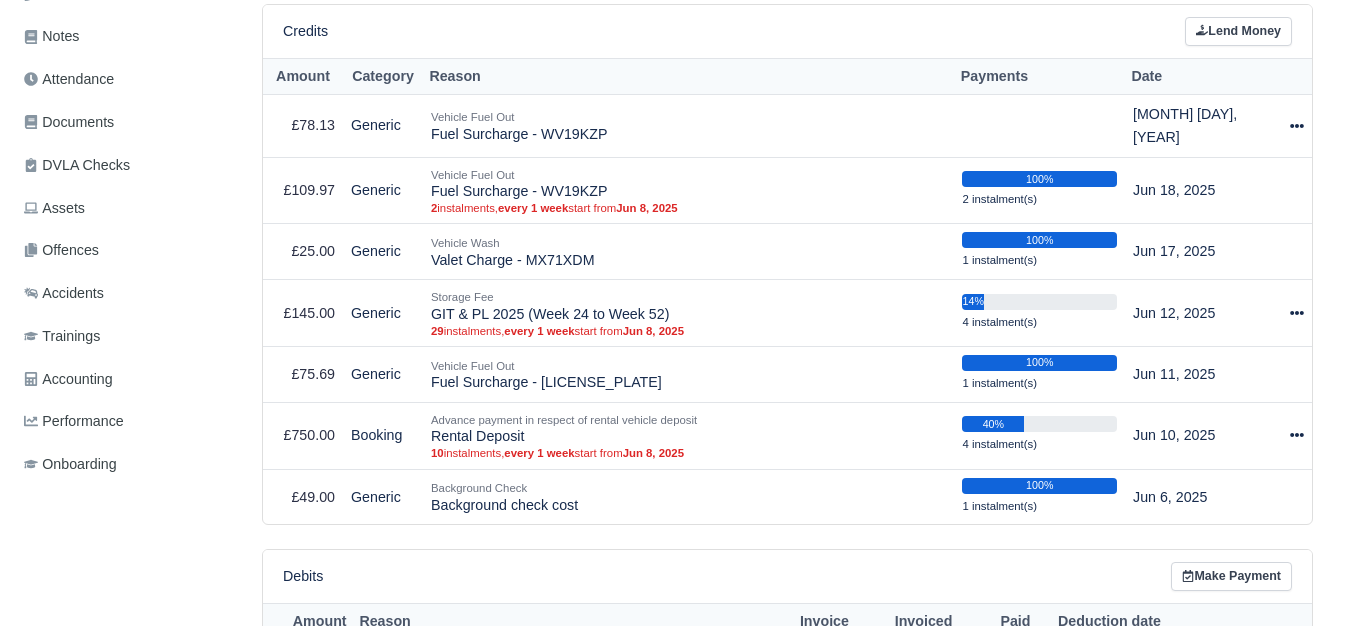 click at bounding box center [1297, 126] 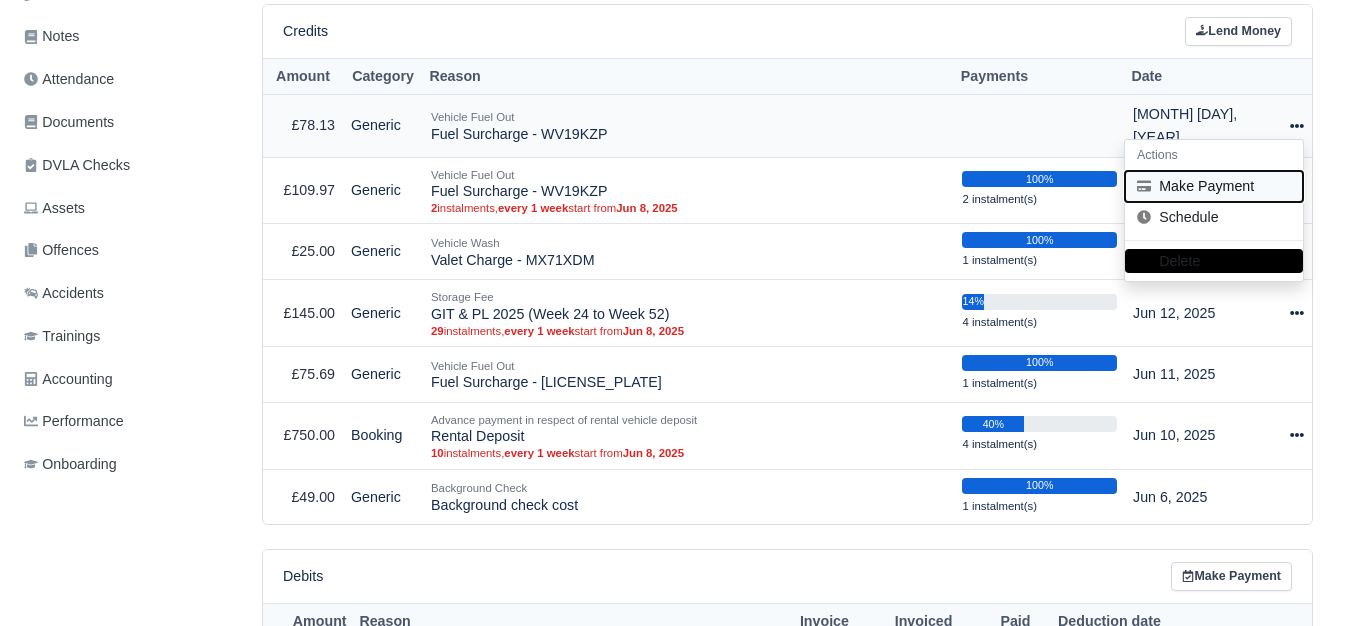click on "Make Payment" at bounding box center [1214, 186] 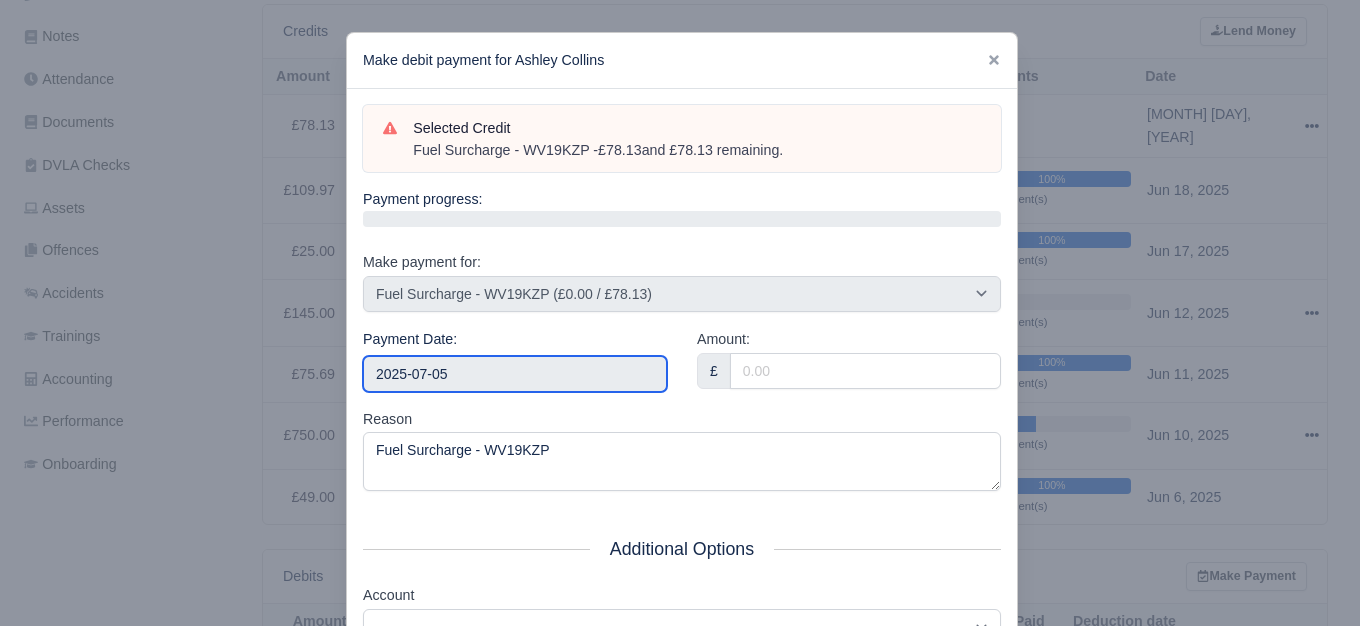 click on "2025-07-05" at bounding box center (515, 374) 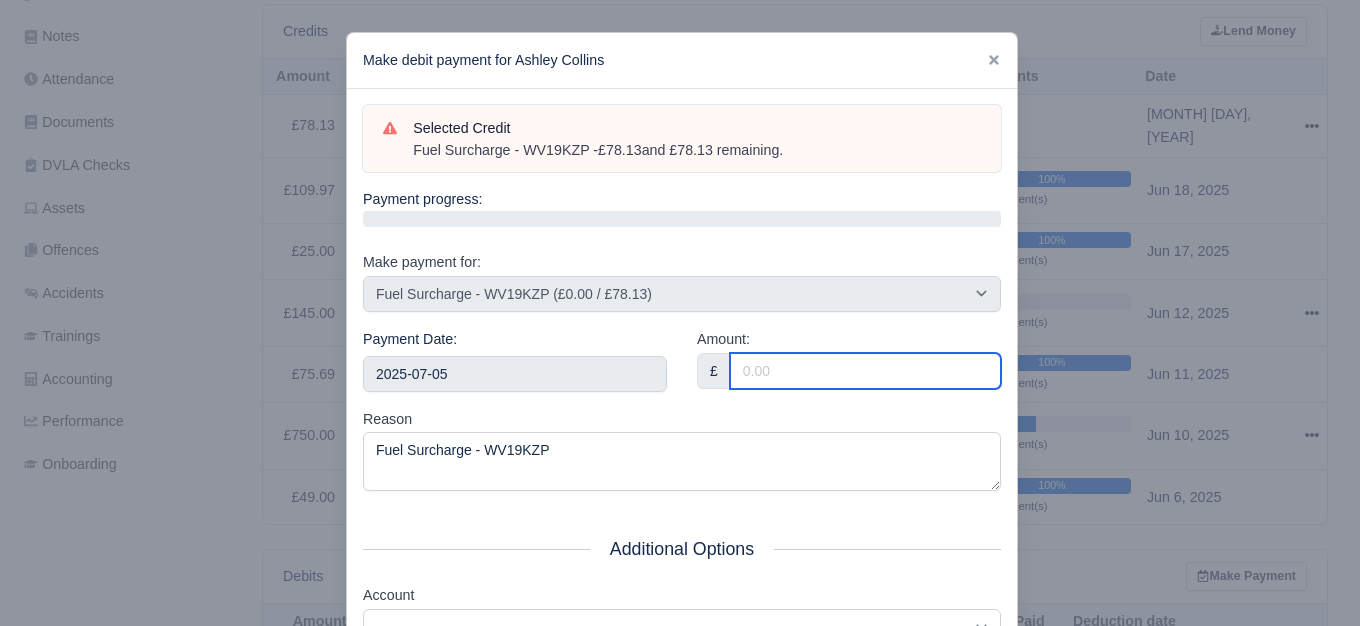 click on "Amount:" at bounding box center [865, 371] 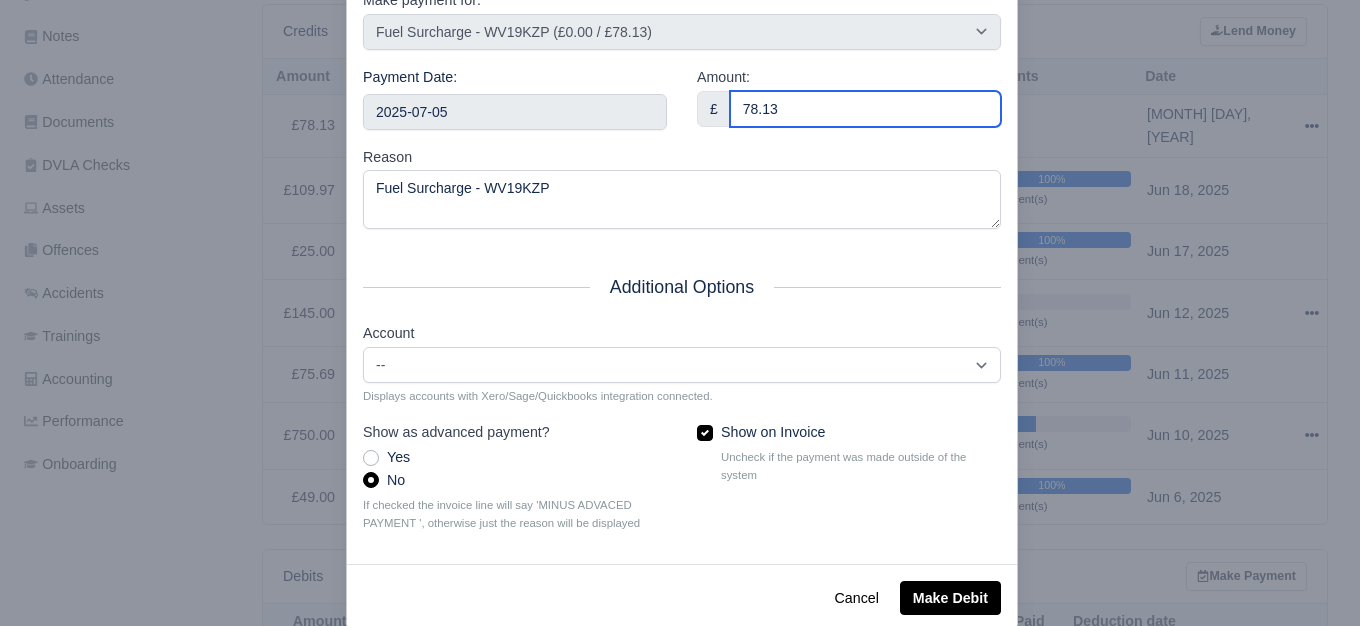 scroll, scrollTop: 302, scrollLeft: 0, axis: vertical 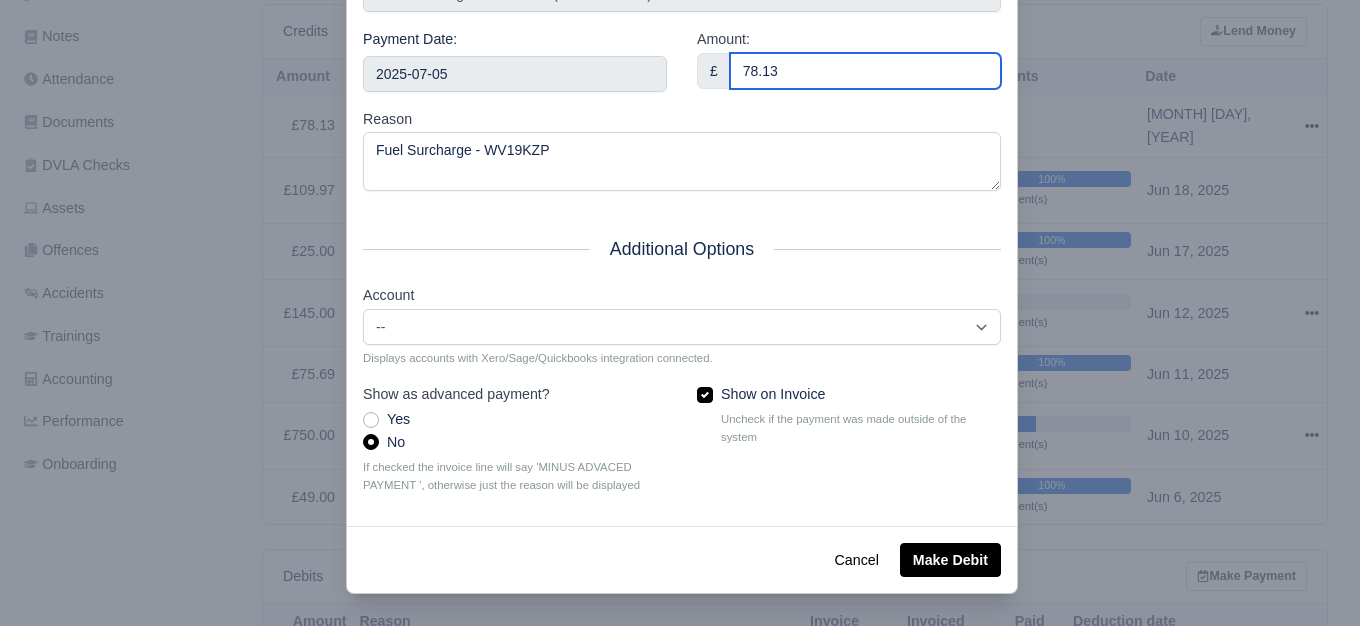 type on "78.13" 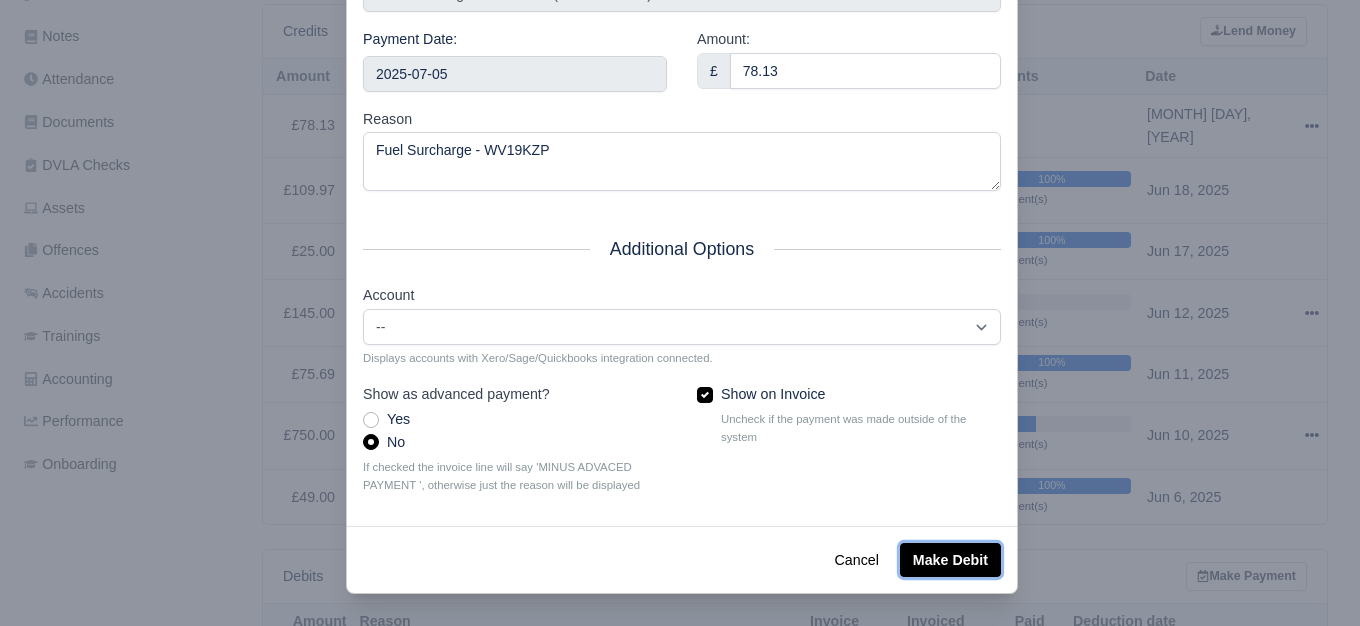 click on "Make Debit" at bounding box center [950, 560] 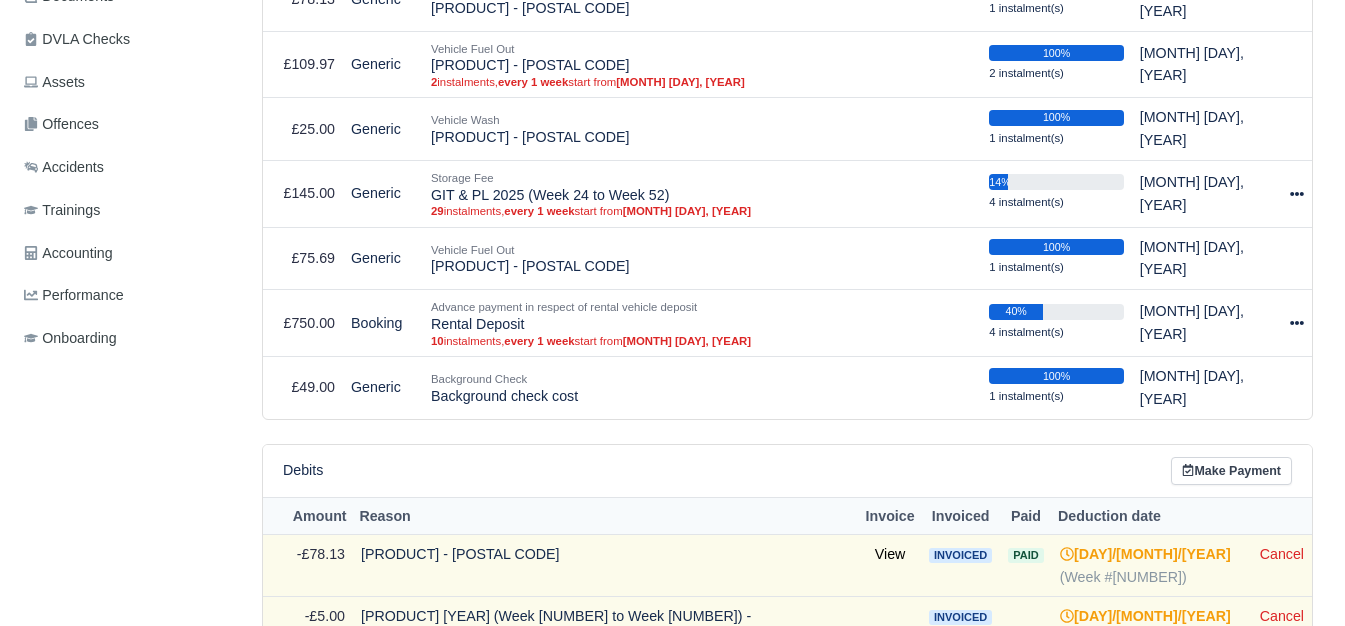 scroll, scrollTop: 667, scrollLeft: 0, axis: vertical 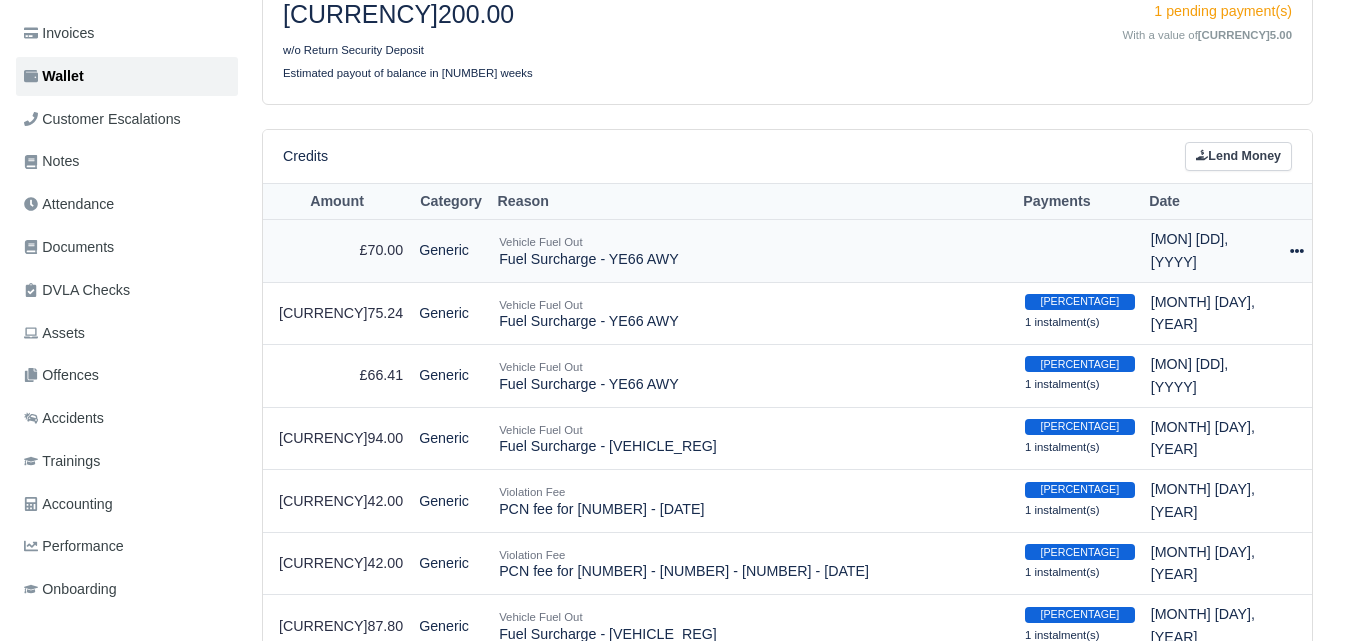 click at bounding box center [1297, 251] 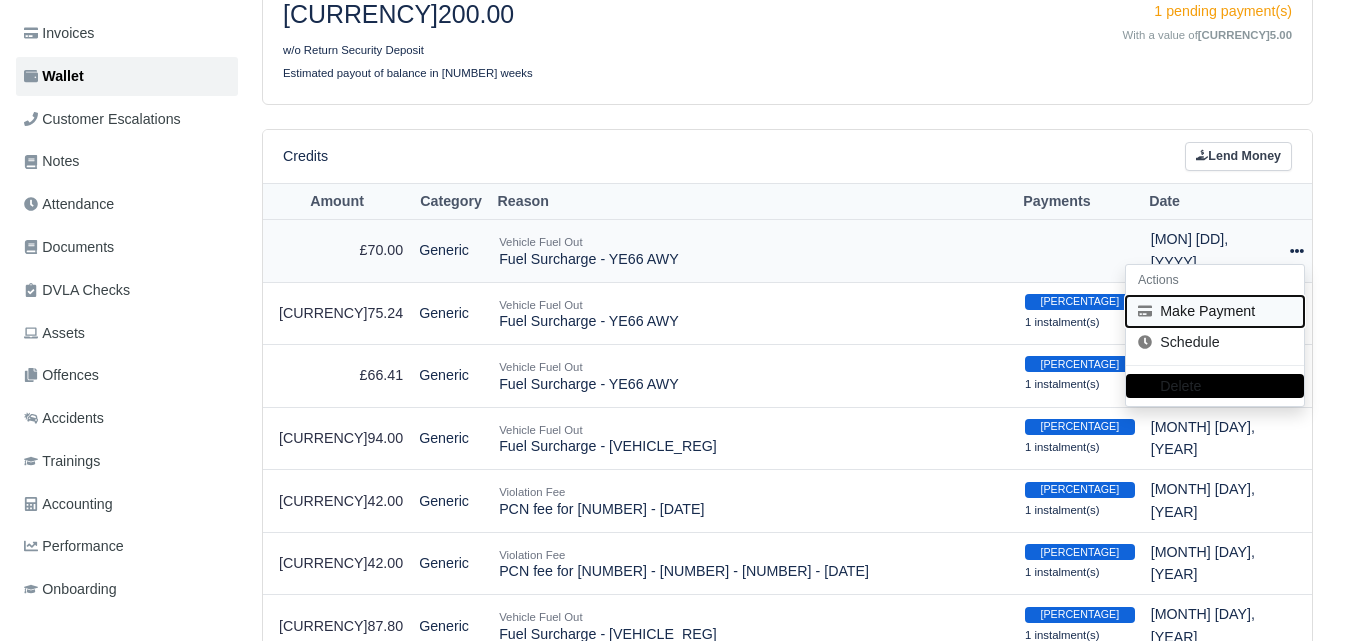 click at bounding box center [1145, 311] 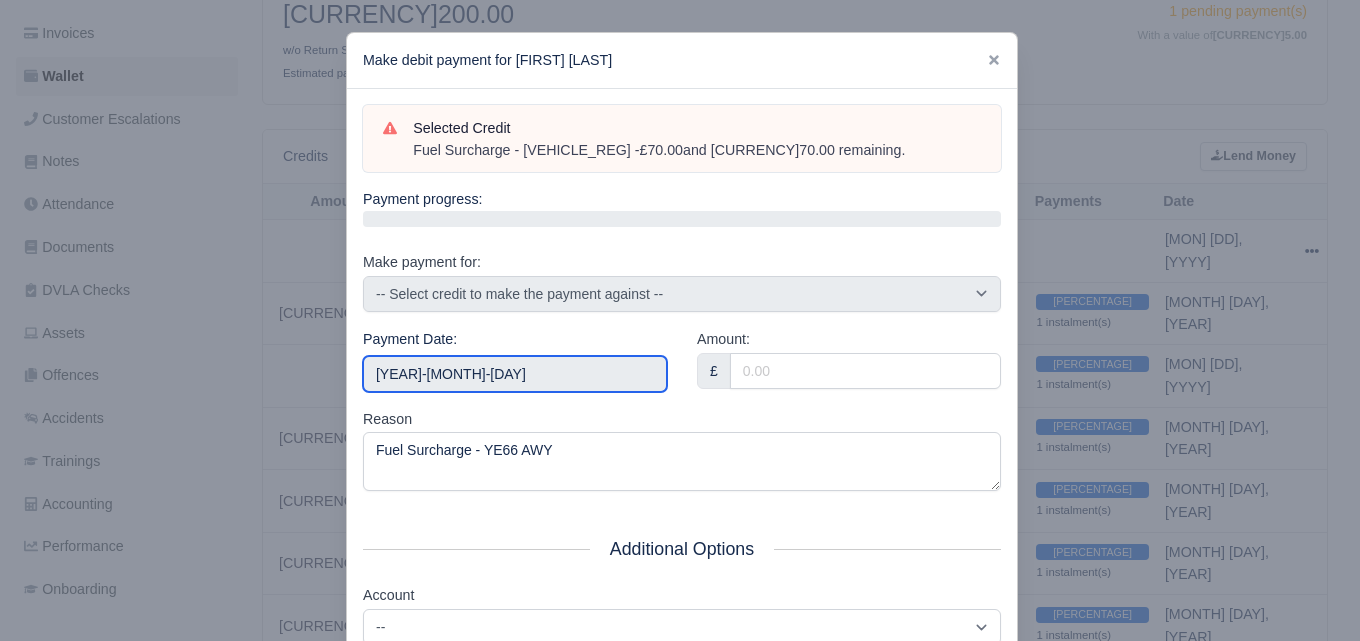 click on "2025-07-05" at bounding box center [515, 374] 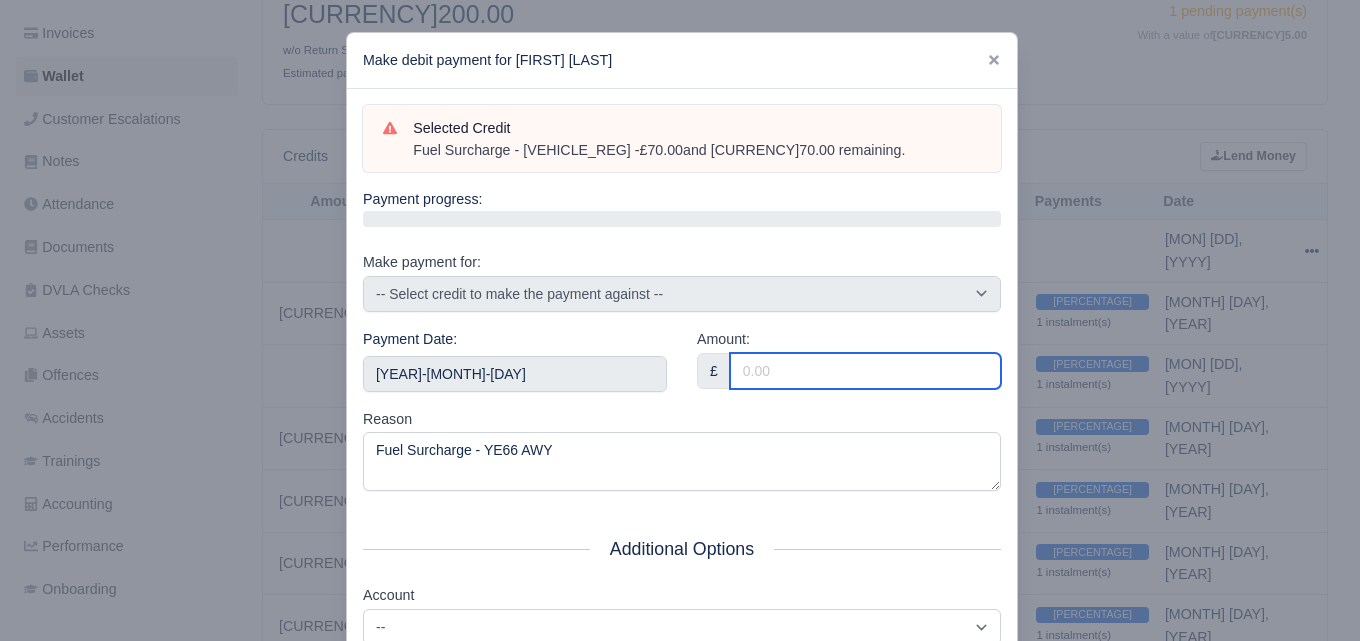 click on "Amount:" at bounding box center (865, 371) 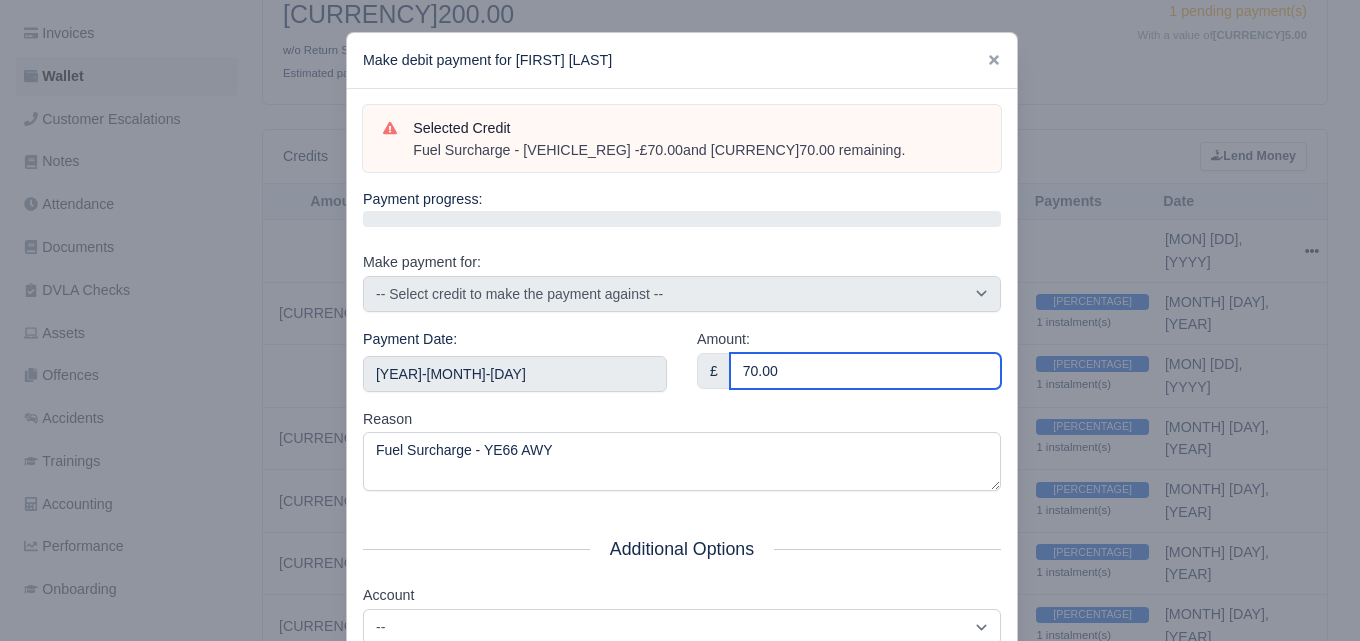 scroll, scrollTop: 287, scrollLeft: 0, axis: vertical 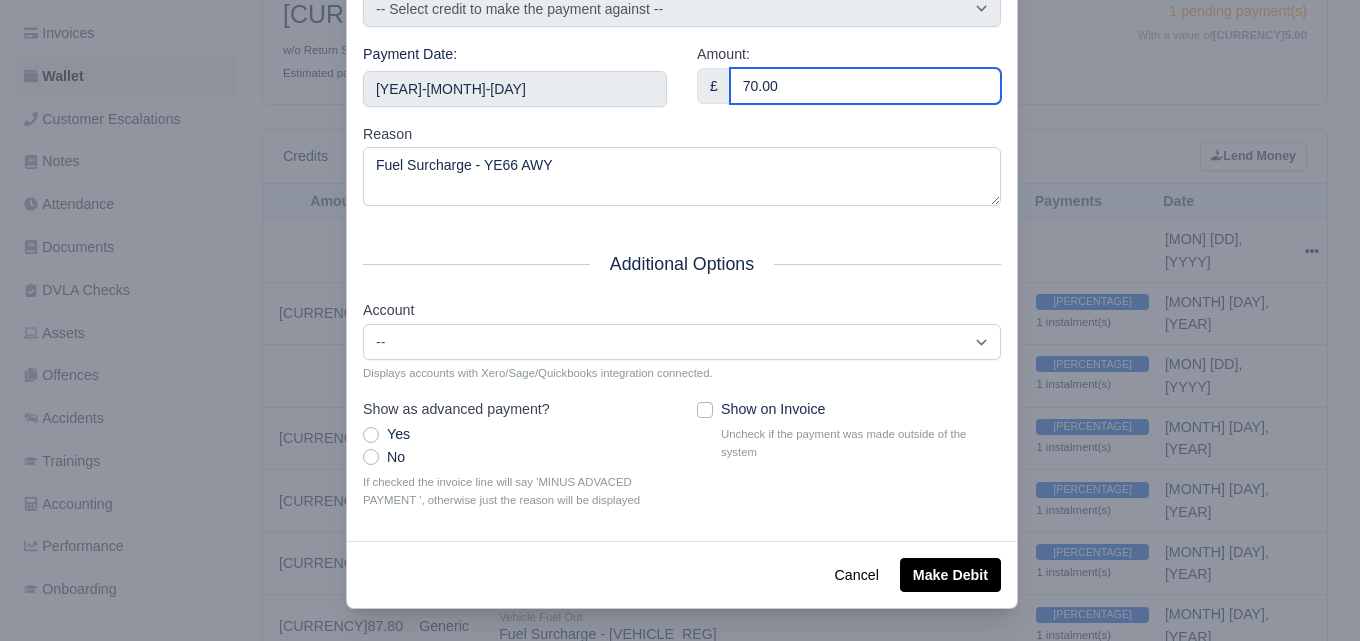 type on "70.00" 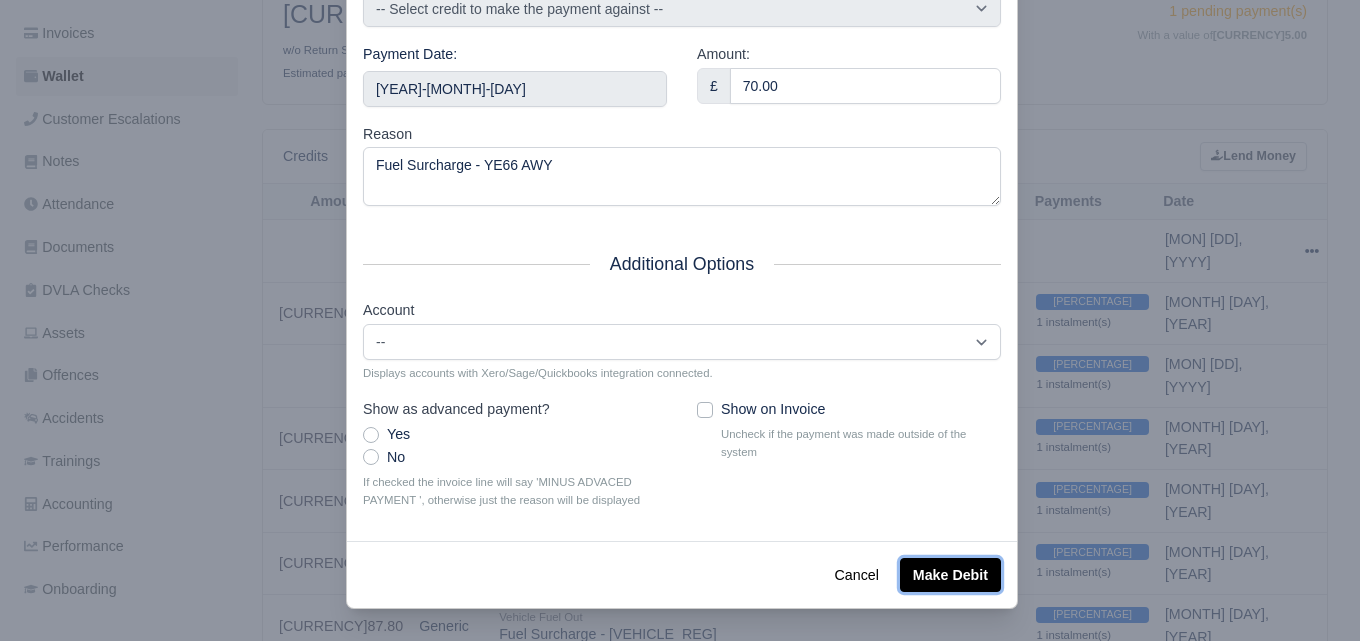 click on "Make Debit" at bounding box center (950, 575) 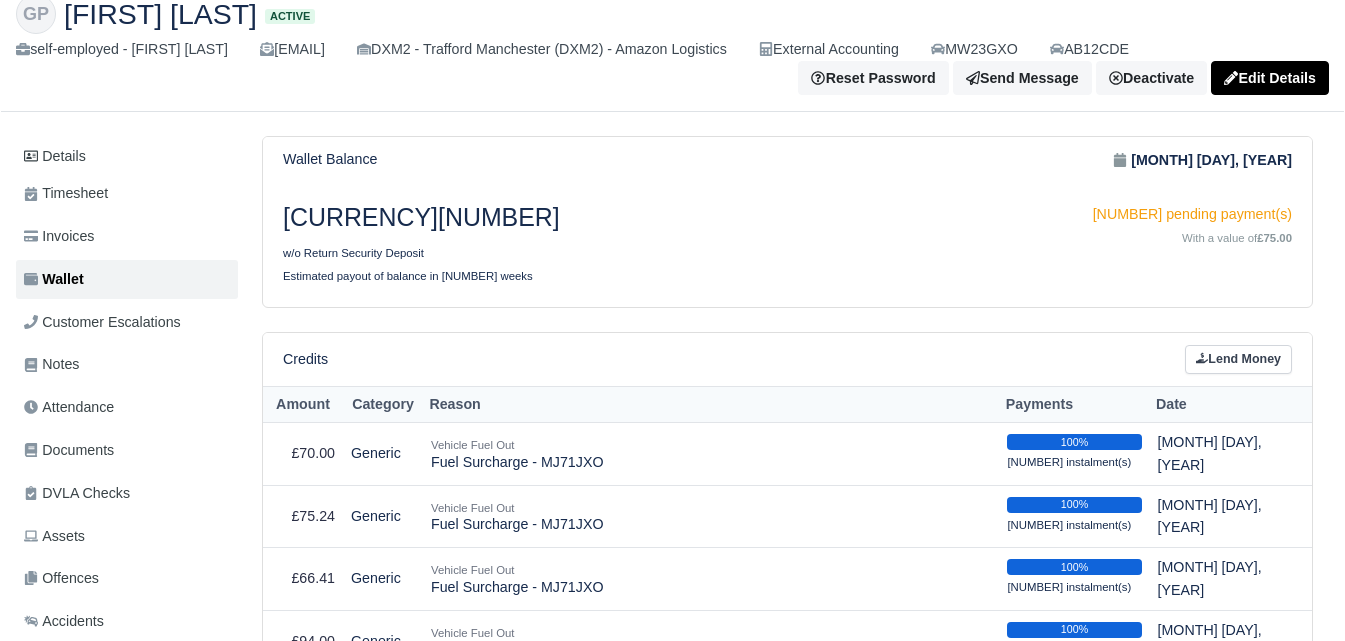 scroll, scrollTop: 333, scrollLeft: 0, axis: vertical 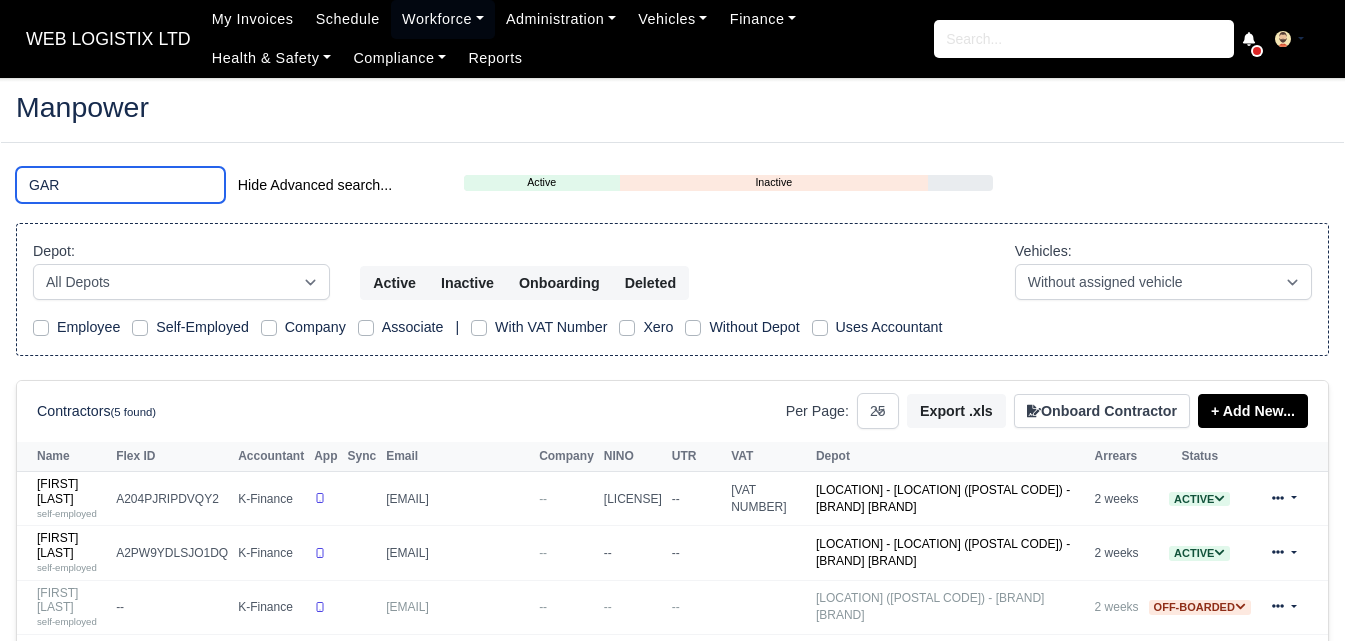 click on "GAR" at bounding box center (120, 185) 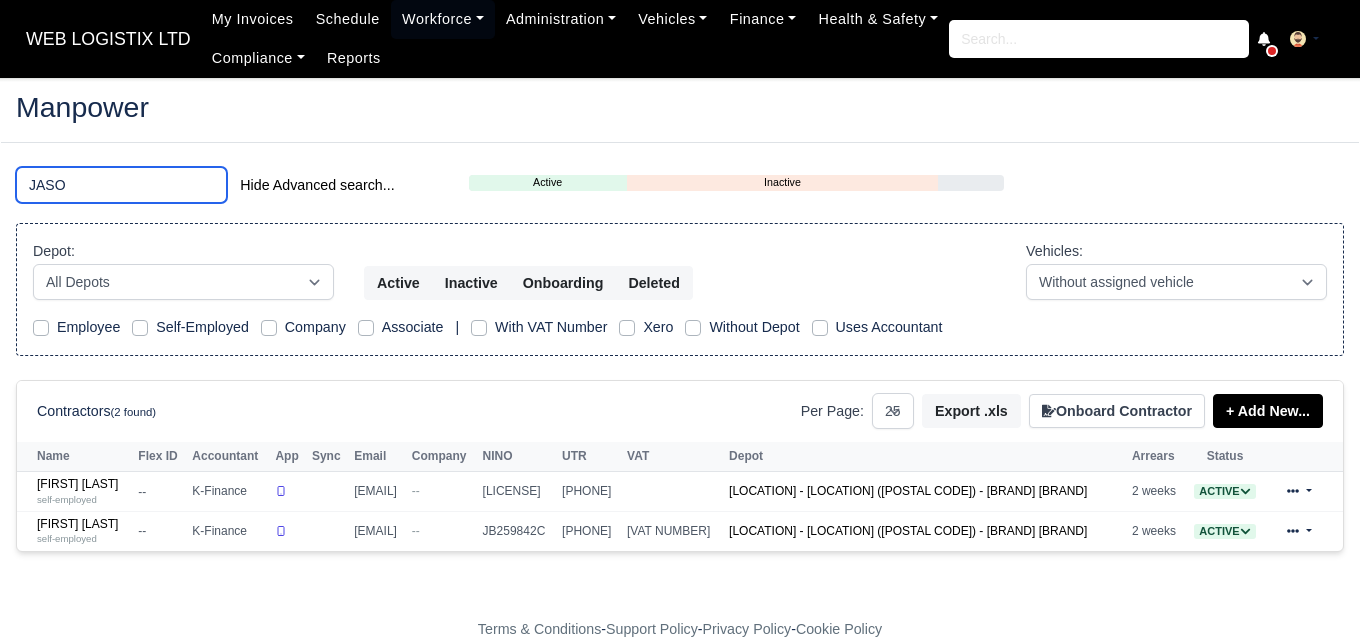 click on "JASO" at bounding box center [121, 185] 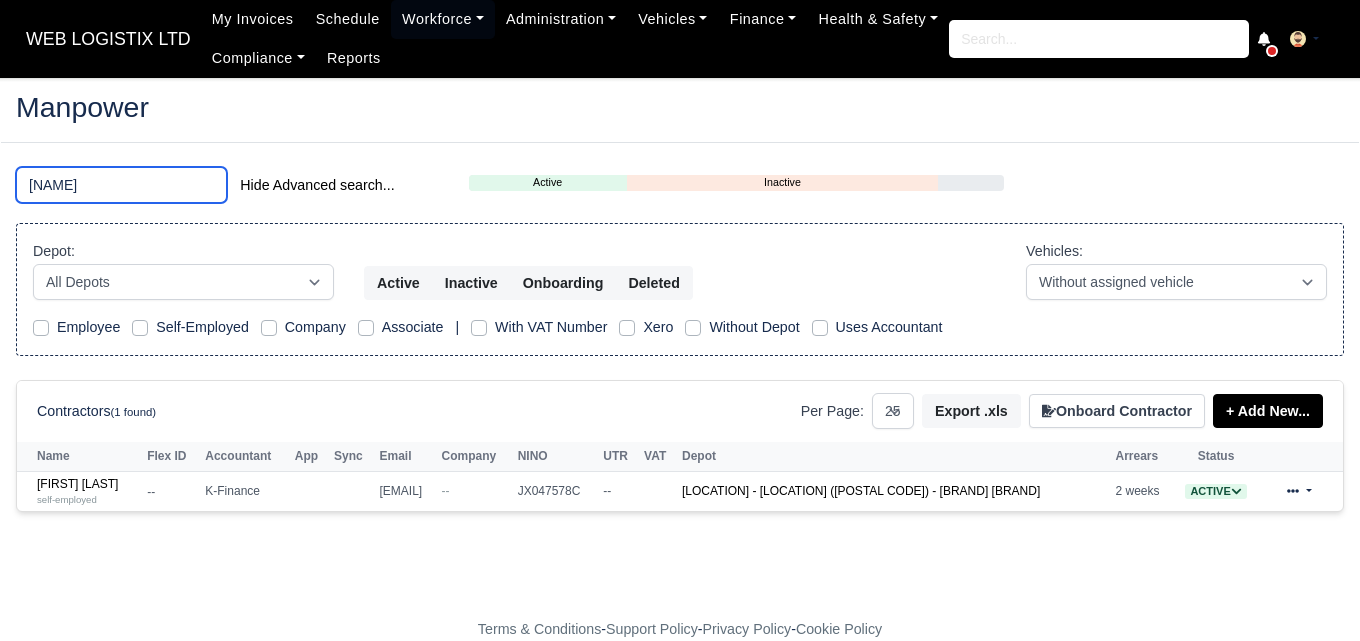 click on "JAKE" at bounding box center (121, 185) 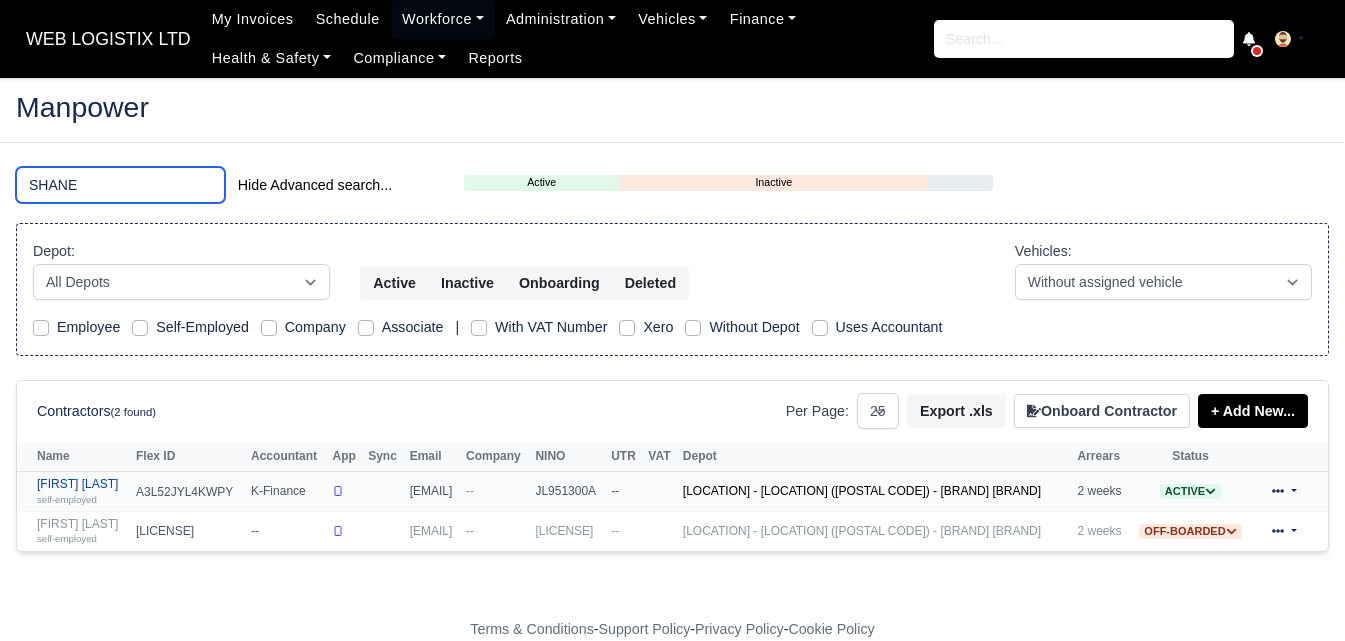 type on "SHANE" 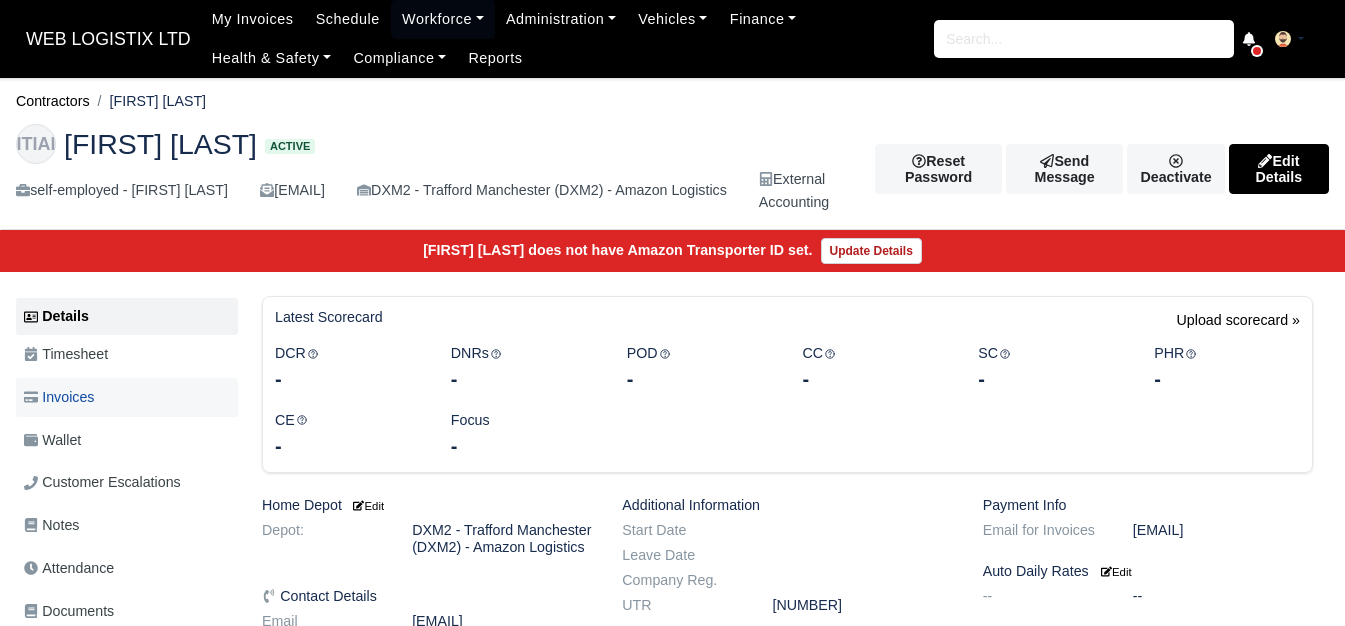 scroll, scrollTop: 0, scrollLeft: 0, axis: both 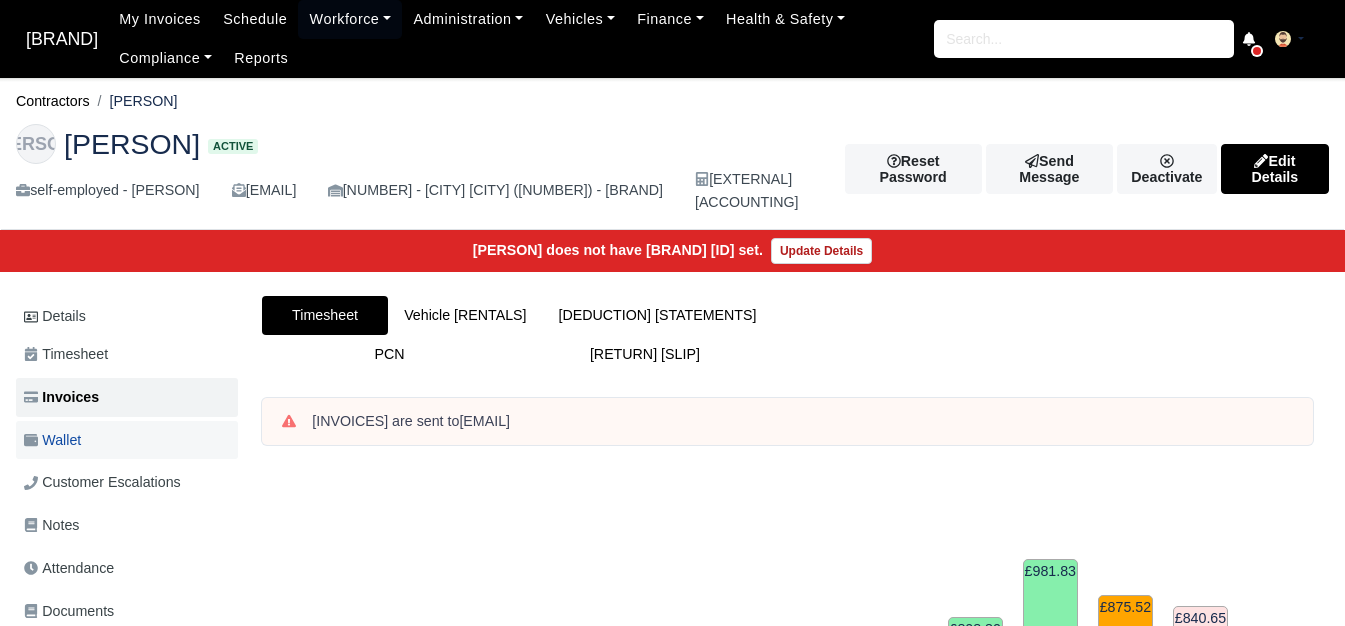 click on "Wallet" at bounding box center (127, 440) 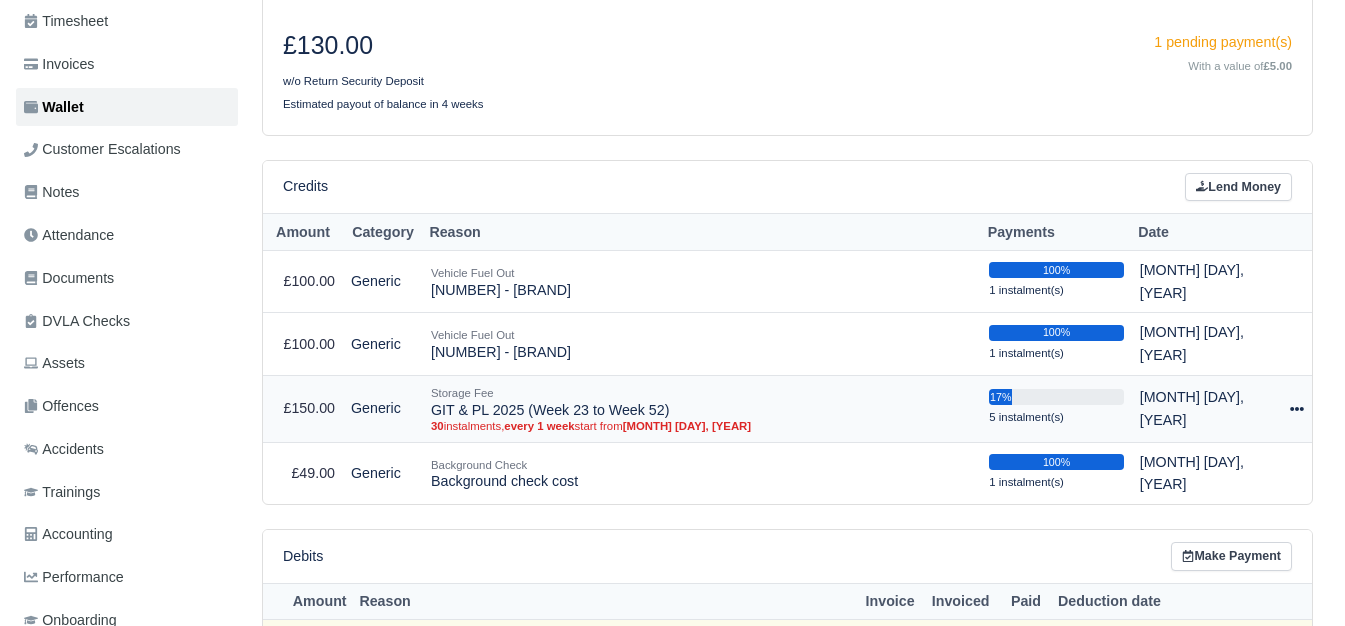 scroll, scrollTop: 333, scrollLeft: 0, axis: vertical 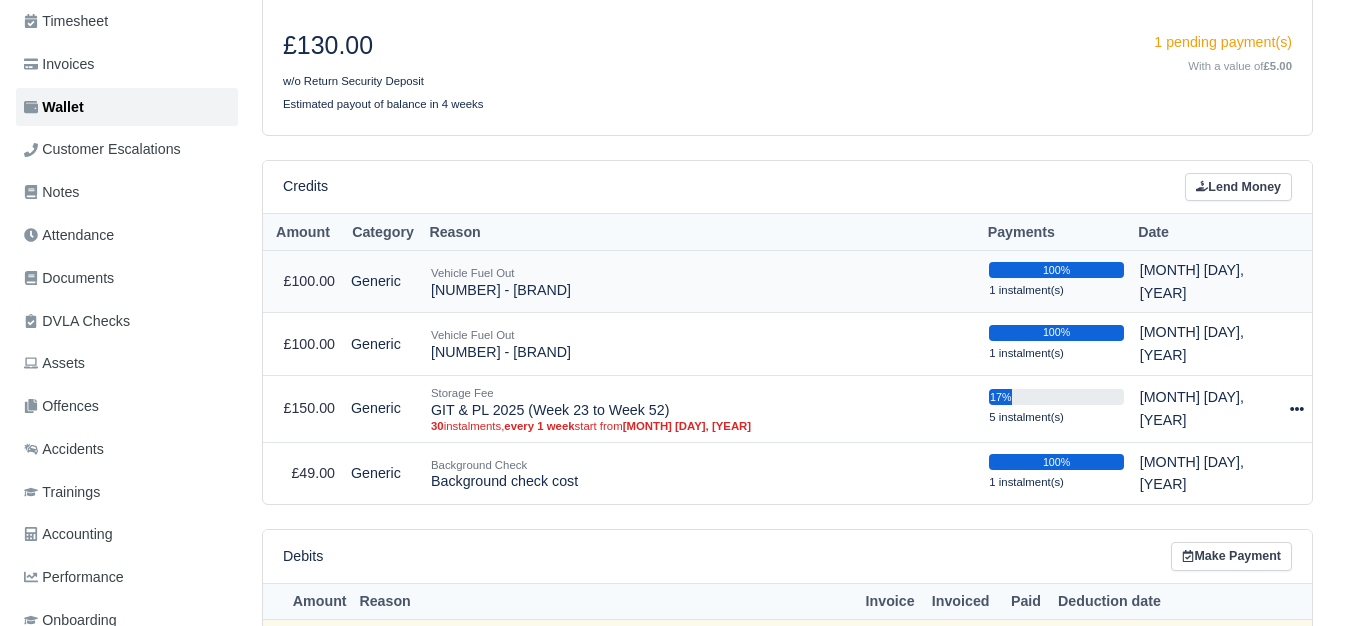 drag, startPoint x: 432, startPoint y: 301, endPoint x: 602, endPoint y: 301, distance: 170 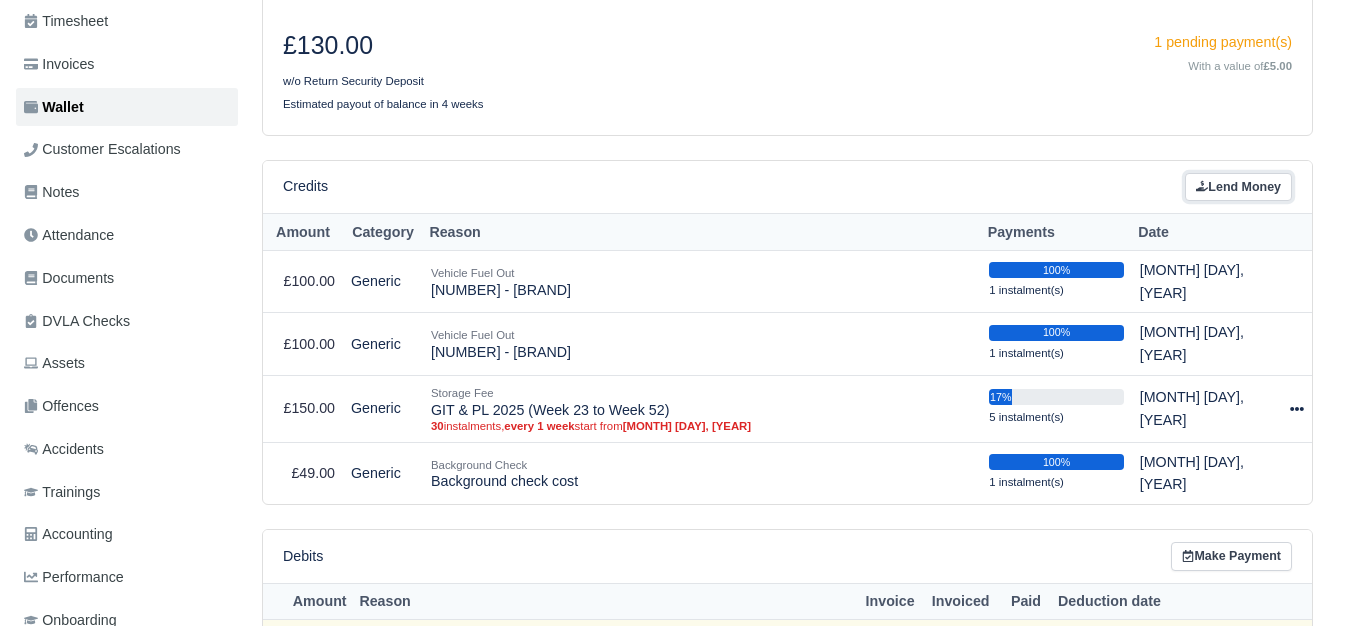 click on "Lend Money" at bounding box center [1238, 187] 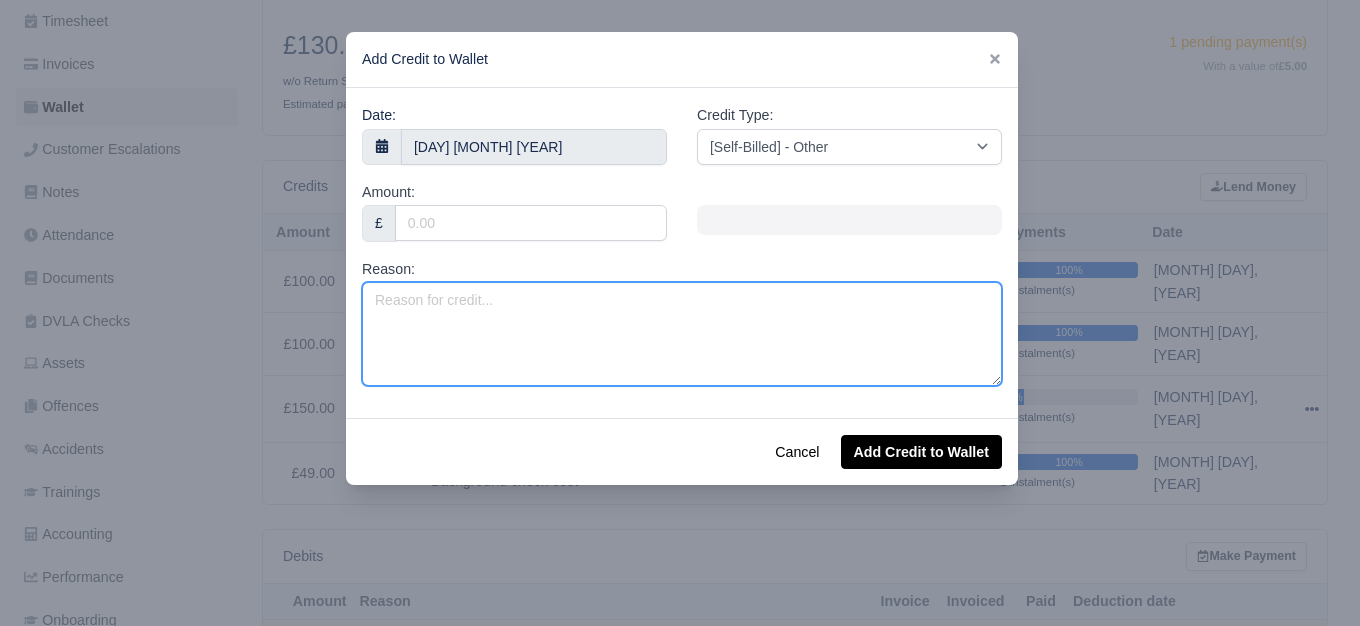 click on "Reason:" at bounding box center (682, 334) 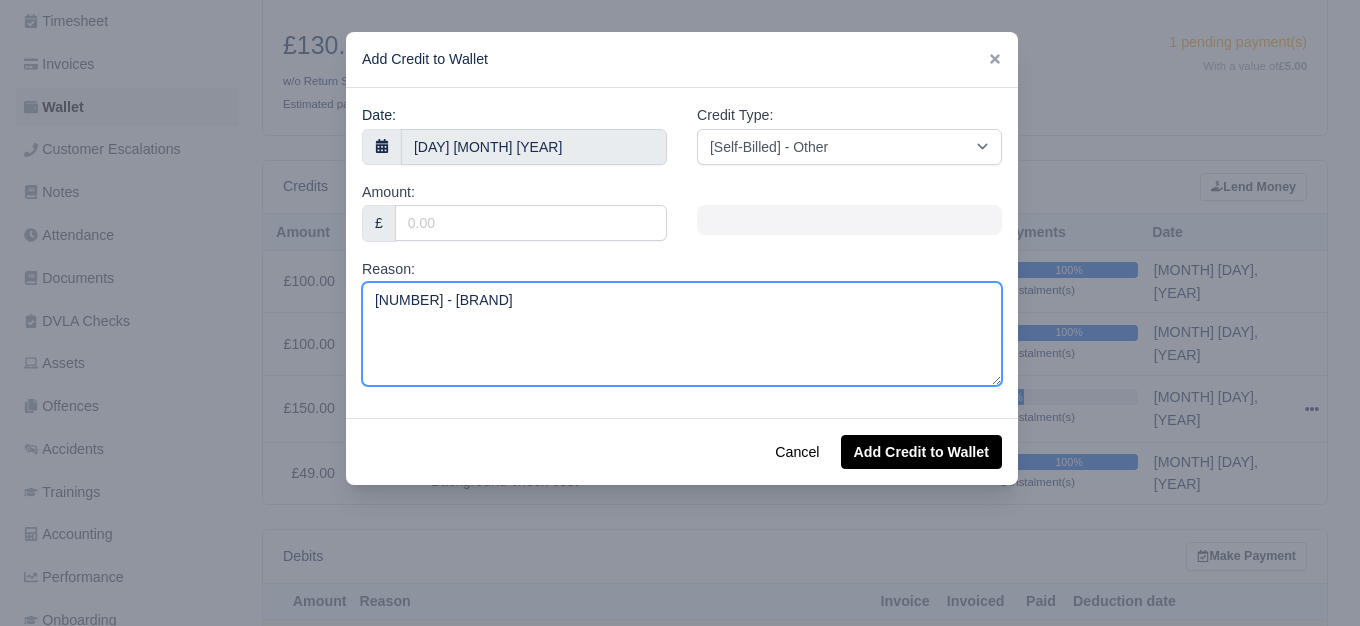 type on "Fuel Surcharge - FG69DUU" 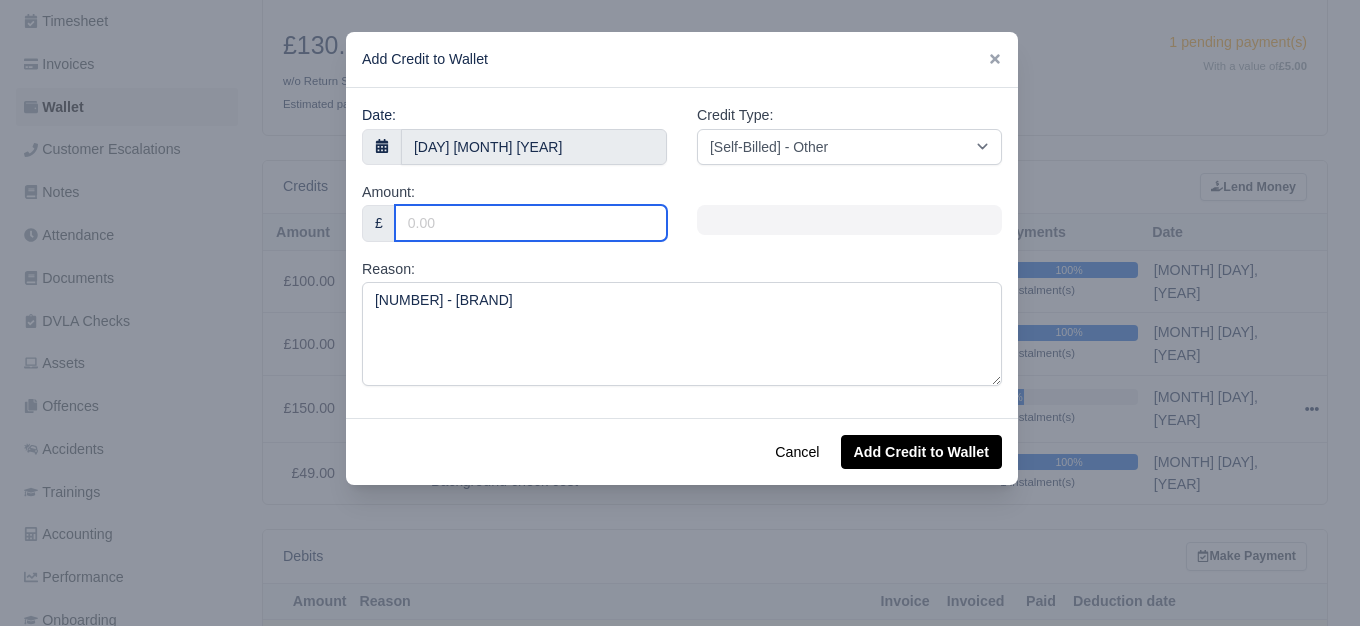 click on "Amount:" at bounding box center [531, 223] 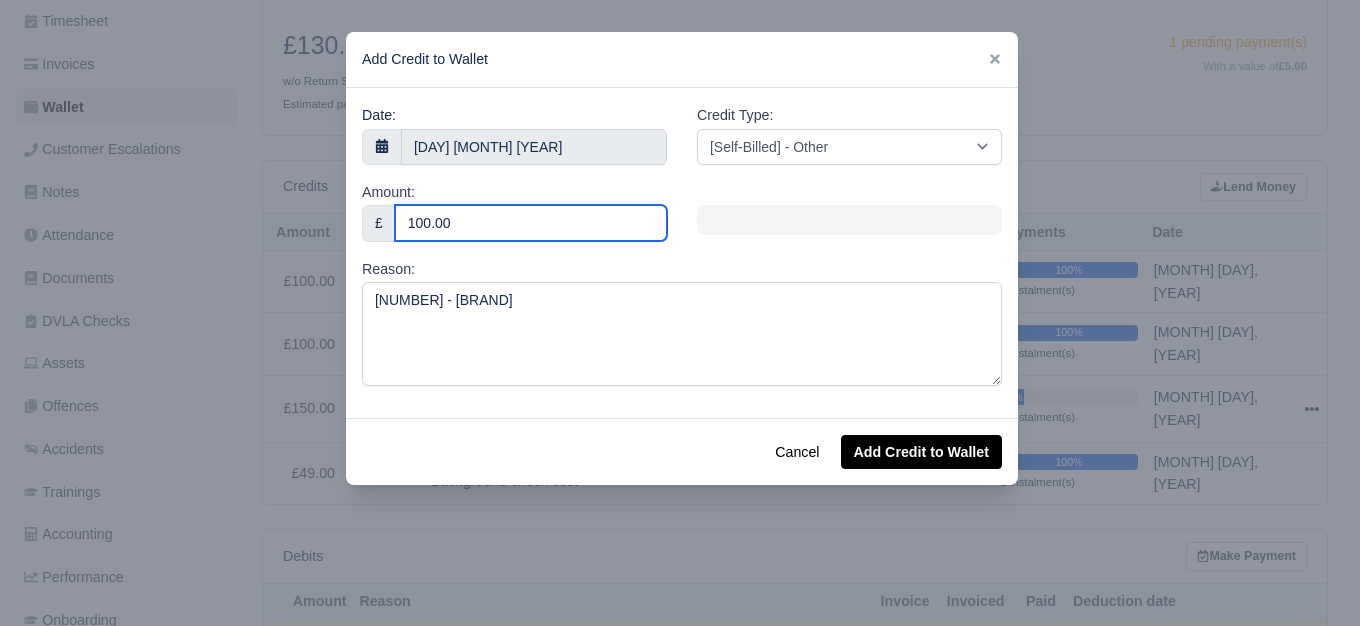type on "100.00" 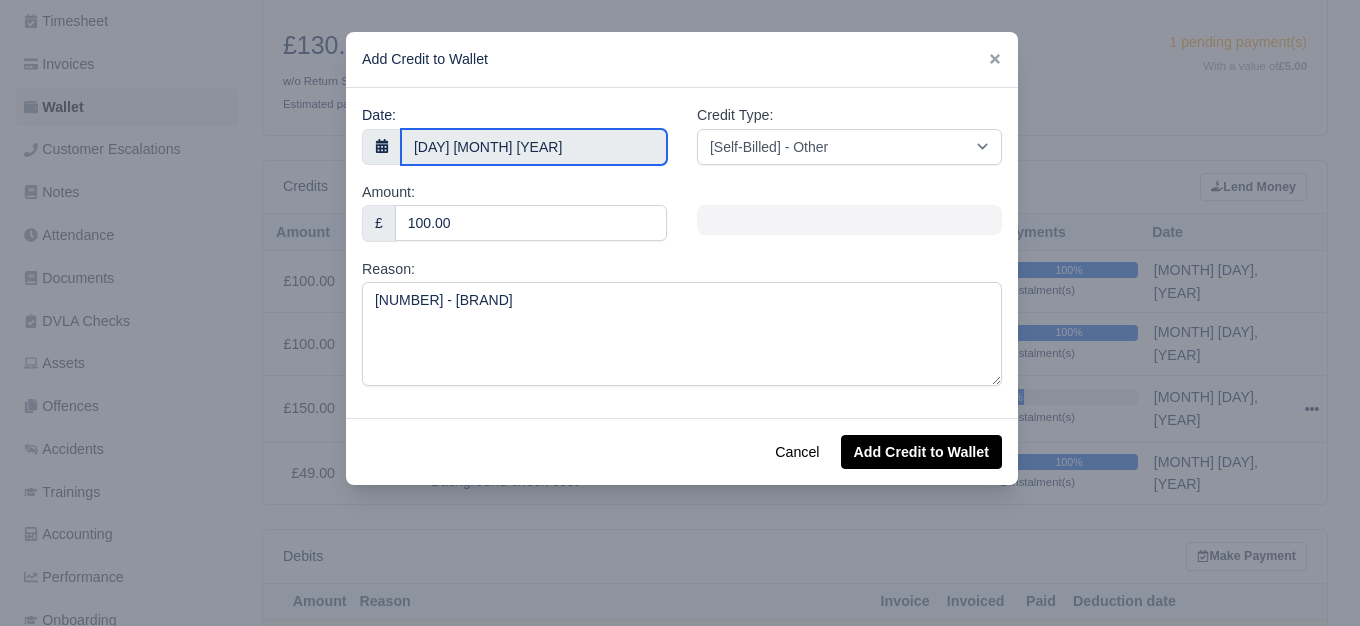 click on "WEB LOGISTIX LTD
My Invoices Schedule Workforce Manpower Expiring Documents Leave Requests Daily Attendance Daily Timesheet Onboardings Feedback Administration Depots Operating Centres Management Schedule Tasks Tasks Metrics Vehicles Fleet Schedule Rental Agreements Today's Inspections Forms Customers Offences Incidents Service Entries Renewal Dates Vehicle Groups Fleet Insurance B2B Contractors Finance Invoices Disputes Payment Types Service Types Assets Credit Instalments Bulk Payment Custom Invoices Health & Safety Vehicle Inspections Support Portal Incidents Compliance Compliance Dashboard E-Sign Documents Communication Center Trainings Reports
×" at bounding box center [680, -20] 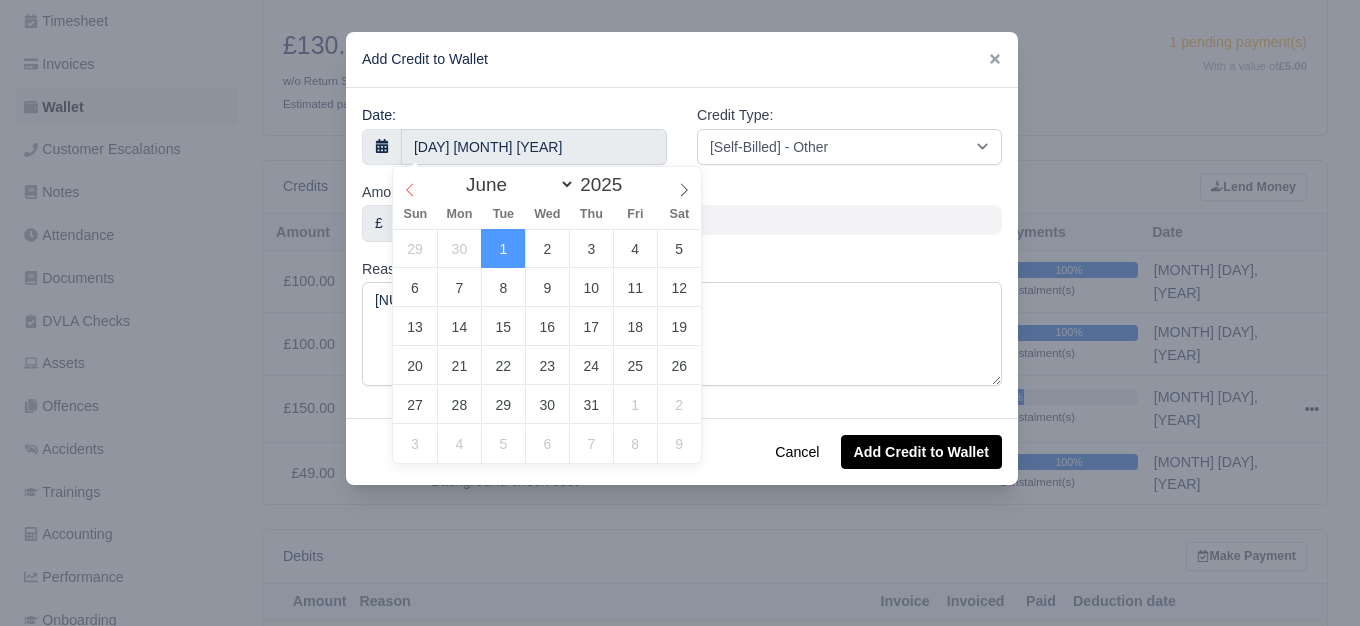 click at bounding box center (410, 189) 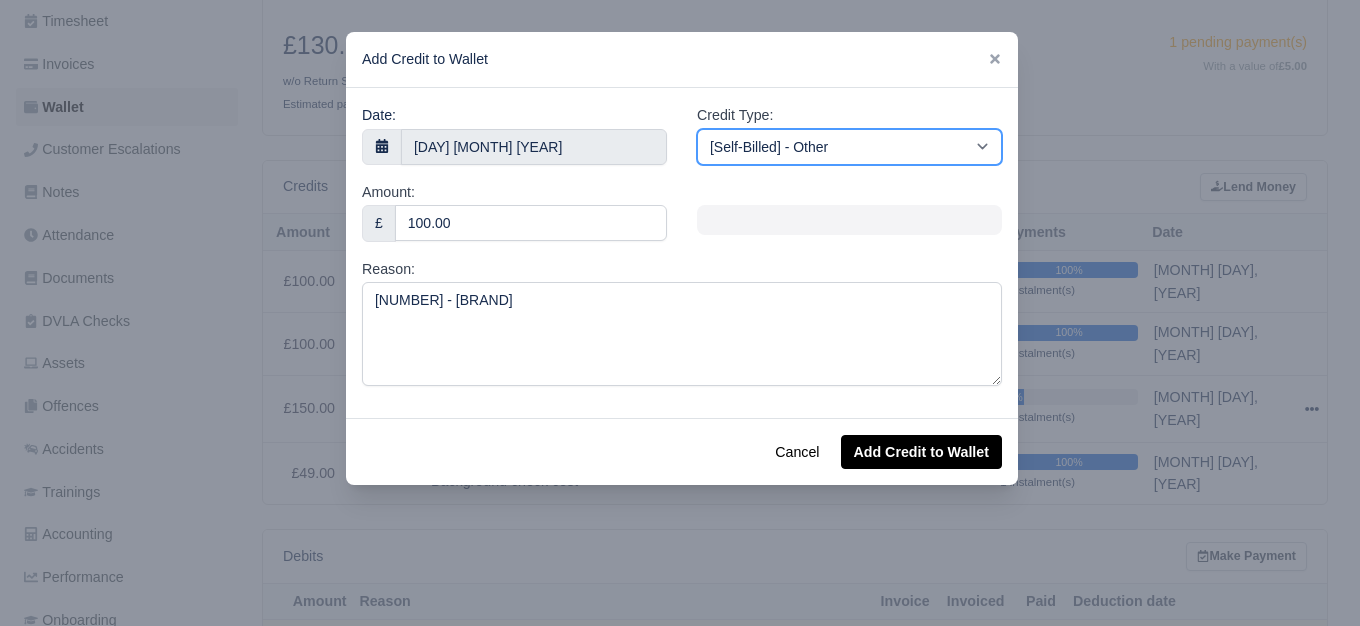 click on "[SELF_BILLED] - [OTHER]
[SELF_BILLED] - [NEGATIVE_INVOICE]
[SELF_BILLED] - [KEYCHAIN]
[SELF_BILLED] - [BACKGROUND_CHECK]
[SELF_BILLED] - [FUEL_ADVANCE_PAYMENT]
[SELF_BILLED] - [PREPAYMENT_FOR_UPCOMING_WORK]
[RENTAL] - [OTHER]
[RENTAL] - [VEHICLE_WASH]
[RENTAL] - [REPAYMENT_IN_RESPECT_OF_VEHICLE_DAMAGE]
[RENTAL] - [VEHICLE_RECOVERY_CHARGE]
[RENTAL] - [VEHICLE_POUND_RECOVERY]
[RENTAL] - [VEHICLE_KEY_REPLACEMENT]
[RENTAL] - [VEHICLE_FUEL_OUT]
[RENTAL] - [VAN_FUEL_OUT/ADBLUE/KEYCHAIN/VAN_WASH/STICKER]
[RENTAL] - [SECURITY_DEPOSIT_TO_A_MAXIMUM_OF_500]
[RENTAL] - [ADVANCE_PAYMENT_IN_RESPECT_OF_RENTAL_VEHICLE_DEPOSIT]
[RENTAL] - [VEHICLE_VIOLATION]
[RENTAL] - [VIOLATION_FEE]" at bounding box center [849, 147] 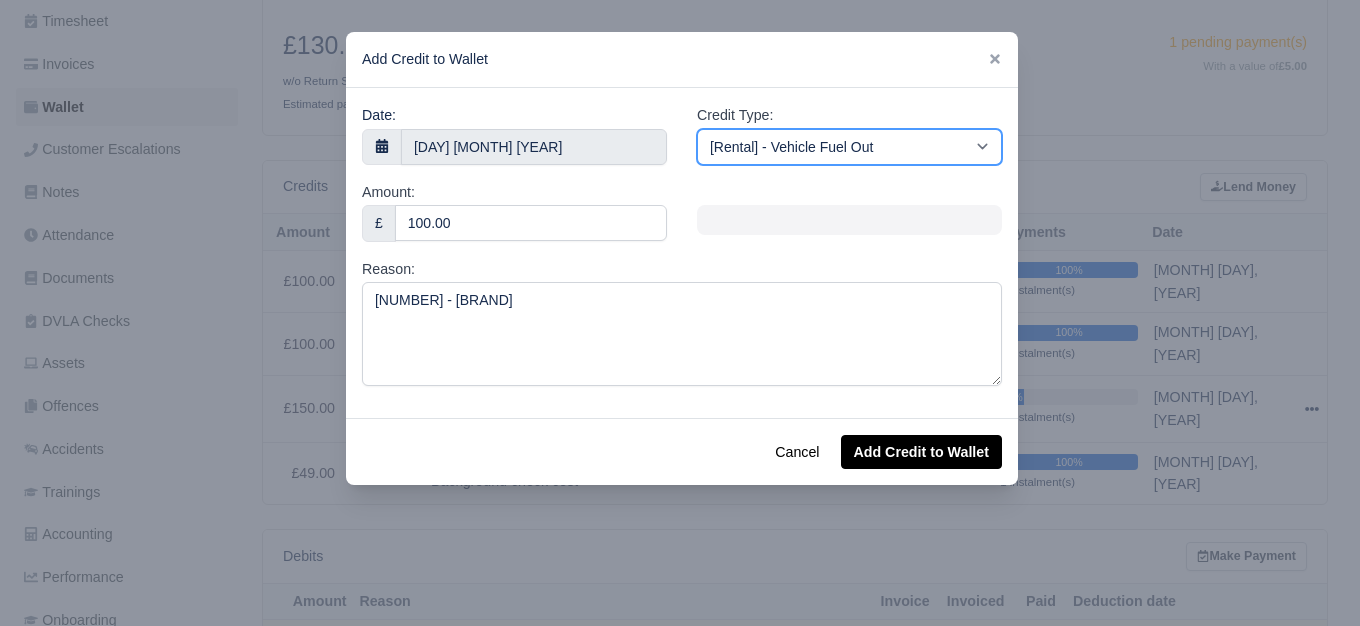 click on "[SELF_BILLED] - [OTHER]
[SELF_BILLED] - [NEGATIVE_INVOICE]
[SELF_BILLED] - [KEYCHAIN]
[SELF_BILLED] - [BACKGROUND_CHECK]
[SELF_BILLED] - [FUEL_ADVANCE_PAYMENT]
[SELF_BILLED] - [PREPAYMENT_FOR_UPCOMING_WORK]
[RENTAL] - [OTHER]
[RENTAL] - [VEHICLE_WASH]
[RENTAL] - [REPAYMENT_IN_RESPECT_OF_VEHICLE_DAMAGE]
[RENTAL] - [VEHICLE_RECOVERY_CHARGE]
[RENTAL] - [VEHICLE_POUND_RECOVERY]
[RENTAL] - [VEHICLE_KEY_REPLACEMENT]
[RENTAL] - [VEHICLE_FUEL_OUT]
[RENTAL] - [VAN_FUEL_OUT/ADBLUE/KEYCHAIN/VAN_WASH/STICKER]
[RENTAL] - [SECURITY_DEPOSIT_TO_A_MAXIMUM_OF_500]
[RENTAL] - [ADVANCE_PAYMENT_IN_RESPECT_OF_RENTAL_VEHICLE_DEPOSIT]
[RENTAL] - [VEHICLE_VIOLATION]
[RENTAL] - [VIOLATION_FEE]" at bounding box center [849, 147] 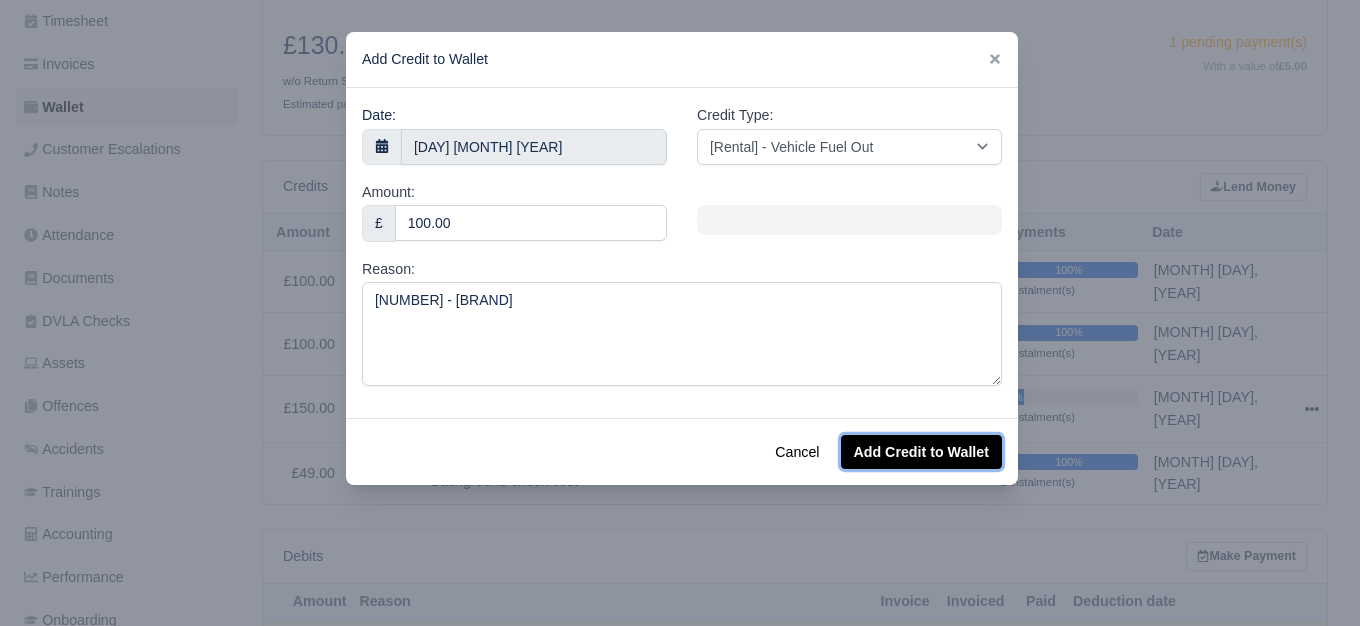 click on "Add Credit to Wallet" at bounding box center [921, 452] 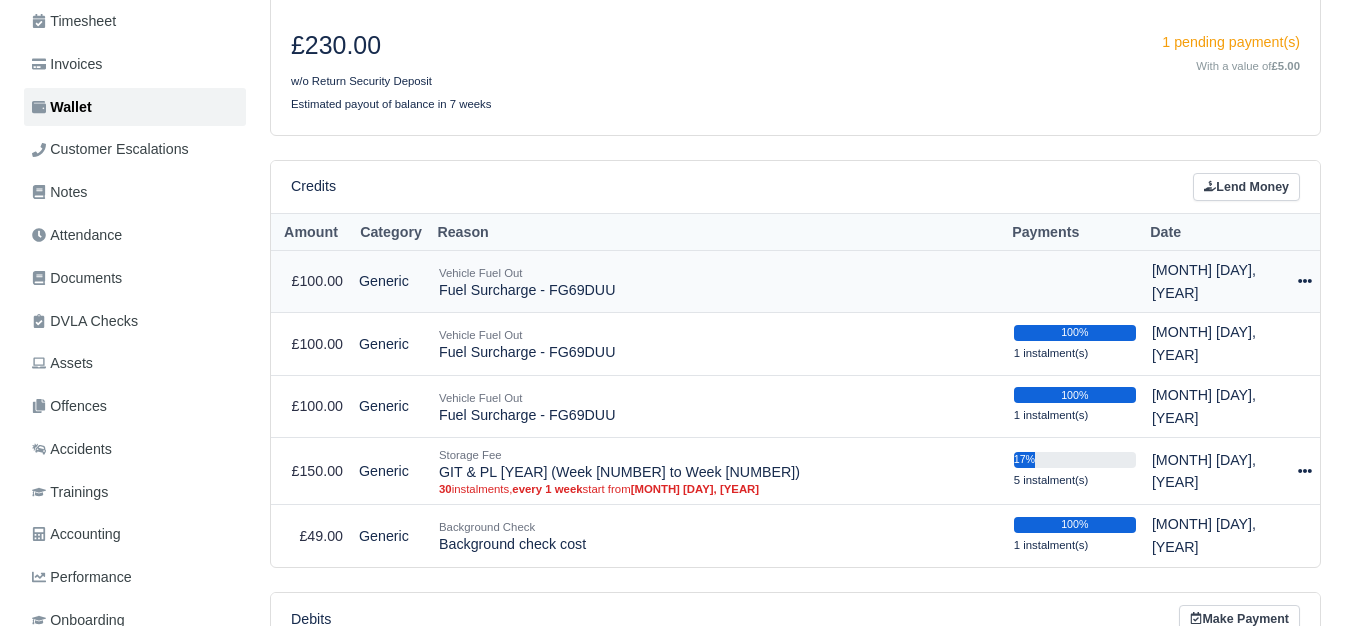 scroll, scrollTop: 333, scrollLeft: 0, axis: vertical 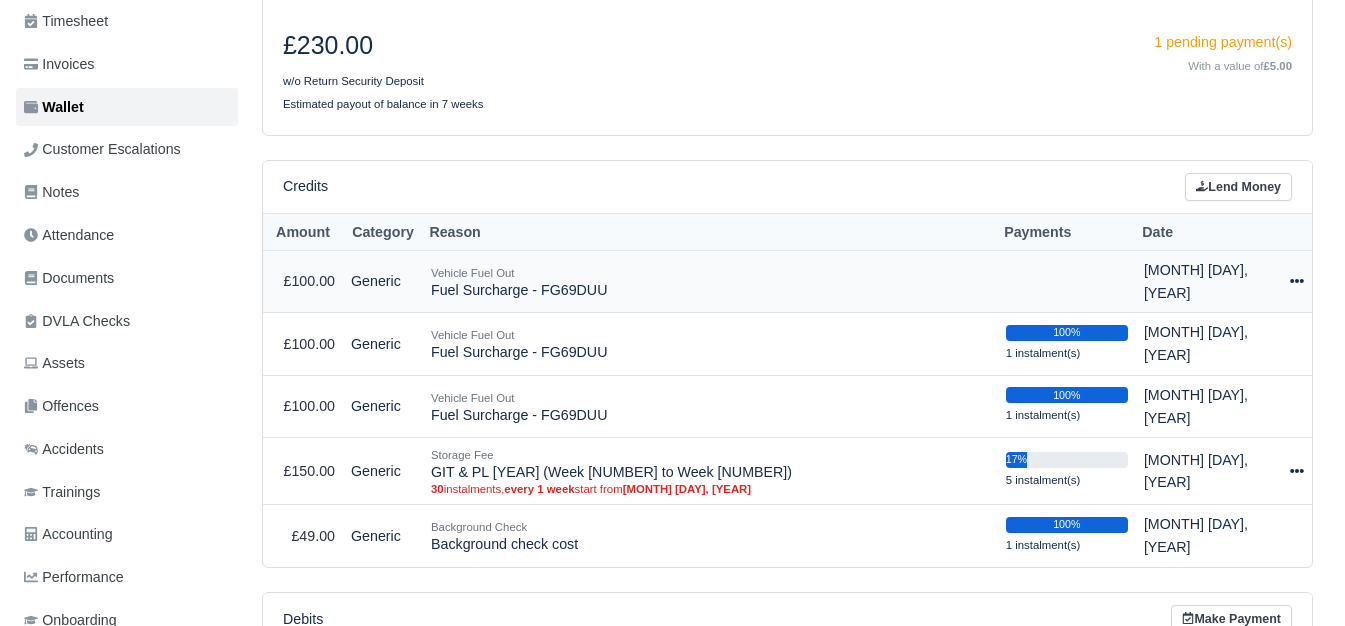 click at bounding box center [1297, 281] 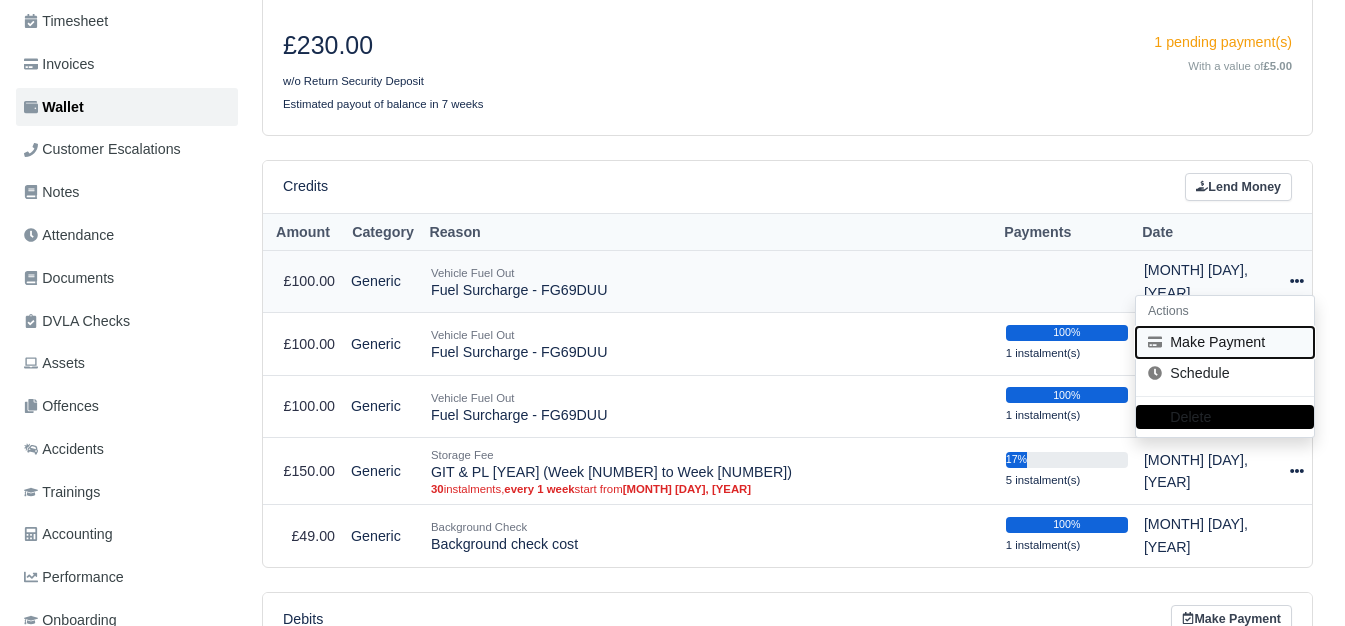 click on "Make Payment" at bounding box center [1225, 342] 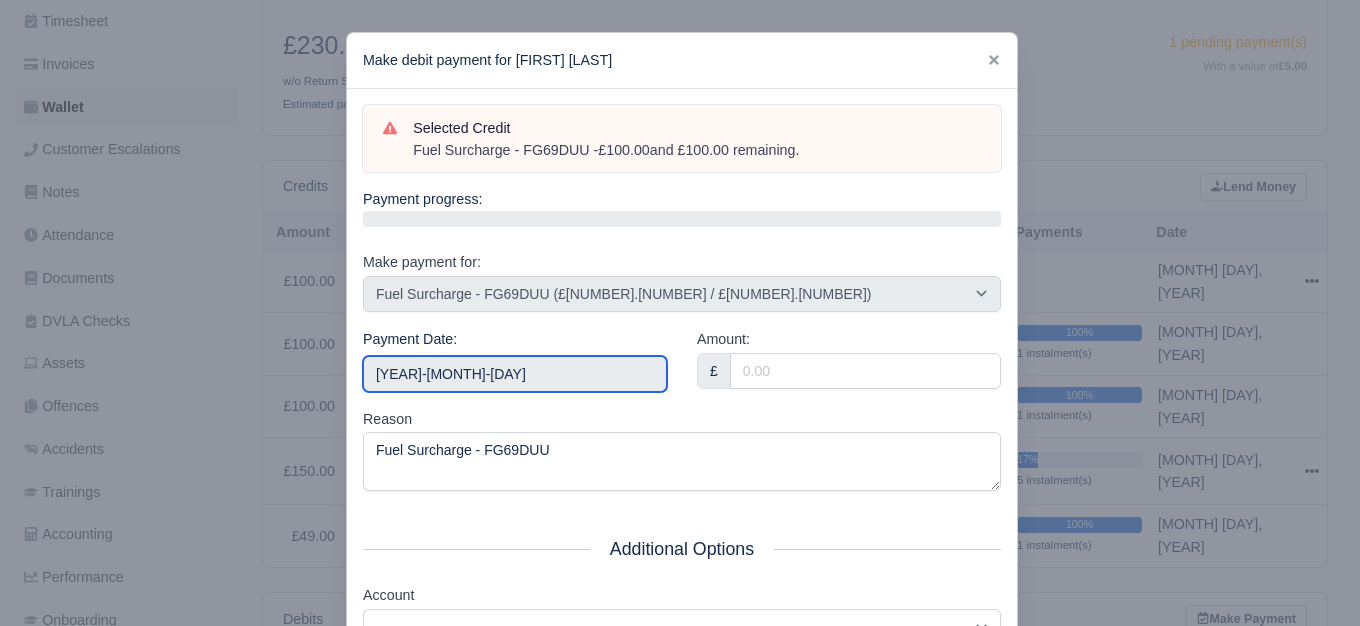 click on "2025-07-05" at bounding box center [515, 374] 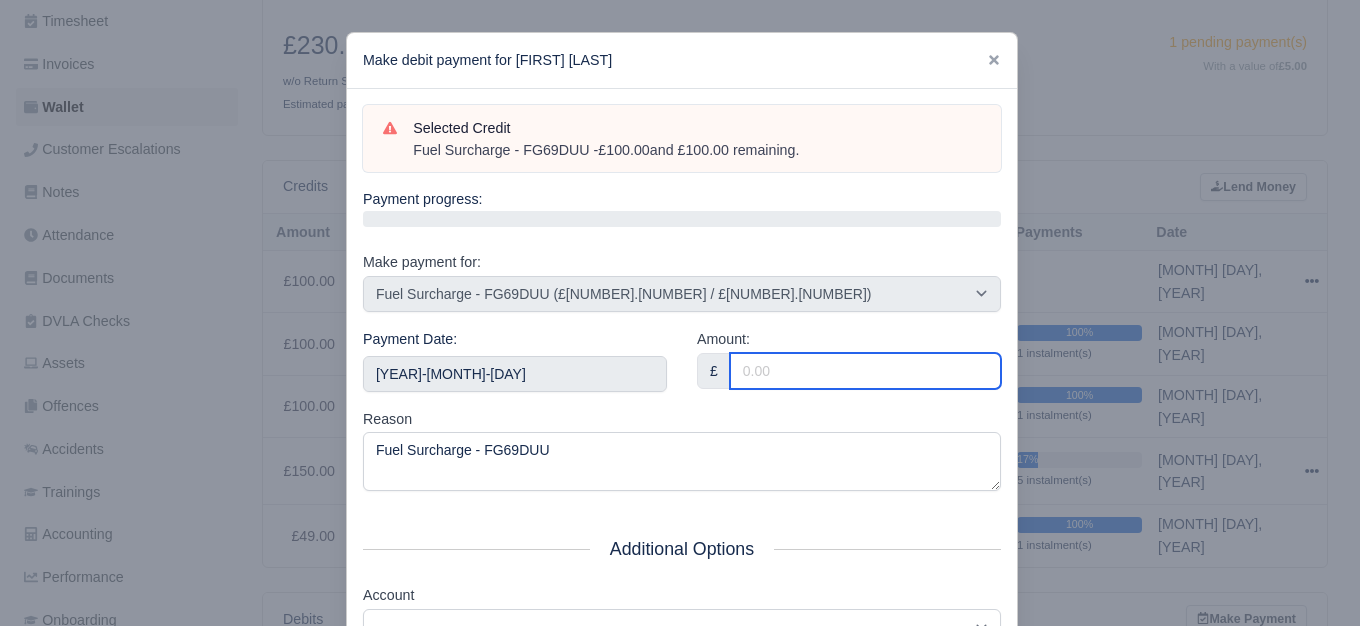 click on "Amount:" at bounding box center (865, 371) 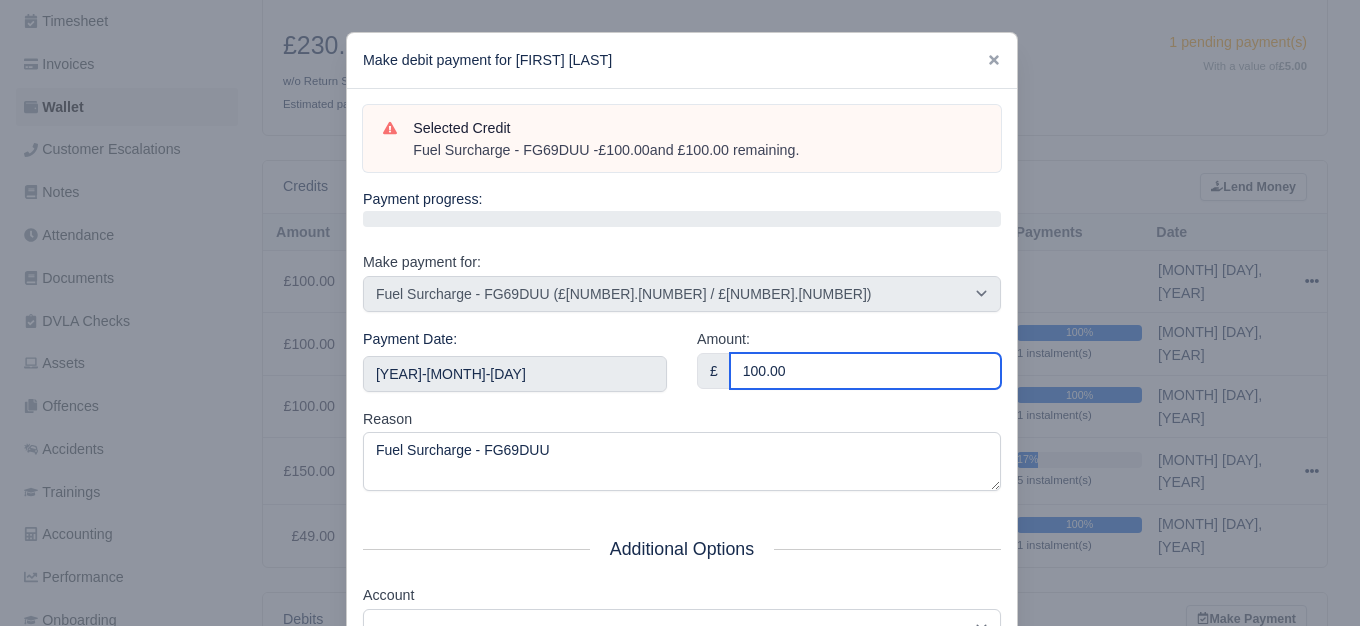 scroll, scrollTop: 302, scrollLeft: 0, axis: vertical 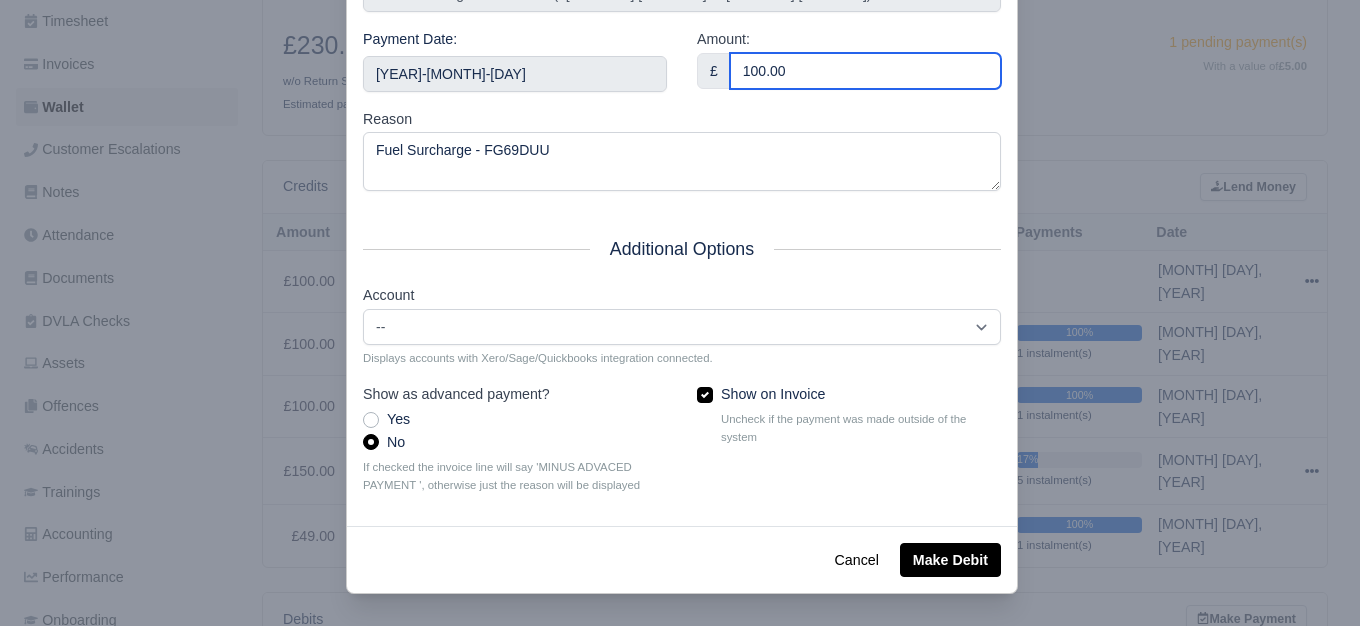 type on "100.00" 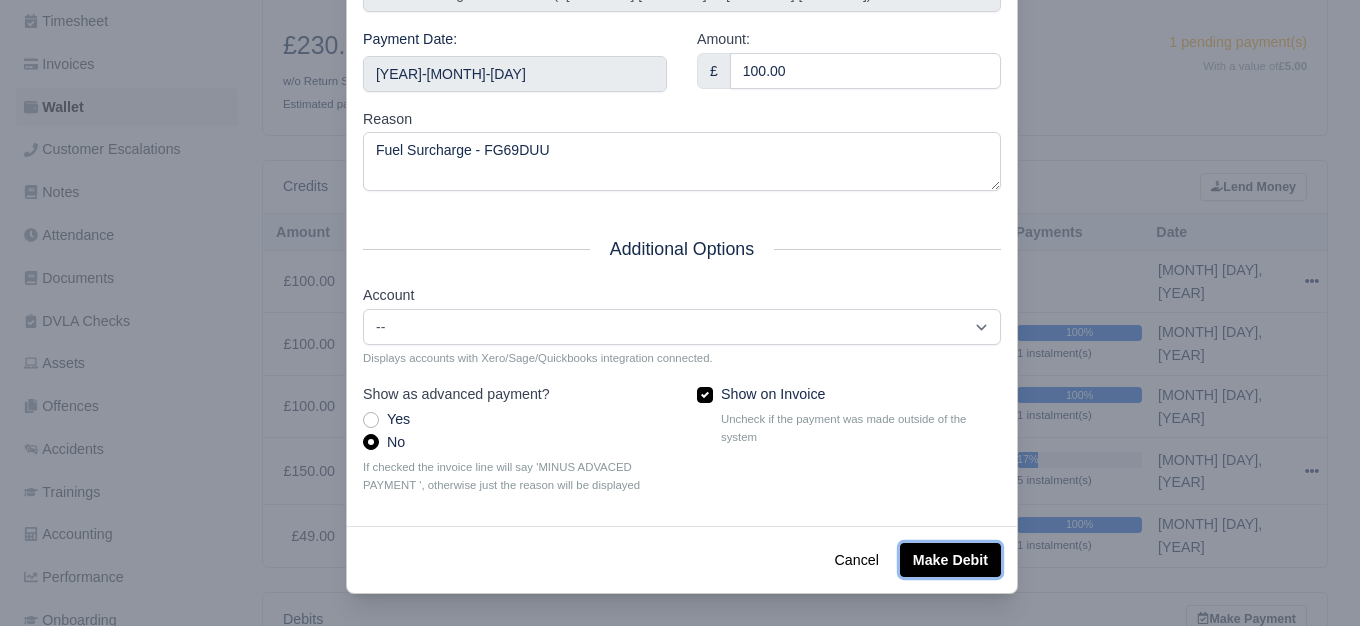 click on "Make Debit" at bounding box center [950, 560] 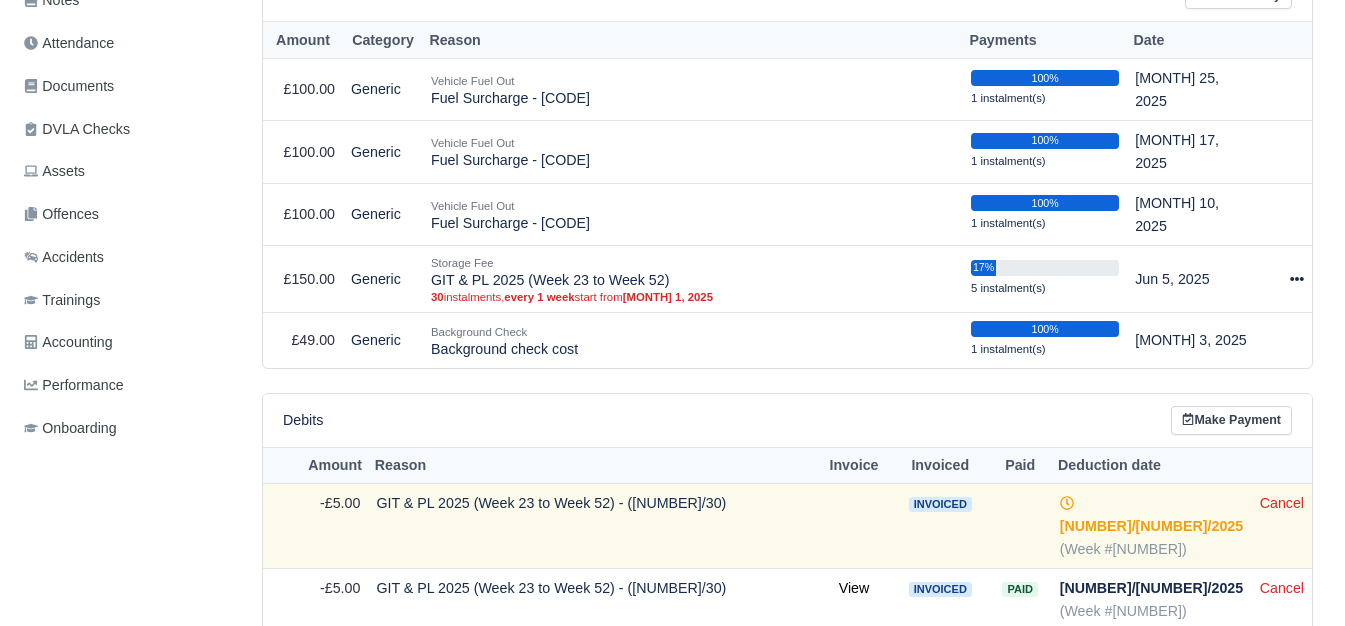 scroll, scrollTop: 667, scrollLeft: 0, axis: vertical 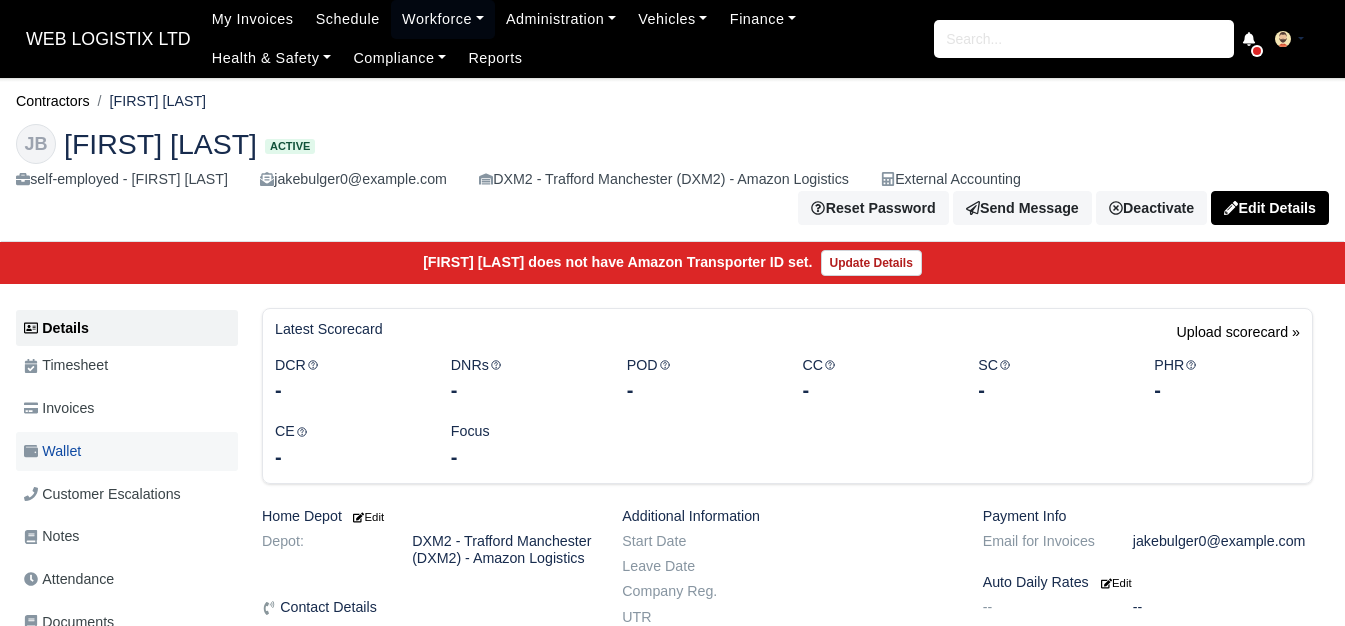 click on "Wallet" at bounding box center (127, 451) 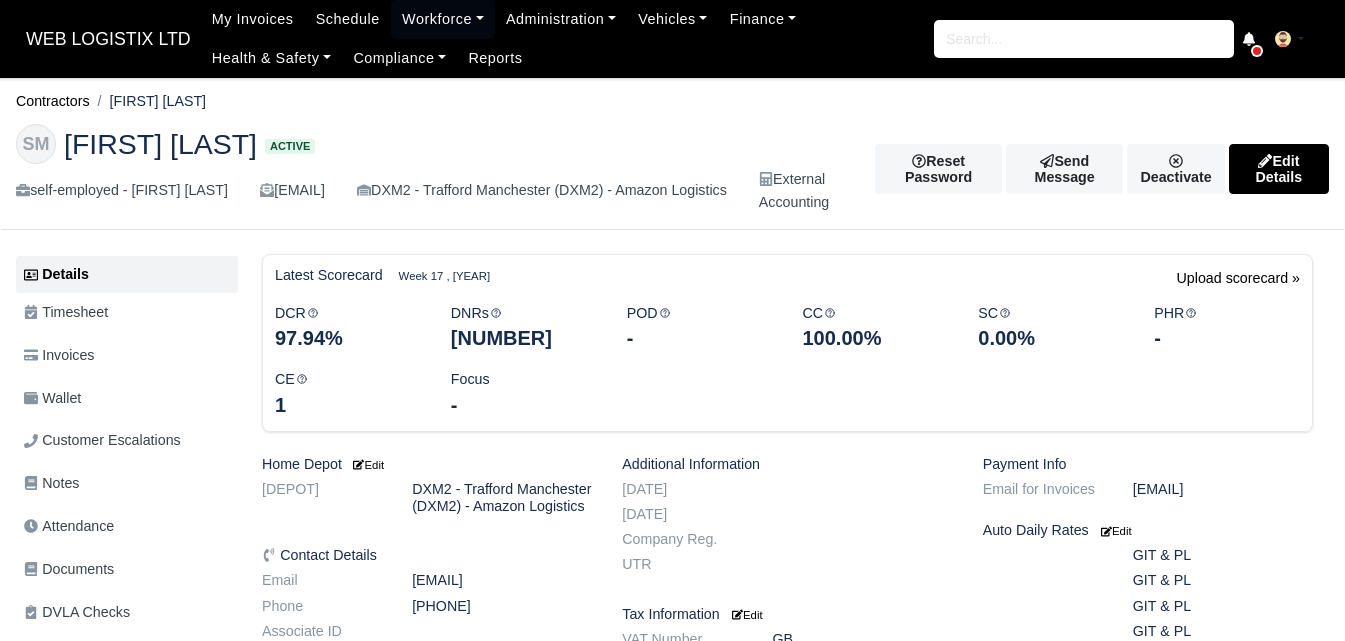 scroll, scrollTop: 0, scrollLeft: 0, axis: both 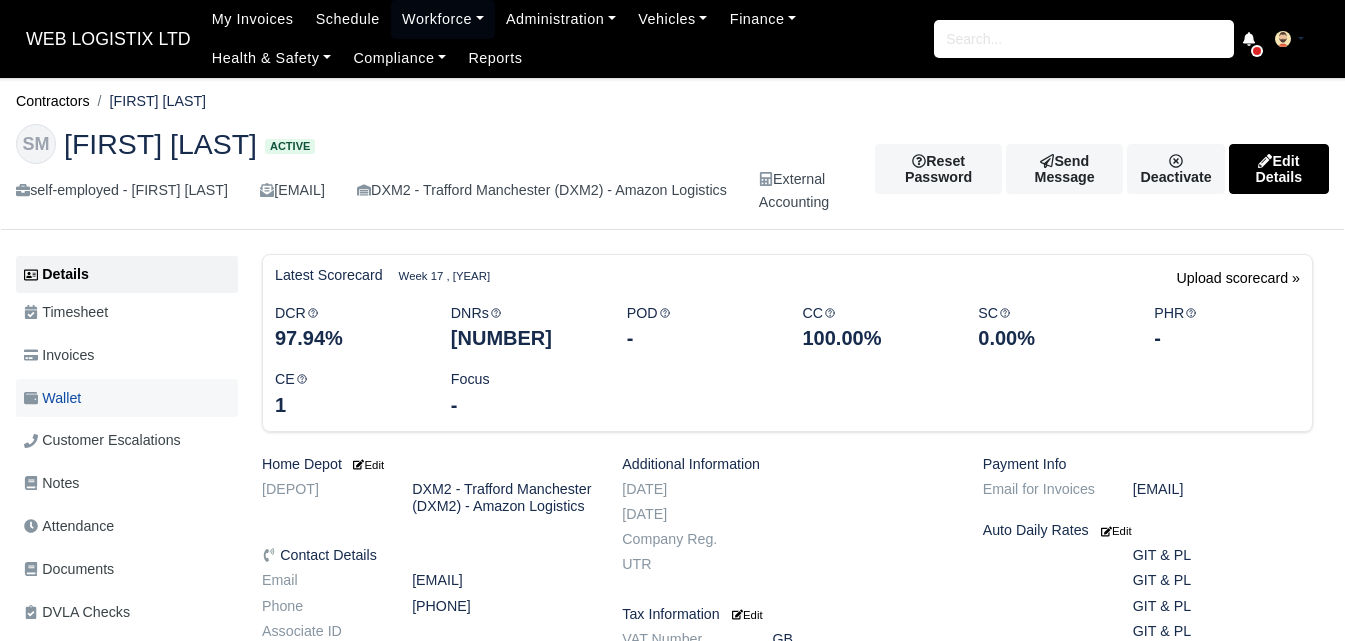 click on "Wallet" at bounding box center (52, 398) 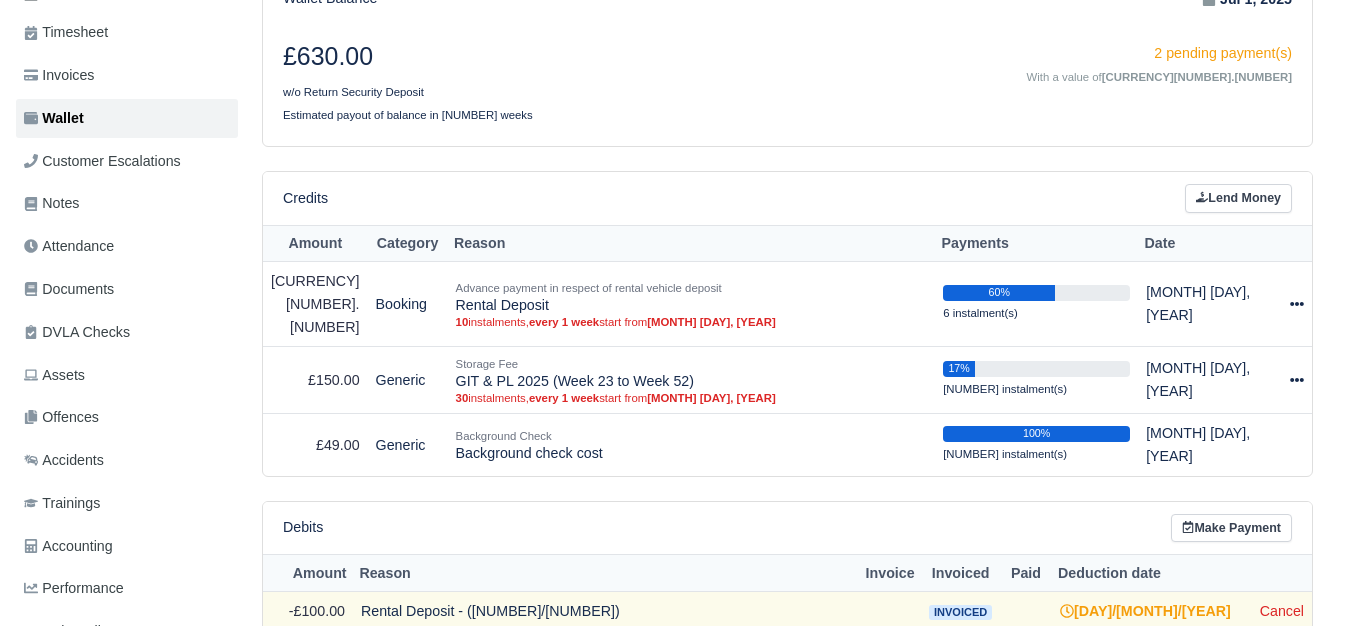 scroll, scrollTop: 333, scrollLeft: 0, axis: vertical 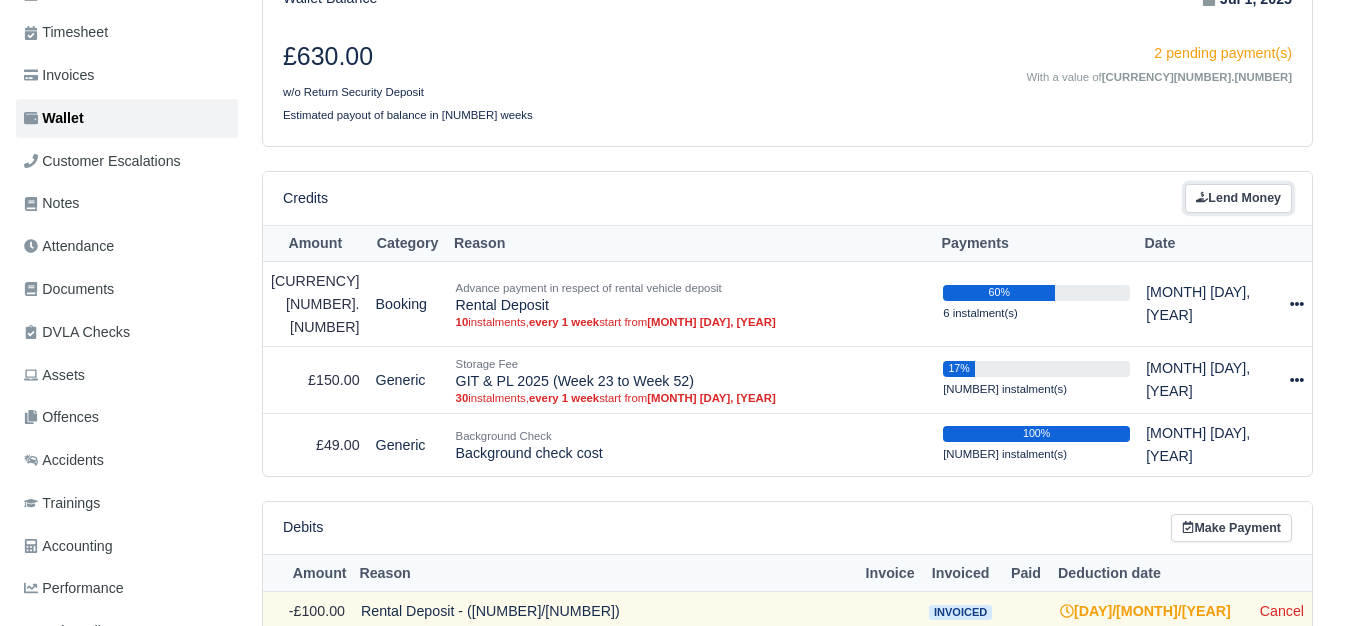 click at bounding box center (1202, 197) 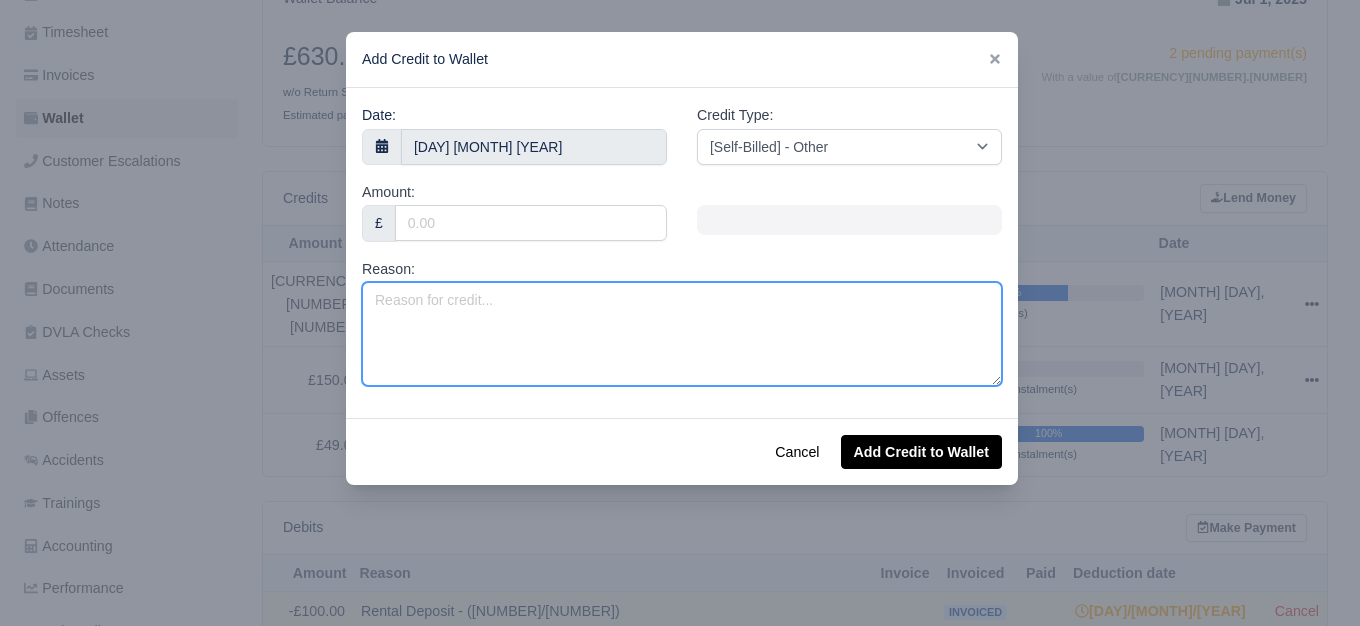 click on "Reason:" at bounding box center (682, 334) 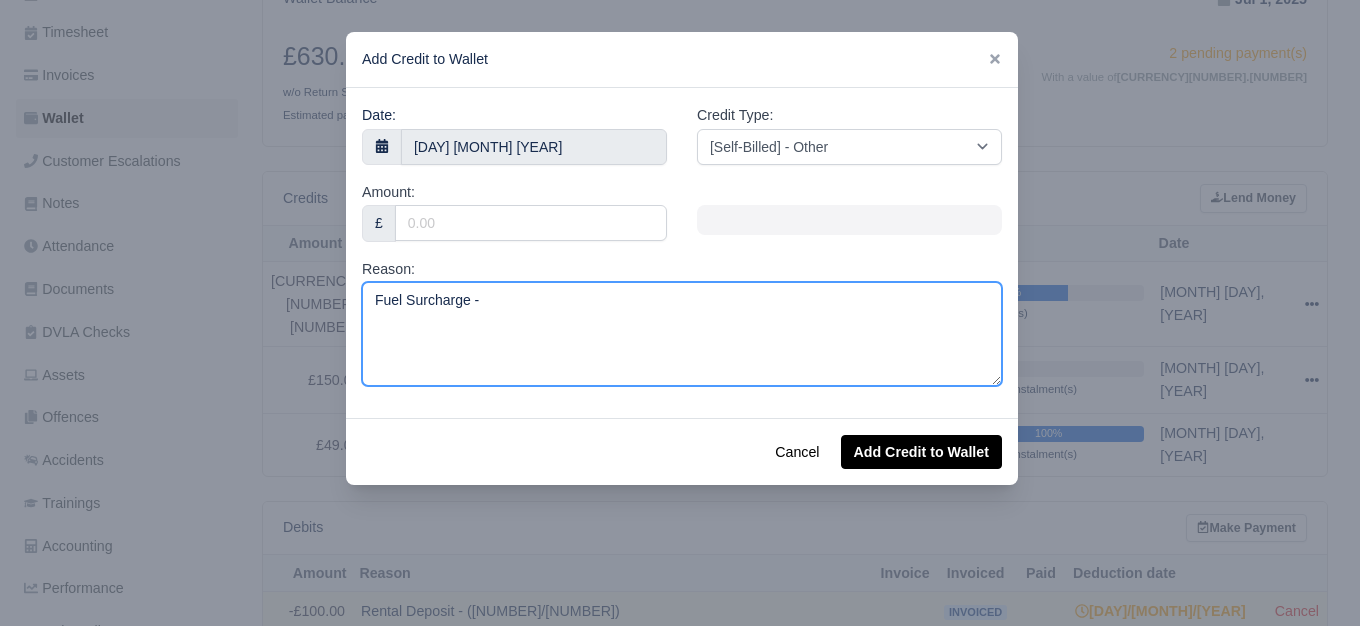 click on "Fuel Surcharge -" at bounding box center (682, 334) 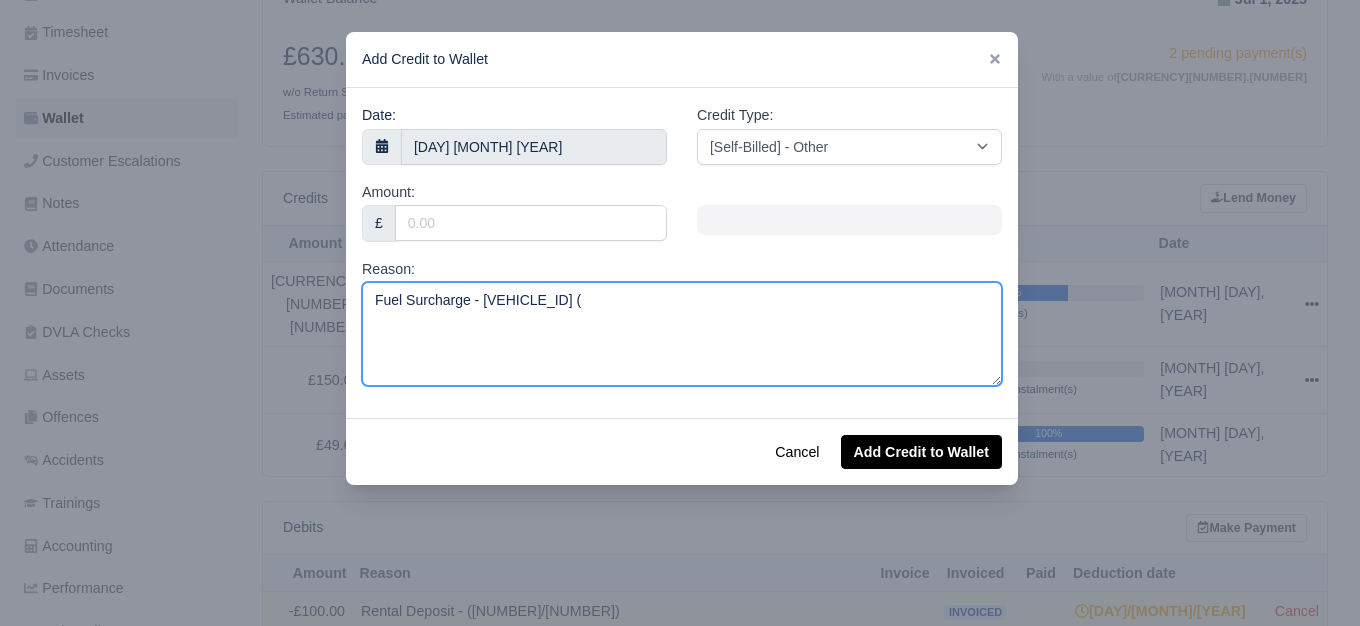 click on "Fuel Surcharge - MX71XCP (" at bounding box center (682, 334) 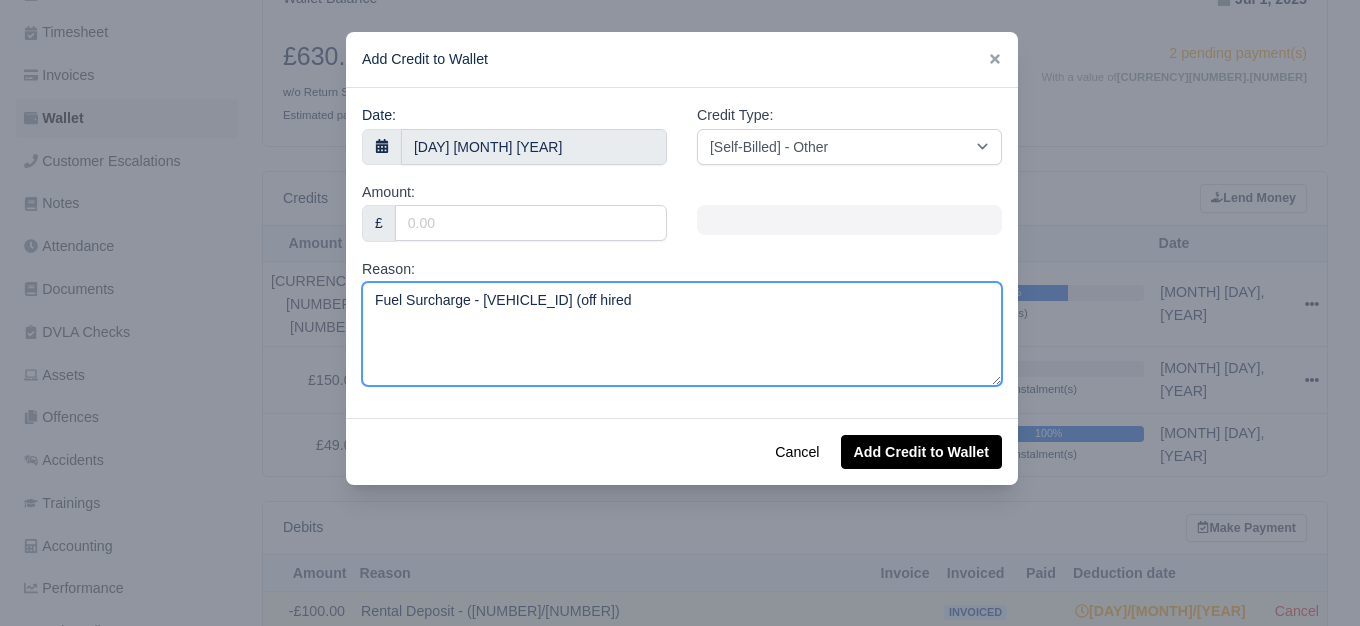 click on "Fuel Surcharge - MX71XCP (off hired" at bounding box center [682, 334] 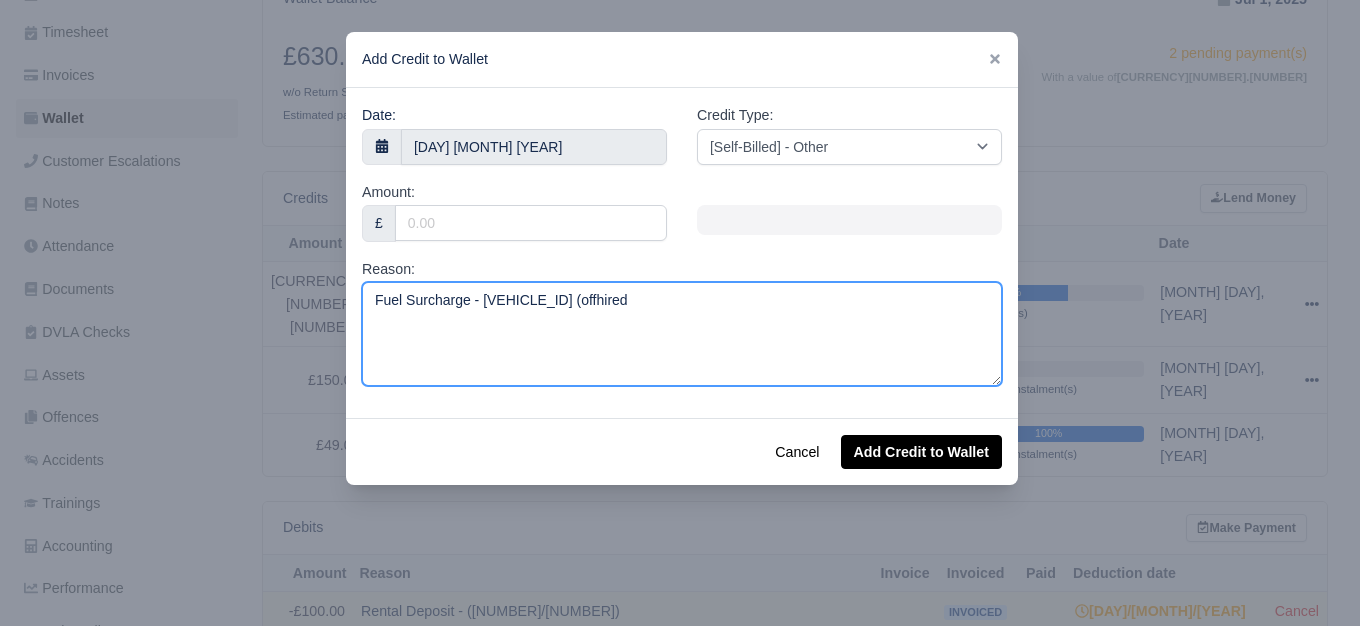 click on "Fuel Surcharge - MX71XCP (offhired" at bounding box center (682, 334) 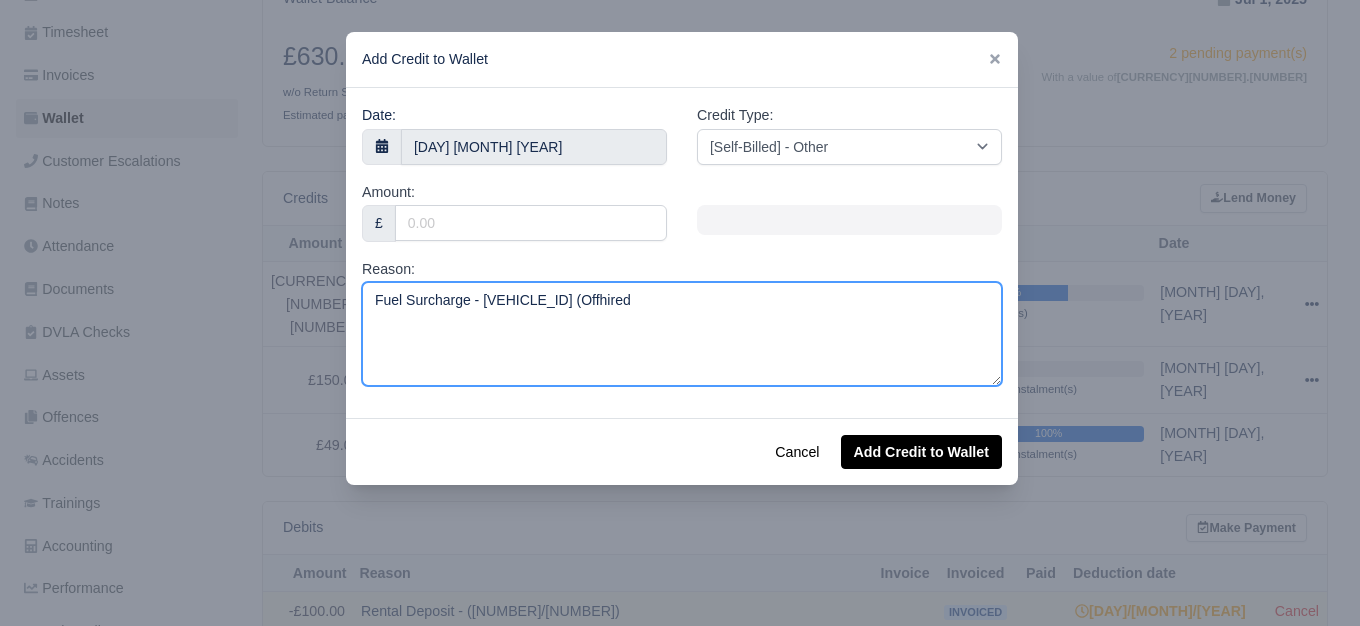 click on "Fuel Surcharge - MX71XCP (Offhired" at bounding box center (682, 334) 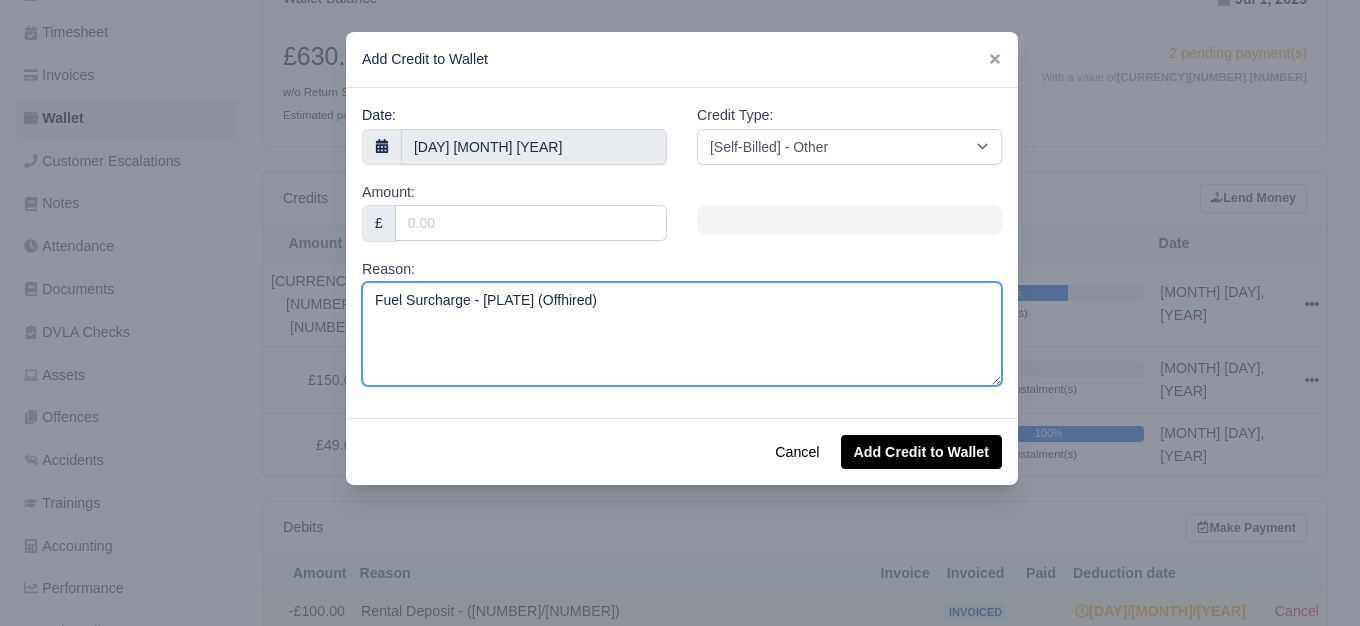 type on "Fuel Surcharge - MX71XCP (Offhired)" 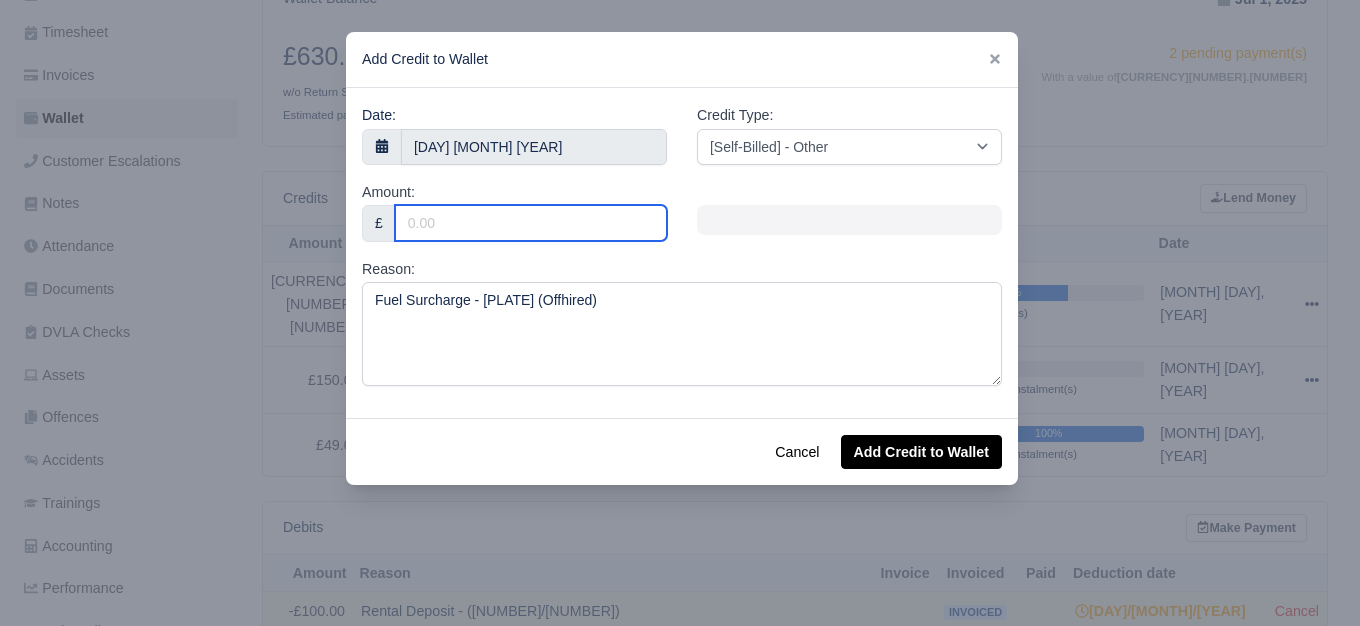 click on "Amount:" at bounding box center [531, 223] 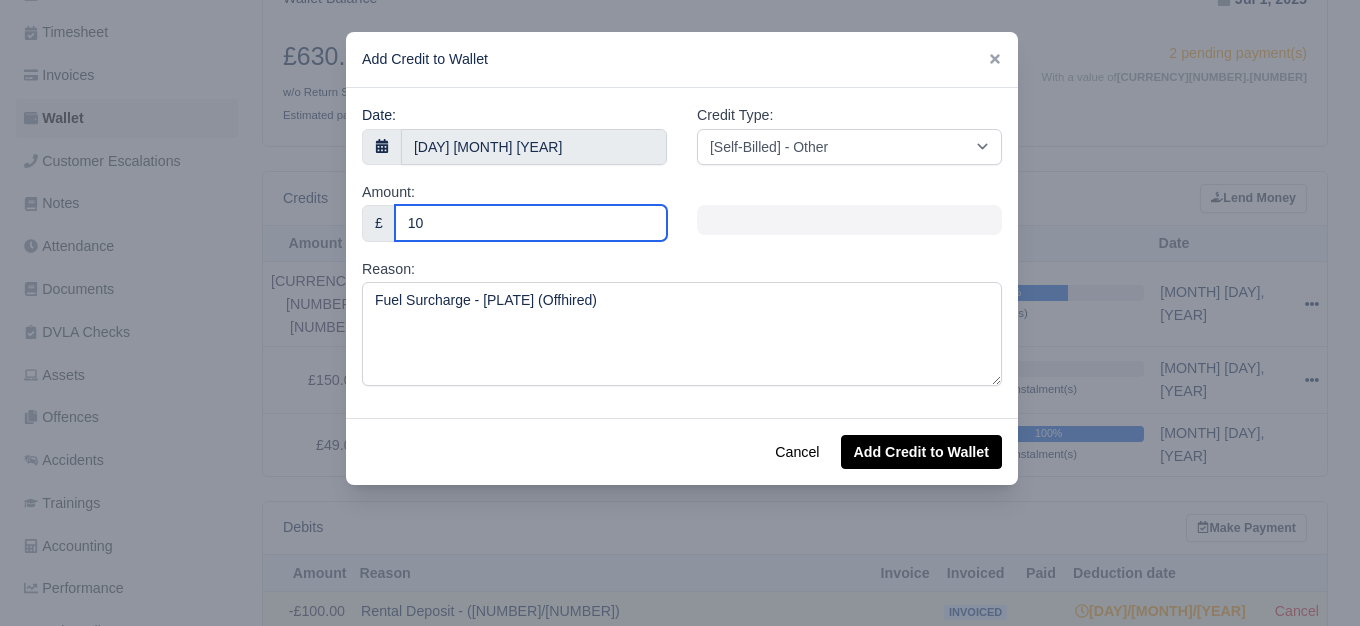 type on "10" 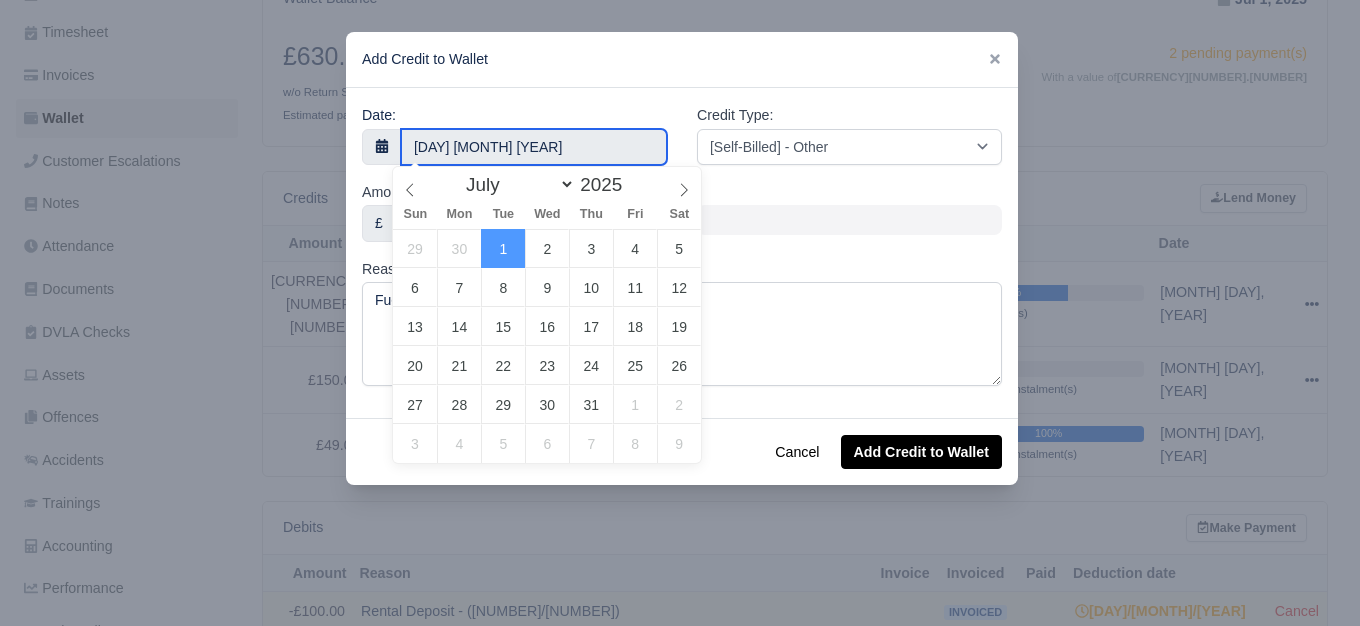 click on "WEB LOGISTIX LTD
My Invoices Schedule Workforce Manpower Expiring Documents Leave Requests Daily Attendance Daily Timesheet Onboardings Feedback Administration Depots Operating Centres Management Schedule Tasks Tasks Metrics Vehicles Fleet Schedule Rental Agreements Today's Inspections Forms Customers Offences Incidents Service Entries Renewal Dates Vehicle Groups Fleet Insurance B2B Contractors Finance Invoices Disputes Payment Types Service Types Assets Credit Instalments Bulk Payment Custom Invoices Health & Safety Vehicle Inspections Support Portal Incidents Compliance Compliance Dashboard E-Sign Documents Communication Center Trainings Reports
×" at bounding box center [680, -20] 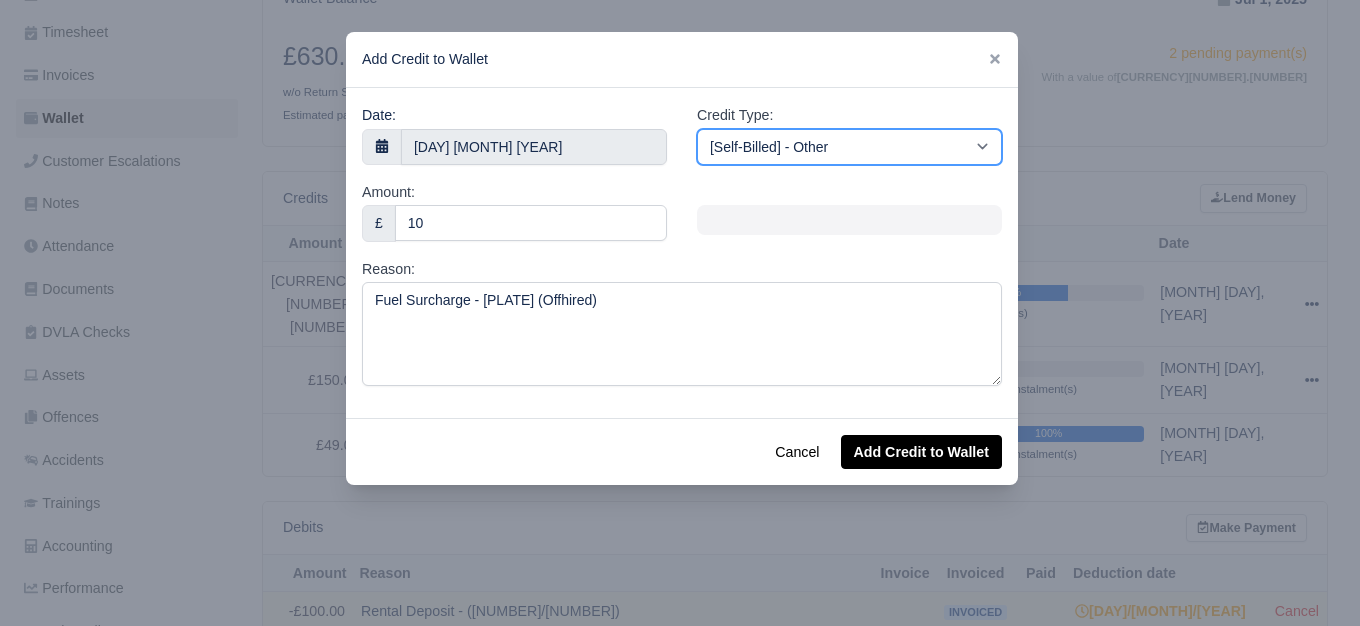 click on "[Self-Billed] - Other
[Self-Billed] - Negative Invoice
[Self-Billed] - Keychain
[Self-Billed] - Background Check
[Self-Billed] - Fuel Advance Payment
[Self-Billed] - Prepayment for Upcoming Work
[Rental] - Other
[Rental] - Vehicle Wash
[Rental] - Repayment in respect of vehicle damage
[Rental] - Vehicle Recovery Charge
[Rental] - Vehicle Pound Recovery
[Rental] - Vehicle Key Replacement
[Rental] - Vehicle Fuel Out
[Rental] - Van Fuel out/Adblue/Keychain/Van Wash/Sticker
[Rental] - Security Deposit to a maximum of £500
[Rental] - Advance payment in respect of rental vehicle deposit
[Rental] - Vehicle Violation
[Rental] - Violation Fee" at bounding box center [849, 147] 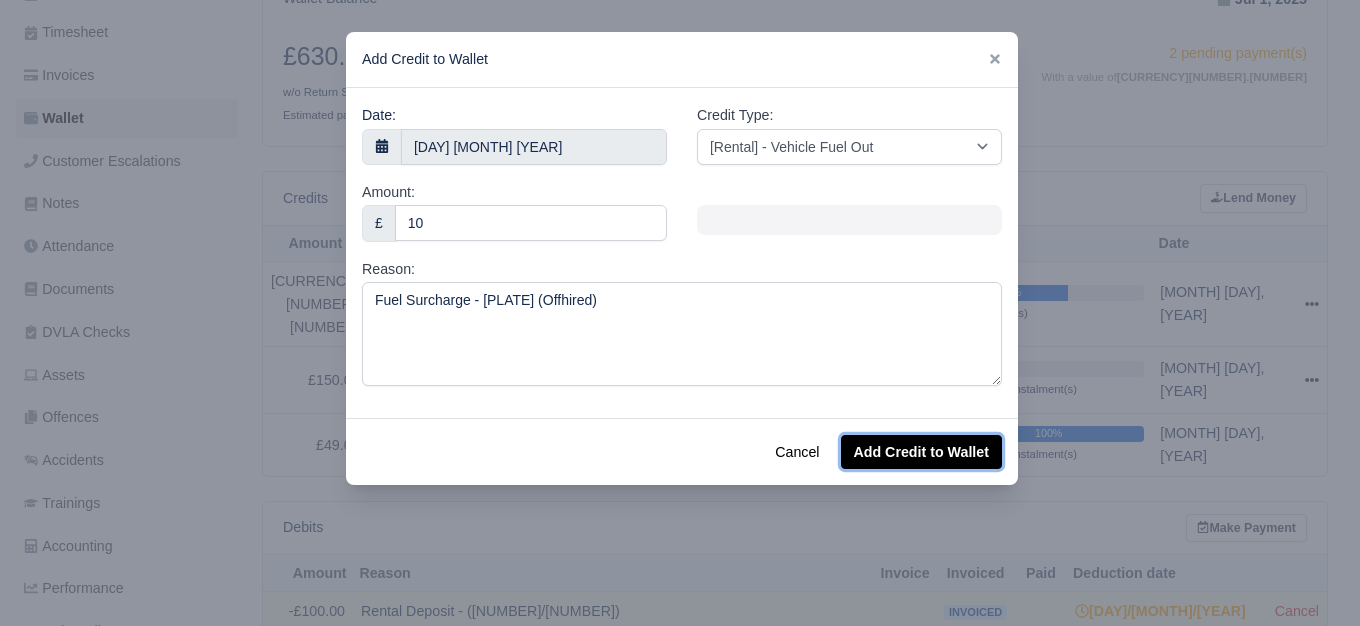 click on "Add Credit to Wallet" at bounding box center (921, 452) 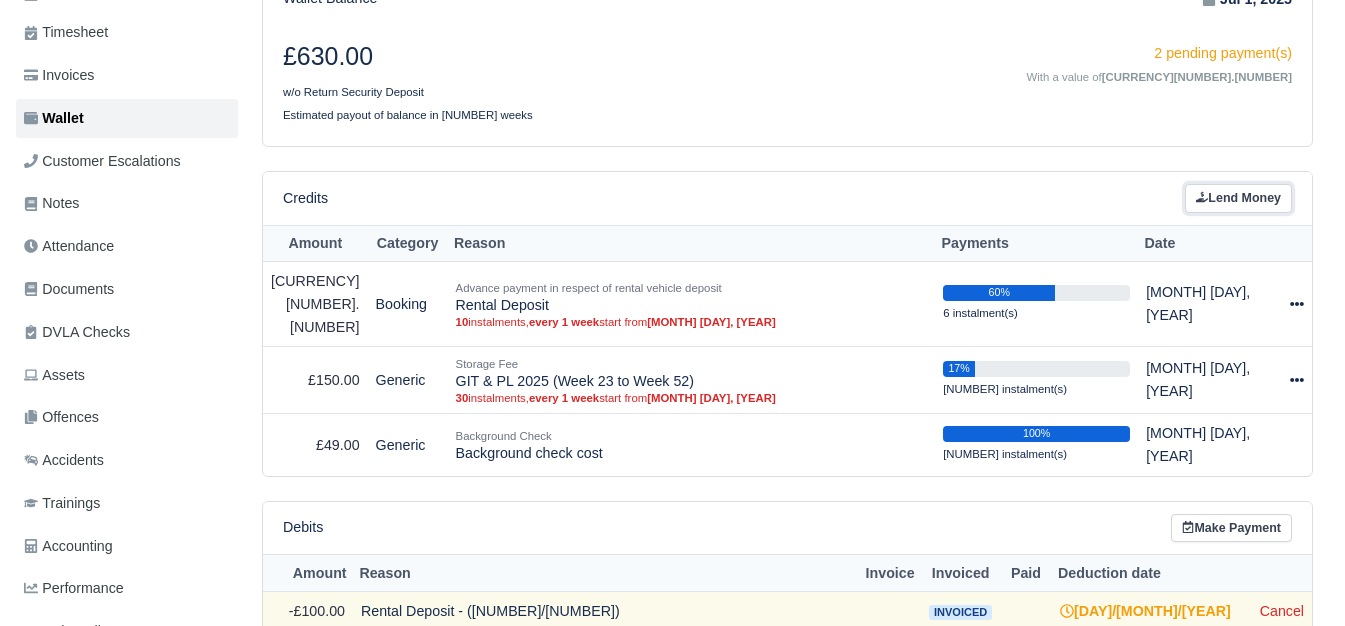 click on "Lend Money" at bounding box center [1238, 198] 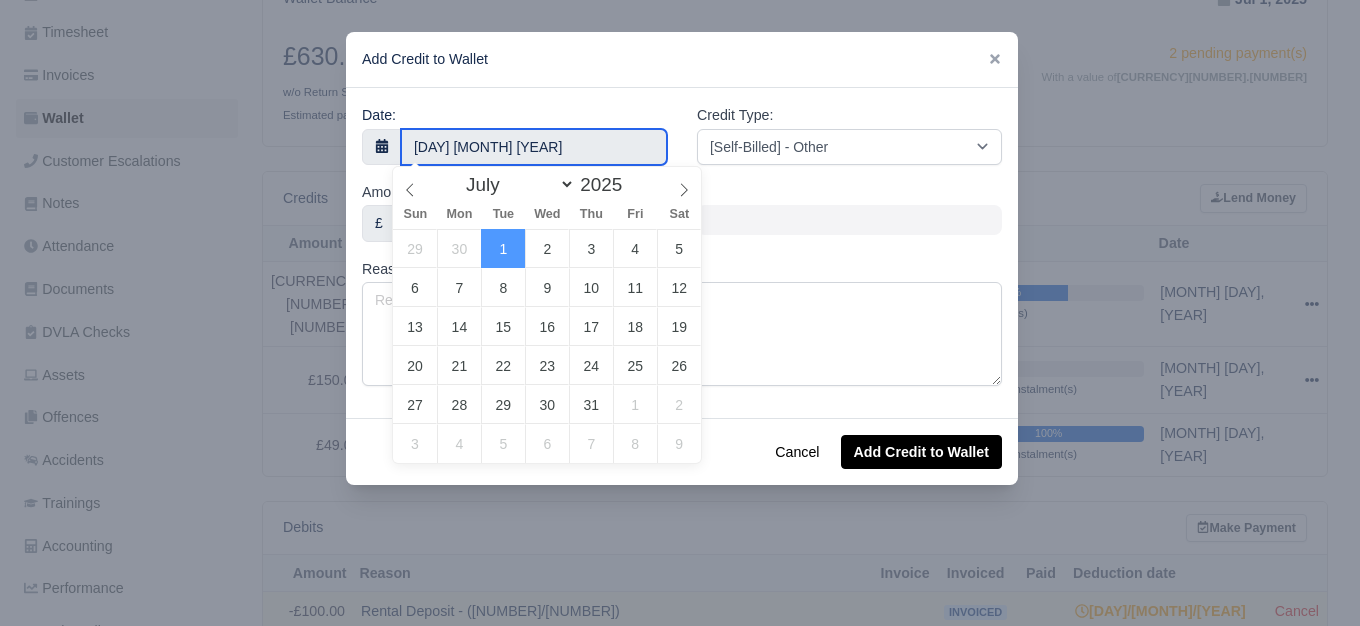 click on "1 July 2025" at bounding box center (534, 147) 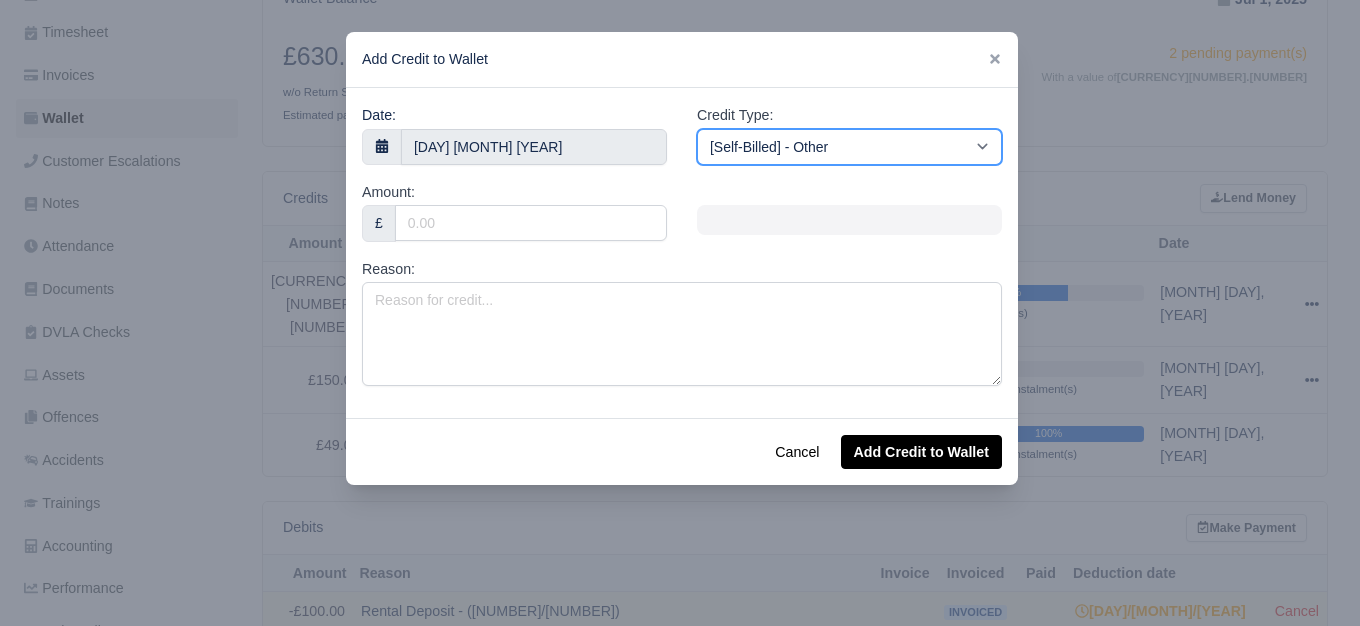 click on "[Self-Billed] - Other
[Self-Billed] - Negative Invoice
[Self-Billed] - Keychain
[Self-Billed] - Background Check
[Self-Billed] - Fuel Advance Payment
[Self-Billed] - Prepayment for Upcoming Work
[Rental] - Other
[Rental] - Vehicle Wash
[Rental] - Repayment in respect of vehicle damage
[Rental] - Vehicle Recovery Charge
[Rental] - Vehicle Pound Recovery
[Rental] - Vehicle Key Replacement
[Rental] - Vehicle Fuel Out
[Rental] - Van Fuel out/Adblue/Keychain/Van Wash/Sticker
[Rental] - Security Deposit to a maximum of £500
[Rental] - Advance payment in respect of rental vehicle deposit
[Rental] - Vehicle Violation
[Rental] - Violation Fee" at bounding box center [849, 147] 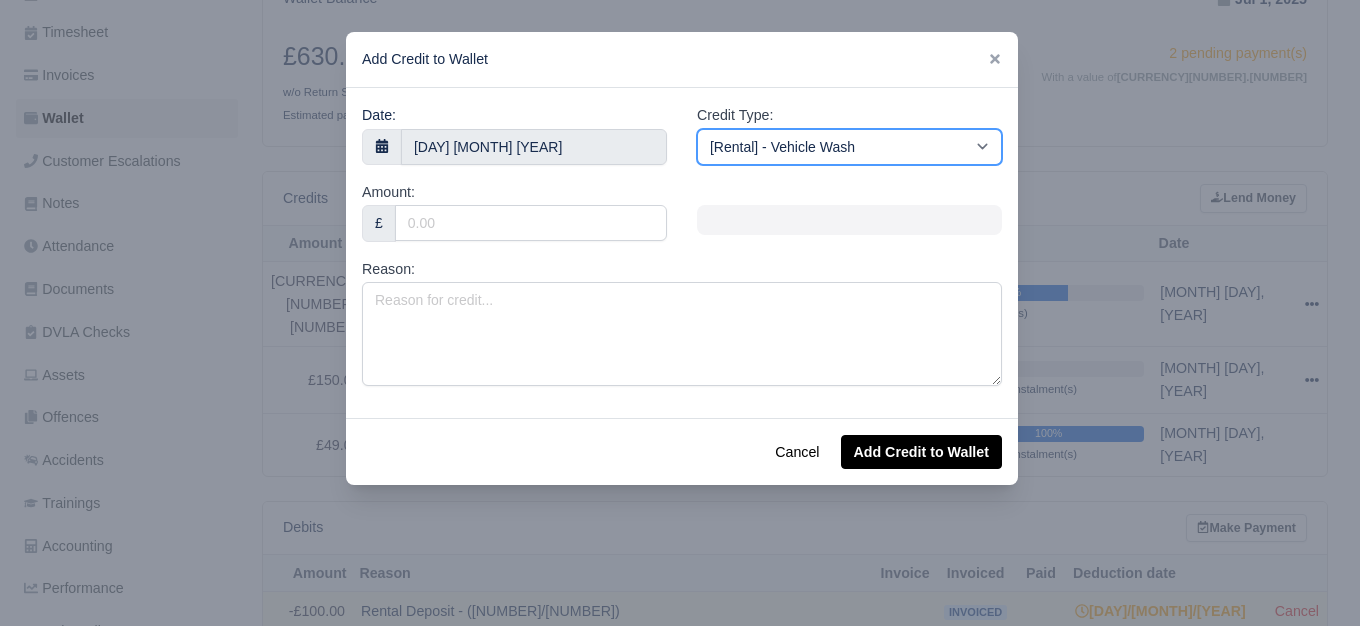 click on "[Self-Billed] - Other
[Self-Billed] - Negative Invoice
[Self-Billed] - Keychain
[Self-Billed] - Background Check
[Self-Billed] - Fuel Advance Payment
[Self-Billed] - Prepayment for Upcoming Work
[Rental] - Other
[Rental] - Vehicle Wash
[Rental] - Repayment in respect of vehicle damage
[Rental] - Vehicle Recovery Charge
[Rental] - Vehicle Pound Recovery
[Rental] - Vehicle Key Replacement
[Rental] - Vehicle Fuel Out
[Rental] - Van Fuel out/Adblue/Keychain/Van Wash/Sticker
[Rental] - Security Deposit to a maximum of £500
[Rental] - Advance payment in respect of rental vehicle deposit
[Rental] - Vehicle Violation
[Rental] - Violation Fee" at bounding box center (849, 147) 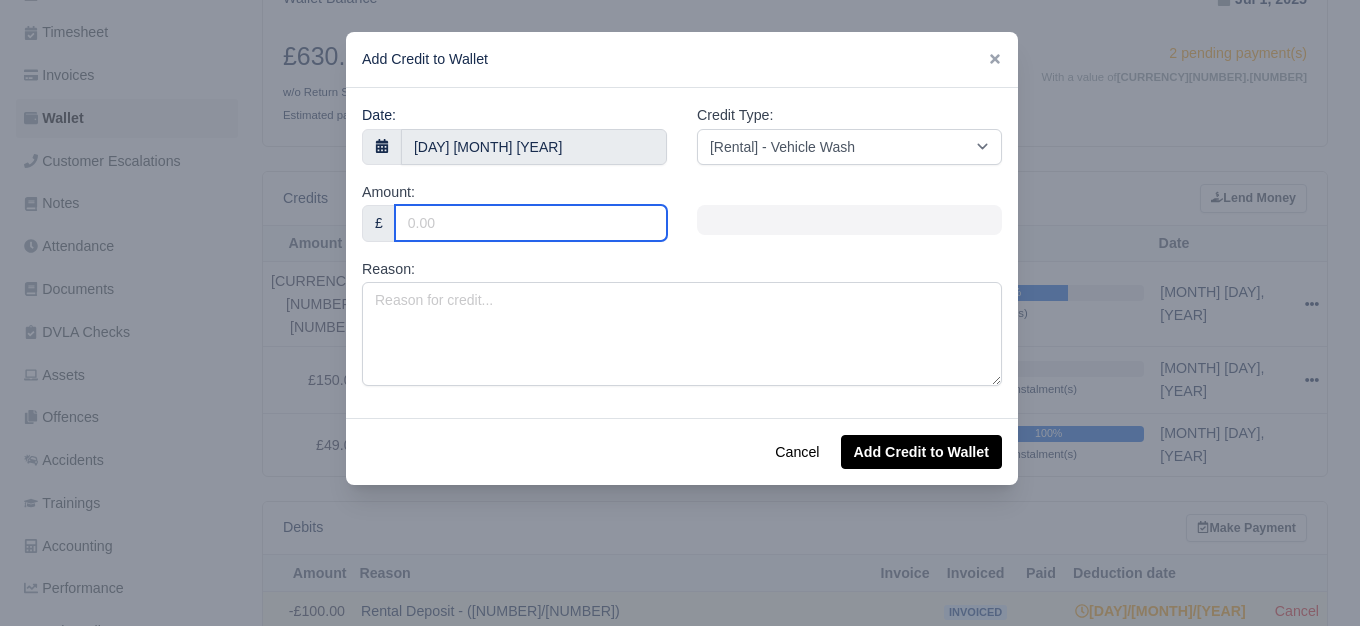 click on "Amount:" at bounding box center (531, 223) 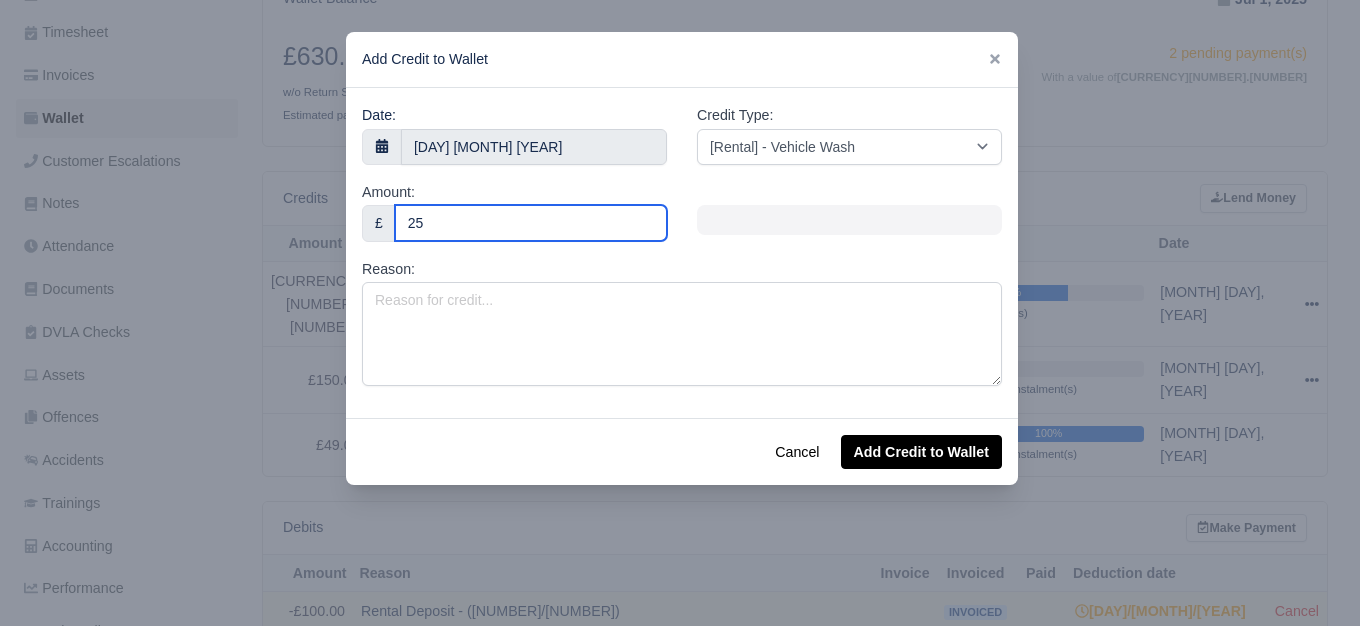 type on "25" 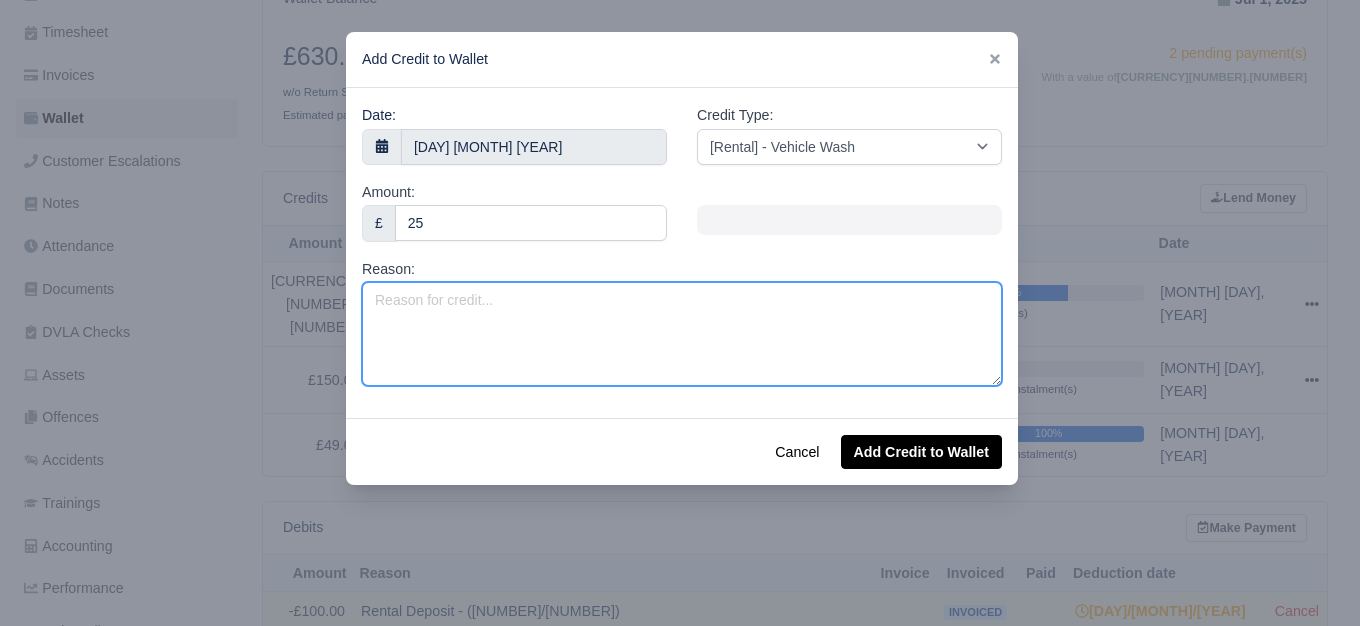 click on "Reason:" at bounding box center [682, 334] 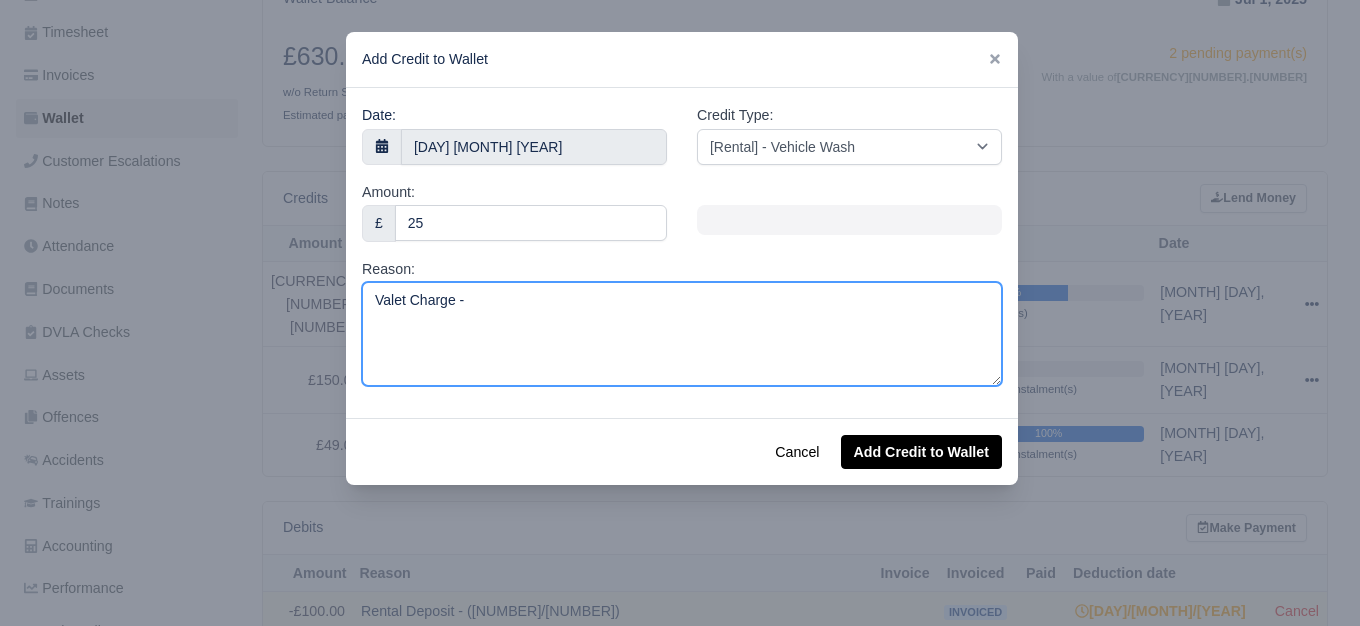 drag, startPoint x: 616, startPoint y: 283, endPoint x: 602, endPoint y: 290, distance: 15.652476 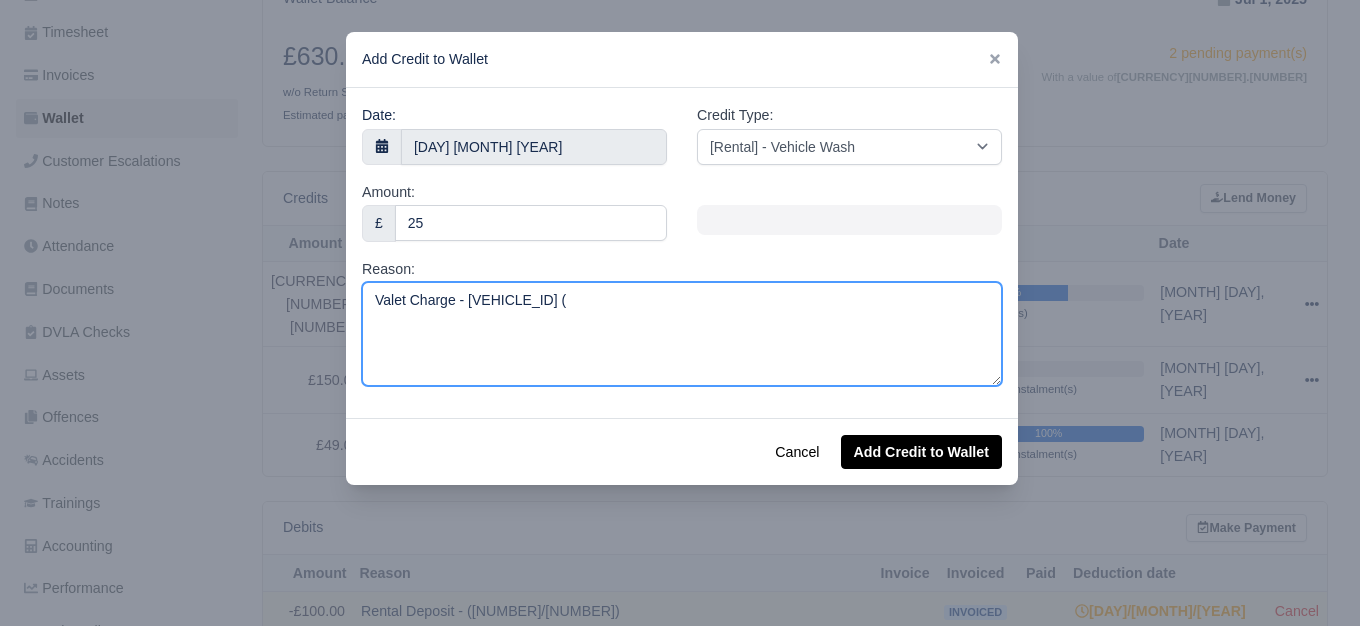 click on "Valet Charge - MX71XCP (" at bounding box center (682, 334) 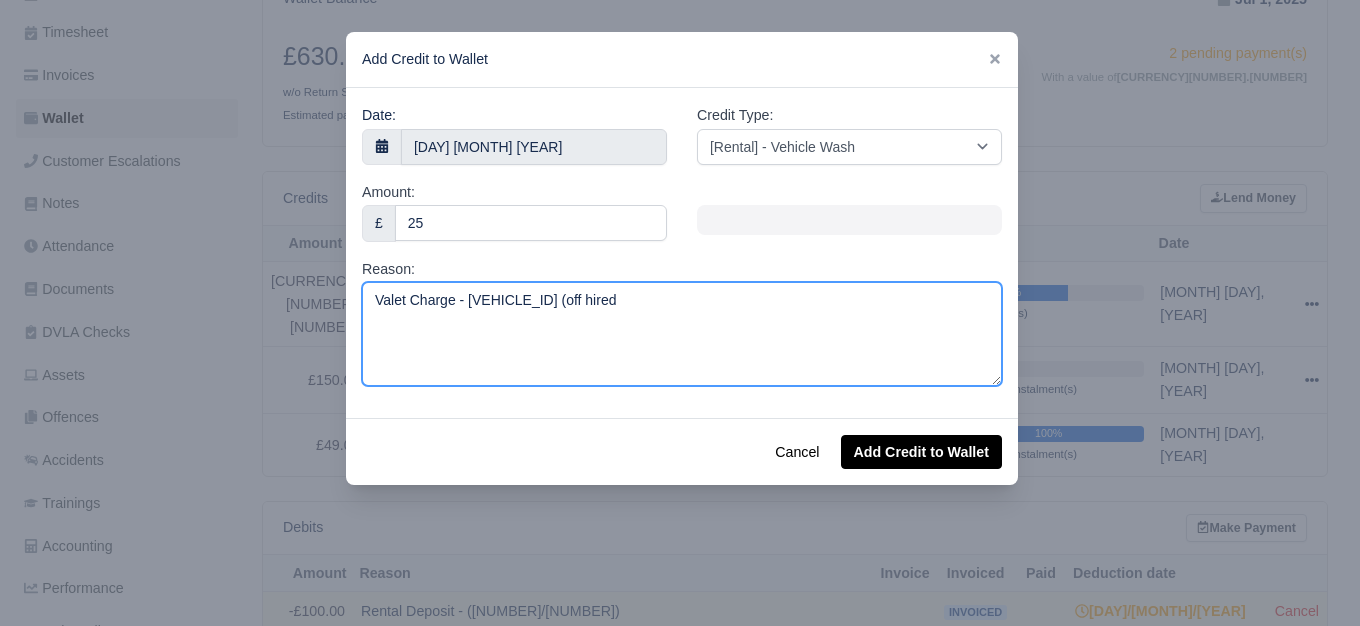 click on "Valet Charge - MX71XCP (off hired" at bounding box center [682, 334] 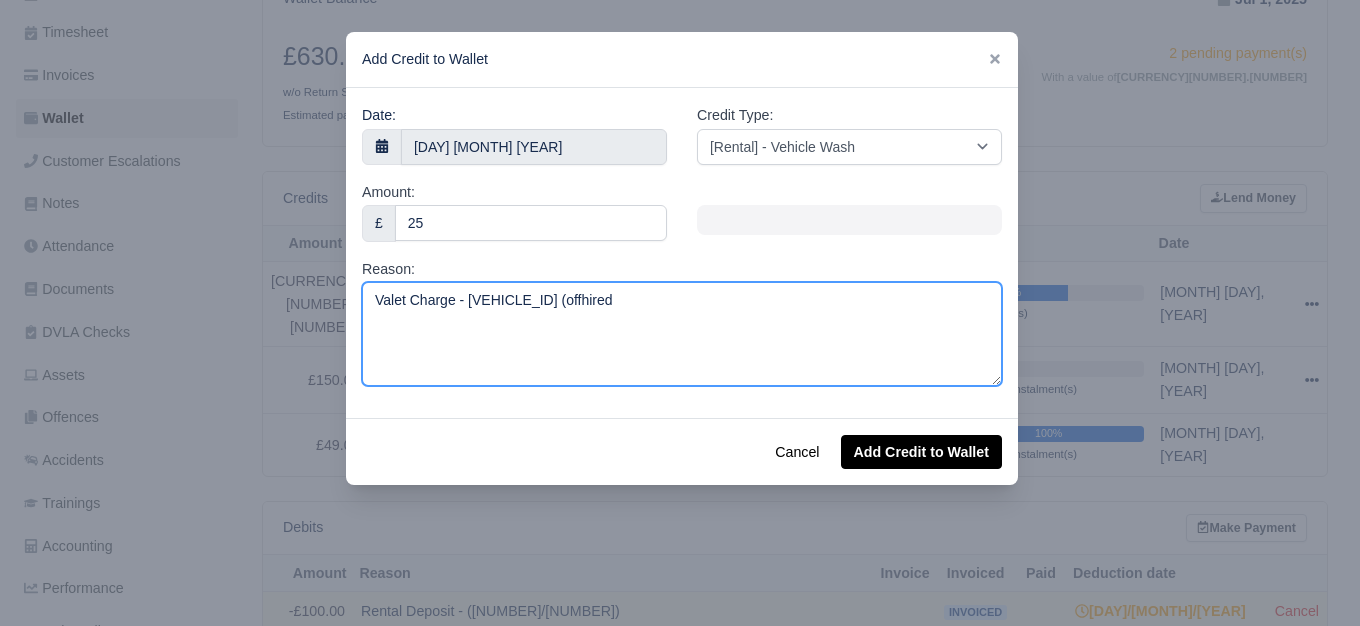 click on "Valet Charge - MX71XCP (offhired" at bounding box center [682, 334] 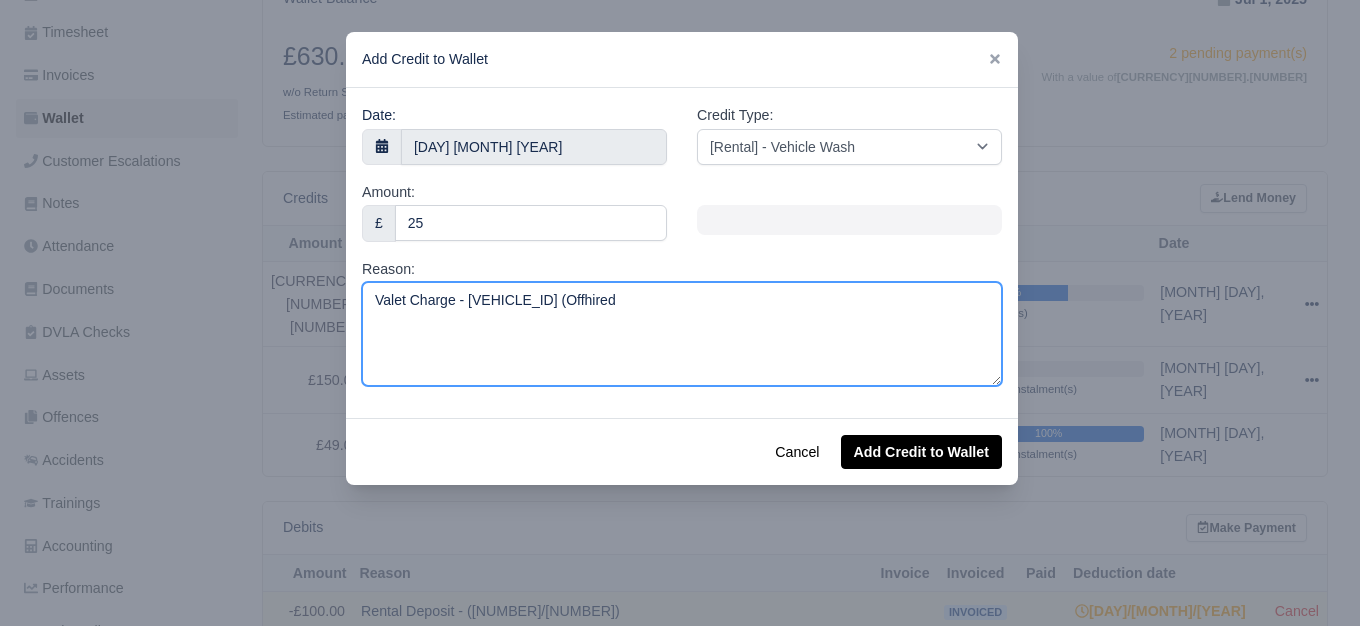 click on "Valet Charge - MX71XCP (Offhired" at bounding box center (682, 334) 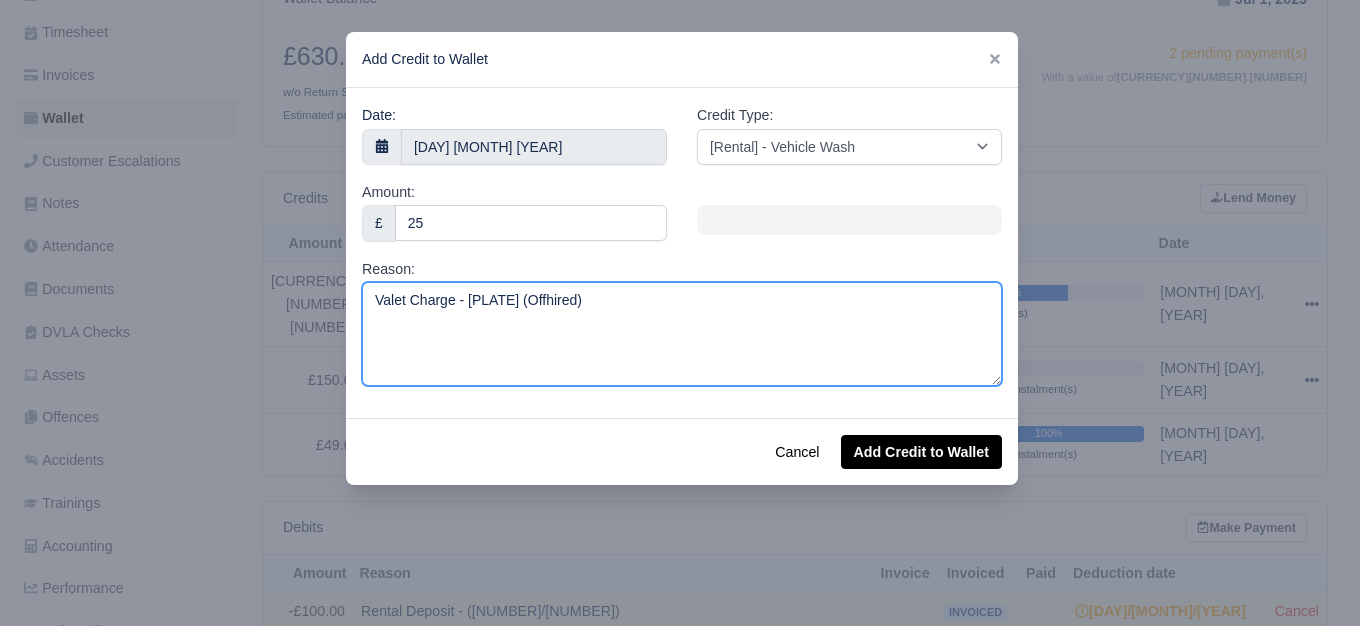 type on "Valet Charge - MX71XCP (Offhired)" 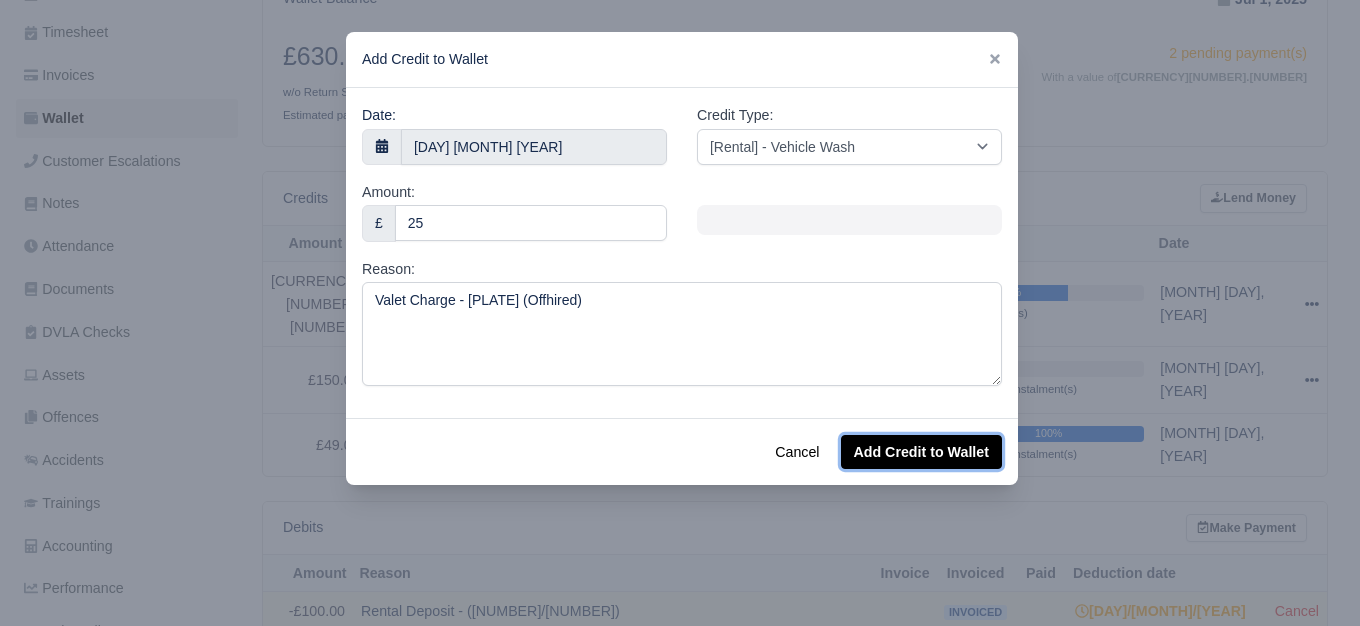click on "Add Credit to Wallet" at bounding box center [921, 452] 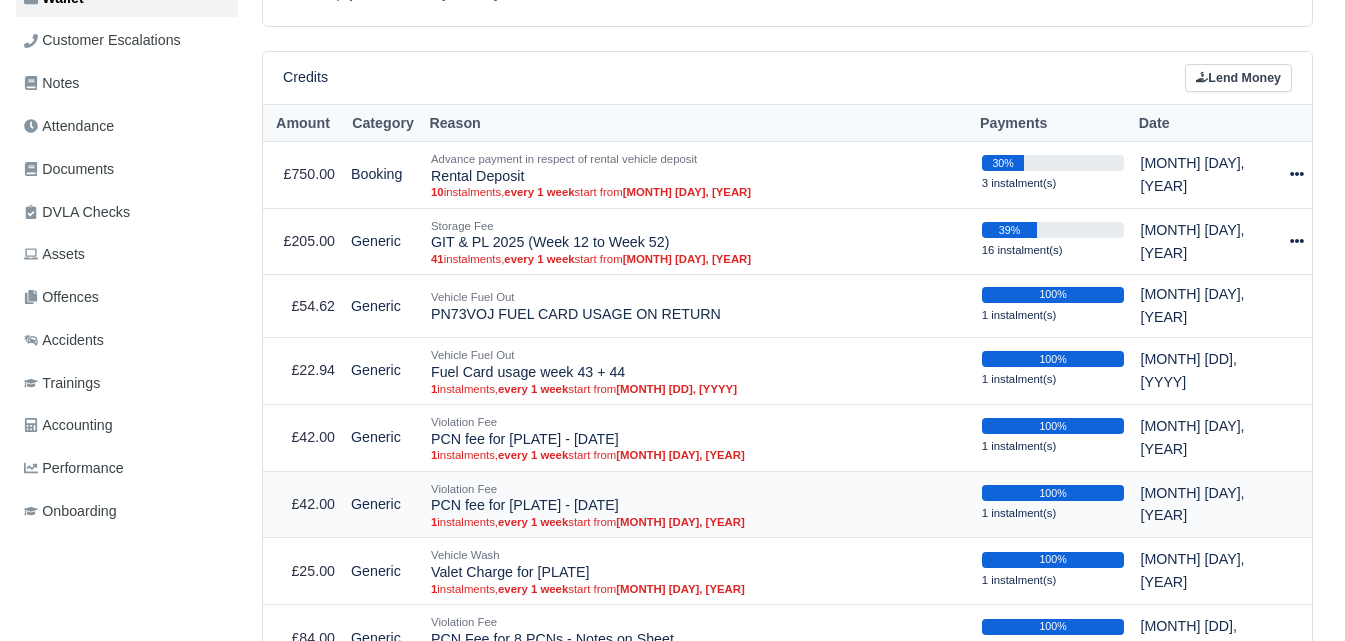 scroll, scrollTop: 333, scrollLeft: 0, axis: vertical 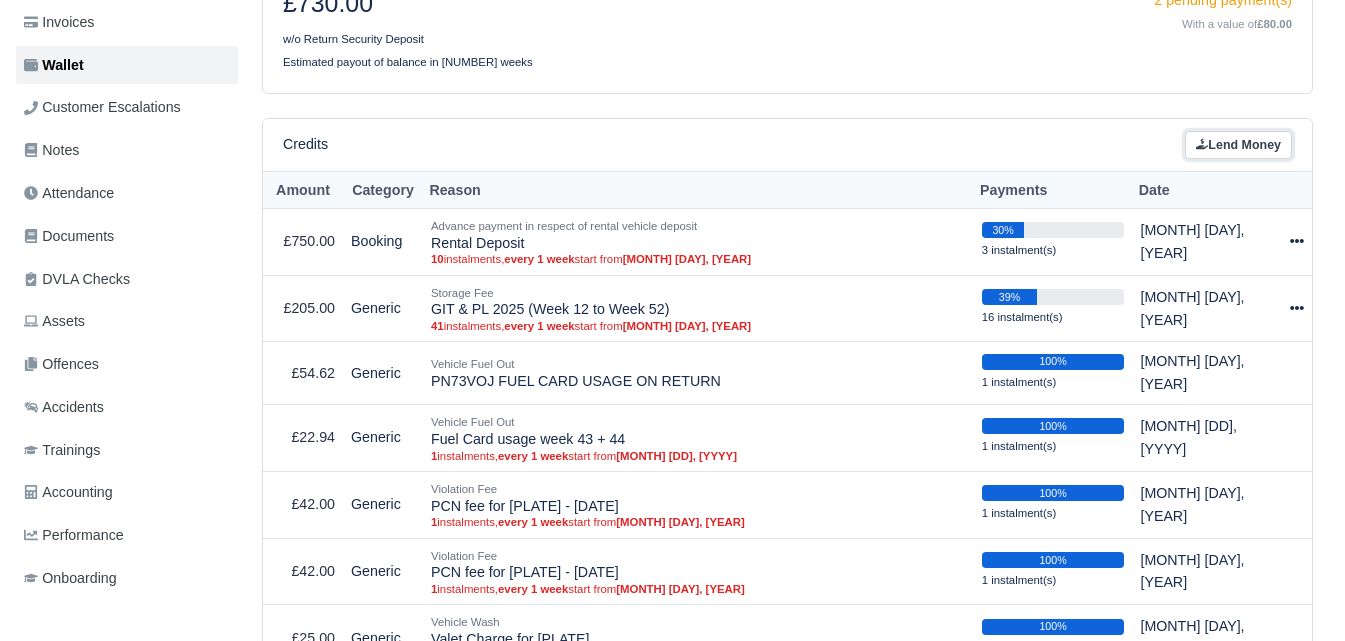 click on "Lend Money" at bounding box center [1238, 145] 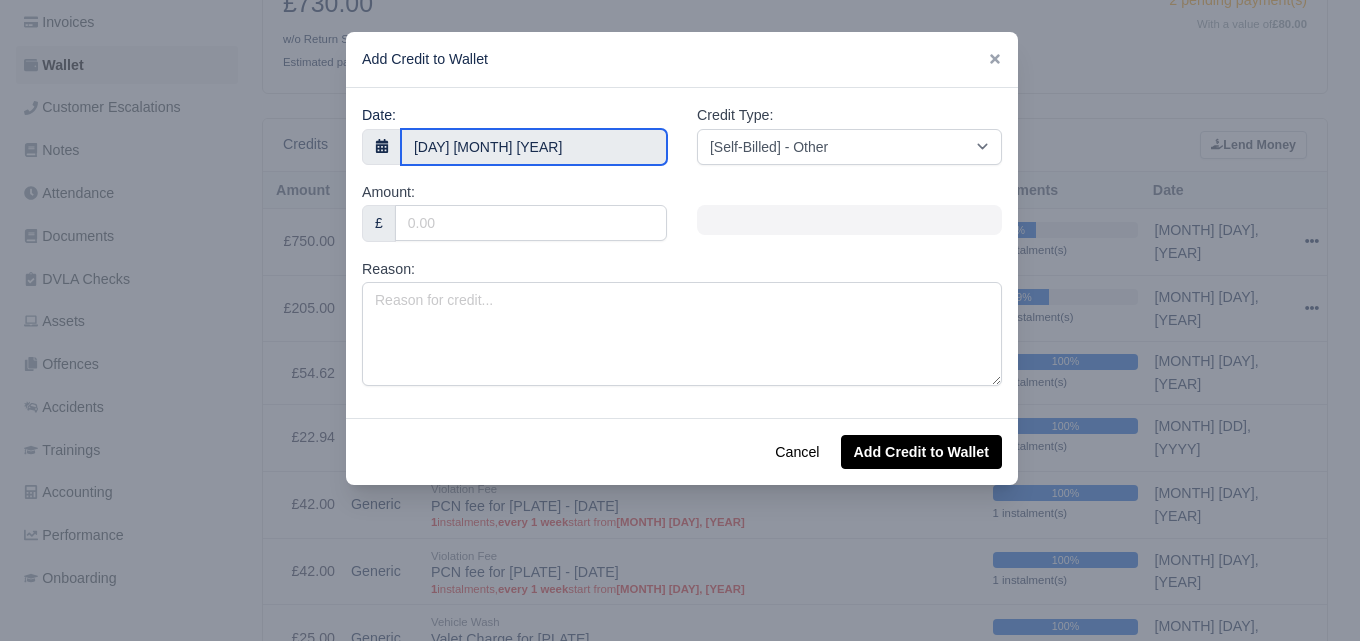 click on "[DAY] [MONTH] [YEAR]" at bounding box center (534, 147) 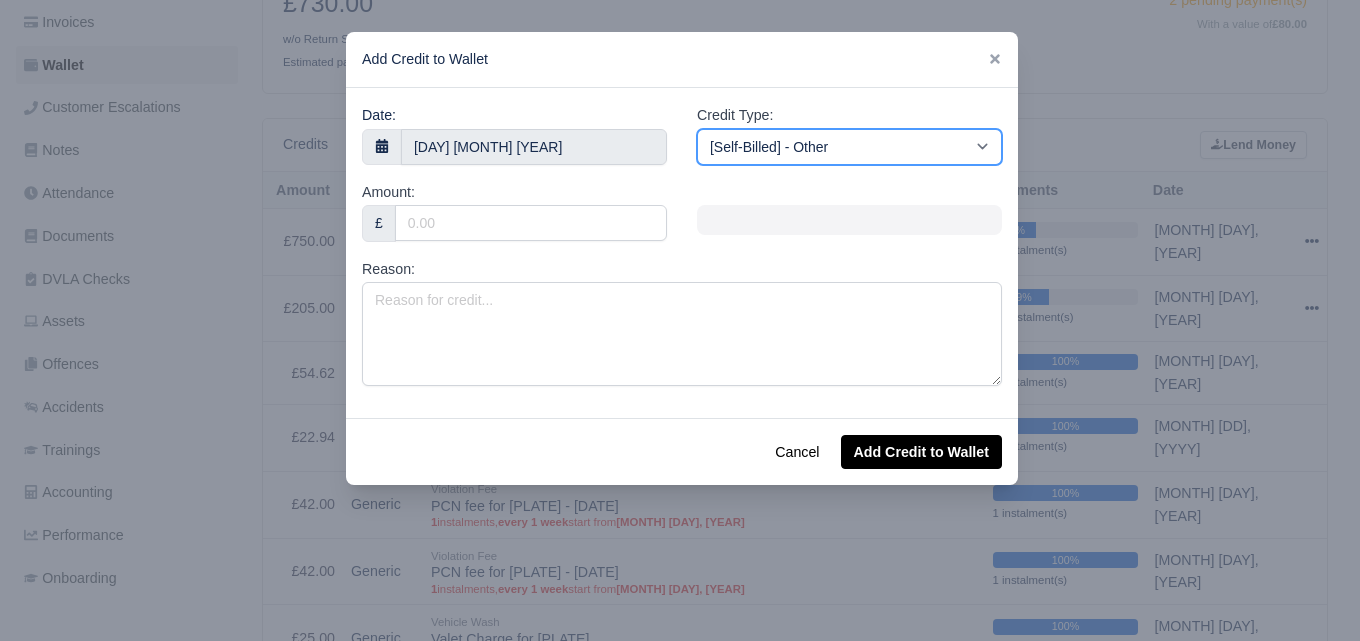 drag, startPoint x: 765, startPoint y: 139, endPoint x: 780, endPoint y: 163, distance: 28.301943 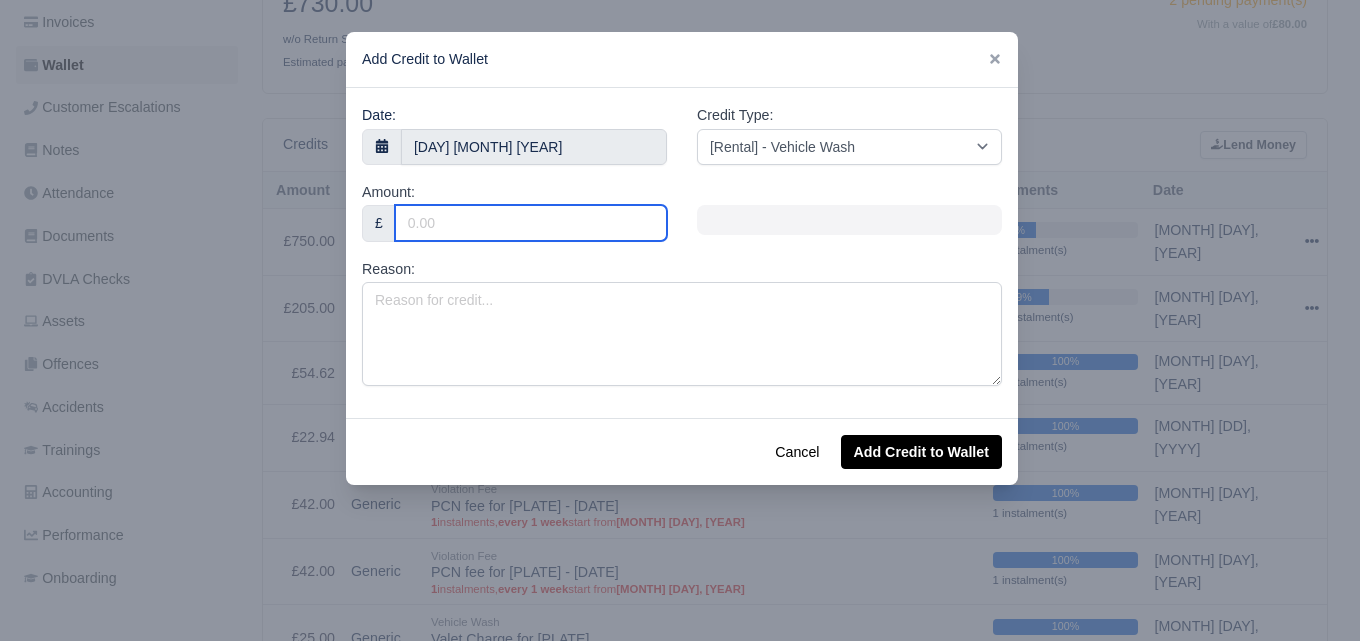 click on "Amount:" at bounding box center [531, 223] 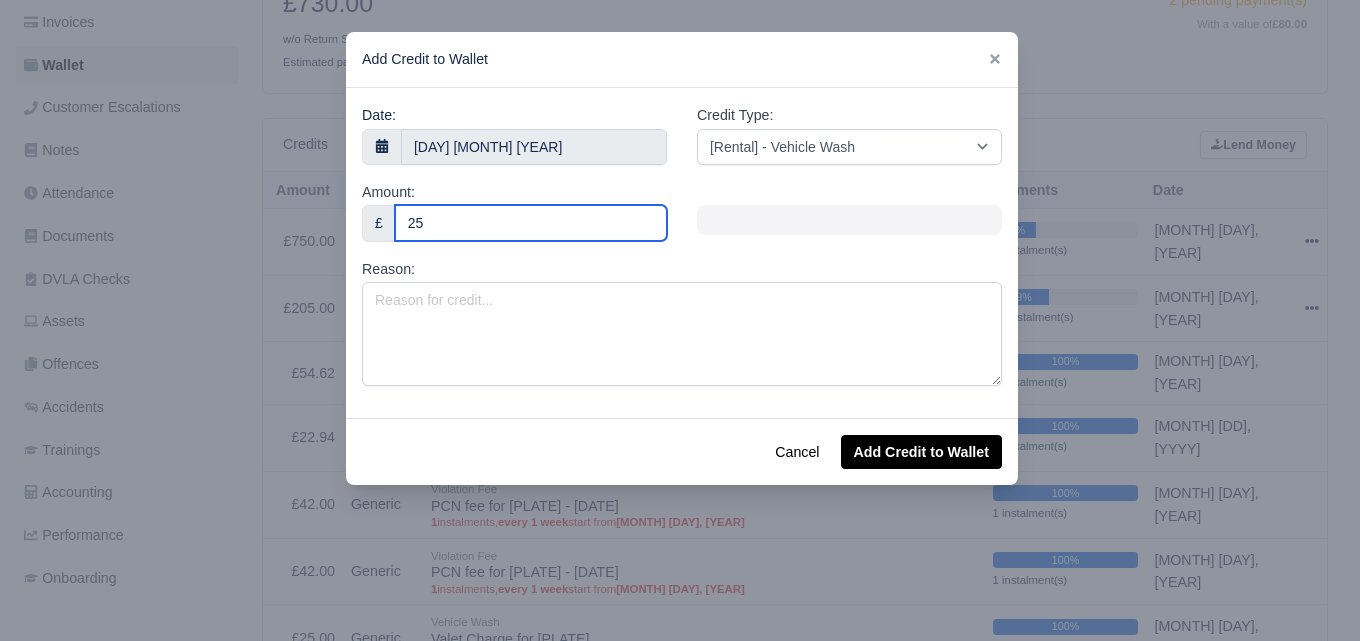 type on "25" 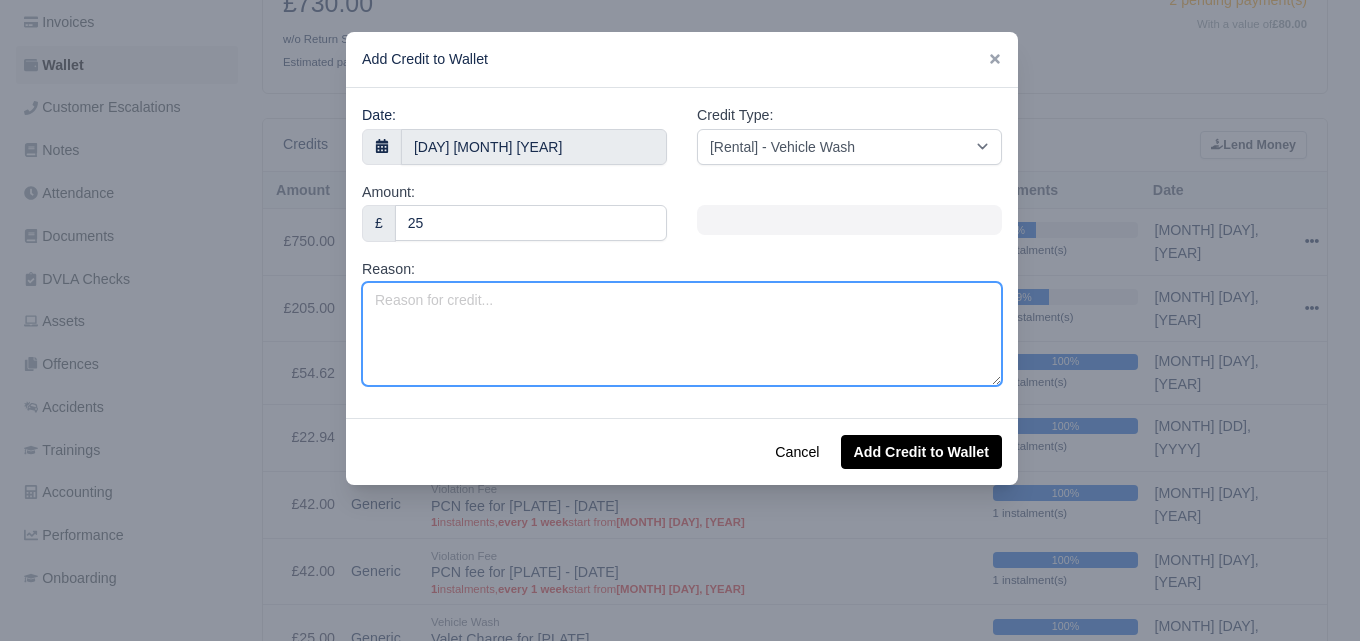 click on "Reason:" at bounding box center [682, 334] 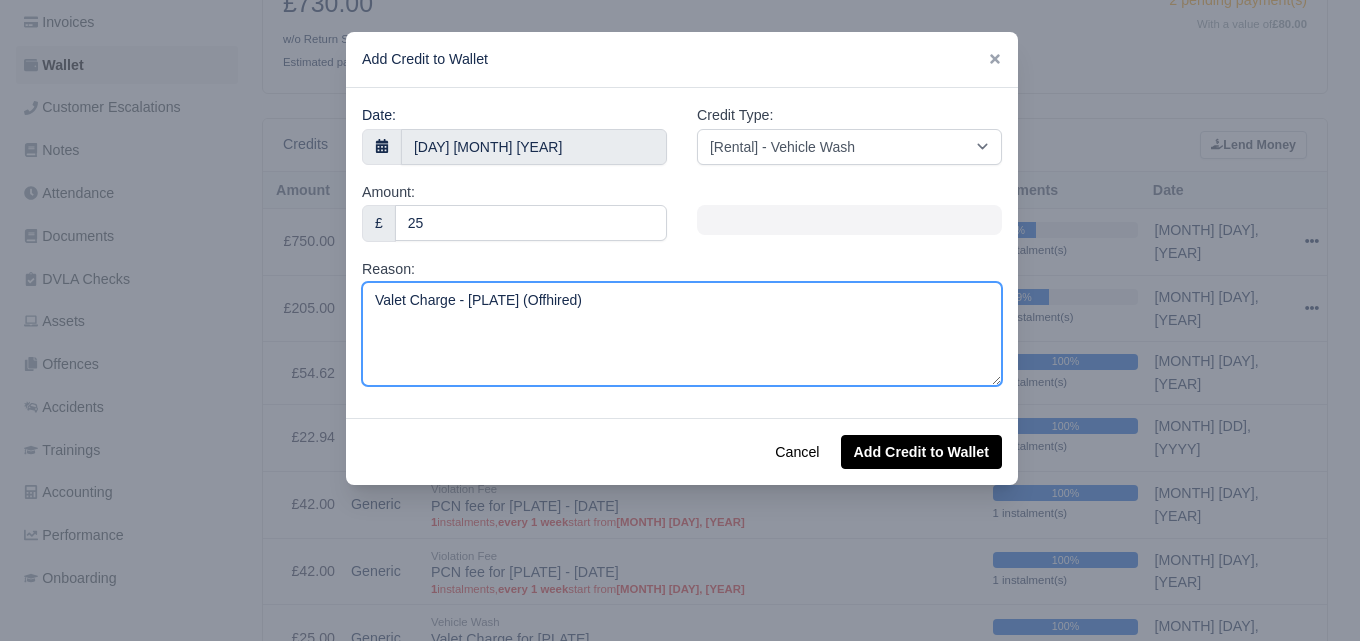 click on "Valet Charge - MX71XCP (Offhired)" at bounding box center (682, 334) 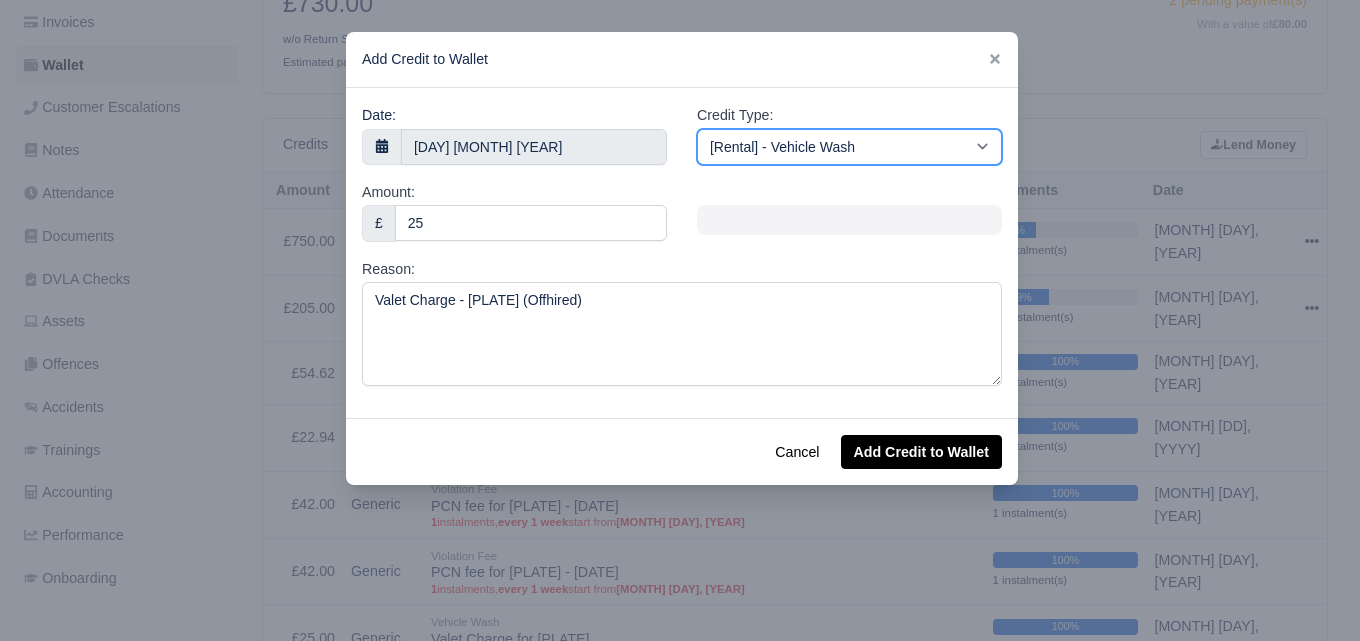 click on "[Self-Billed] - Other
[Self-Billed] - Negative Invoice
[Self-Billed] - Keychain
[Self-Billed] - Background Check
[Self-Billed] - Fuel Advance Payment
[Self-Billed] - Prepayment for Upcoming Work
[Rental] - Other
[Rental] - Vehicle Wash
[Rental] - Repayment in respect of vehicle damage
[Rental] - Vehicle Recovery Charge
[Rental] - Vehicle Pound Recovery
[Rental] - Vehicle Key Replacement
[Rental] - Vehicle Fuel Out
[Rental] - Van Fuel out/Adblue/Keychain/Van Wash/Sticker
[Rental] - Security Deposit to a maximum of £500
[Rental] - Advance payment in respect of rental vehicle deposit
[Rental] - Vehicle Violation
[Rental] - Violation Fee" at bounding box center (849, 147) 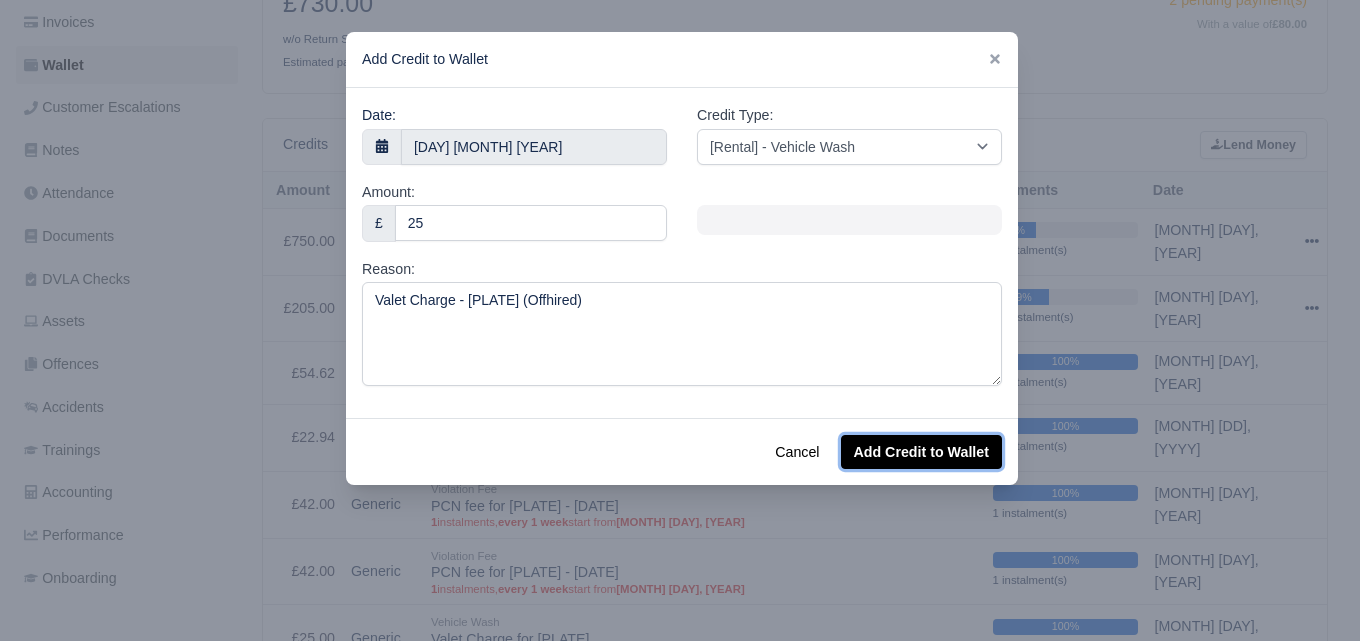 click on "Add Credit to Wallet" at bounding box center (921, 452) 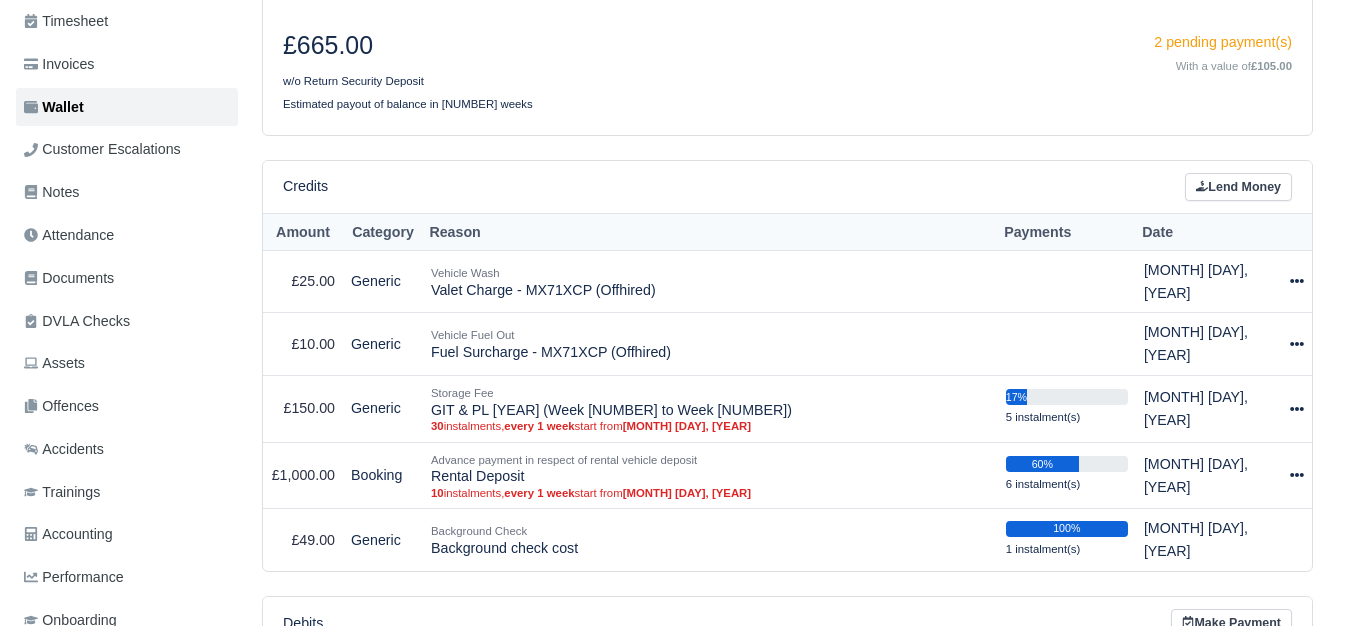scroll, scrollTop: 333, scrollLeft: 0, axis: vertical 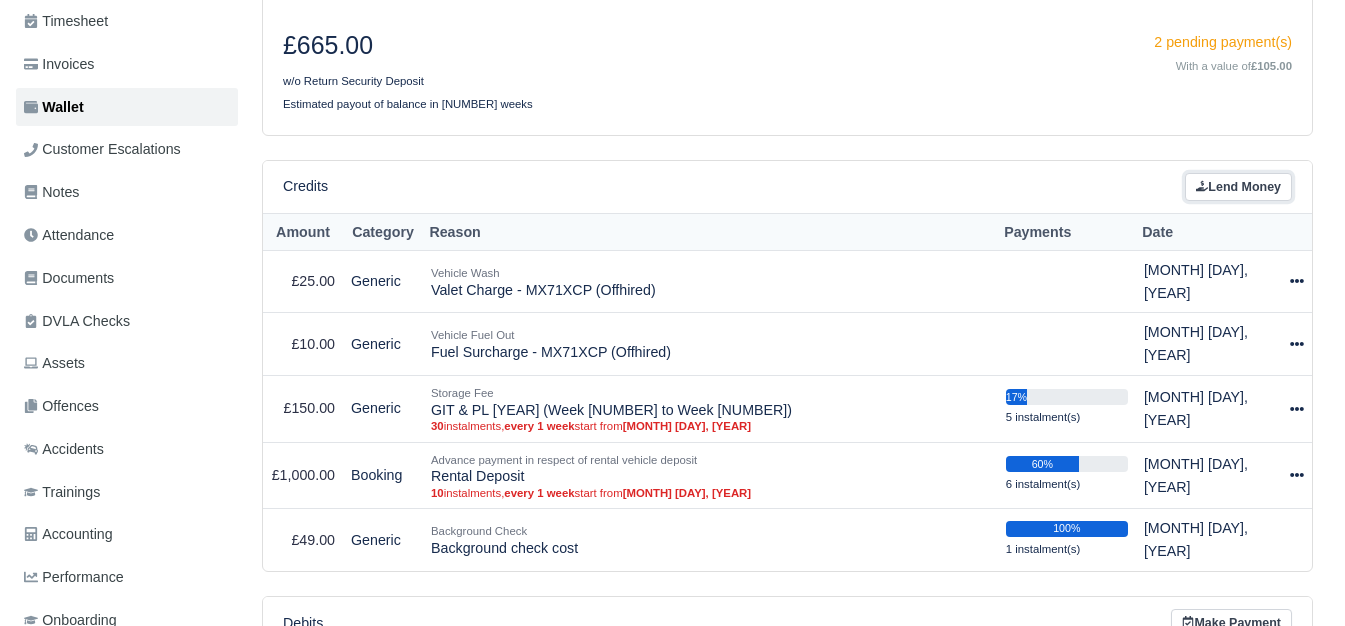 click on "Lend Money" at bounding box center (1238, 187) 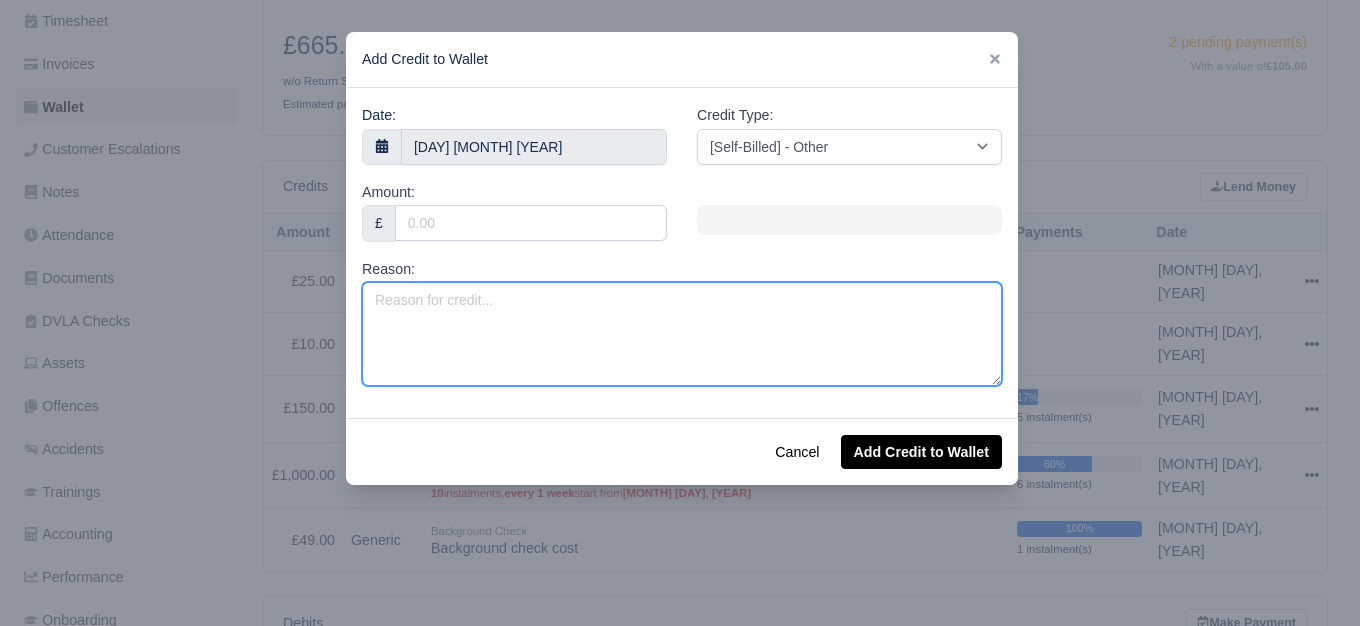 click on "Reason:" at bounding box center (682, 334) 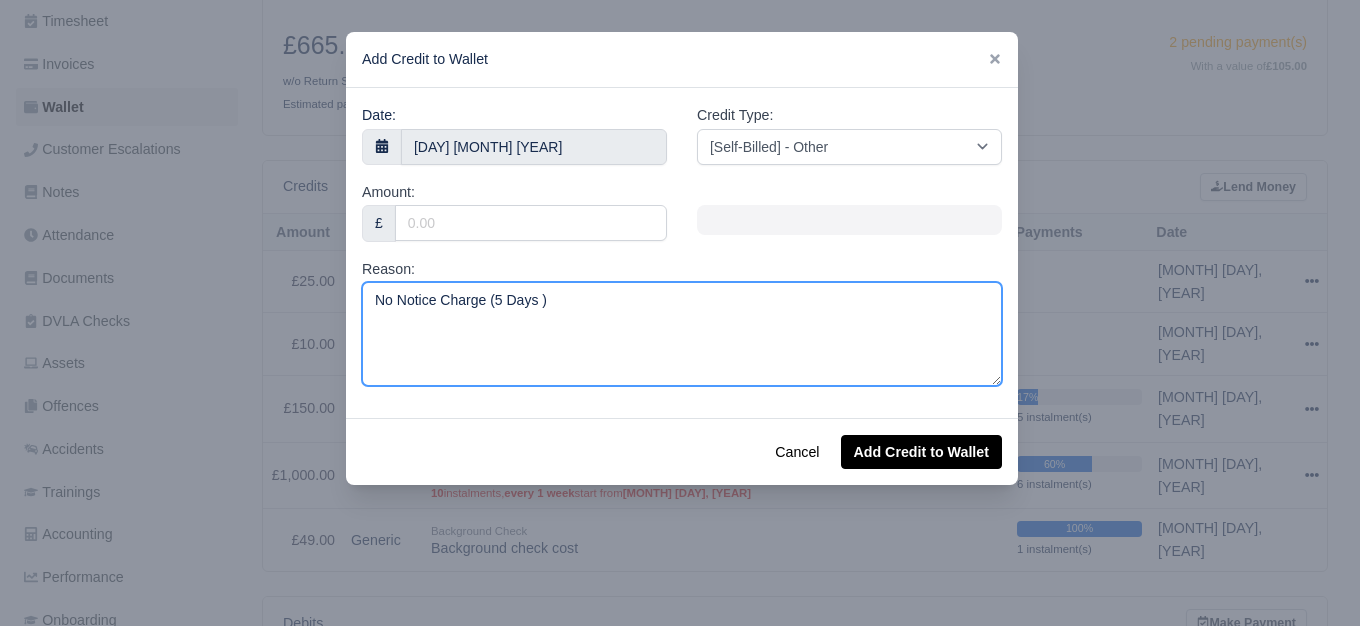 click on "No Notice Charge (5 Days )" at bounding box center [682, 334] 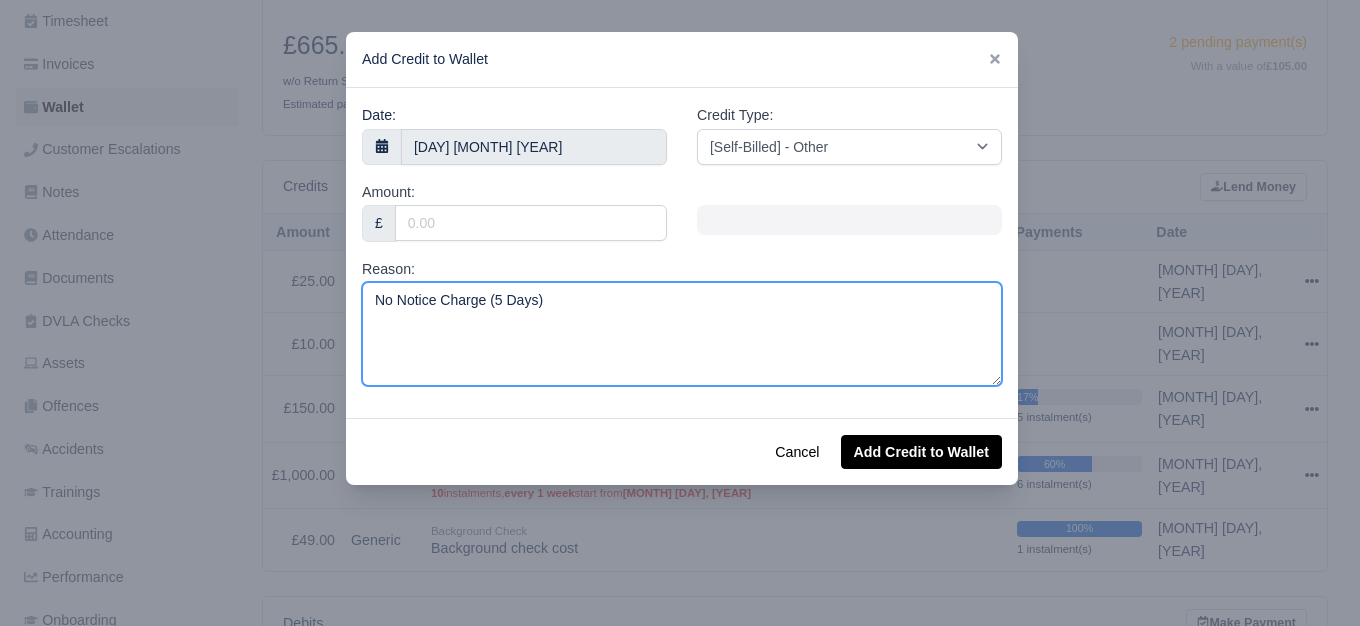 type on "No Notice Charge (5 Days)" 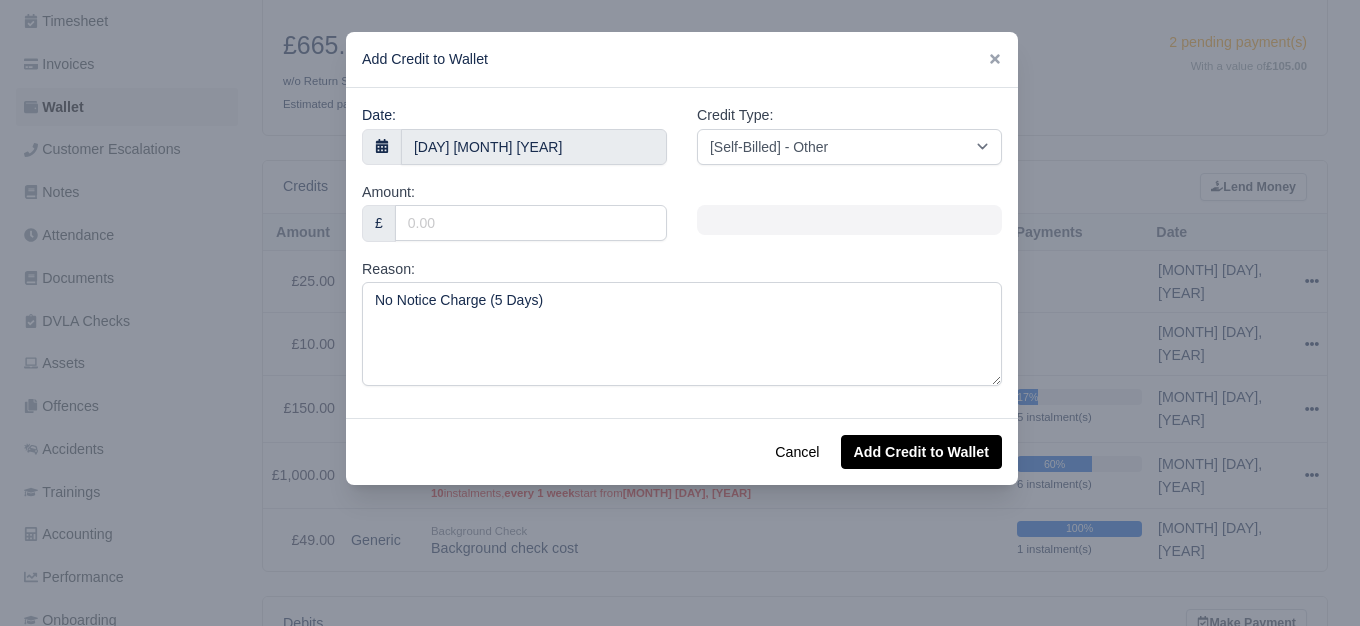 click on "Date:
1 July 2025" at bounding box center (514, 134) 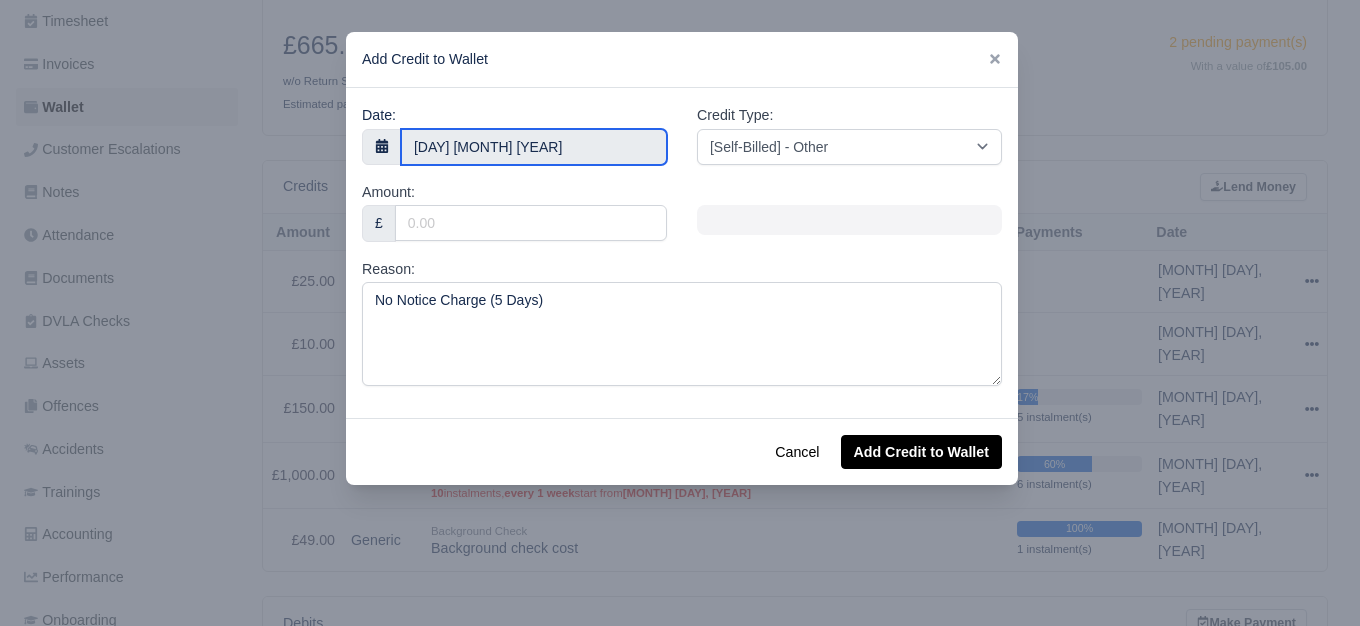 click on "[DAY] [MONTH] [YEAR]" at bounding box center [534, 147] 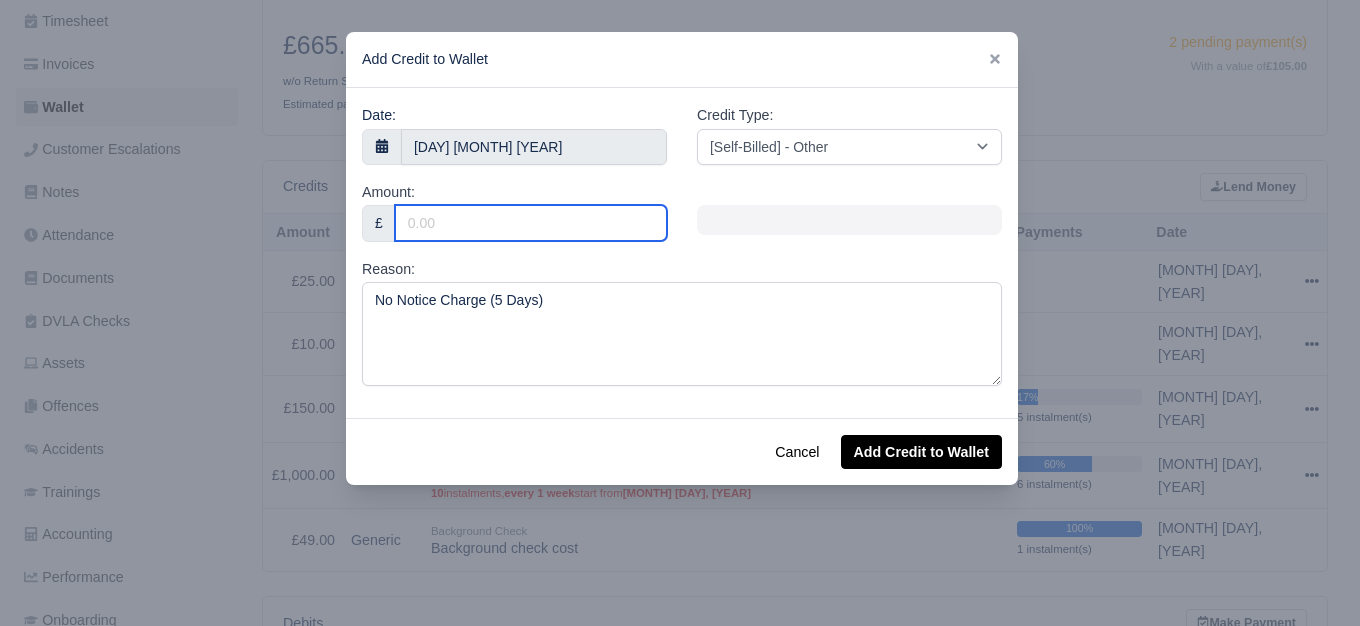 click on "Amount:" at bounding box center [531, 223] 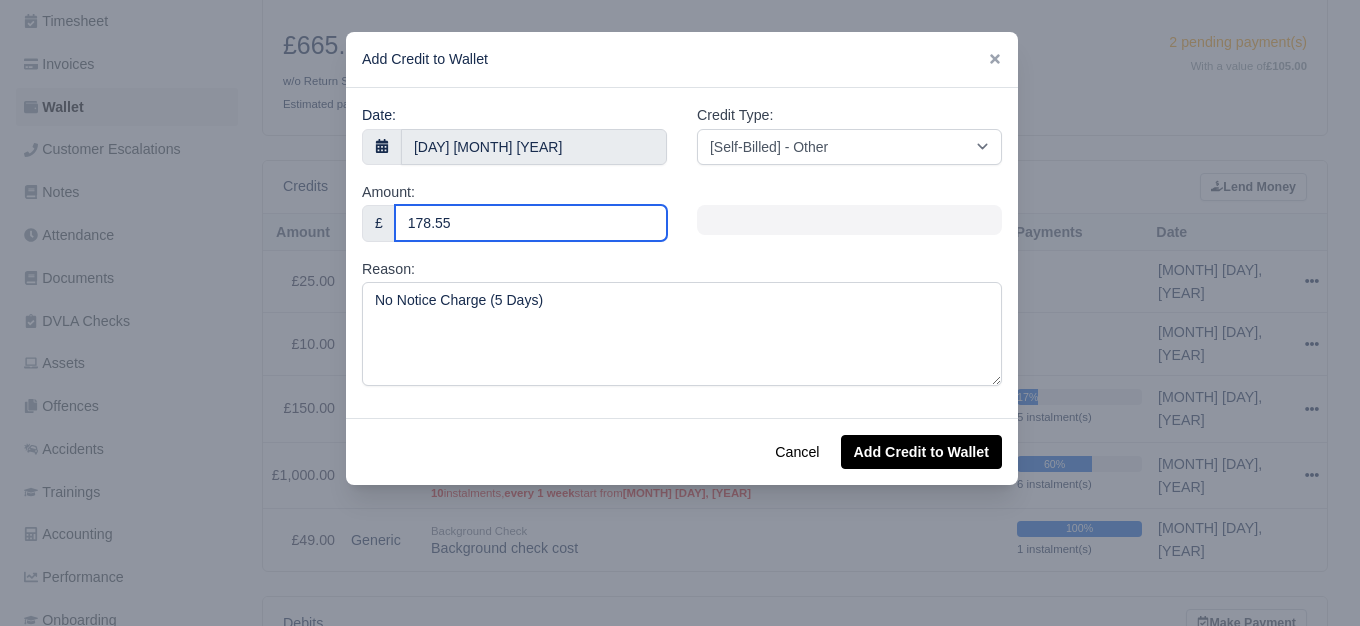 type on "178.55" 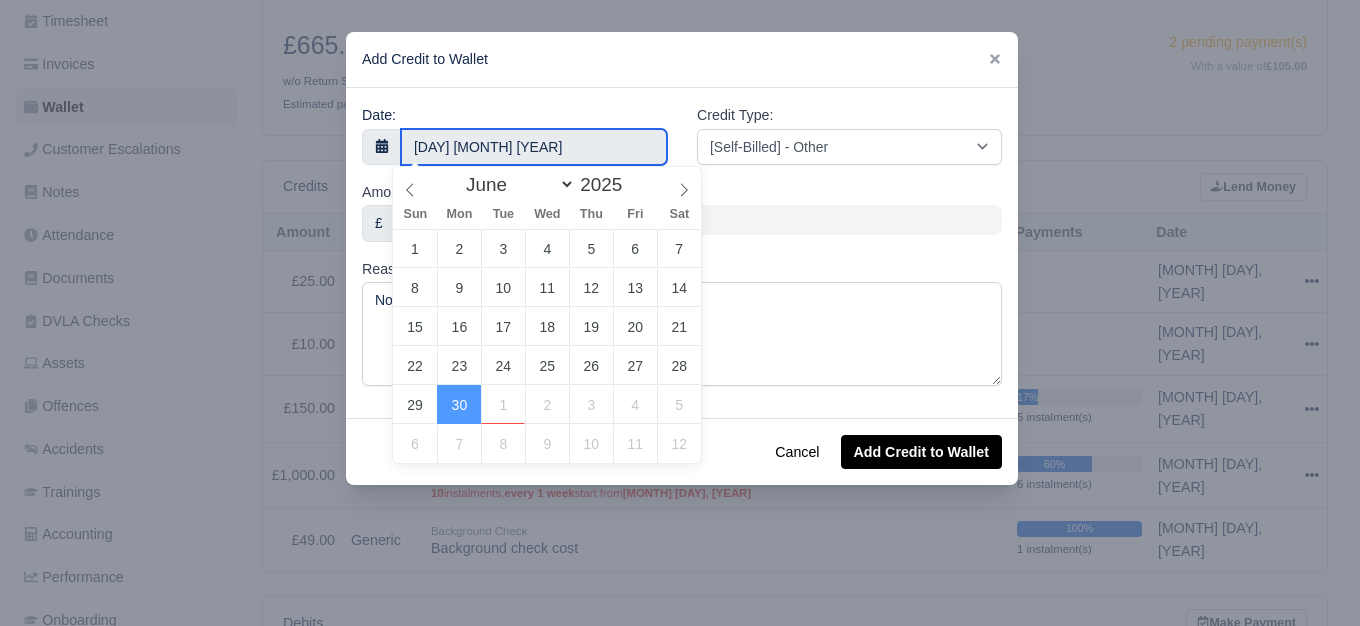 click on "30 June 2025" at bounding box center [534, 147] 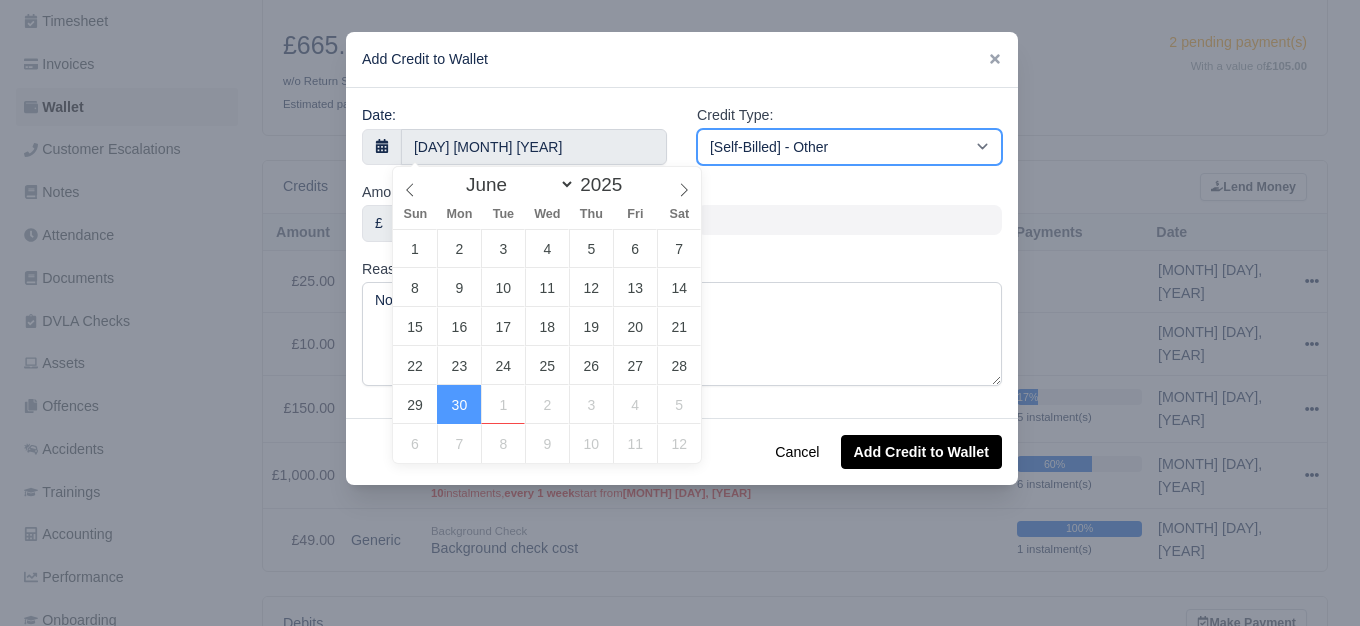 click on "[Self-Billed] - Other
[Self-Billed] - Negative Invoice
[Self-Billed] - Keychain
[Self-Billed] - Background Check
[Self-Billed] - Fuel Advance Payment
[Self-Billed] - Prepayment for Upcoming Work
[Rental] - Other
[Rental] - Vehicle Wash
[Rental] - Repayment in respect of vehicle damage
[Rental] - Vehicle Recovery Charge
[Rental] - Vehicle Pound Recovery
[Rental] - Vehicle Key Replacement
[Rental] - Vehicle Fuel Out
[Rental] - Van Fuel out/Adblue/Keychain/Van Wash/Sticker
[Rental] - Security Deposit to a maximum of £500
[Rental] - Advance payment in respect of rental vehicle deposit
[Rental] - Vehicle Violation
[Rental] - Violation Fee" at bounding box center (849, 147) 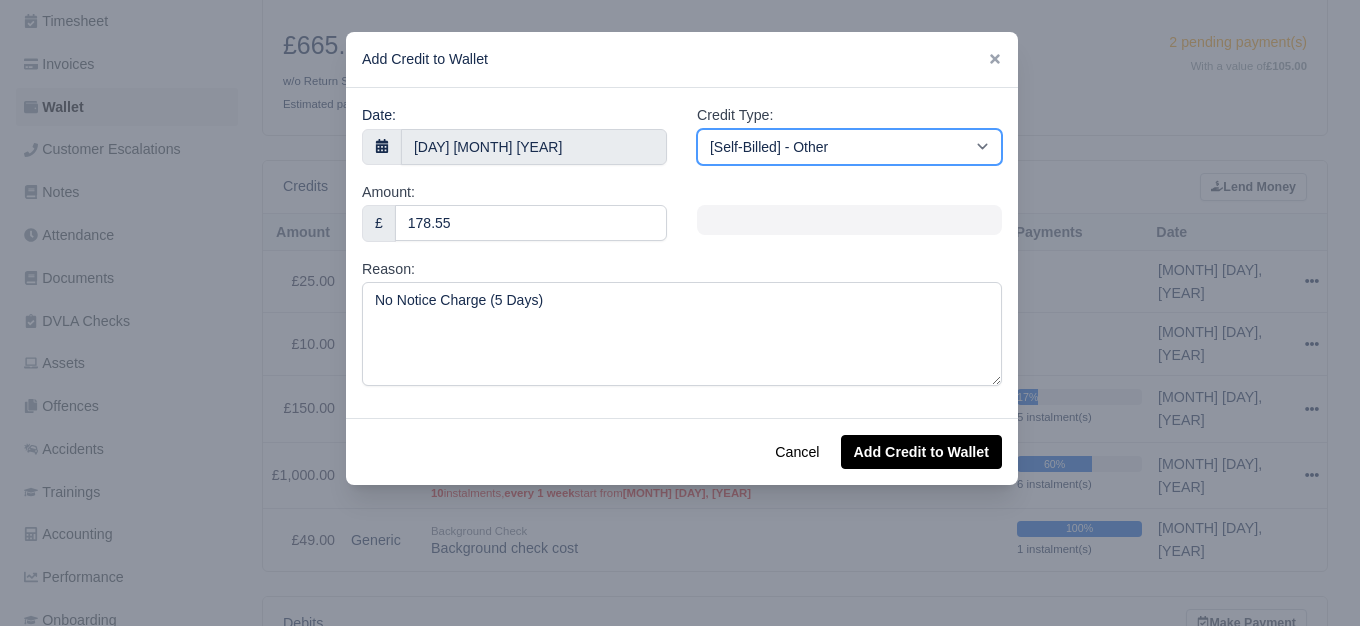 select on "storage_fee" 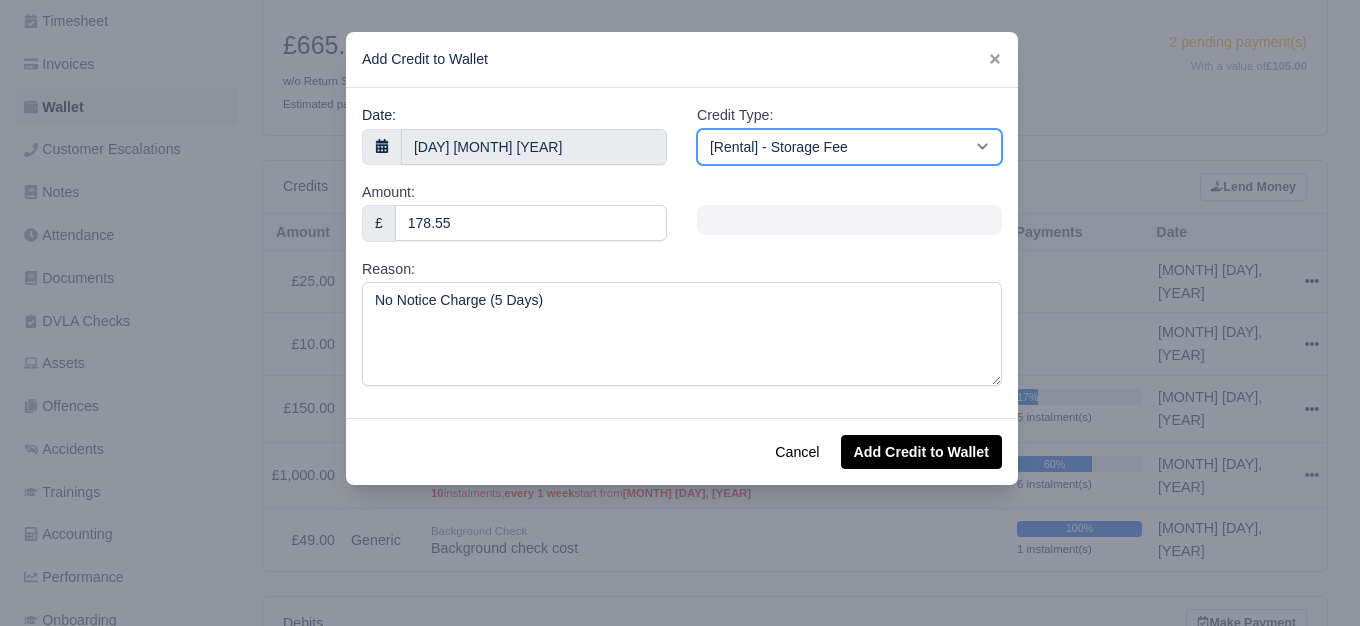click on "[Self-Billed] - Other
[Self-Billed] - Negative Invoice
[Self-Billed] - Keychain
[Self-Billed] - Background Check
[Self-Billed] - Fuel Advance Payment
[Self-Billed] - Prepayment for Upcoming Work
[Rental] - Other
[Rental] - Vehicle Wash
[Rental] - Repayment in respect of vehicle damage
[Rental] - Vehicle Recovery Charge
[Rental] - Vehicle Pound Recovery
[Rental] - Vehicle Key Replacement
[Rental] - Vehicle Fuel Out
[Rental] - Van Fuel out/Adblue/Keychain/Van Wash/Sticker
[Rental] - Security Deposit to a maximum of £500
[Rental] - Advance payment in respect of rental vehicle deposit
[Rental] - Vehicle Violation
[Rental] - Violation Fee" at bounding box center [849, 147] 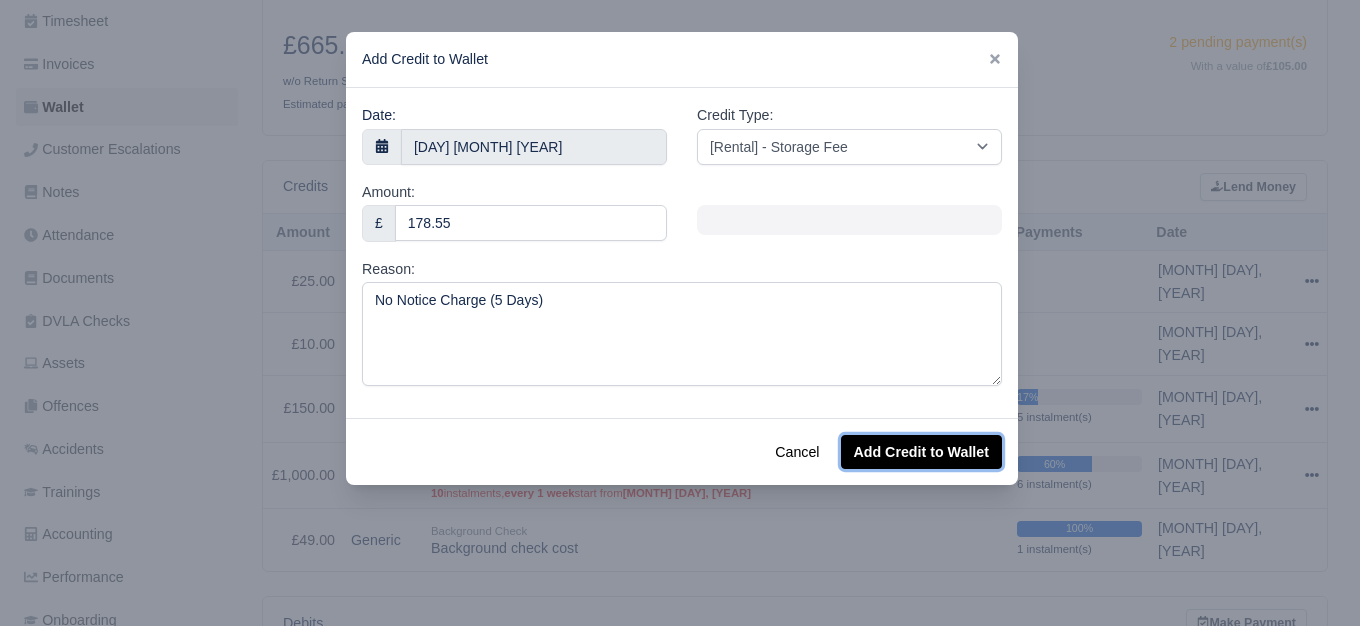 click on "Add Credit to Wallet" at bounding box center [921, 452] 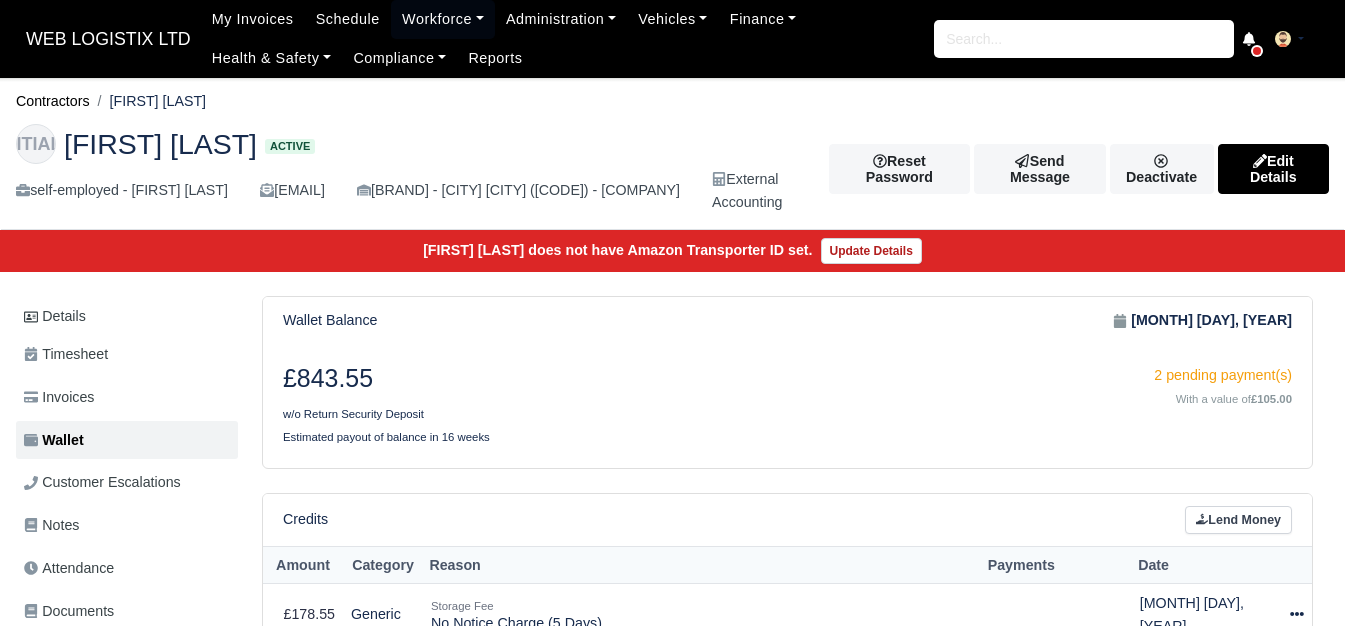 scroll, scrollTop: 333, scrollLeft: 0, axis: vertical 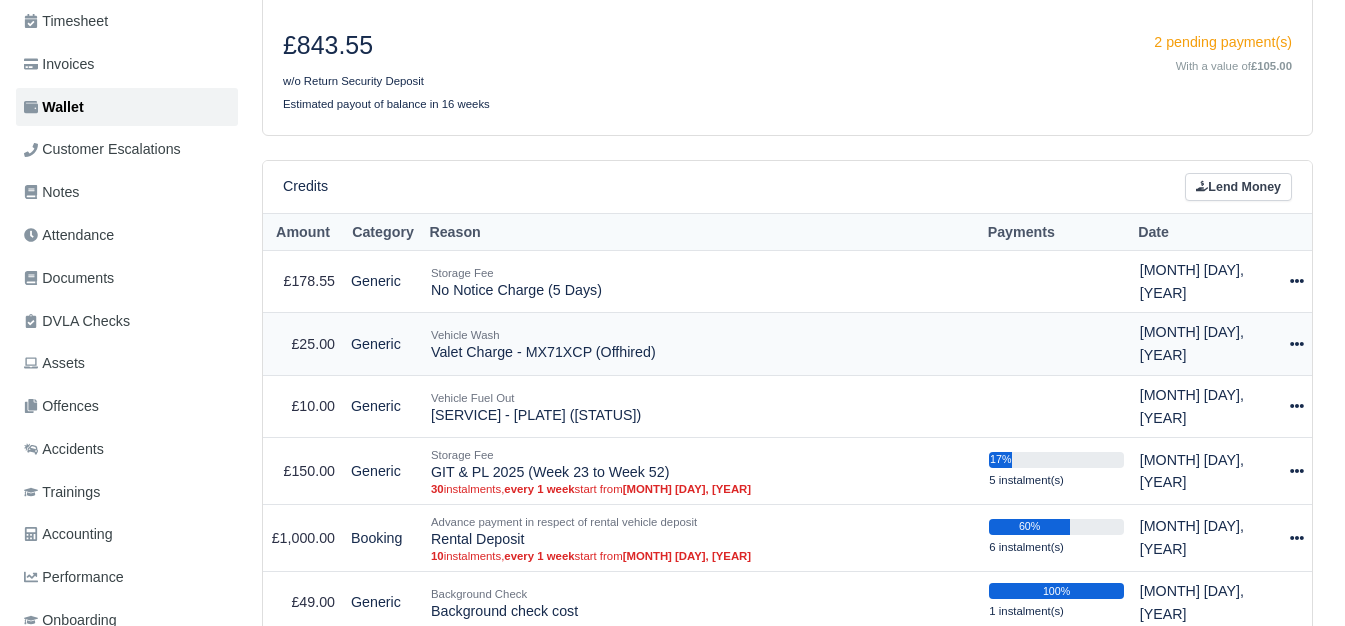 click on "Vehicle Wash
Valet Charge - MX71XCP (Offhired)" at bounding box center [702, 281] 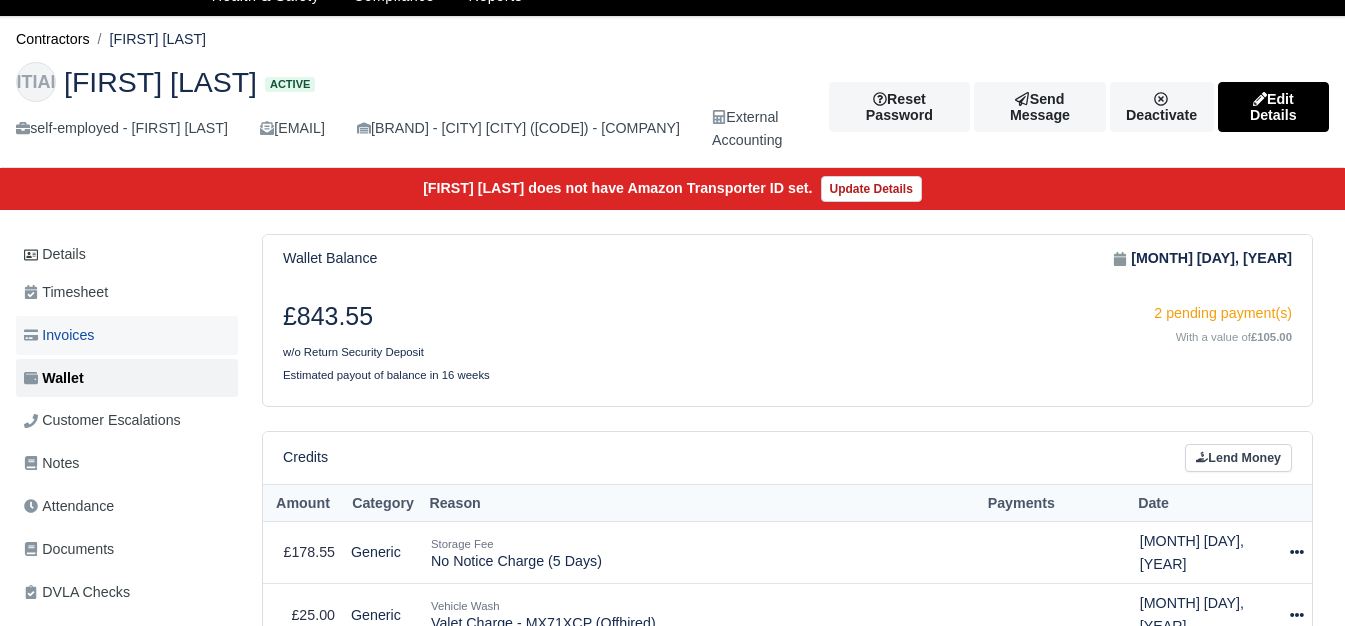 scroll, scrollTop: 0, scrollLeft: 0, axis: both 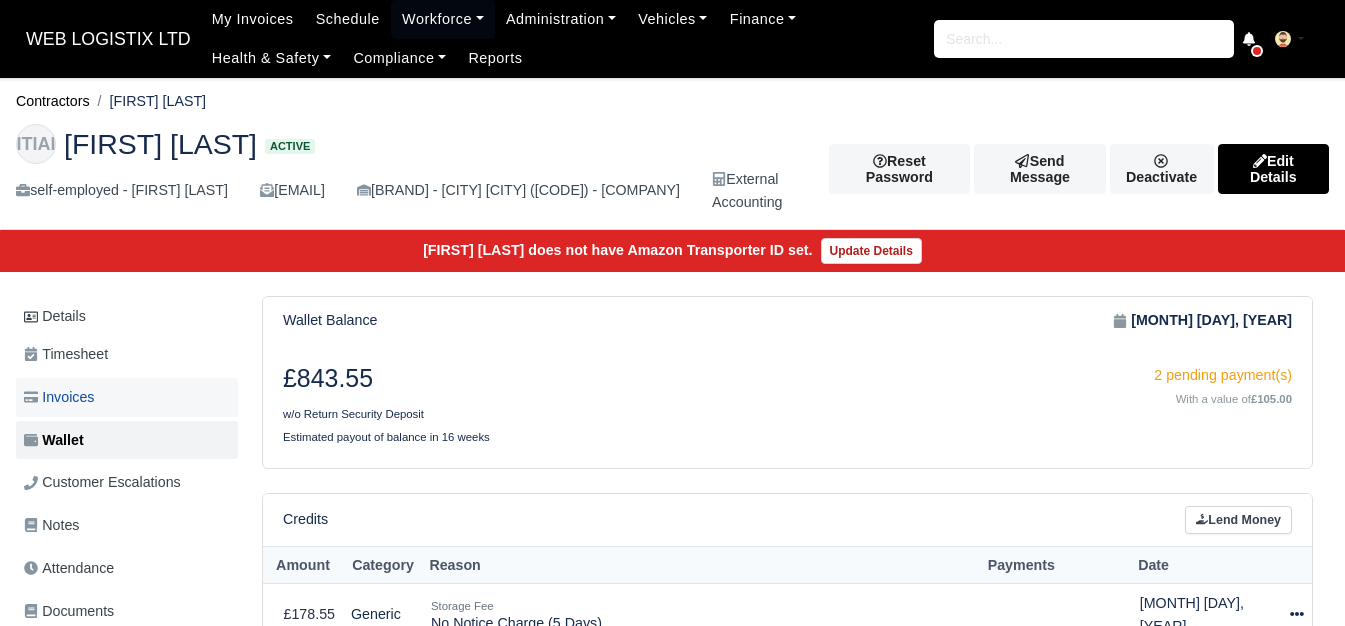 click on "Invoices" at bounding box center [127, 397] 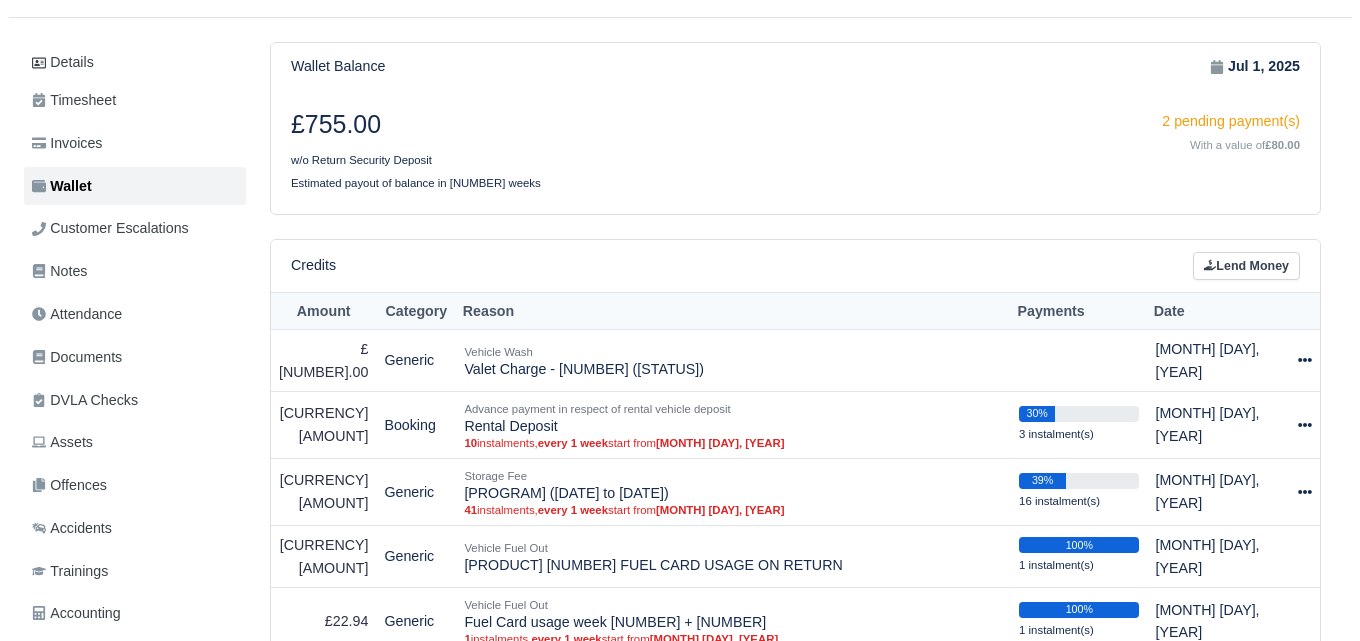 scroll, scrollTop: 166, scrollLeft: 0, axis: vertical 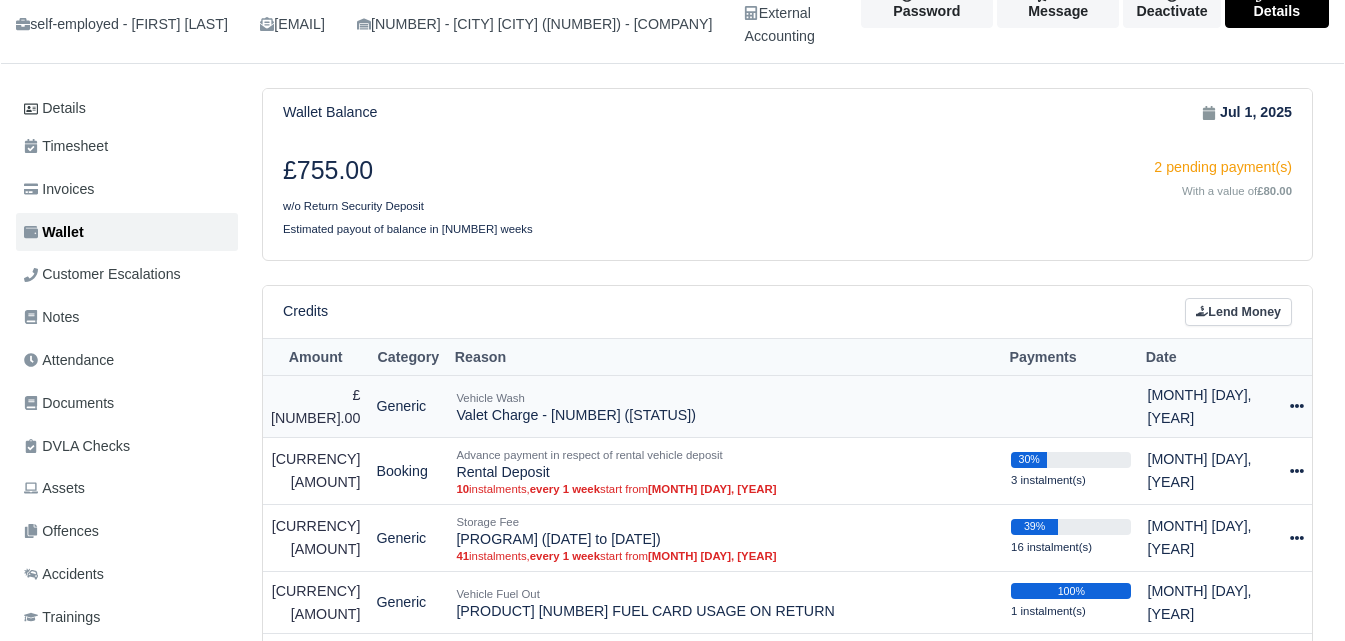 click at bounding box center [1297, 406] 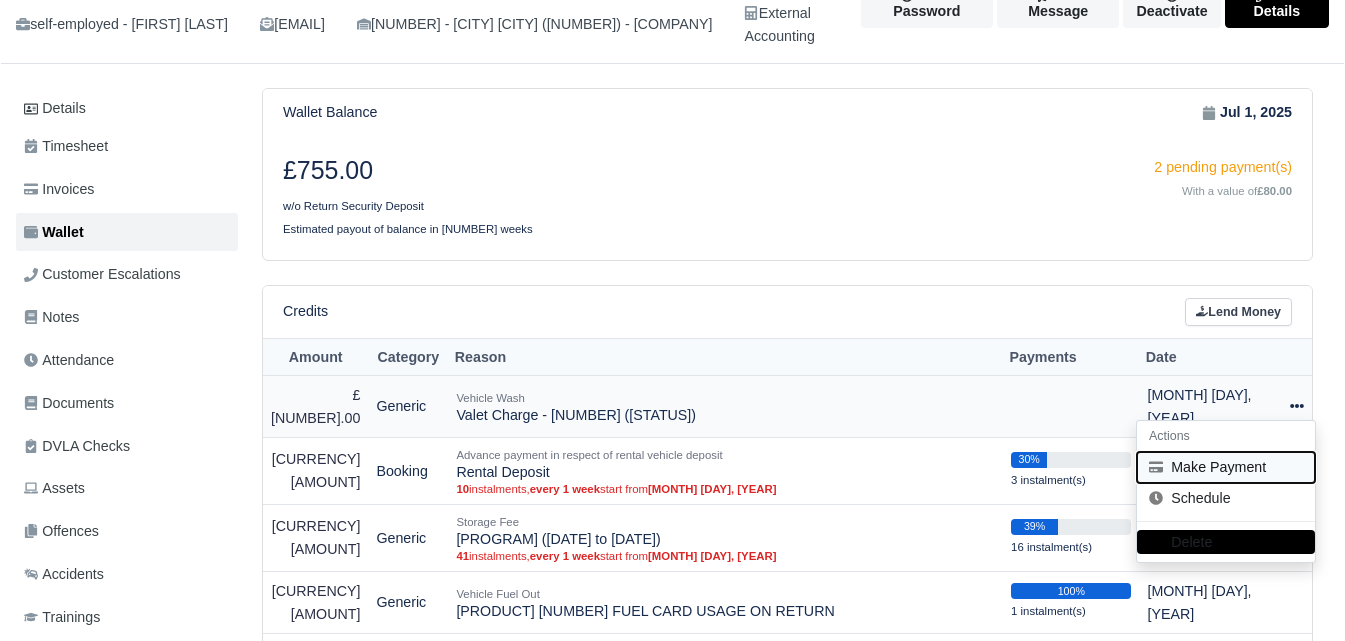 click on "Make Payment" at bounding box center (1226, 467) 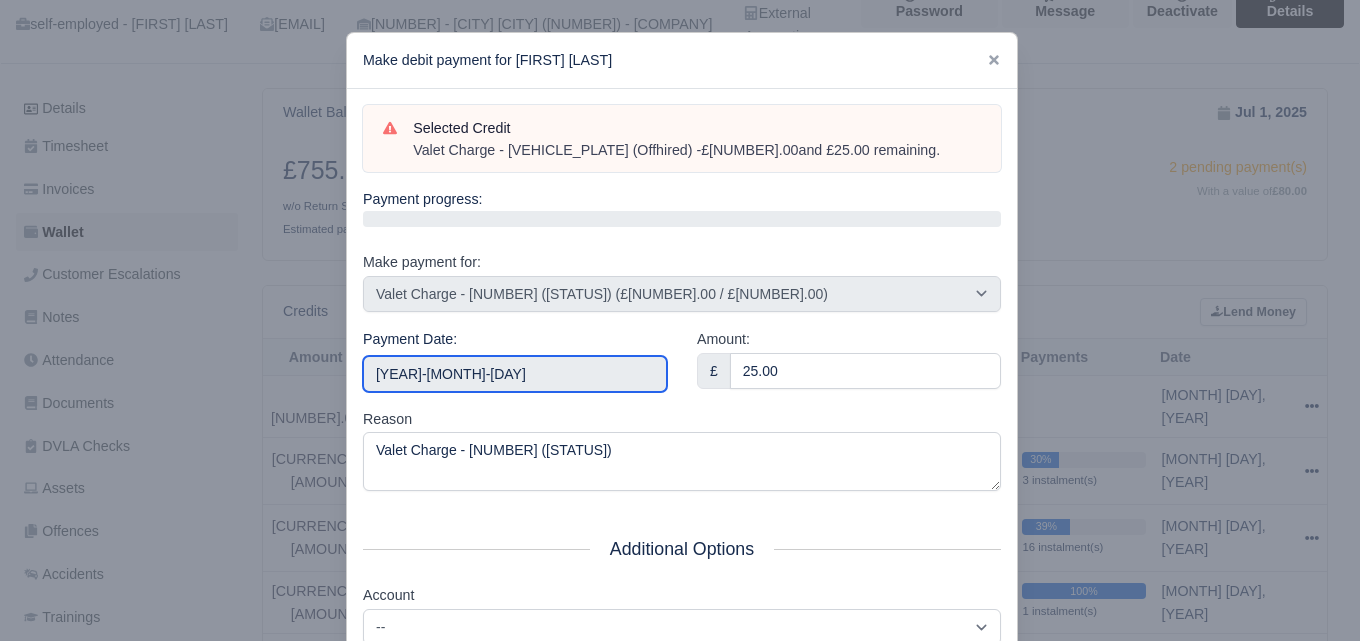 click on "2025-07-05" at bounding box center [515, 374] 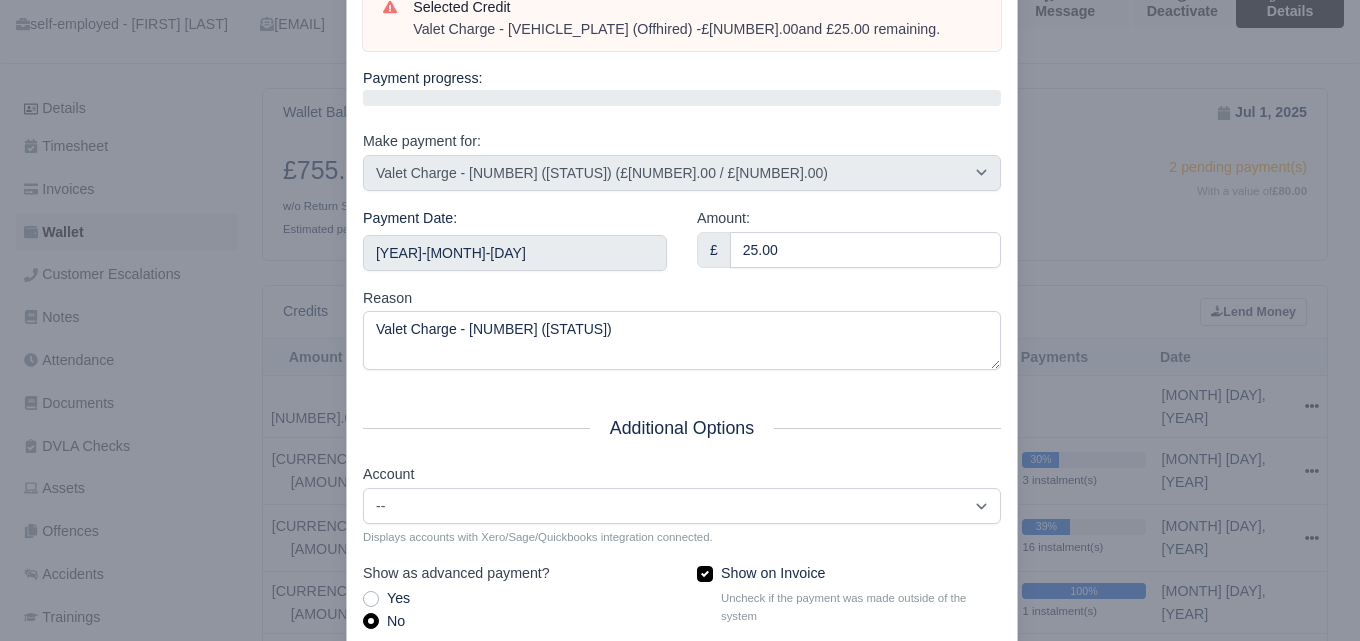 scroll, scrollTop: 287, scrollLeft: 0, axis: vertical 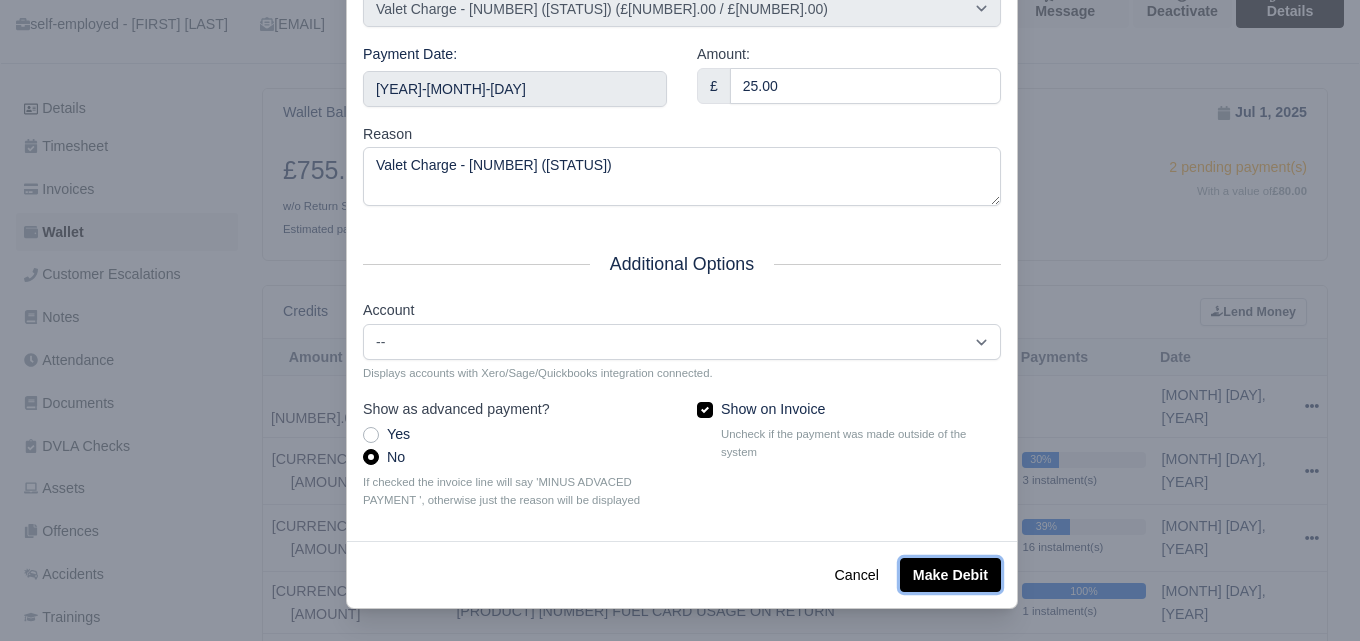 click on "Make Debit" at bounding box center [950, 575] 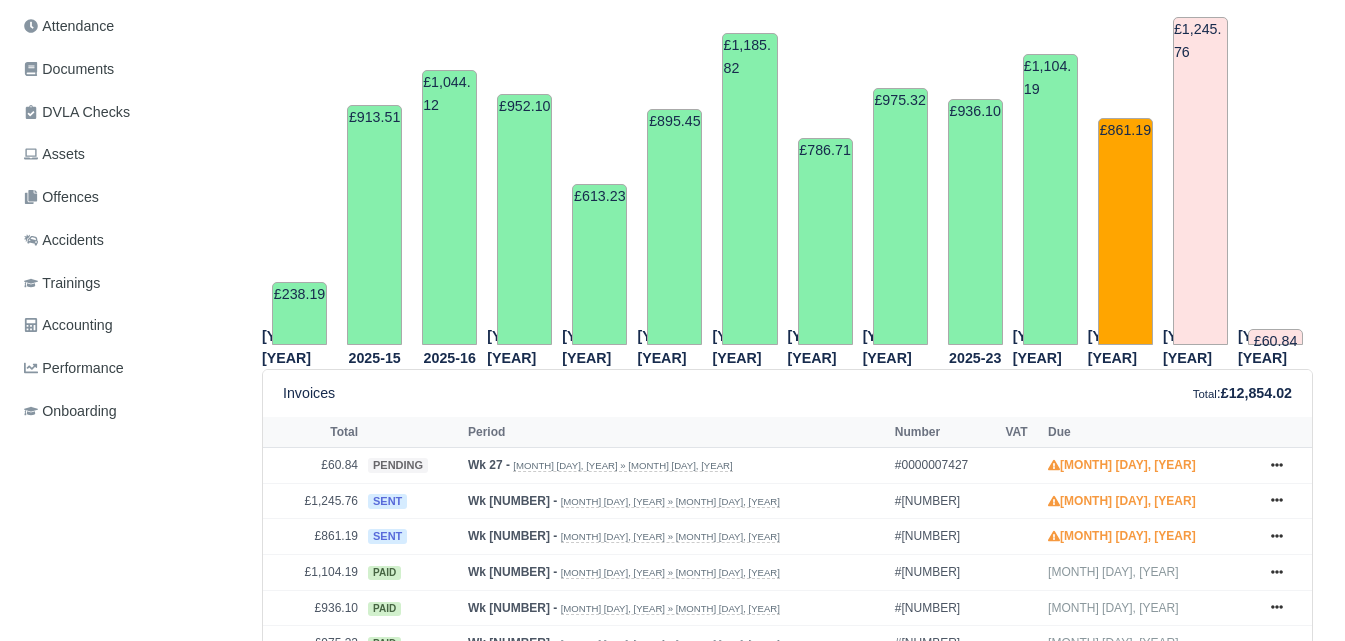 scroll, scrollTop: 500, scrollLeft: 0, axis: vertical 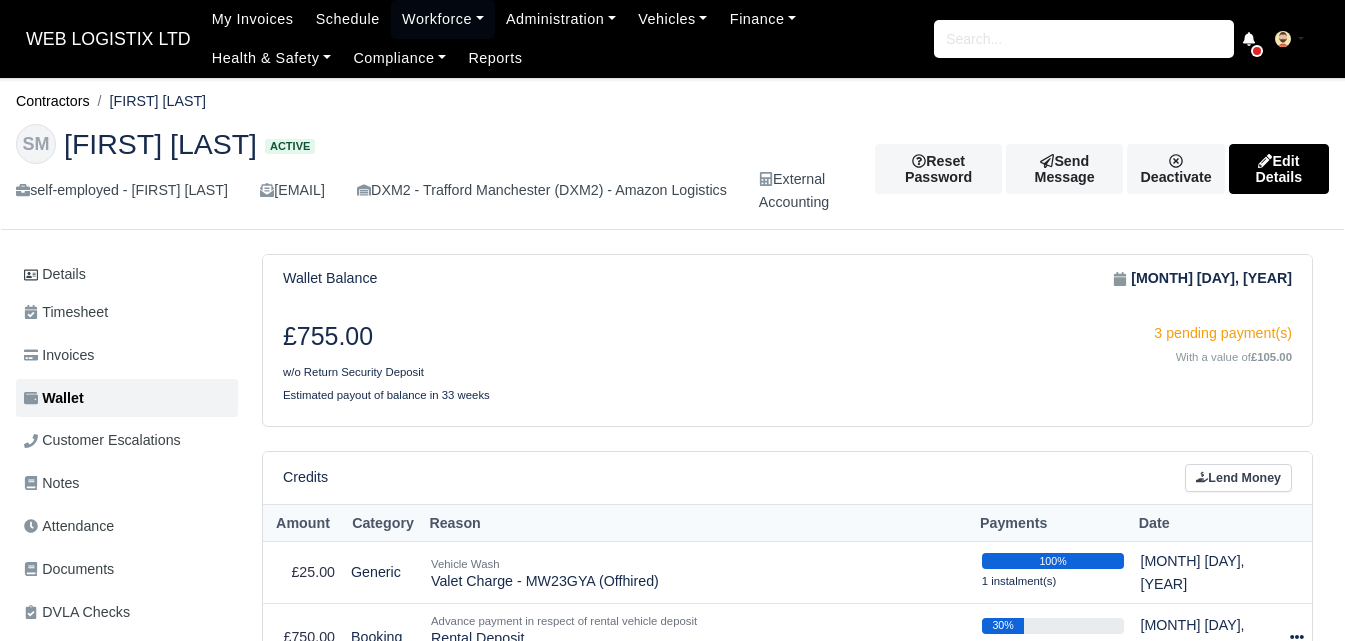 drag, startPoint x: 115, startPoint y: 98, endPoint x: 127, endPoint y: 98, distance: 12 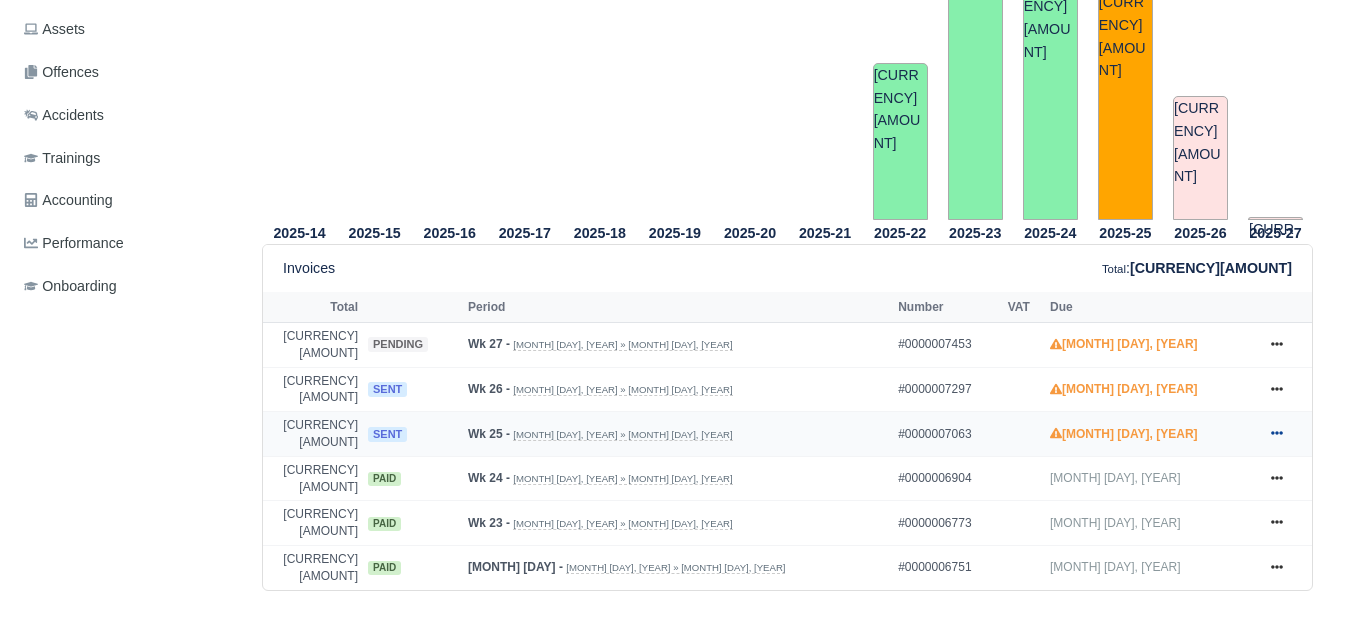 scroll, scrollTop: 667, scrollLeft: 0, axis: vertical 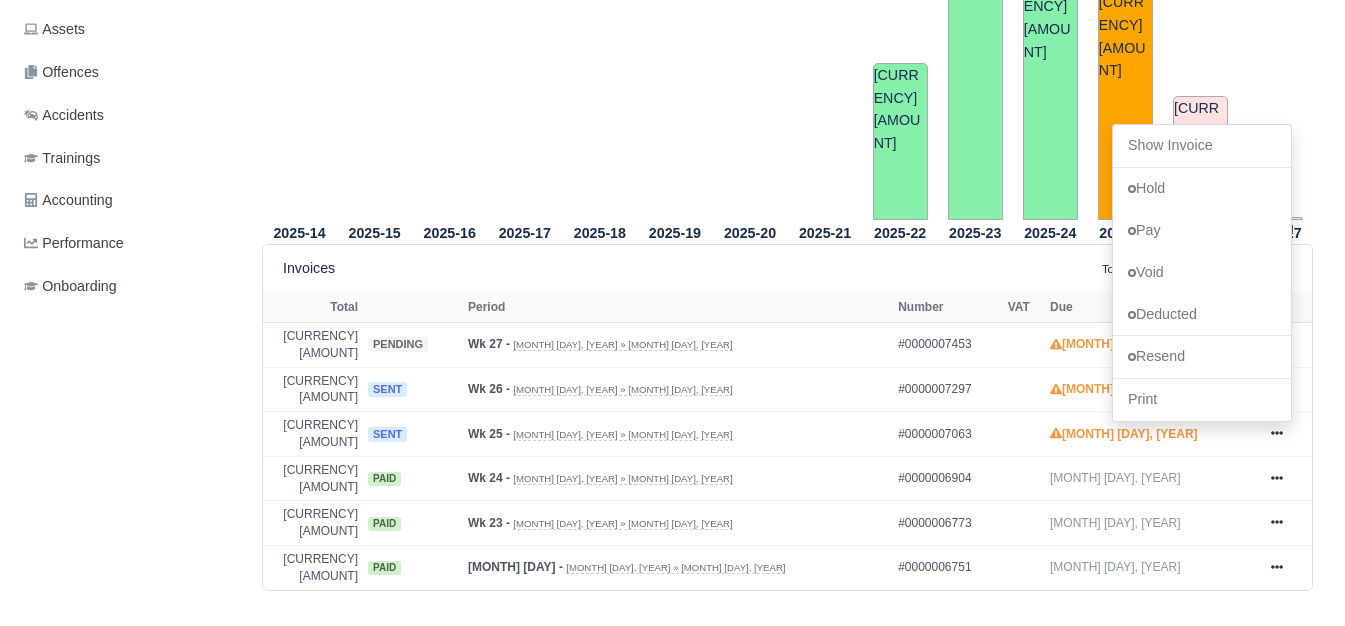 click on "Invoices
Total :  £2,120.88" at bounding box center (787, 268) 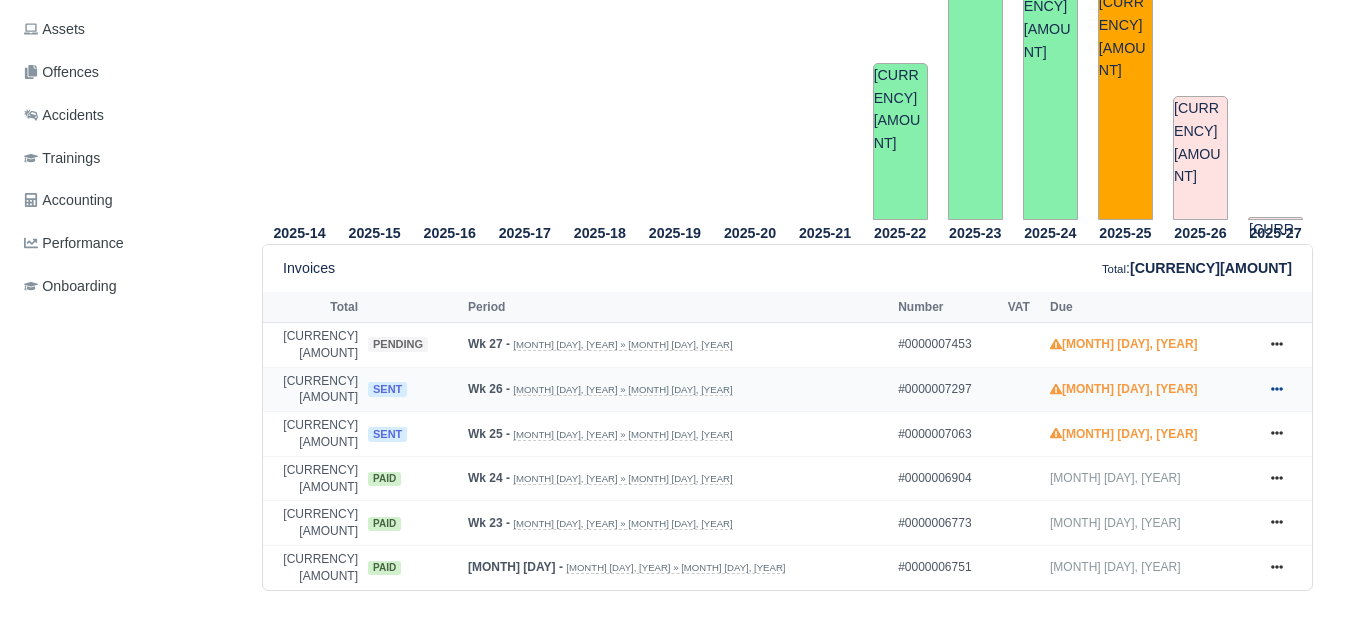 click at bounding box center (1277, 344) 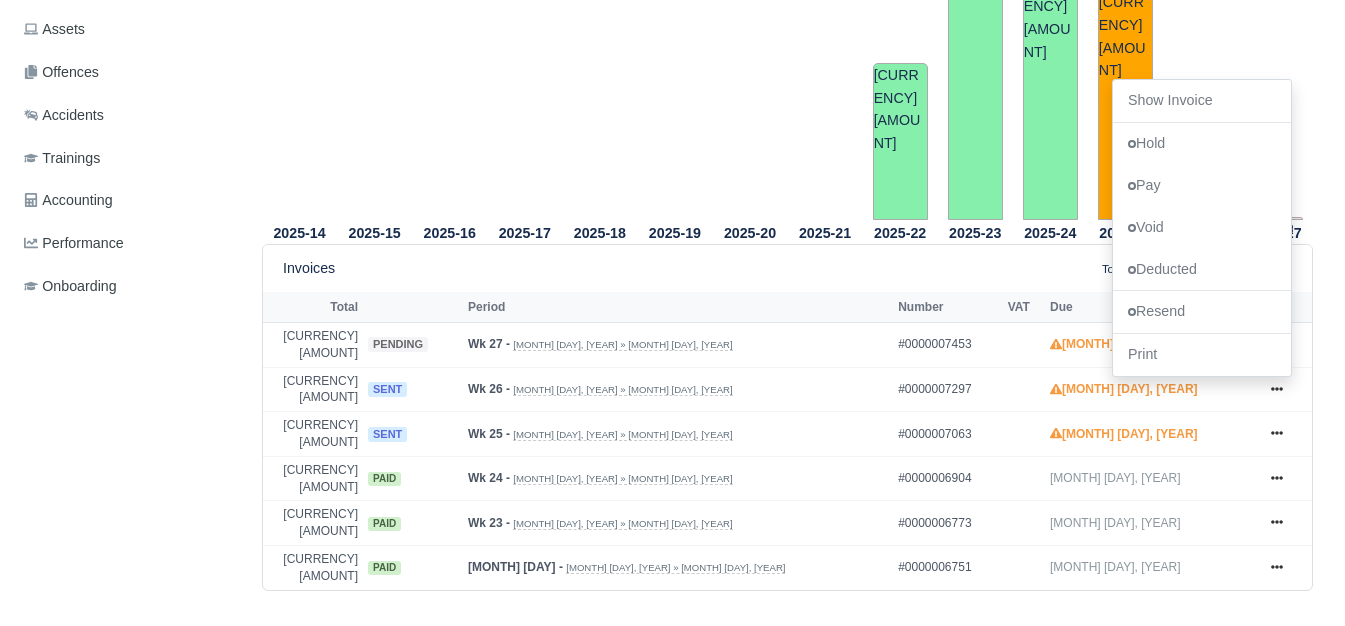click on "Invoices
Total :  £2,120.88" at bounding box center [787, 268] 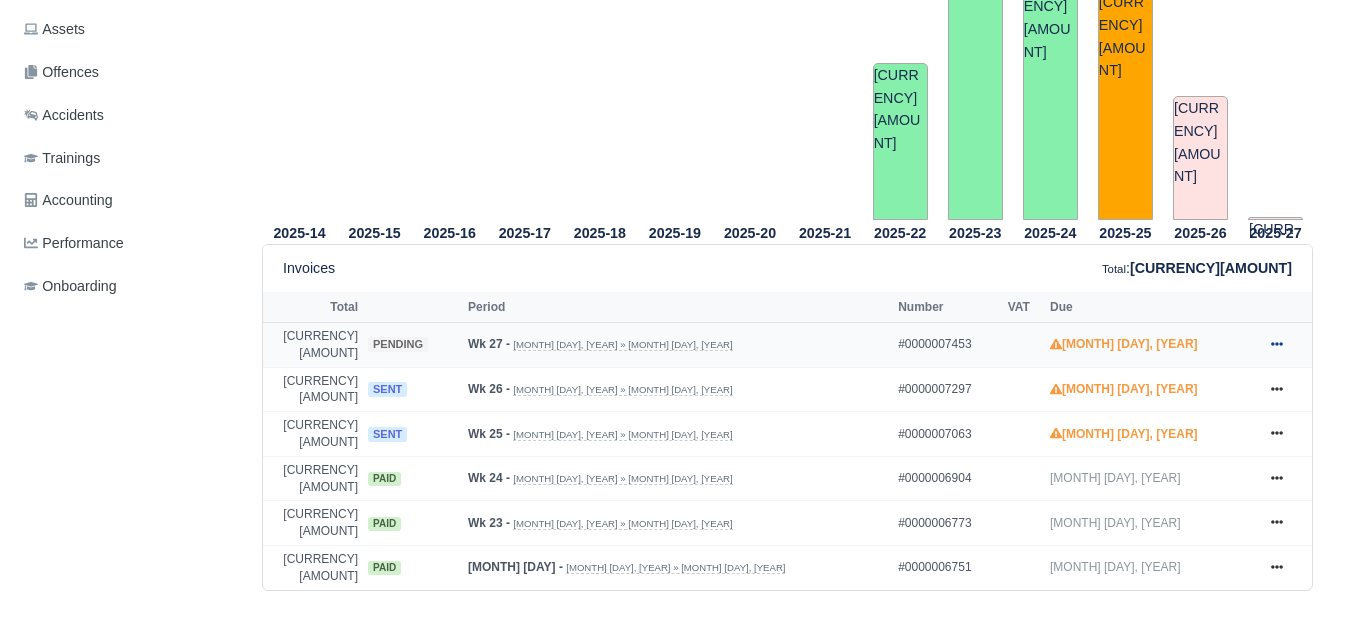 click at bounding box center (1277, 344) 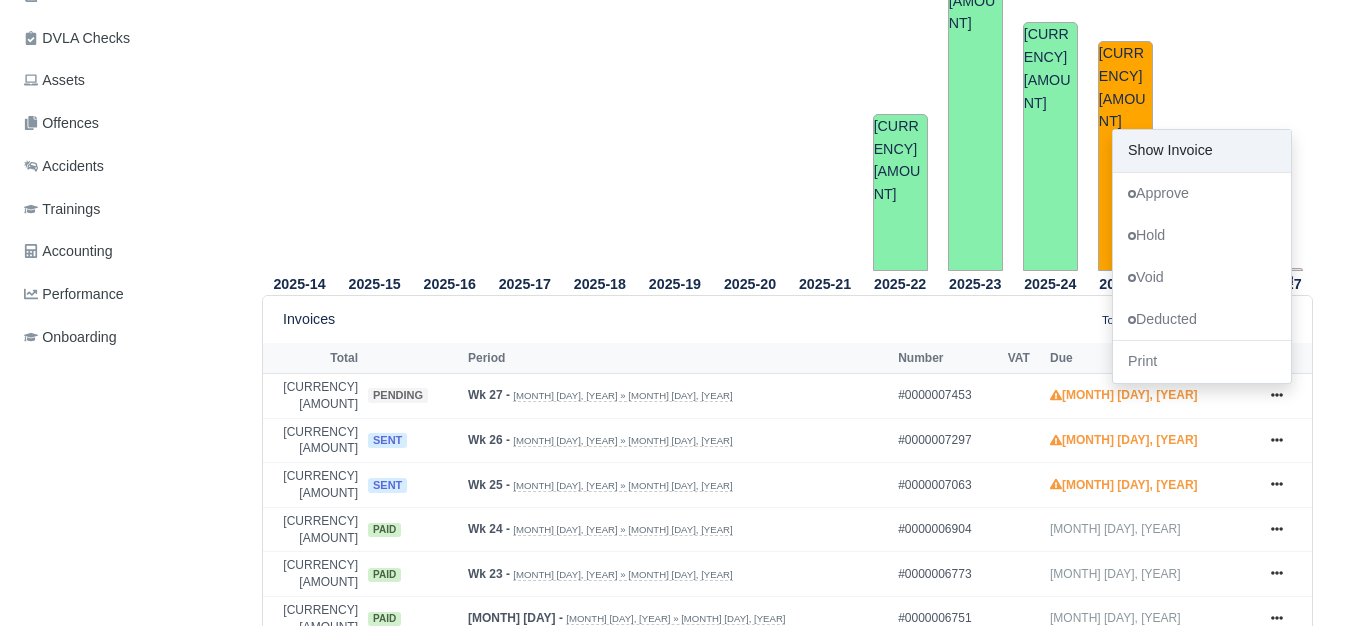 scroll, scrollTop: 0, scrollLeft: 0, axis: both 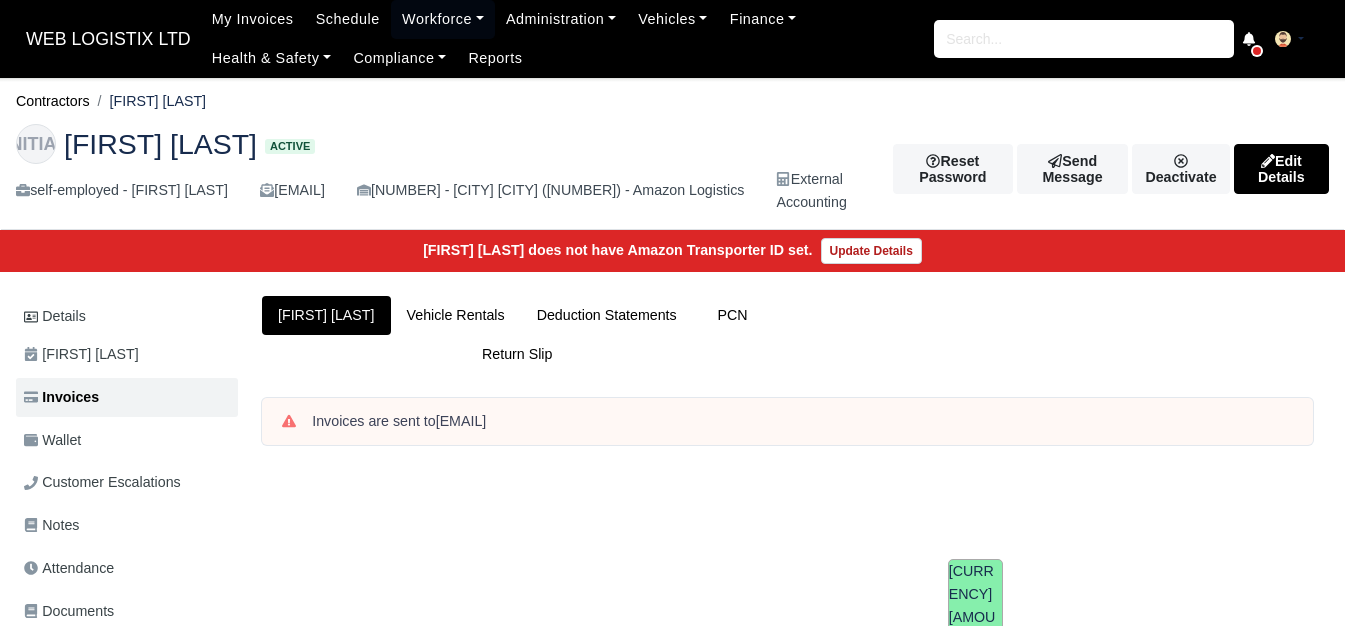 drag, startPoint x: 116, startPoint y: 100, endPoint x: 189, endPoint y: 101, distance: 73.00685 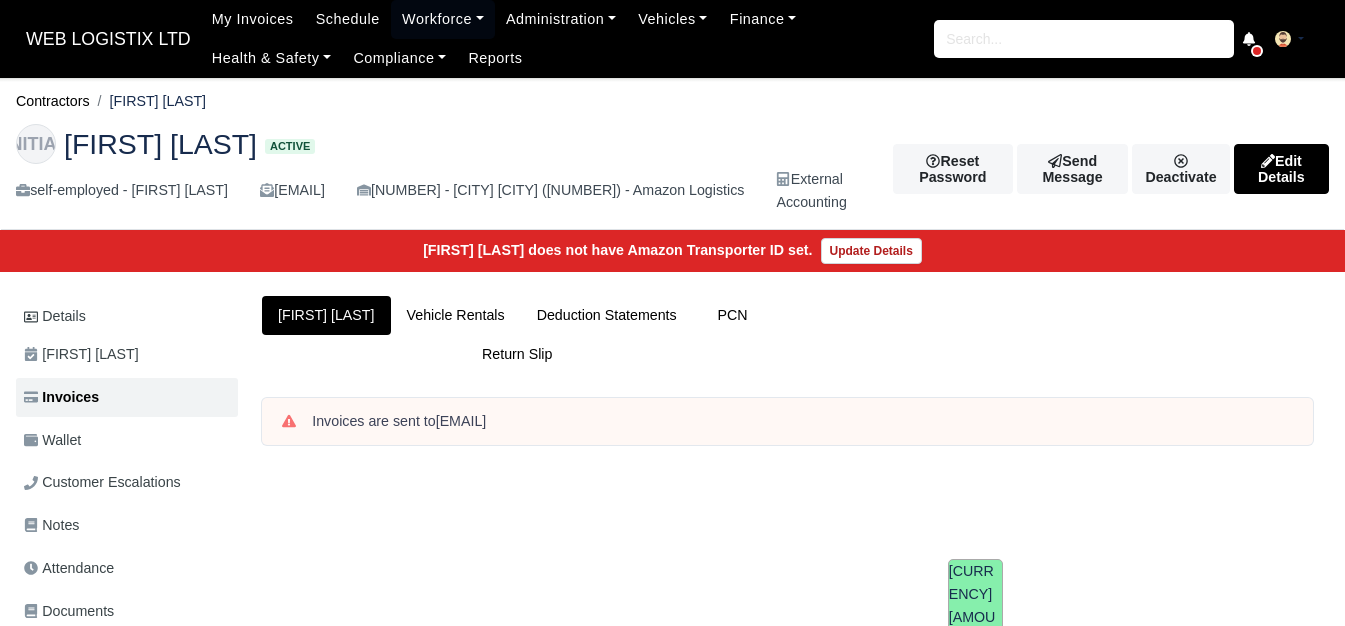 click on "Contractors
Jake Bulger" at bounding box center (672, 101) 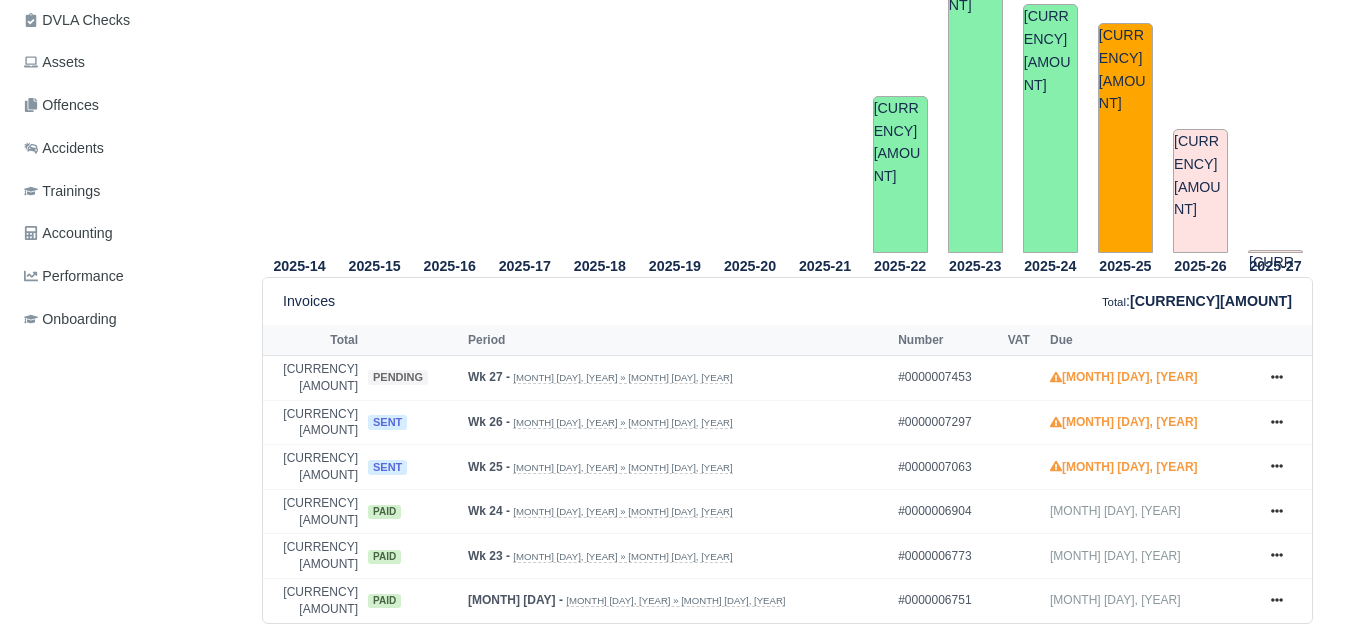 scroll, scrollTop: 833, scrollLeft: 0, axis: vertical 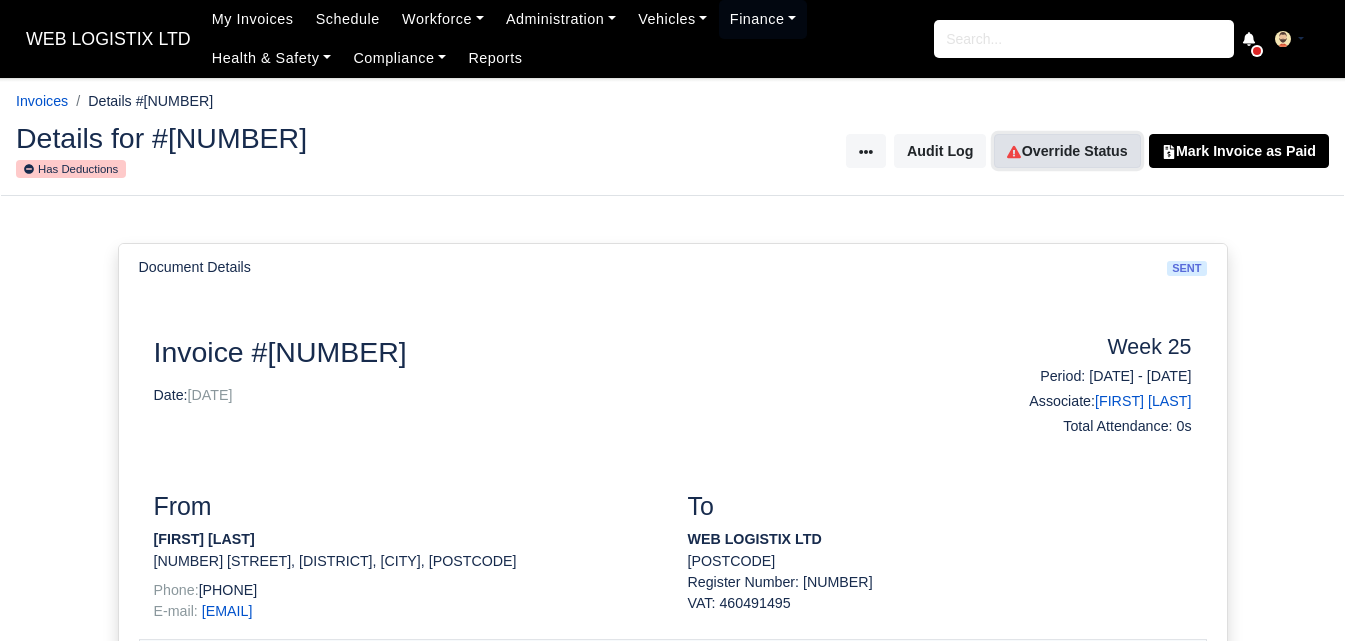 click at bounding box center [1014, 151] 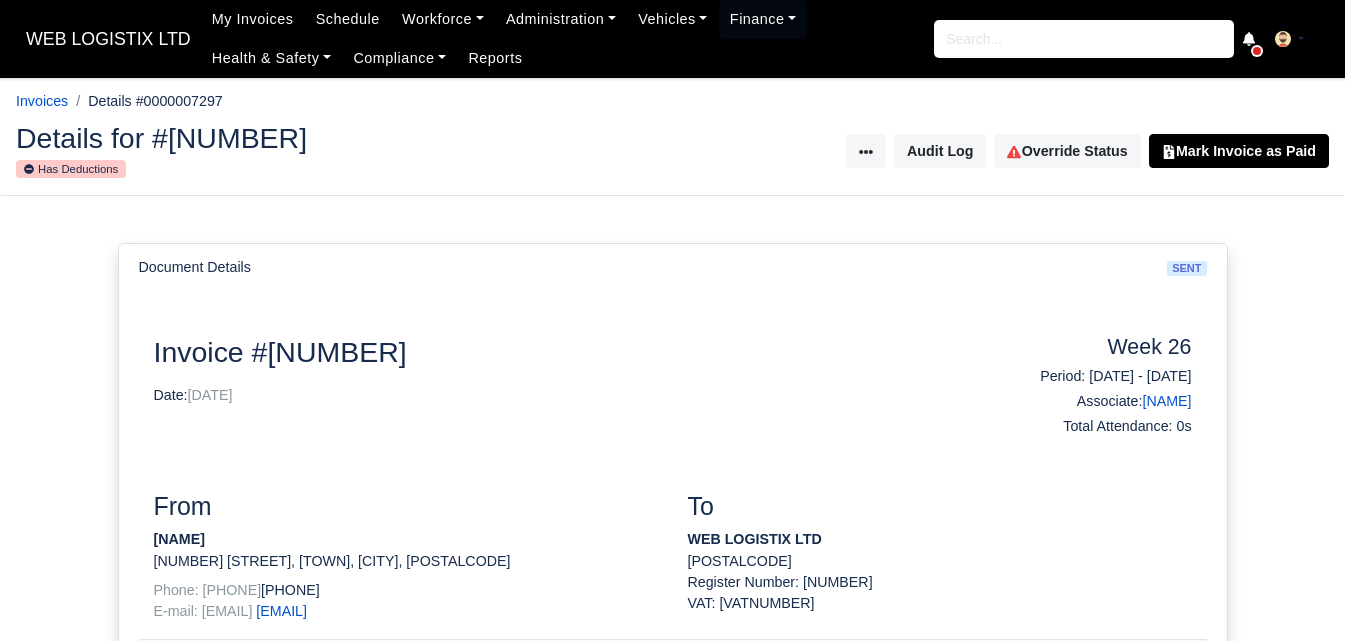 scroll, scrollTop: 0, scrollLeft: 0, axis: both 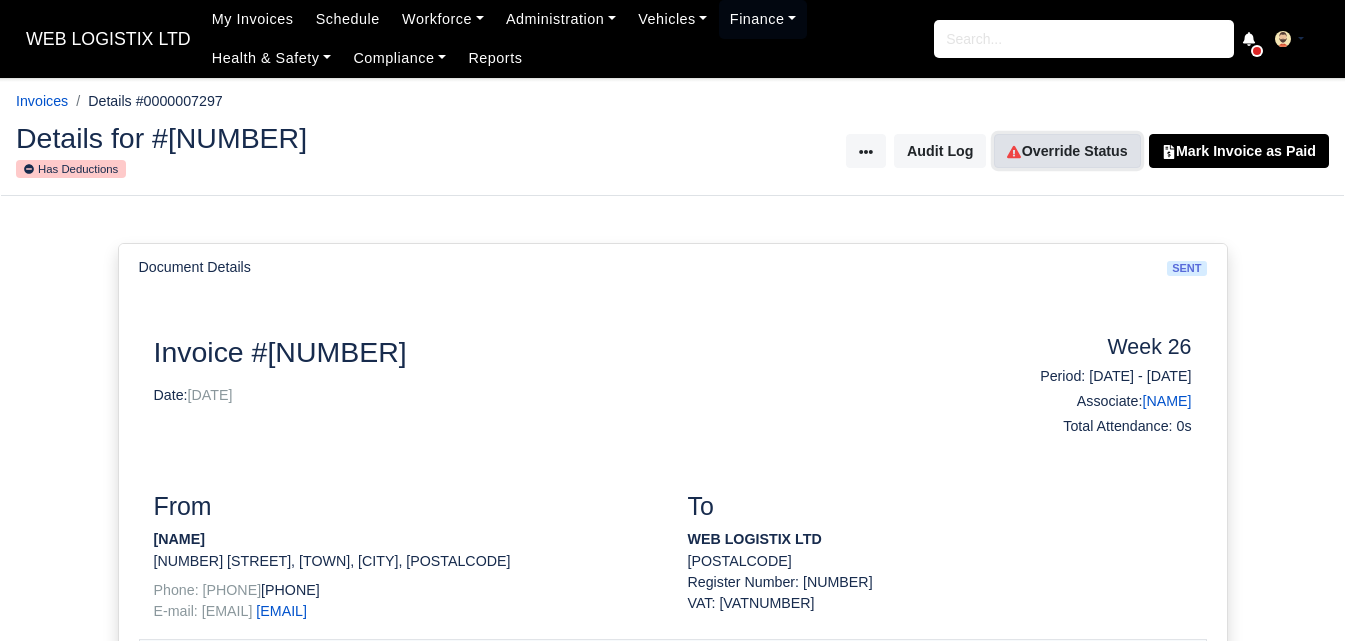 click on "Override Status" at bounding box center (1067, 151) 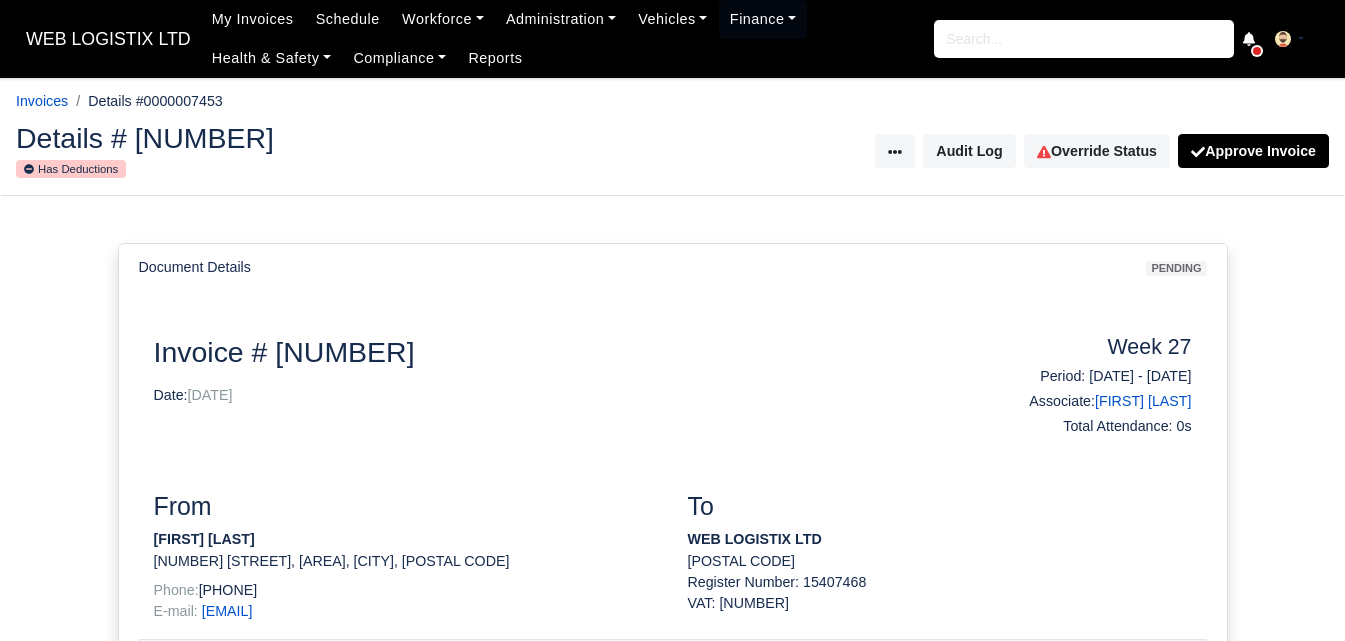 scroll, scrollTop: 0, scrollLeft: 0, axis: both 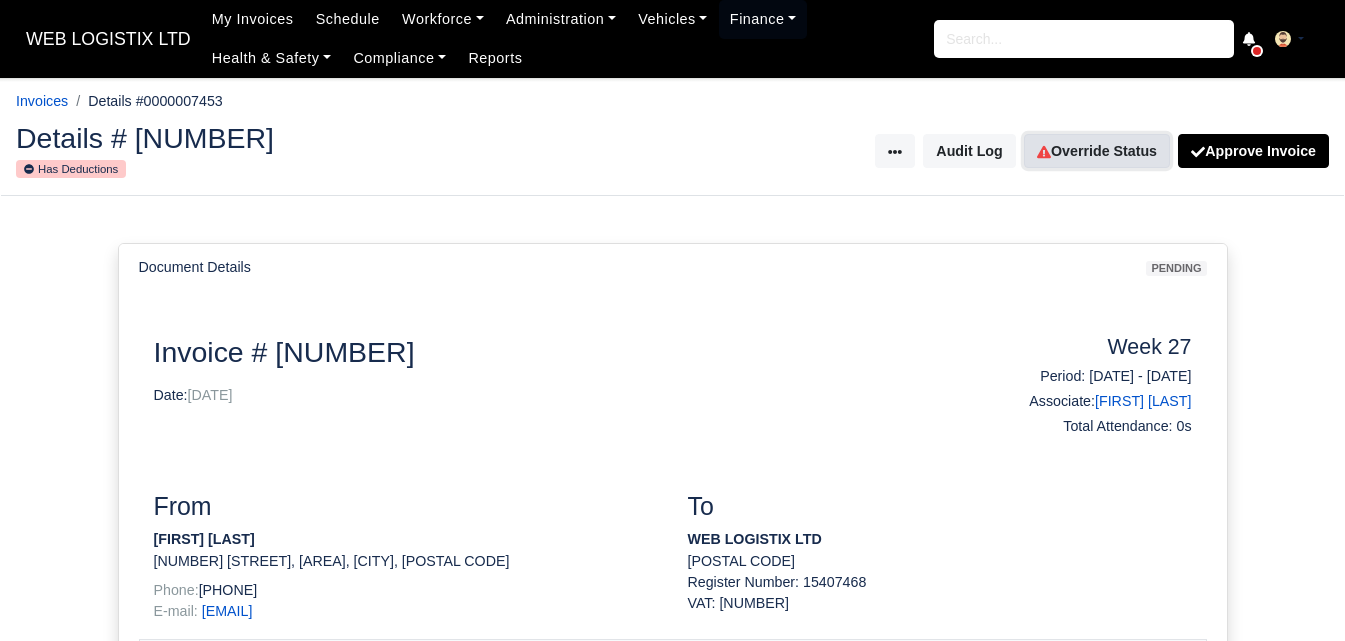 click on "Override Status" at bounding box center [1097, 151] 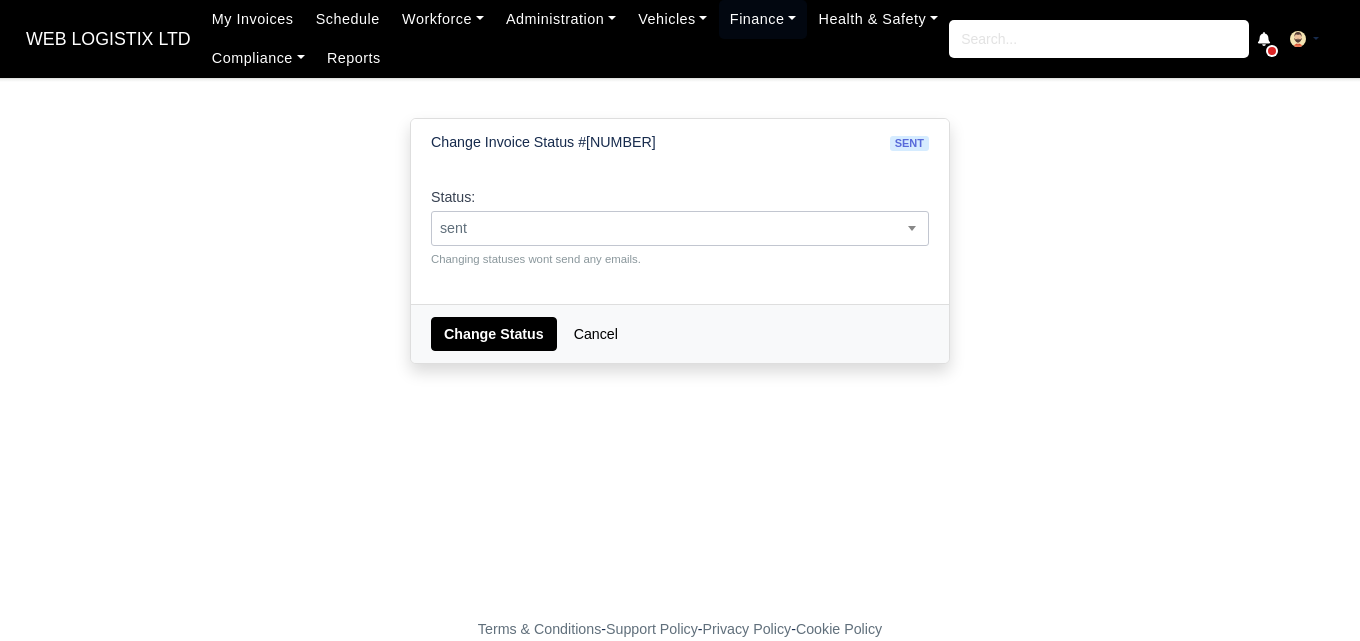 scroll, scrollTop: 0, scrollLeft: 0, axis: both 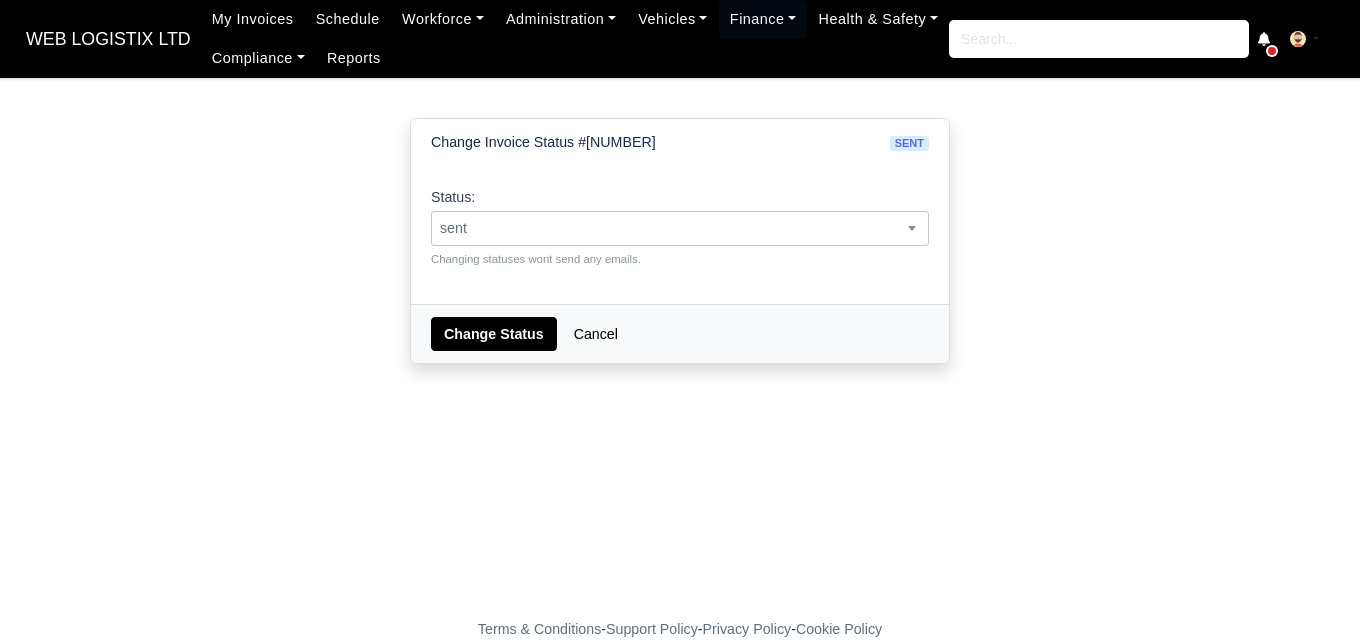 click on "sent" at bounding box center [680, 228] 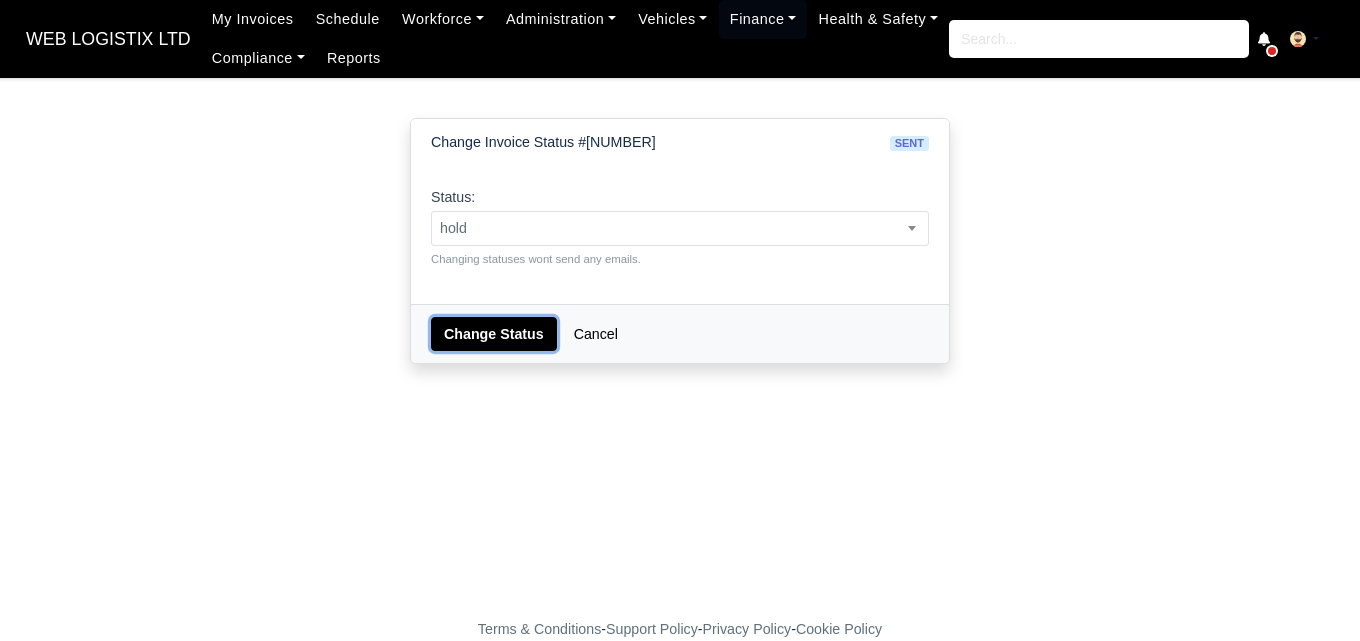 click on "Change Status" at bounding box center [494, 334] 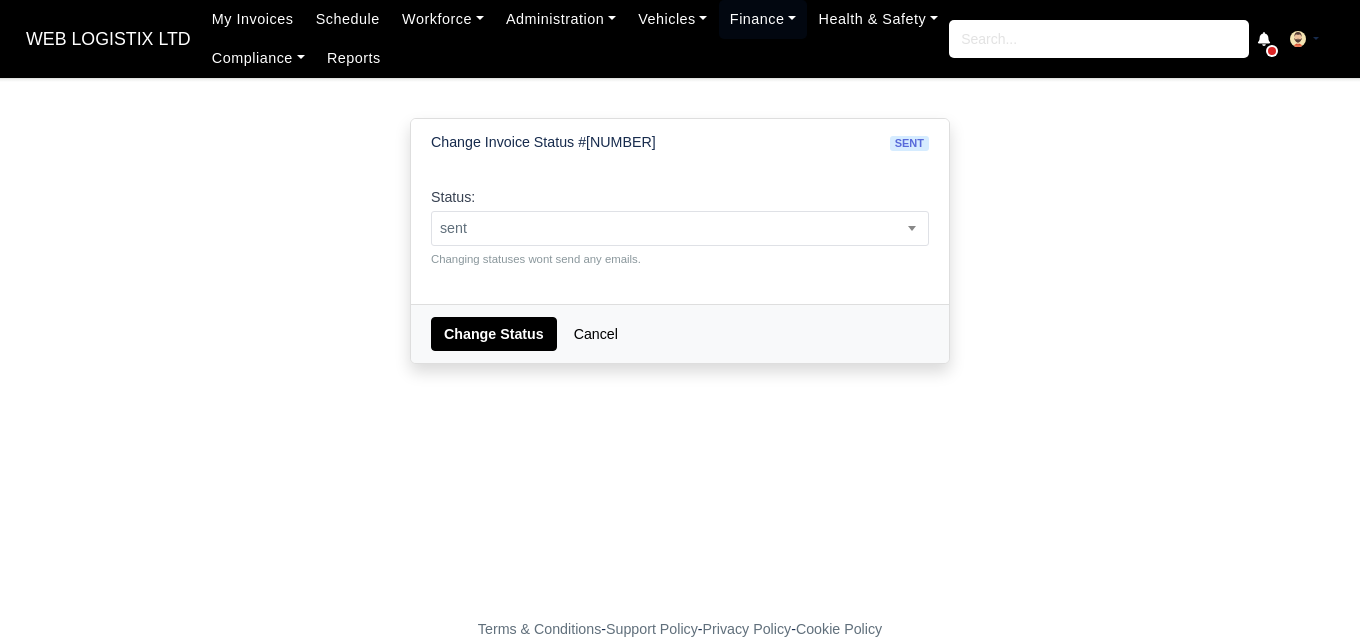 scroll, scrollTop: 0, scrollLeft: 0, axis: both 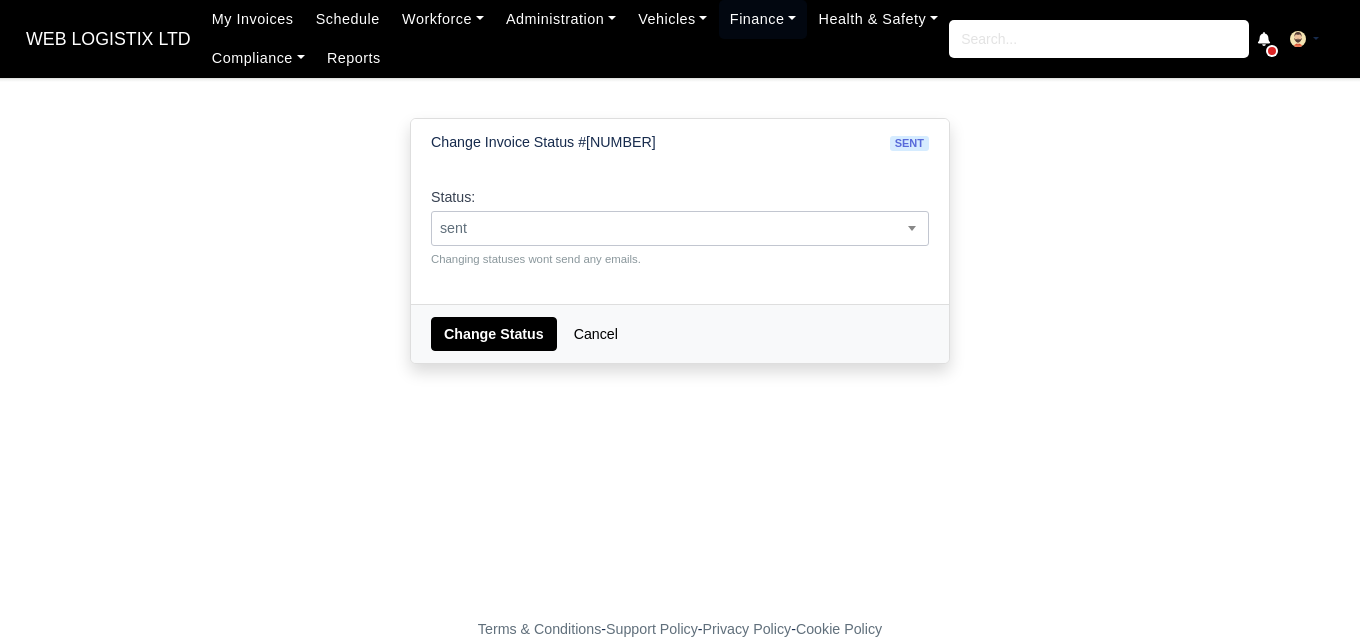 click on "sent" at bounding box center (680, 228) 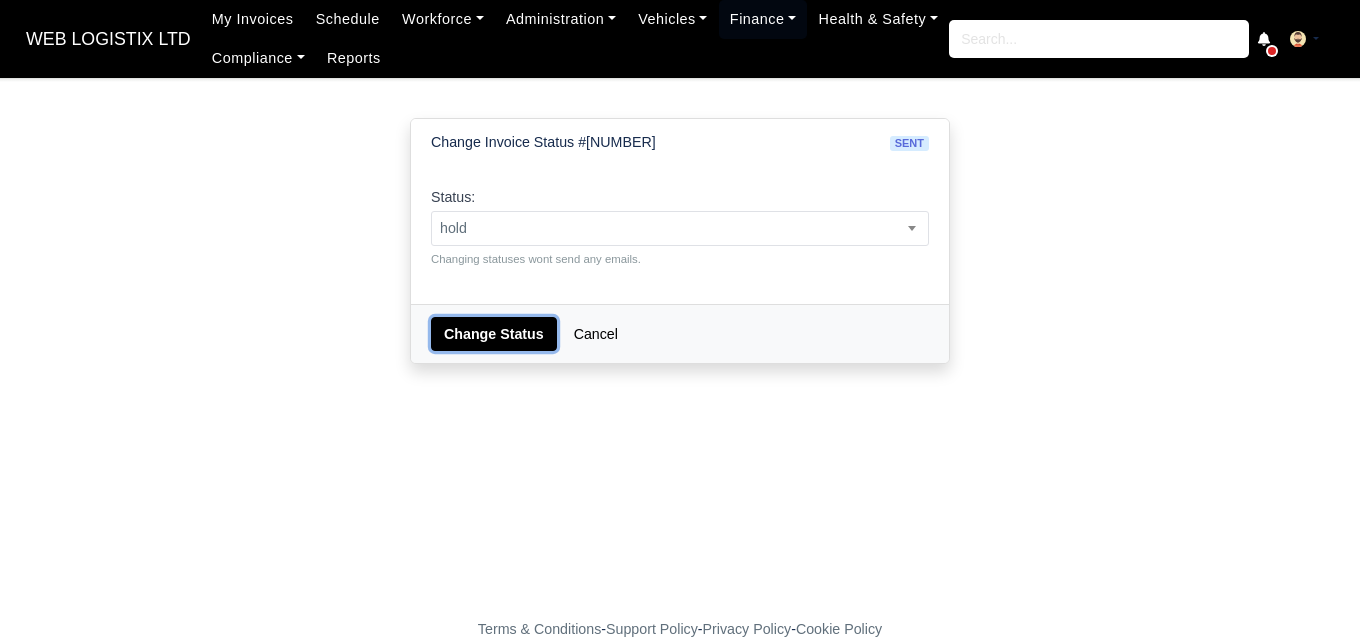 click on "Change Status" at bounding box center [494, 334] 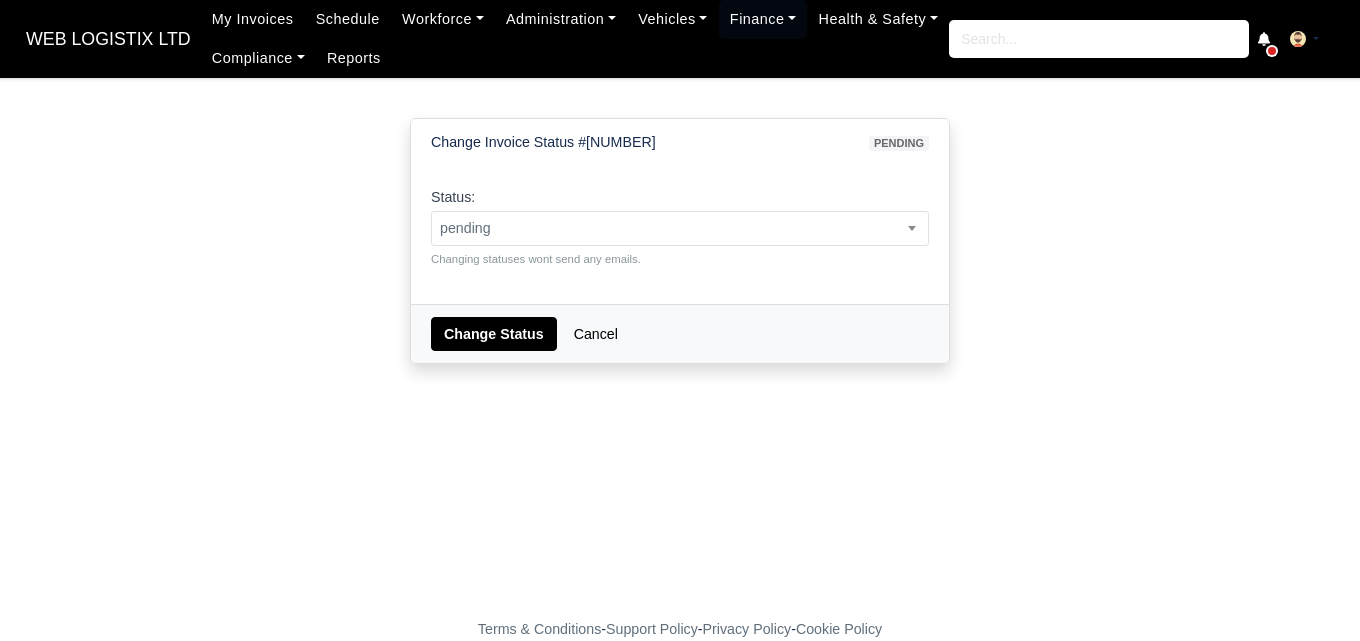 scroll, scrollTop: 0, scrollLeft: 0, axis: both 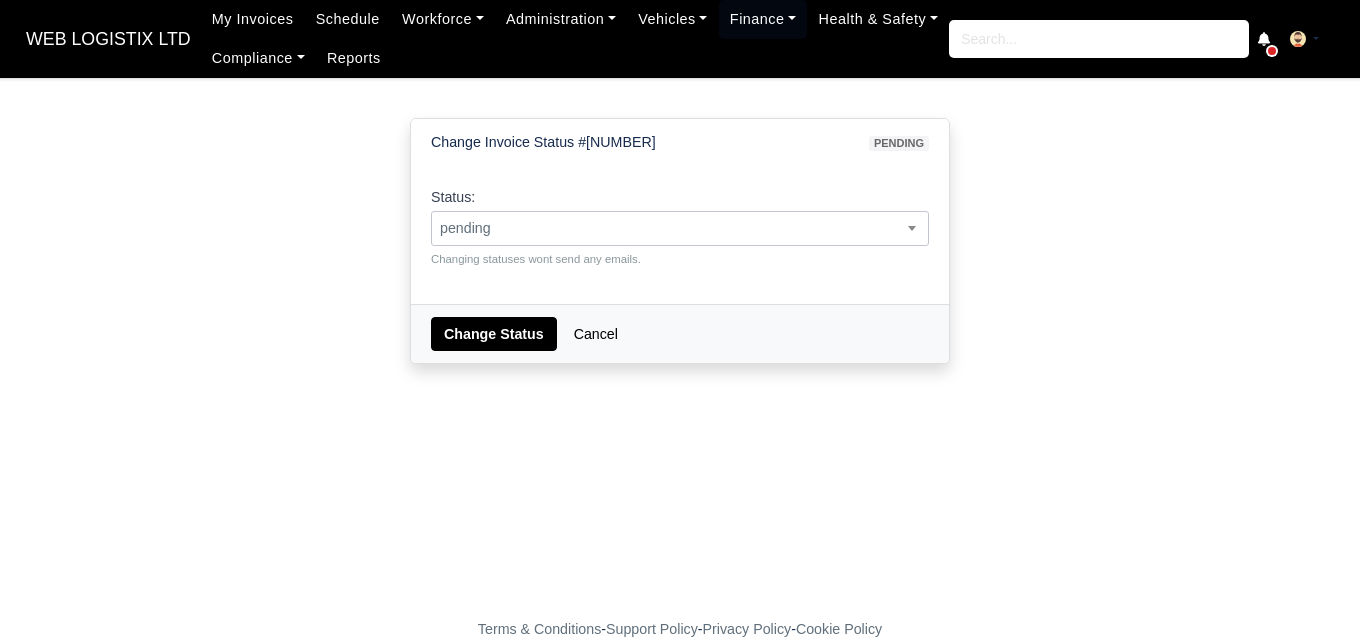 click on "pending" at bounding box center (680, 228) 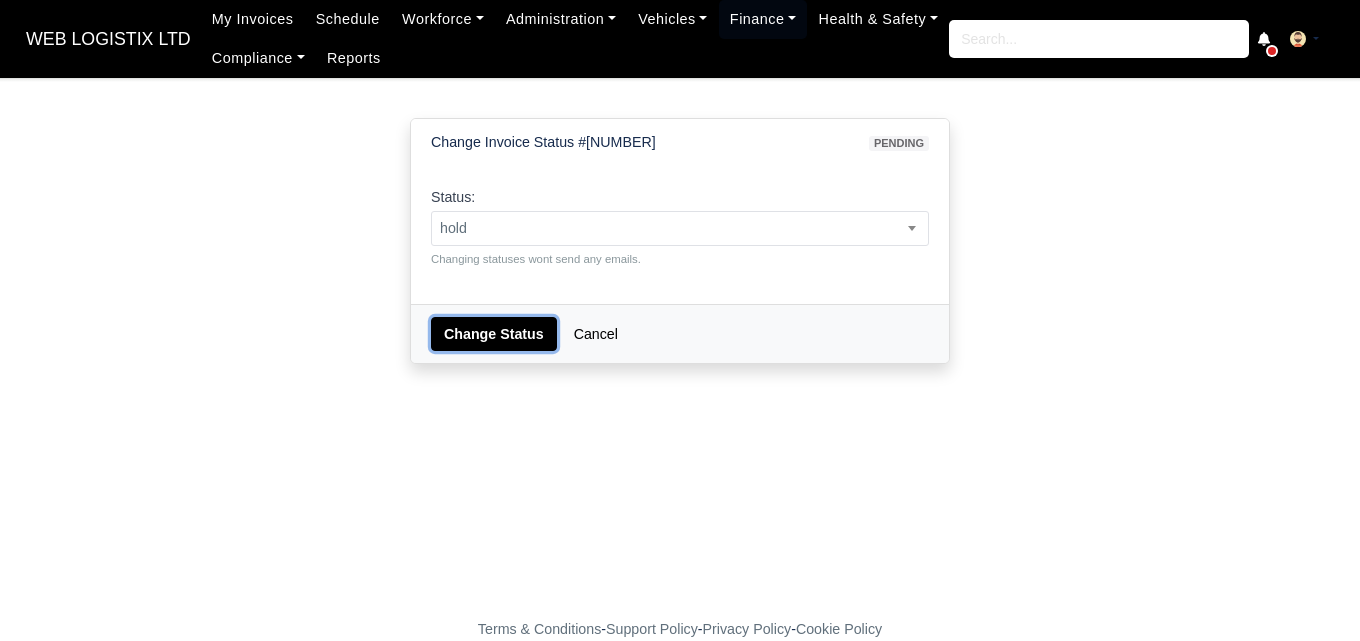 click on "Change Status" at bounding box center (494, 334) 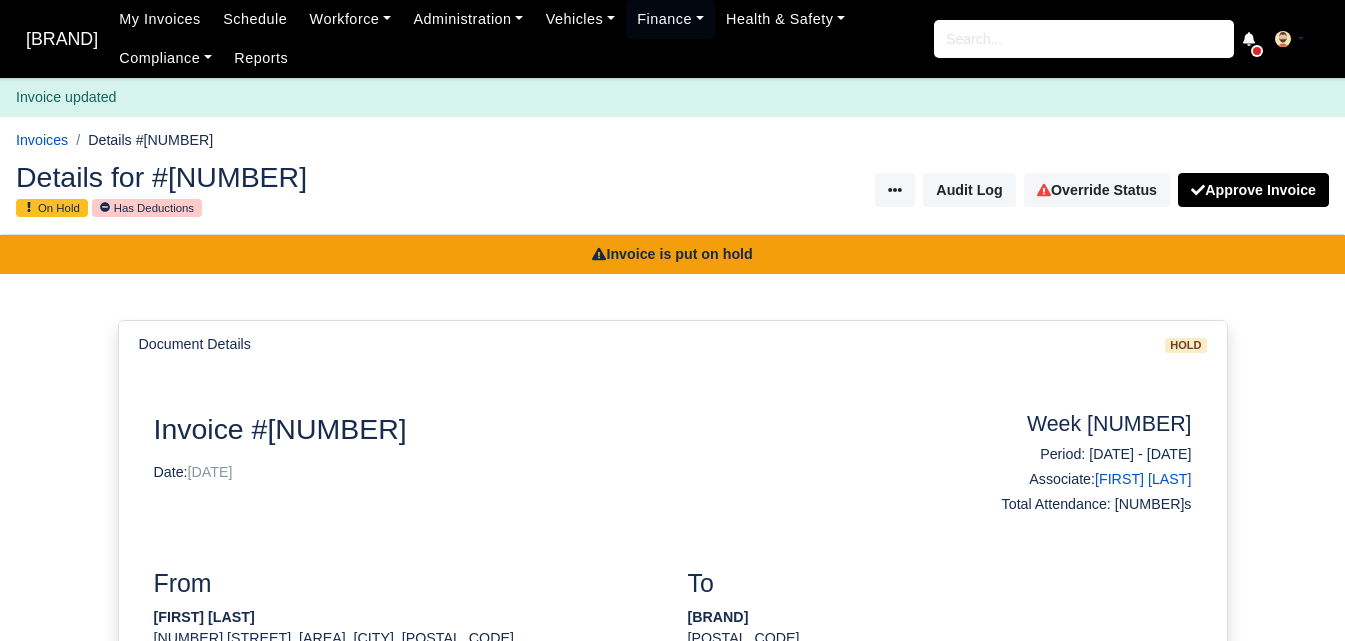 scroll, scrollTop: 0, scrollLeft: 0, axis: both 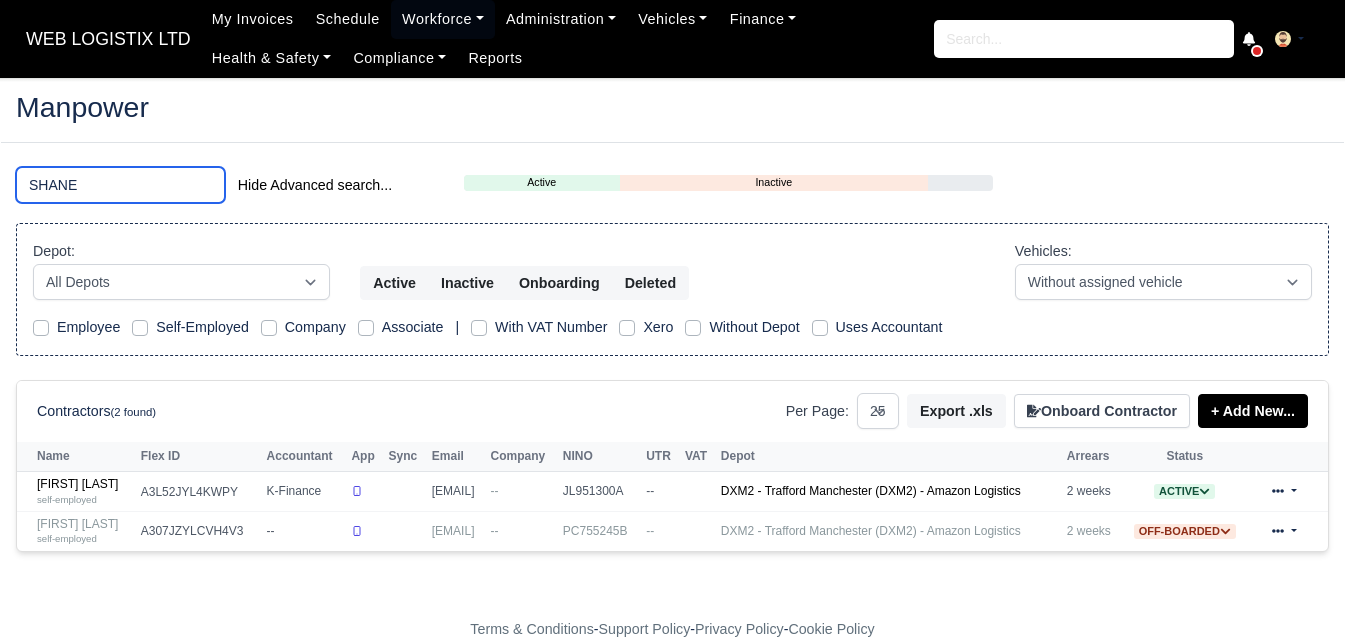 click on "SHANE" at bounding box center [120, 185] 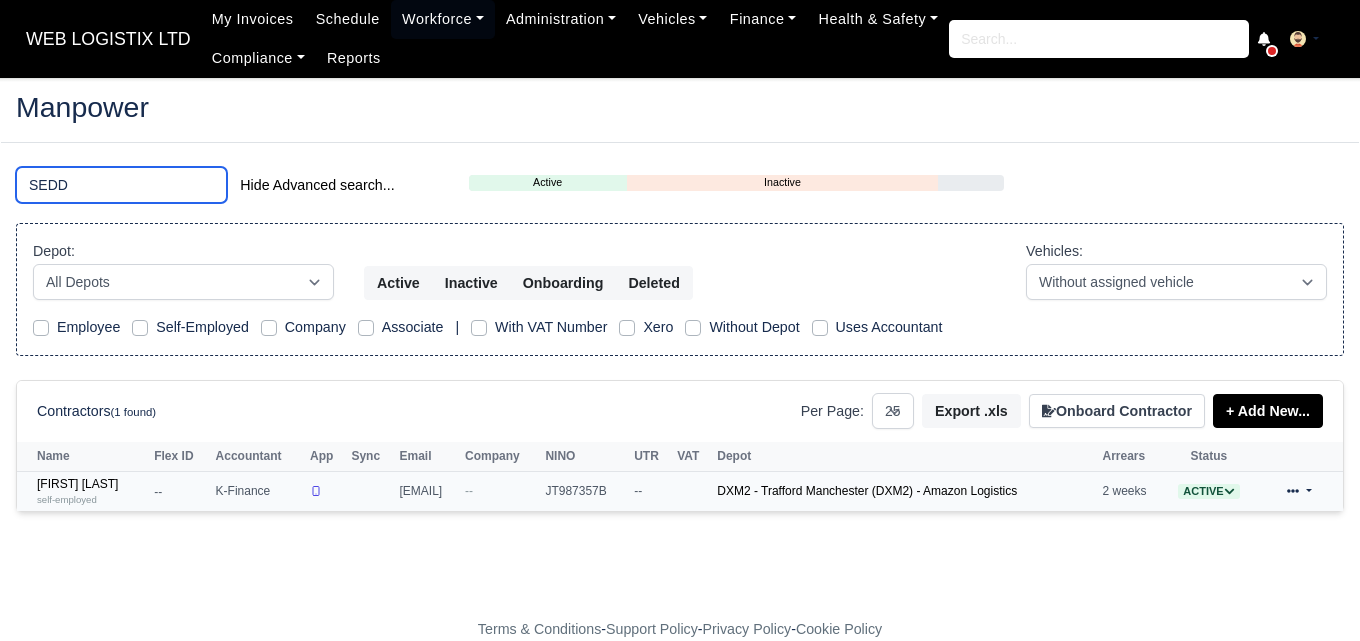 type on "SEDD" 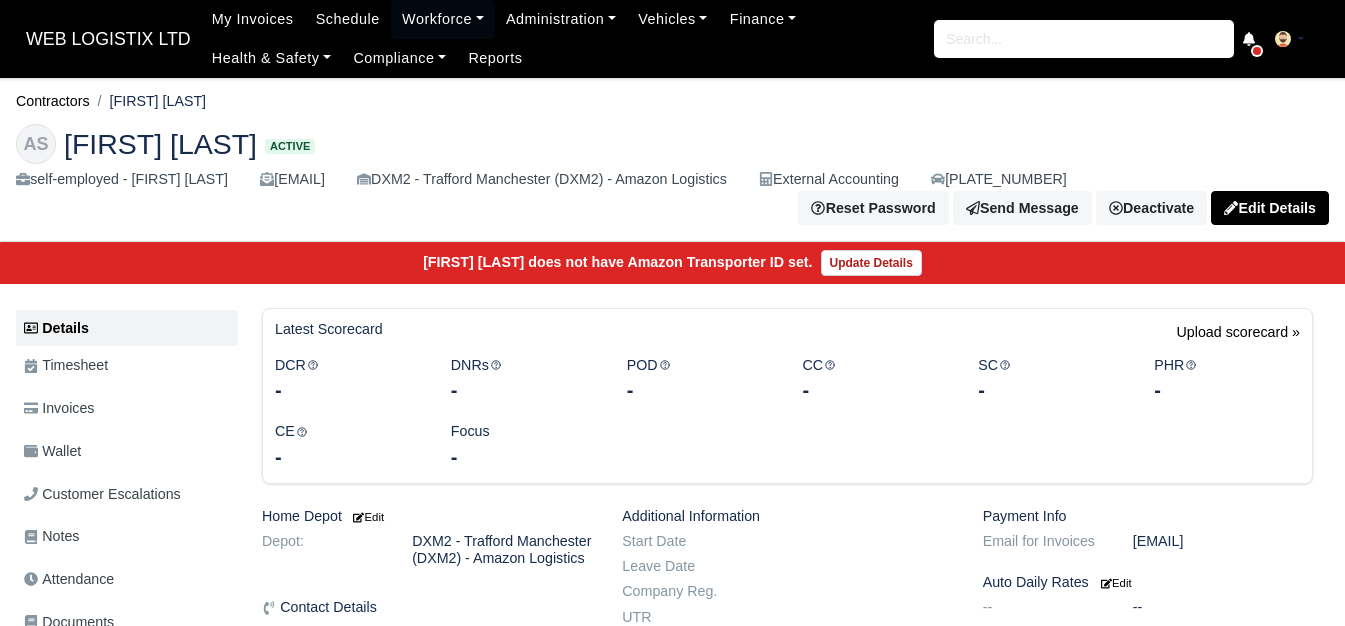 scroll, scrollTop: 0, scrollLeft: 0, axis: both 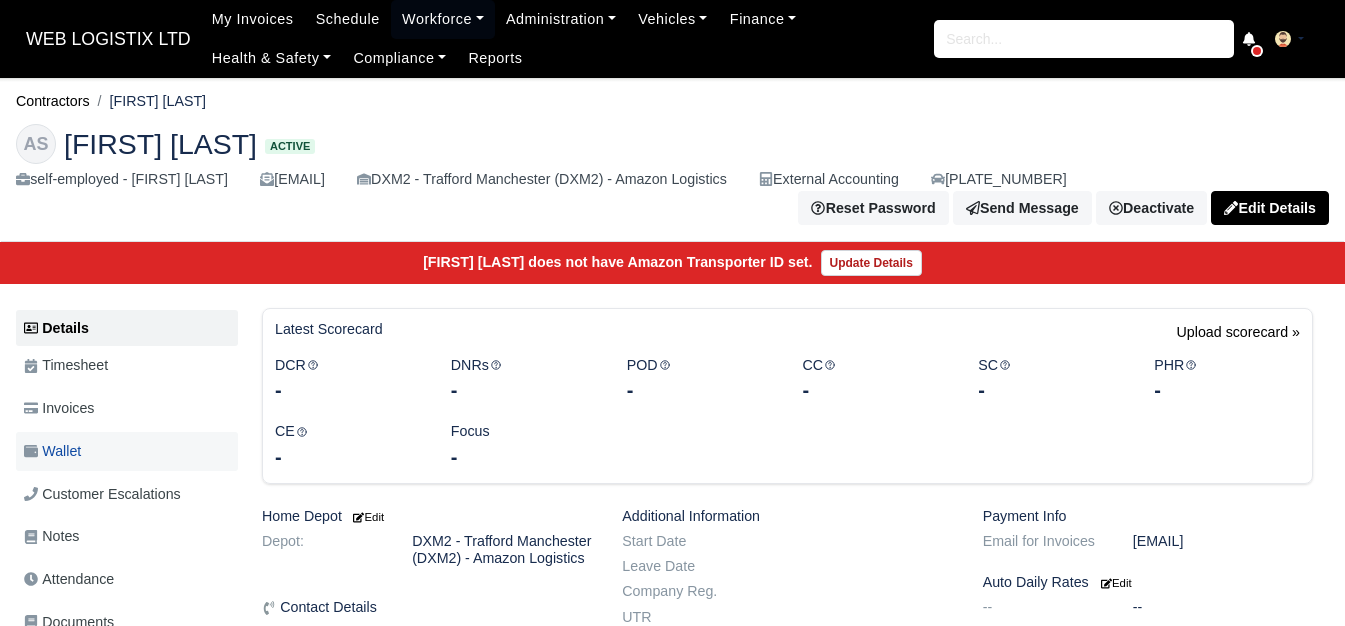 click on "Wallet" at bounding box center [52, 451] 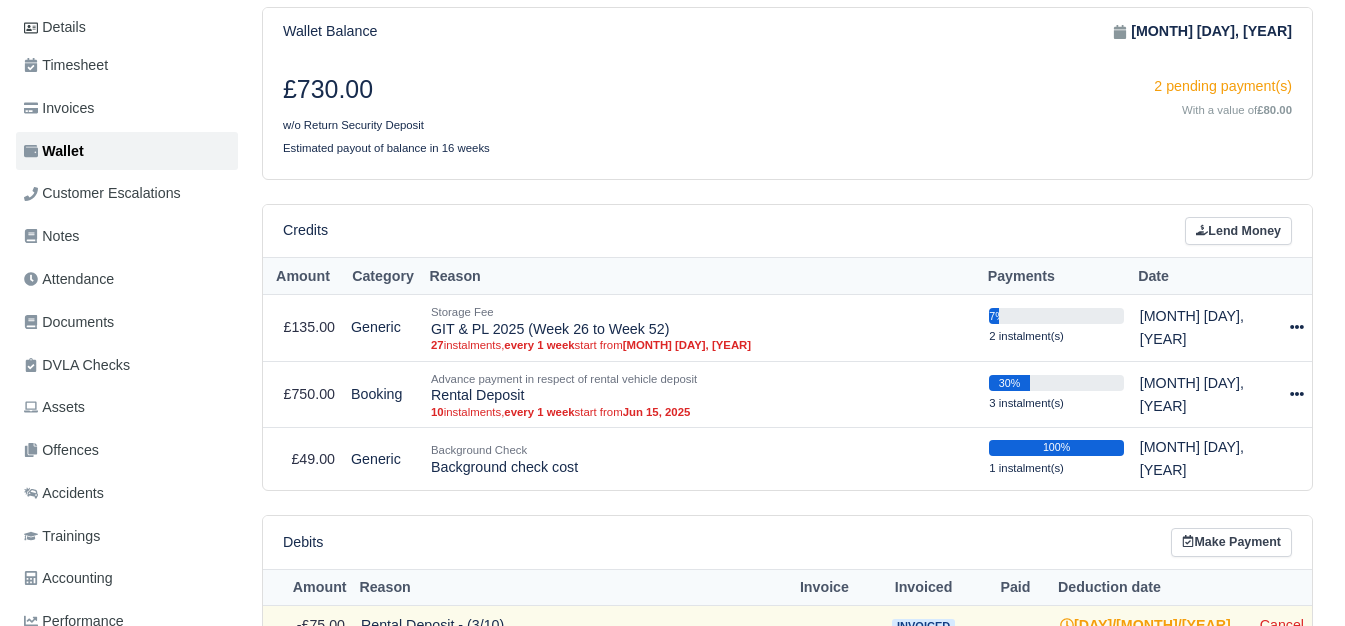 scroll, scrollTop: 289, scrollLeft: 0, axis: vertical 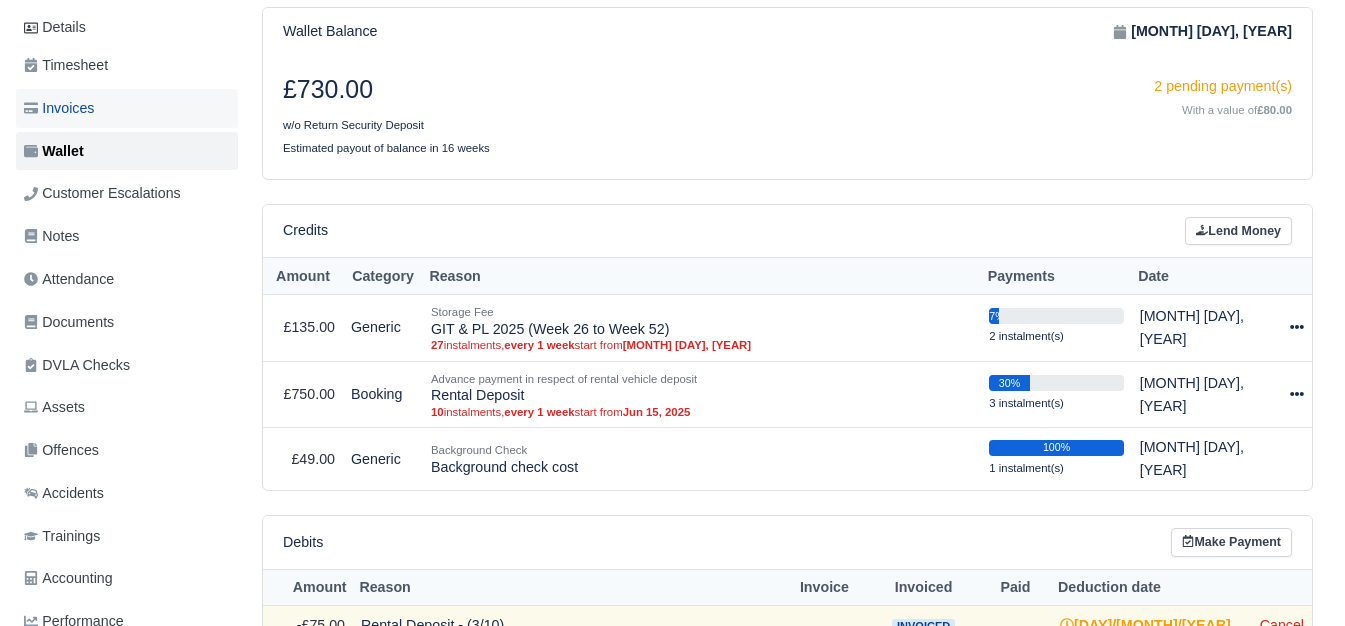 click on "Invoices" at bounding box center (59, 108) 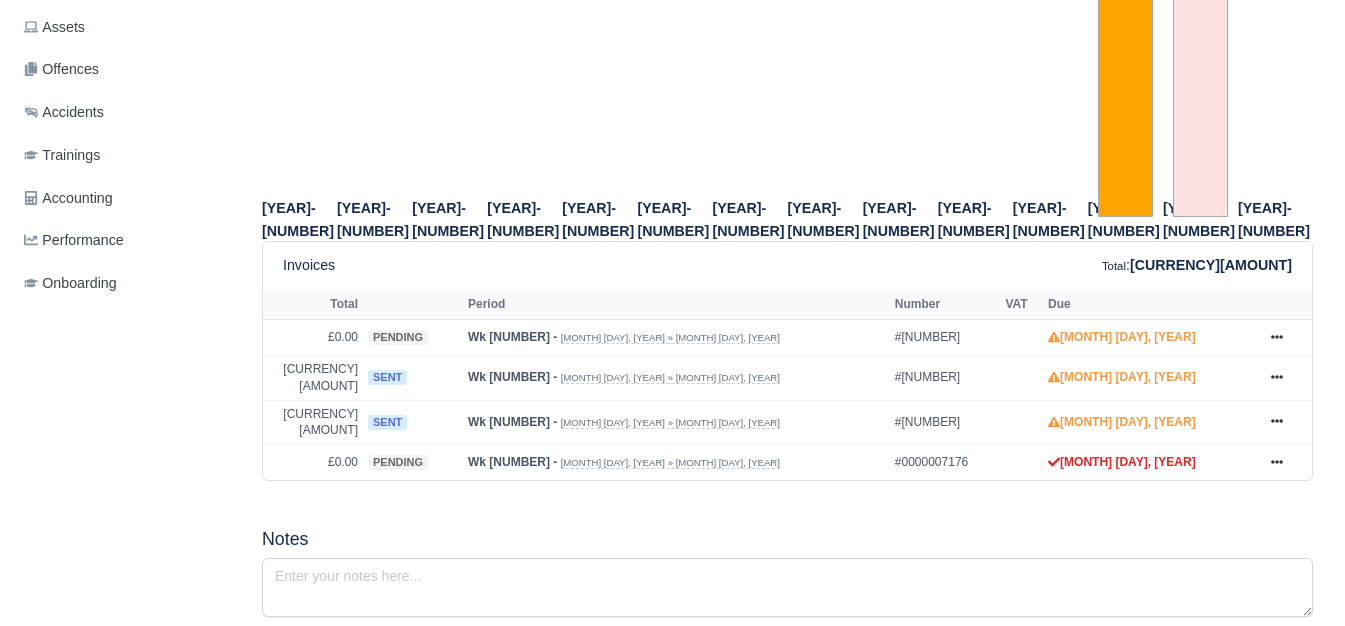 scroll, scrollTop: 833, scrollLeft: 0, axis: vertical 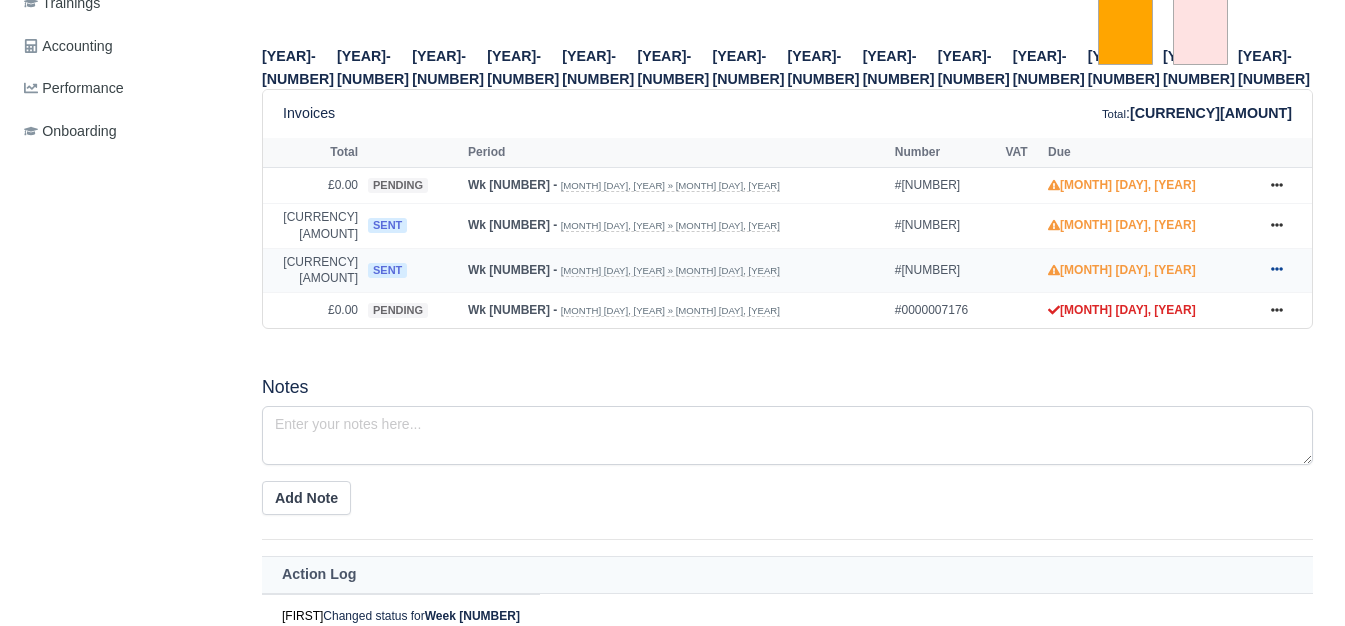 click at bounding box center [1277, 185] 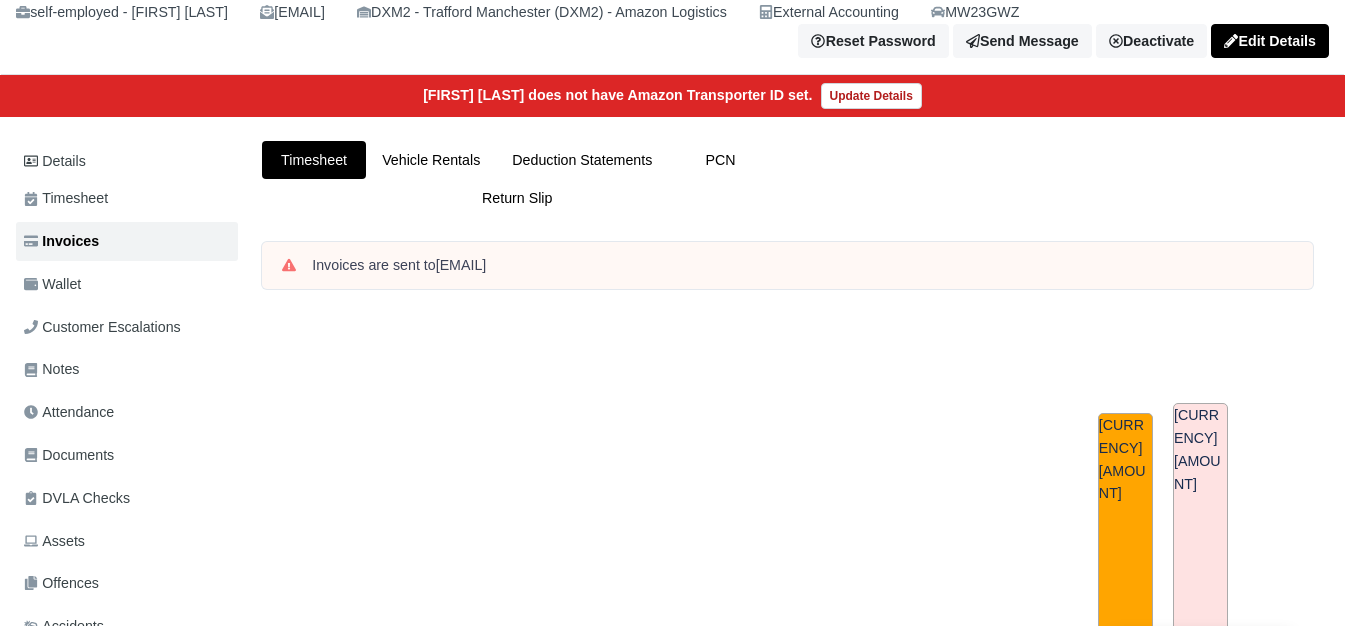 scroll, scrollTop: 833, scrollLeft: 0, axis: vertical 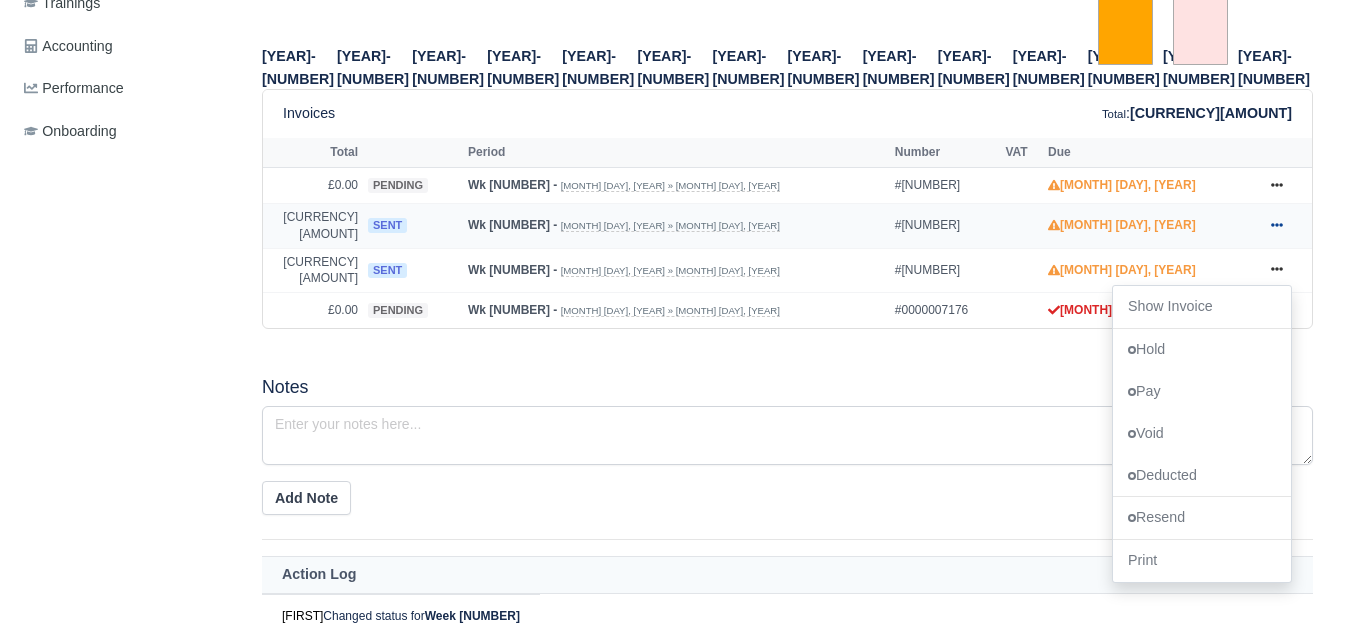 click at bounding box center [1277, 185] 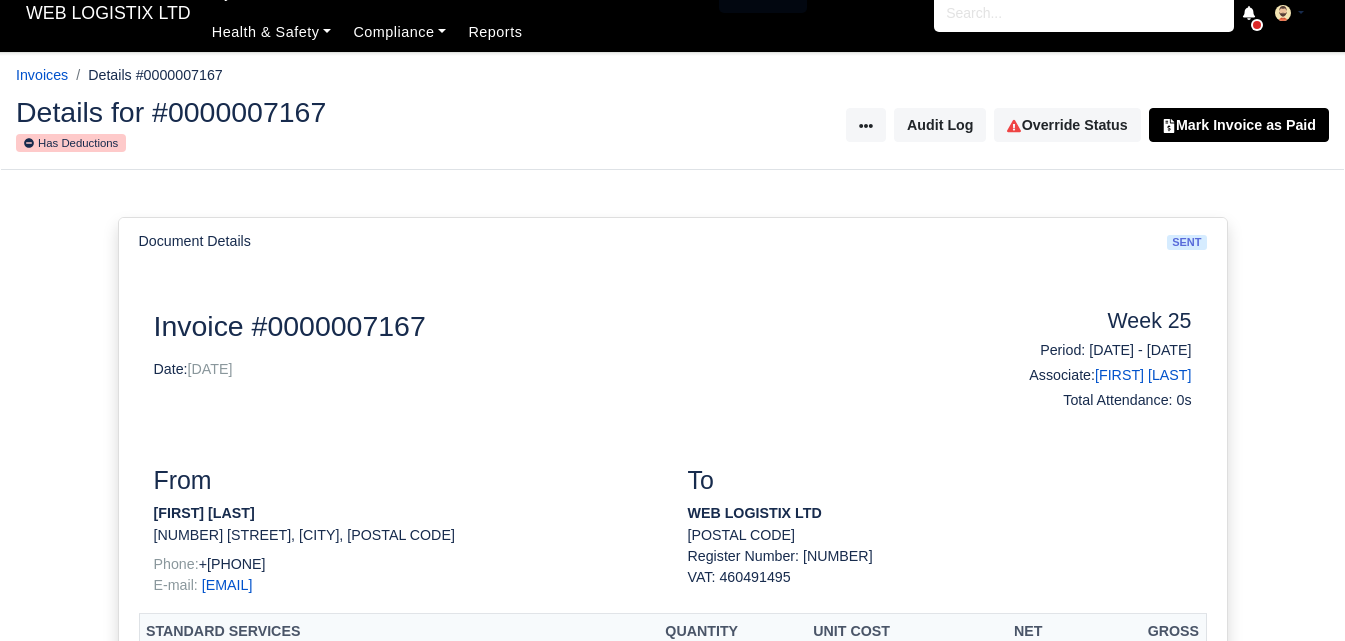 scroll, scrollTop: 0, scrollLeft: 0, axis: both 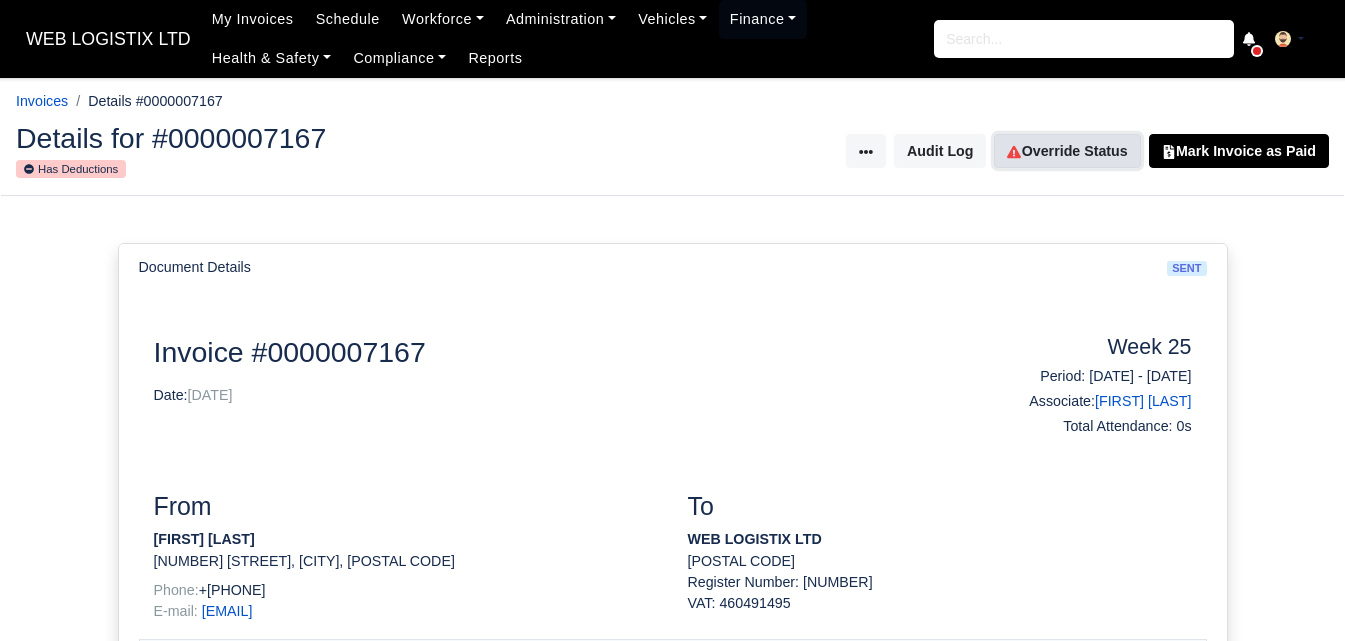 click on "Override Status" at bounding box center [1067, 151] 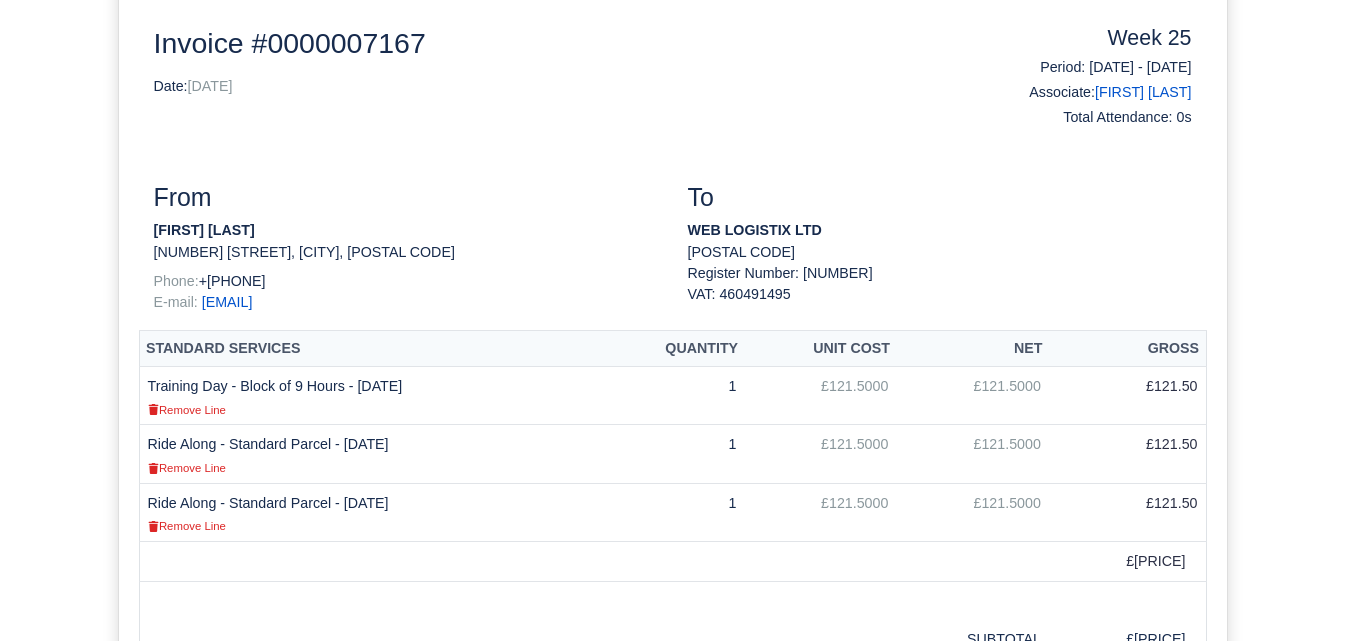 scroll, scrollTop: 333, scrollLeft: 0, axis: vertical 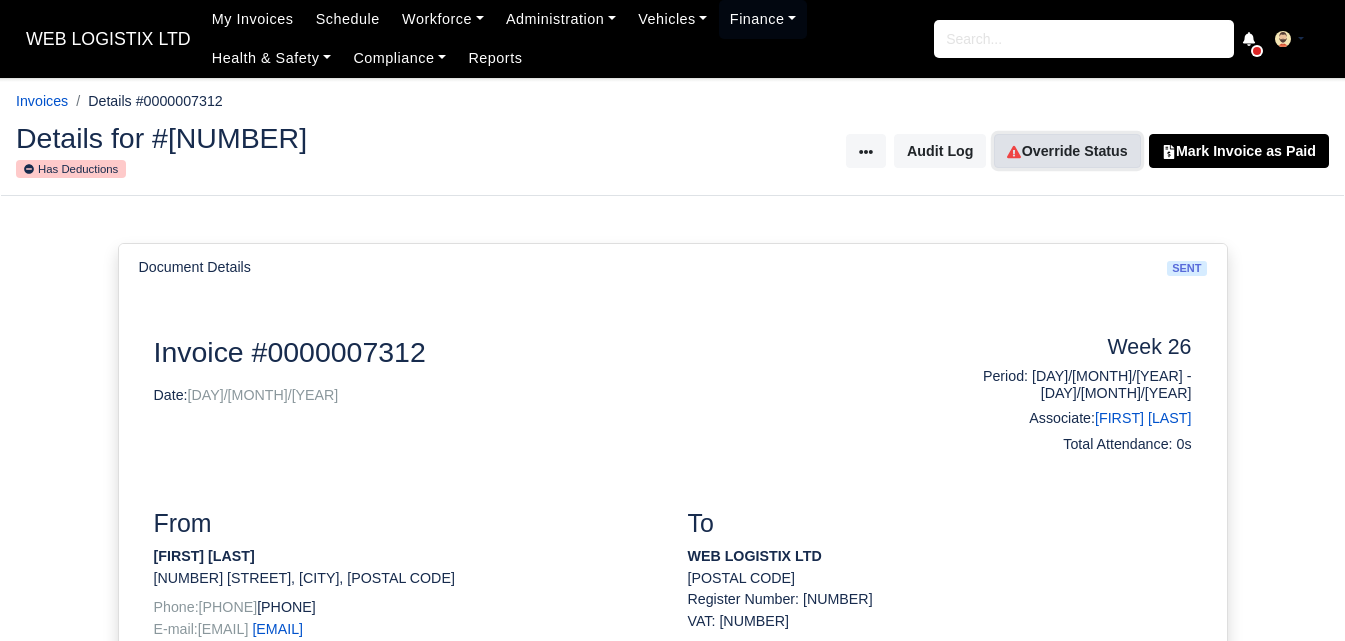 drag, startPoint x: 0, startPoint y: 0, endPoint x: 946, endPoint y: 9, distance: 946.0428 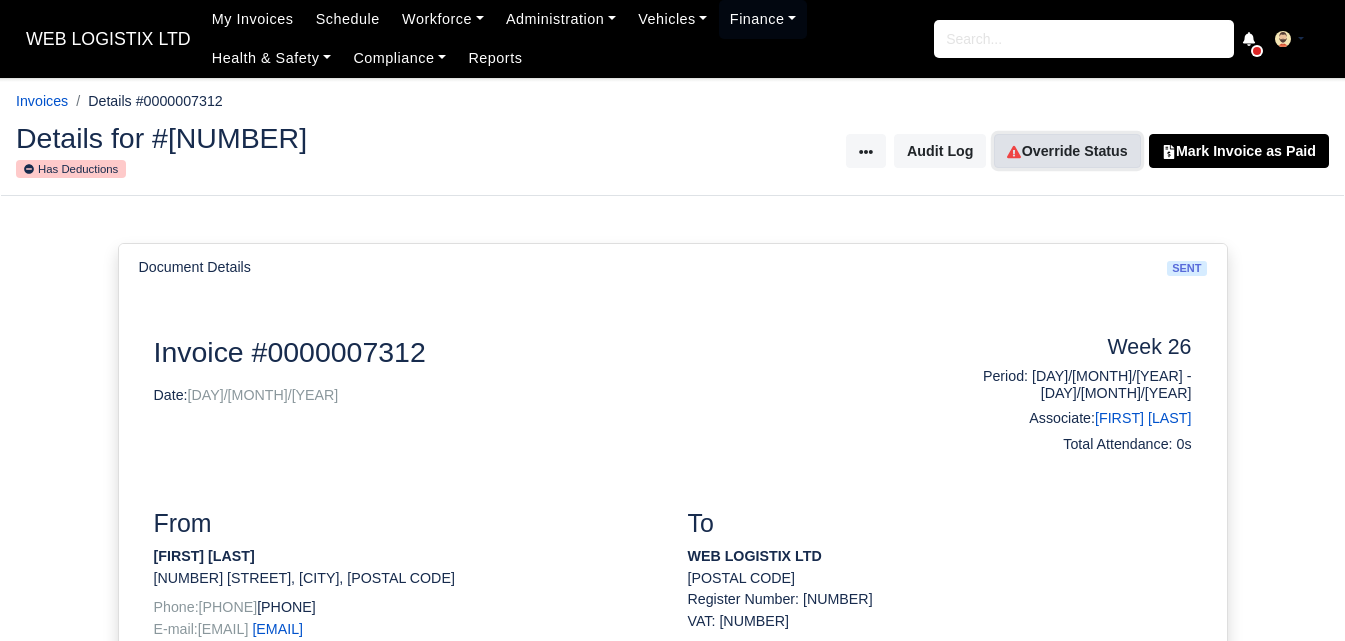 click on "Override Status" at bounding box center [1067, 151] 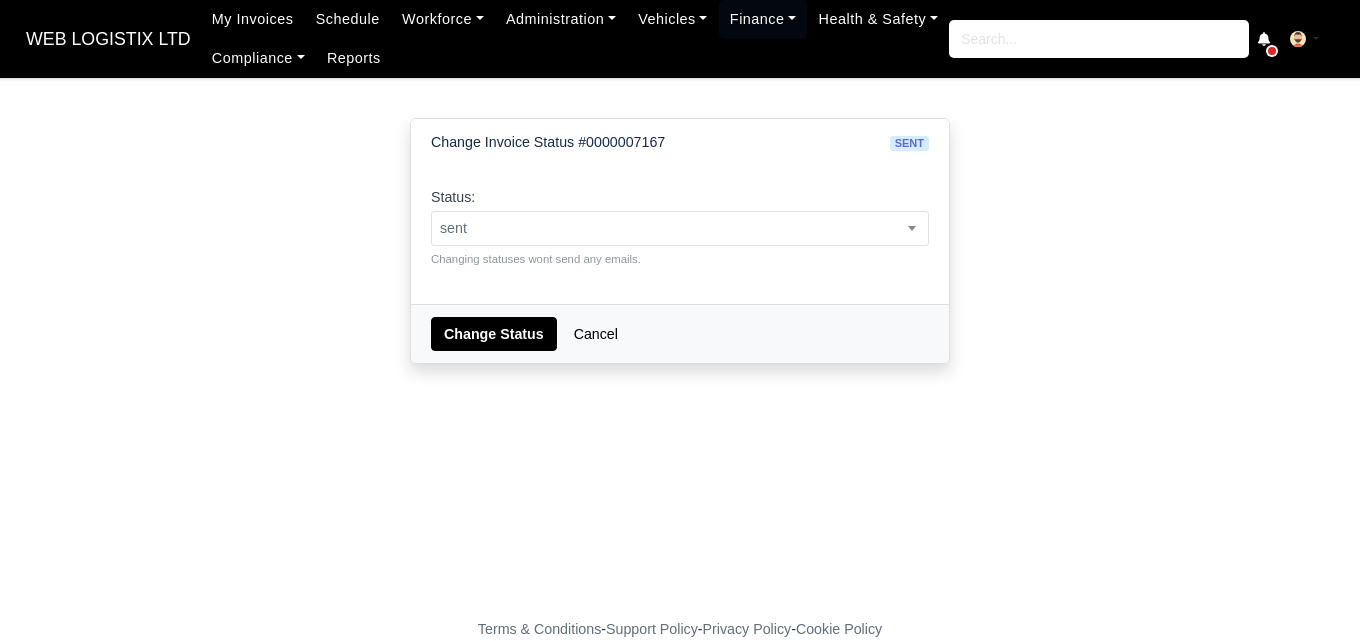 scroll, scrollTop: 0, scrollLeft: 0, axis: both 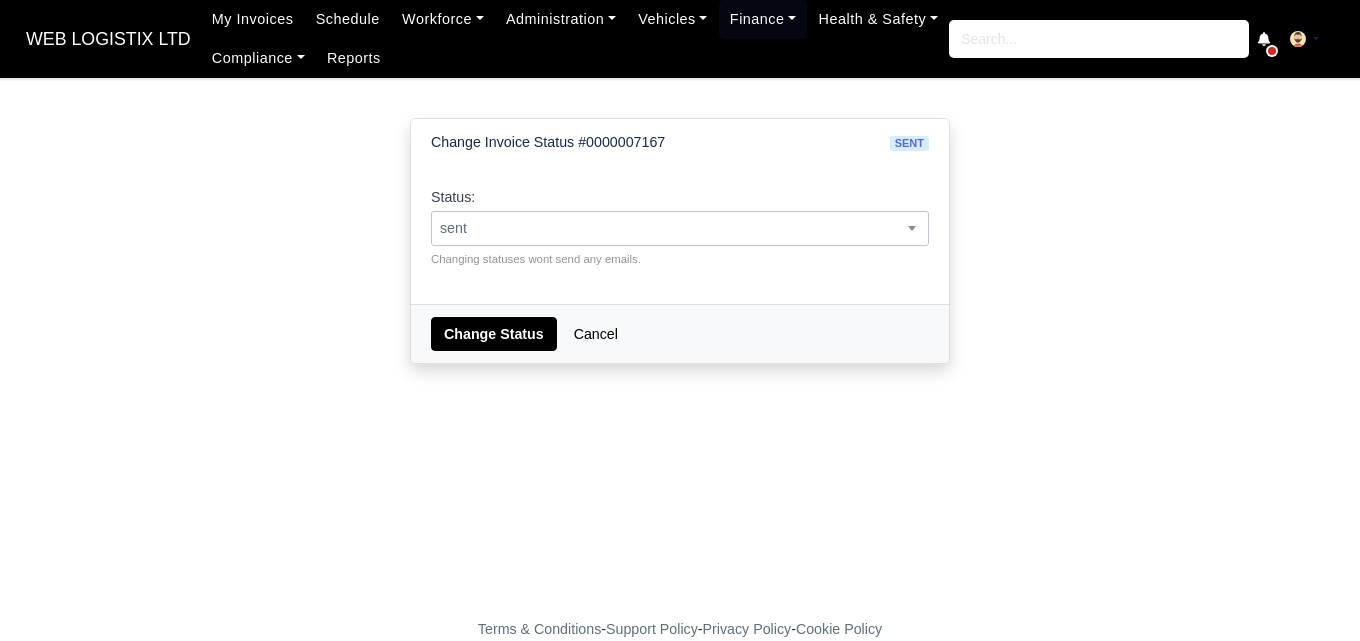 click on "sent" at bounding box center [680, 228] 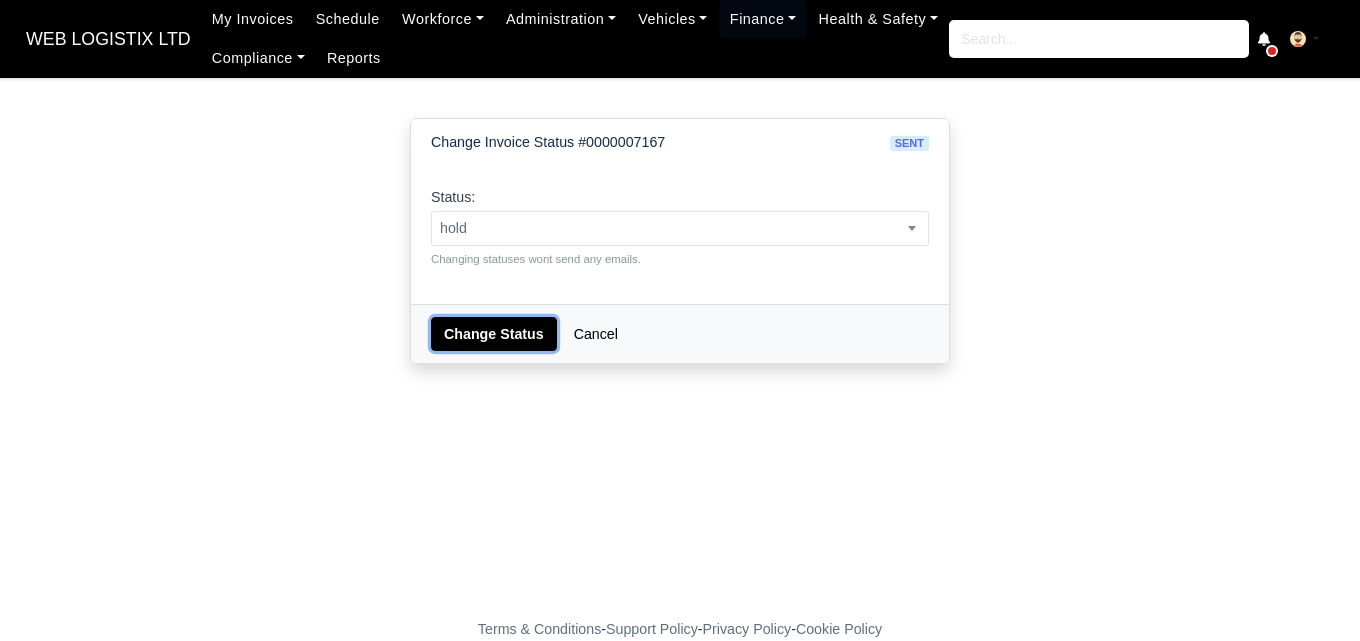 click on "Change Status" at bounding box center [494, 334] 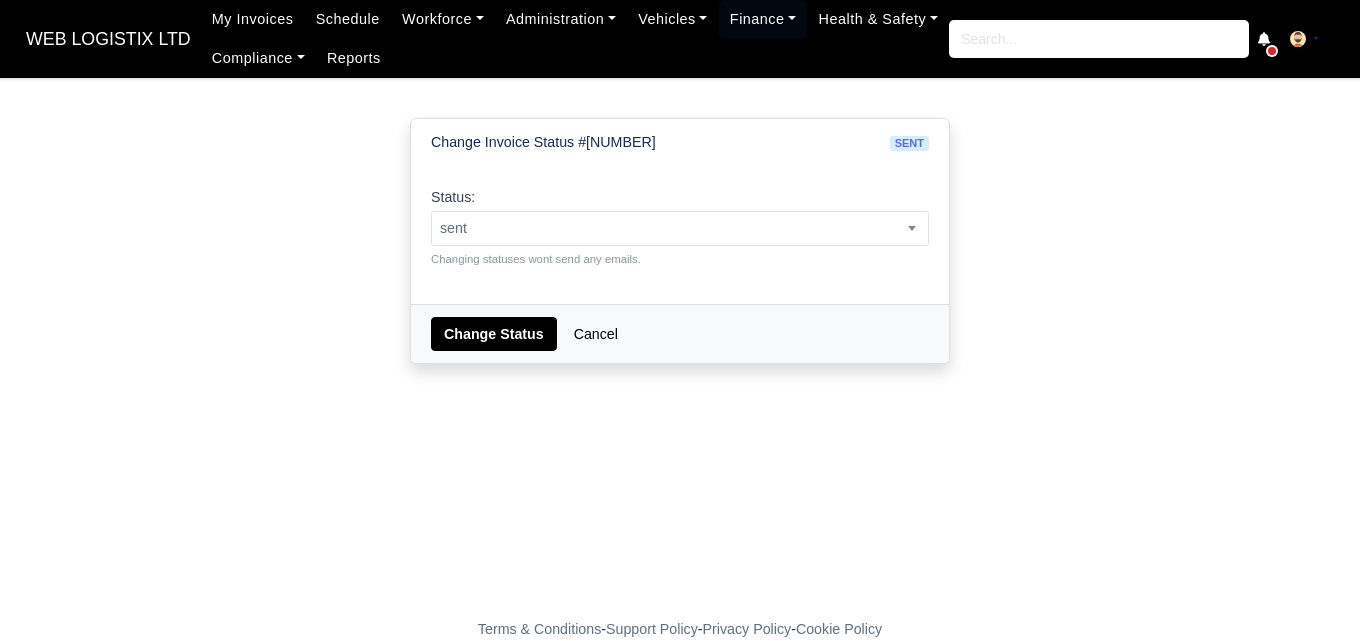 scroll, scrollTop: 0, scrollLeft: 0, axis: both 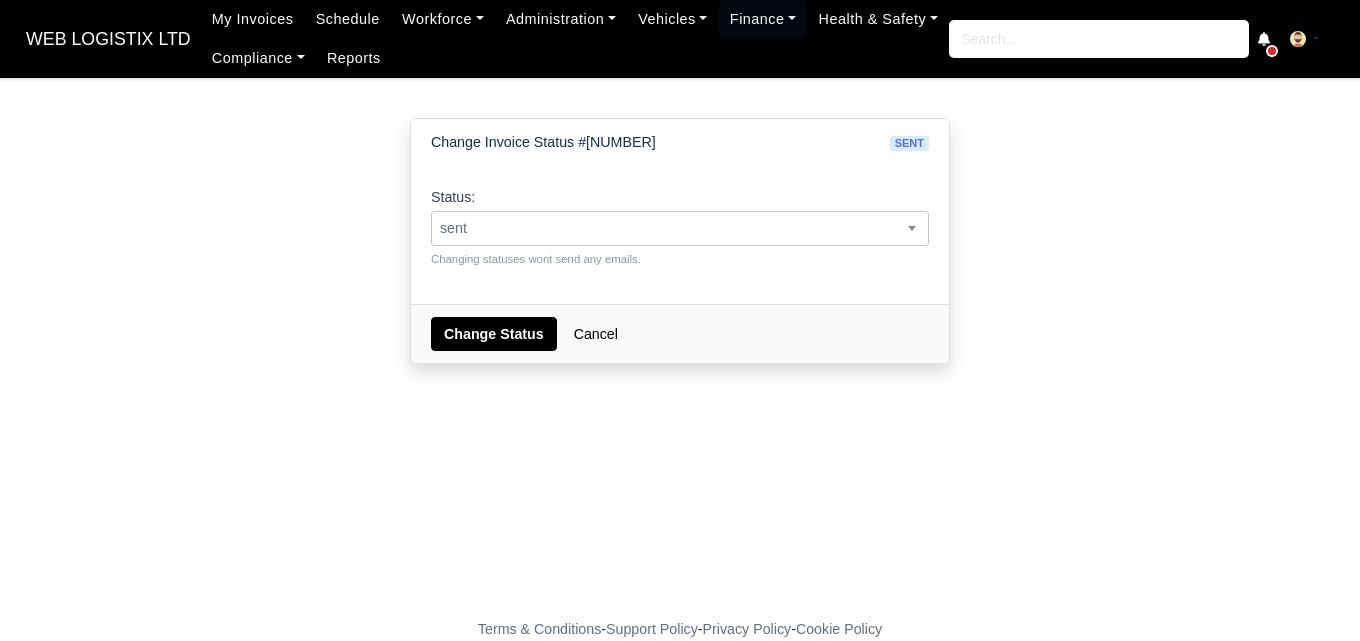 click on "sent" at bounding box center (680, 228) 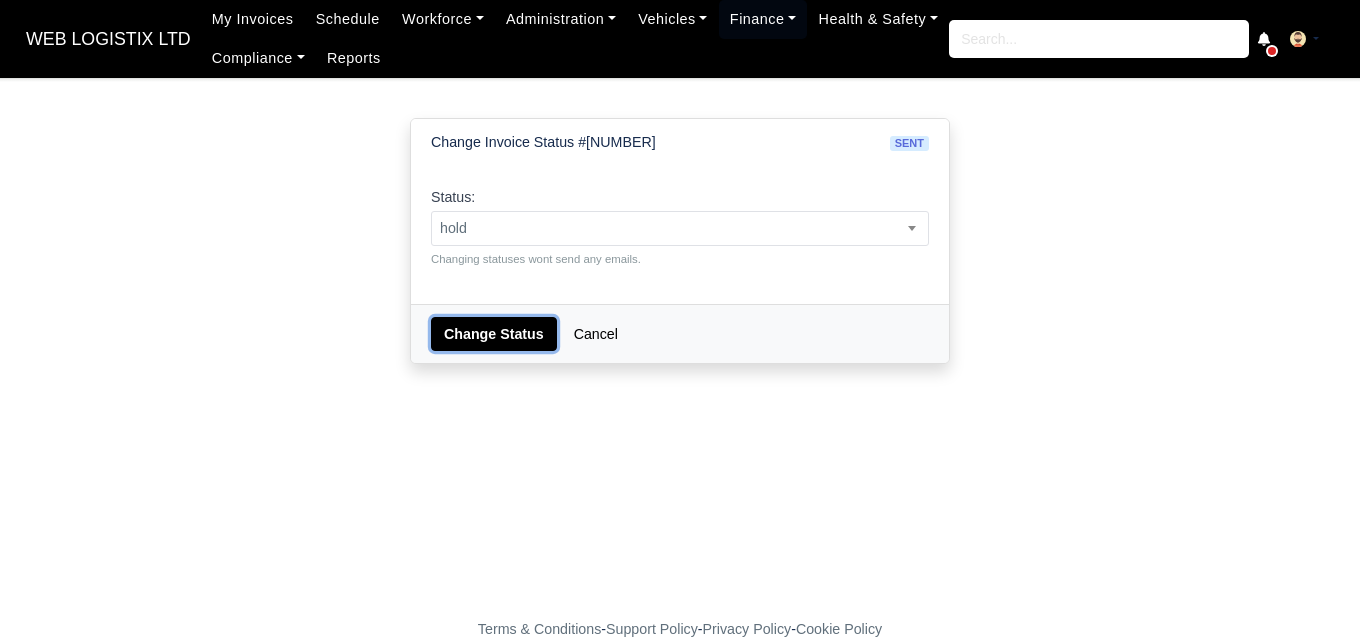 click on "Change Status" at bounding box center (494, 334) 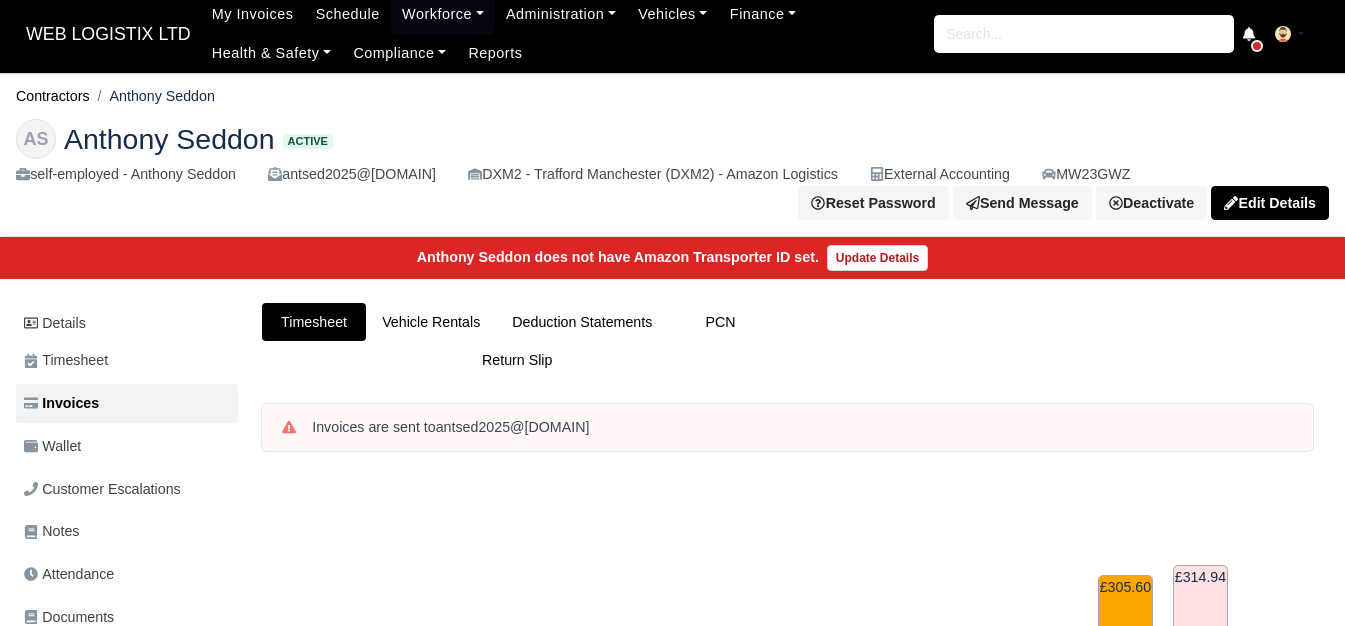 scroll, scrollTop: 0, scrollLeft: 0, axis: both 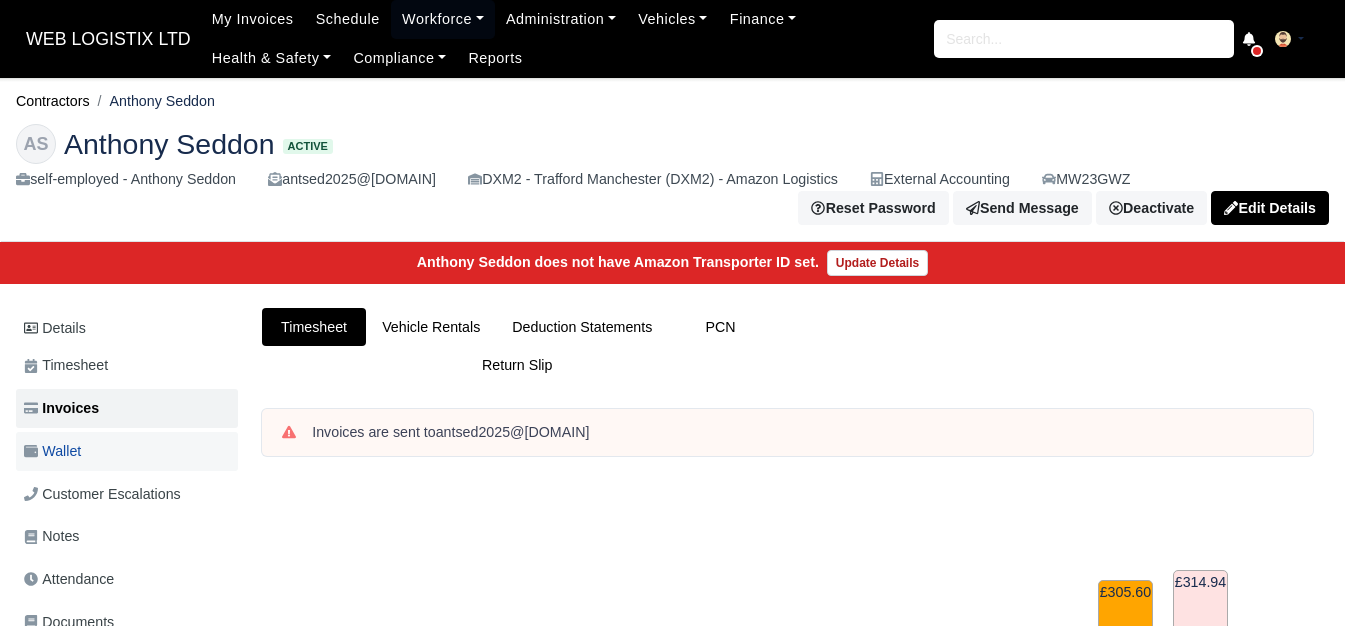 click on "Wallet" at bounding box center [127, 451] 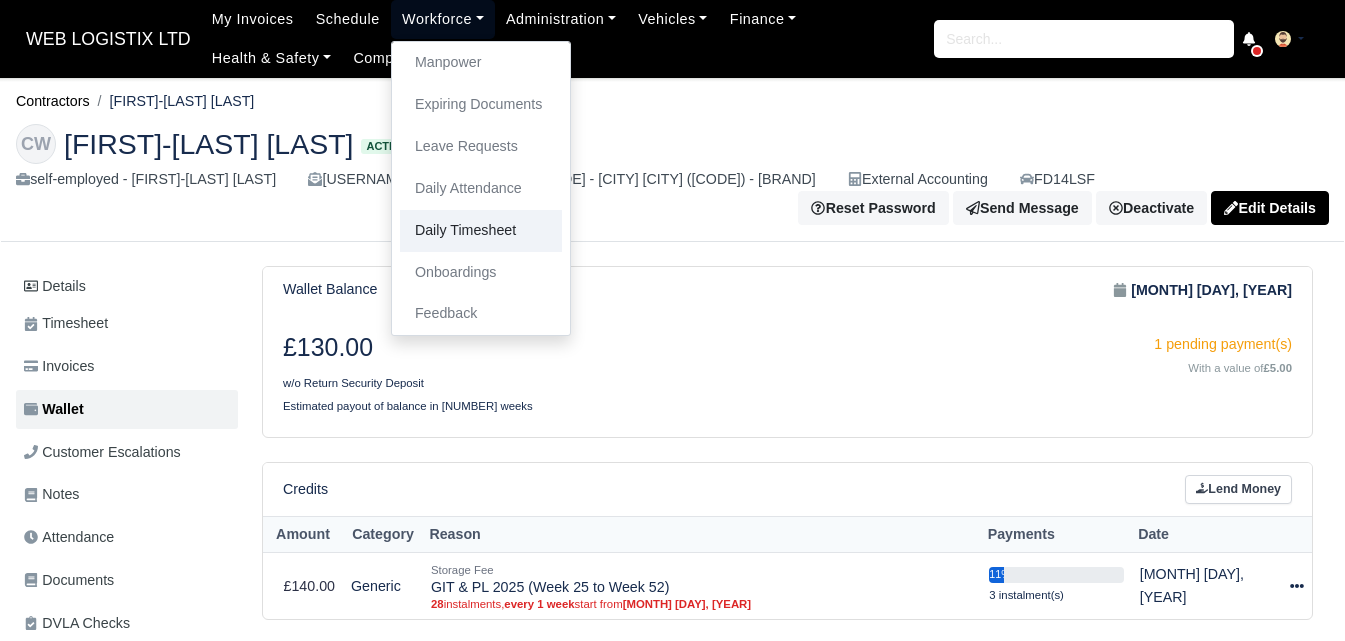 click on "Daily Timesheet" at bounding box center (481, 231) 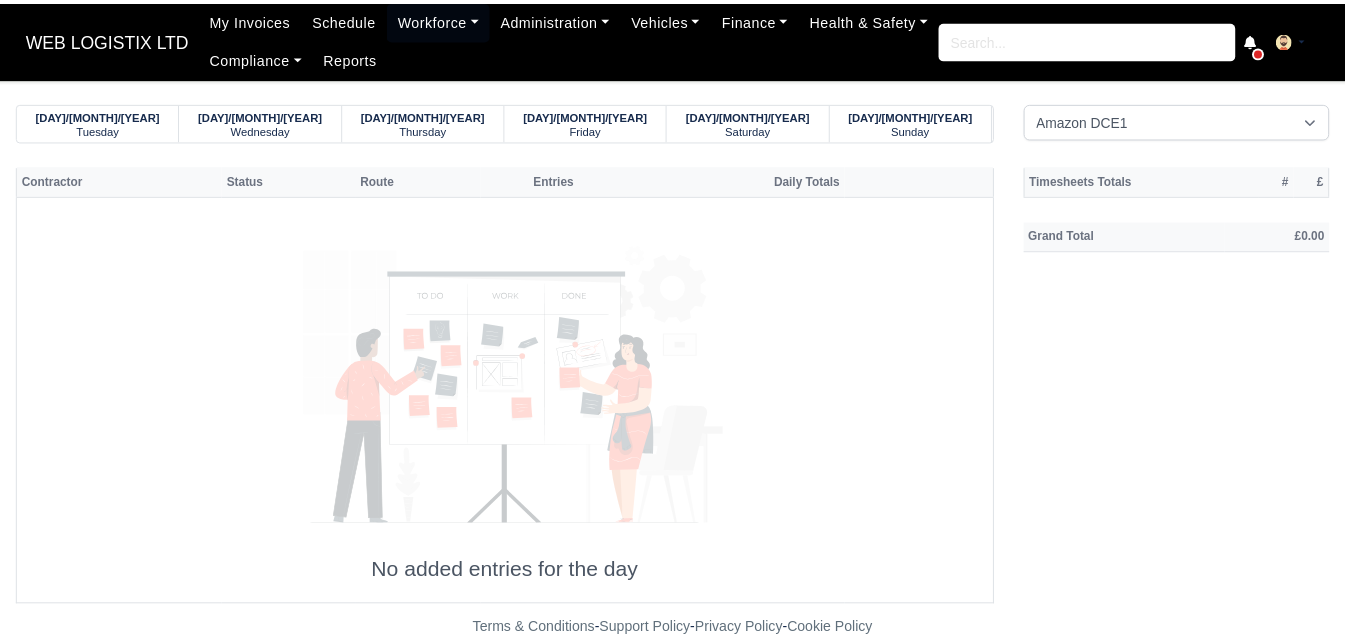 scroll, scrollTop: 0, scrollLeft: 0, axis: both 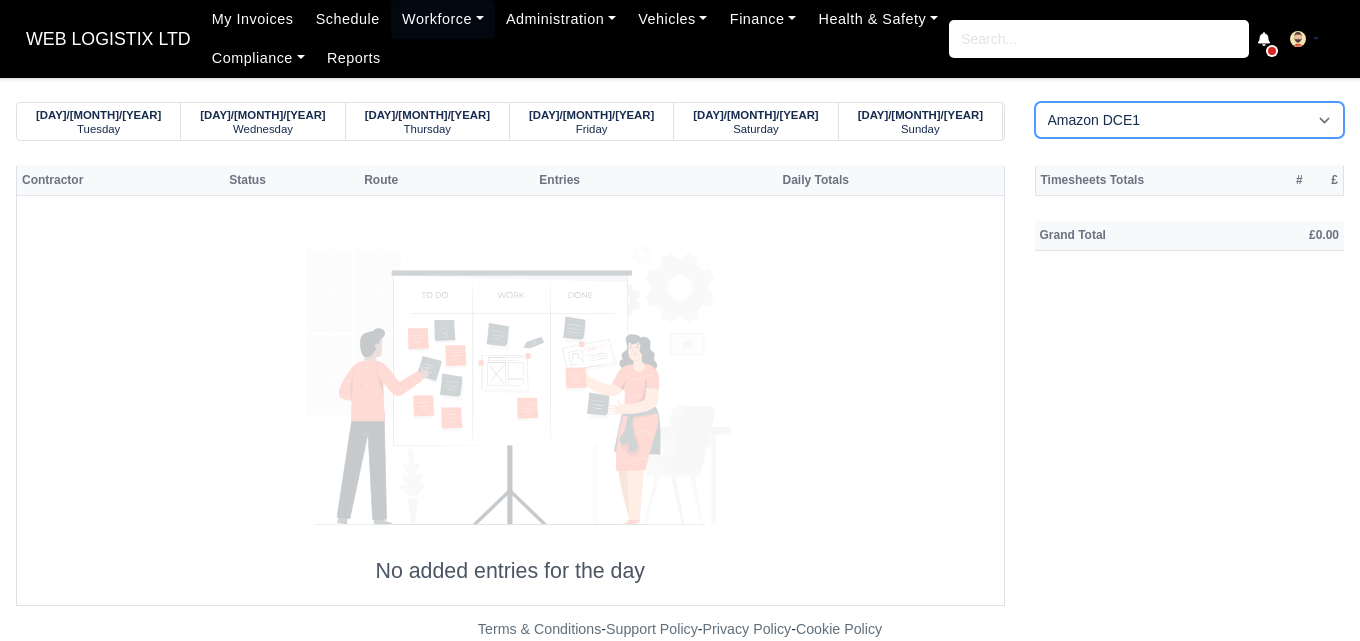 click on "Amazon DCE1
DWN2 - Knowsley ([POSTAL]) - Amazon Logistics ([POSTAL])
DXM2 - Trafford Manchester (DXM2) - Amazon Logistics" at bounding box center [1190, 120] 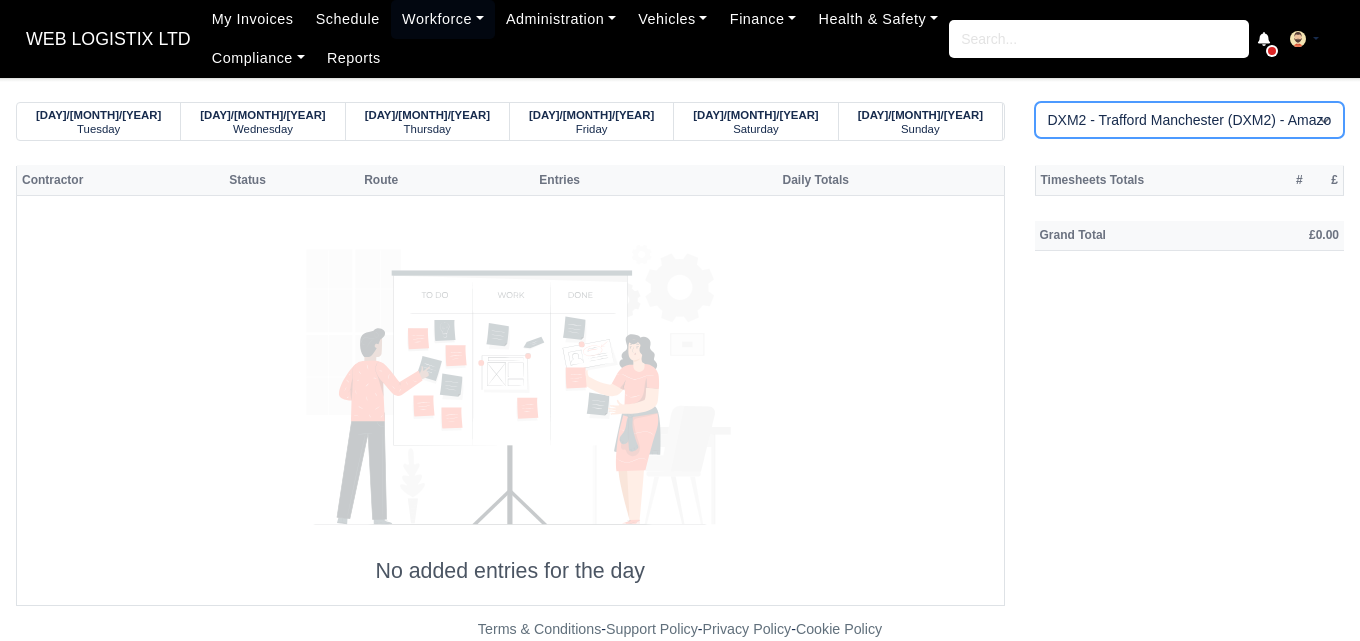 click on "Amazon DCE1
DWN2 - Knowsley ([POSTAL]) - Amazon Logistics ([POSTAL])
DXM2 - Trafford Manchester (DXM2) - Amazon Logistics" at bounding box center (1190, 120) 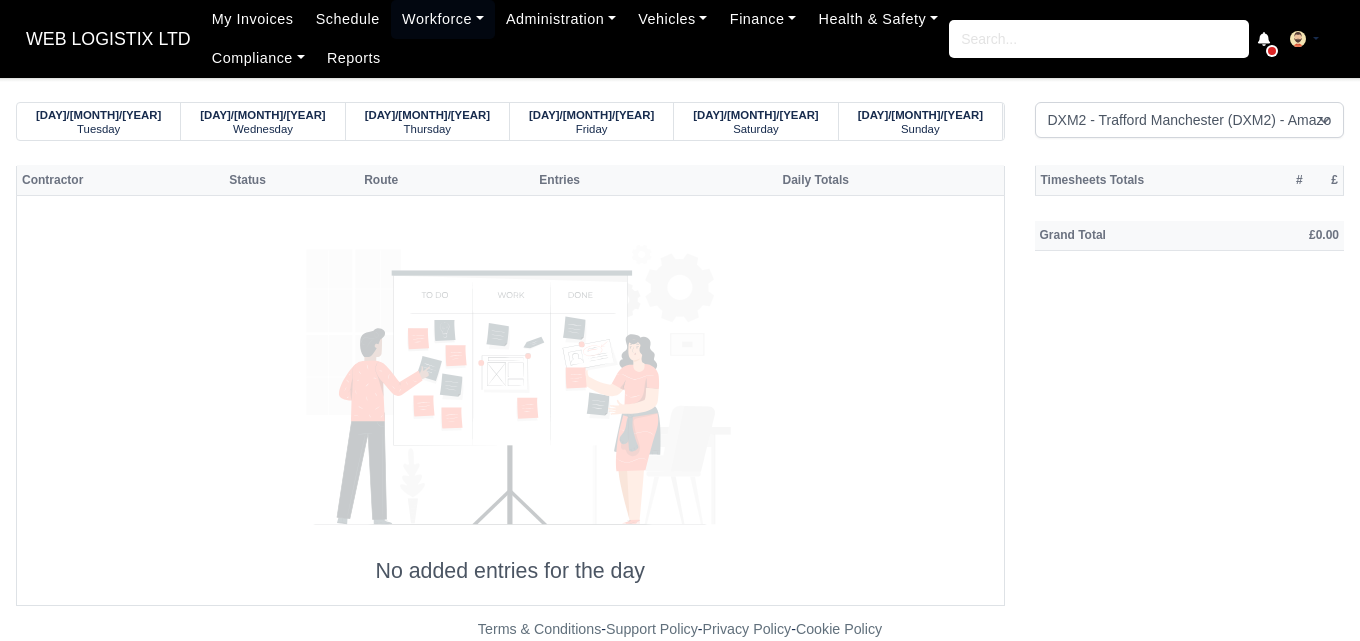 click on "30/06/2025" at bounding box center [98, 115] 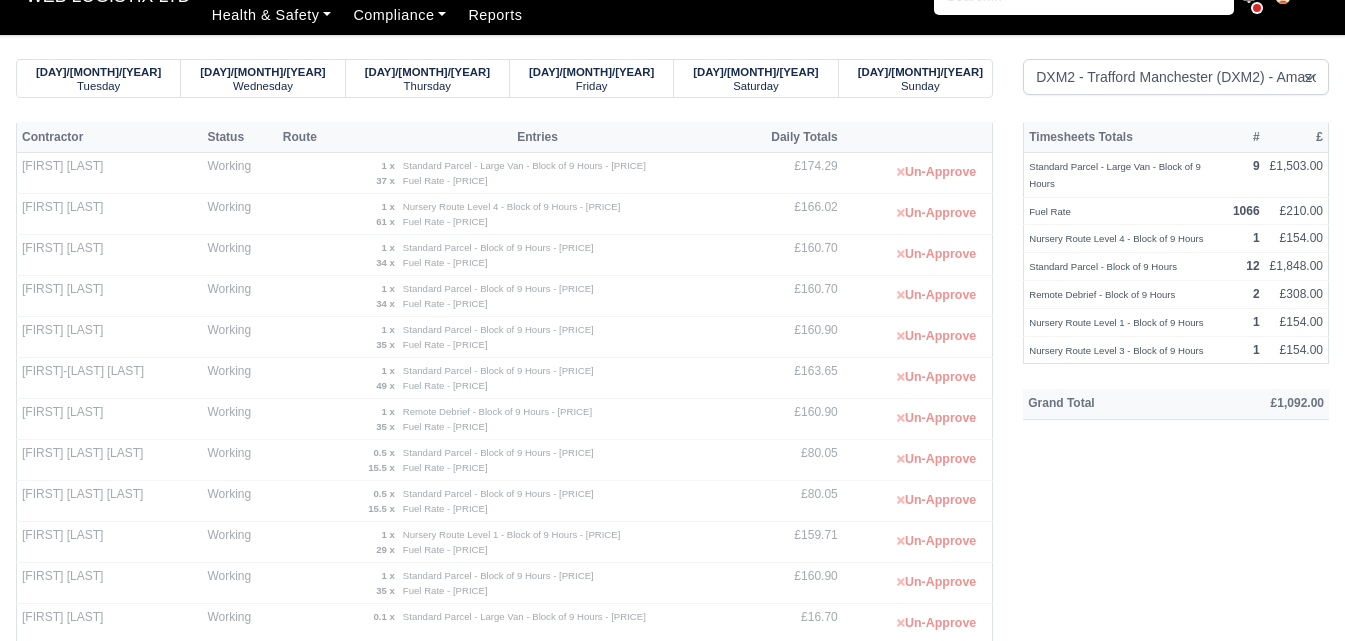 scroll, scrollTop: 0, scrollLeft: 0, axis: both 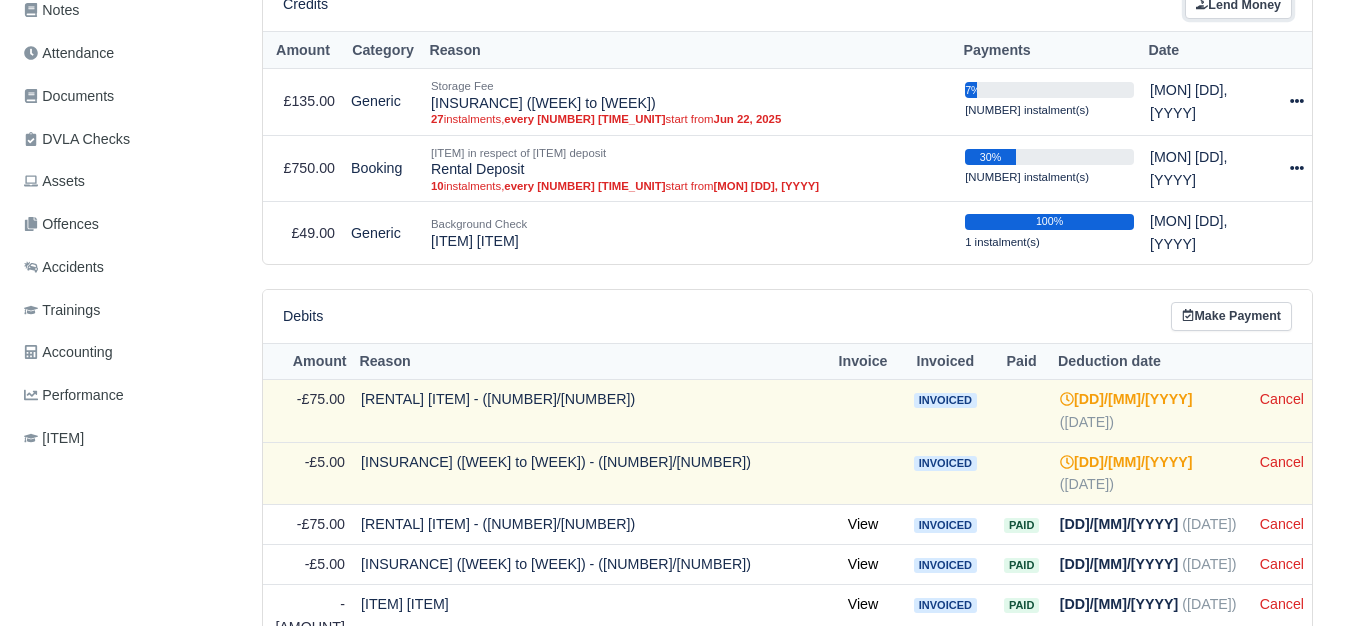 click on "Lend Money" at bounding box center [1238, 5] 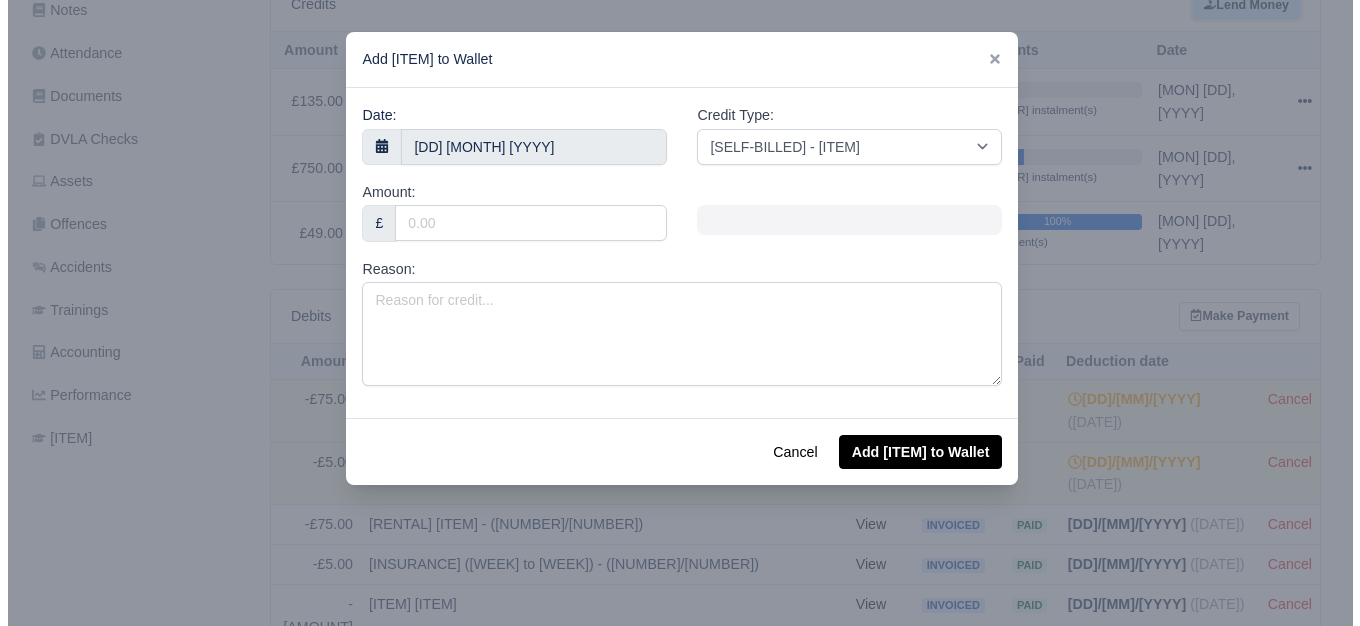 scroll, scrollTop: 500, scrollLeft: 0, axis: vertical 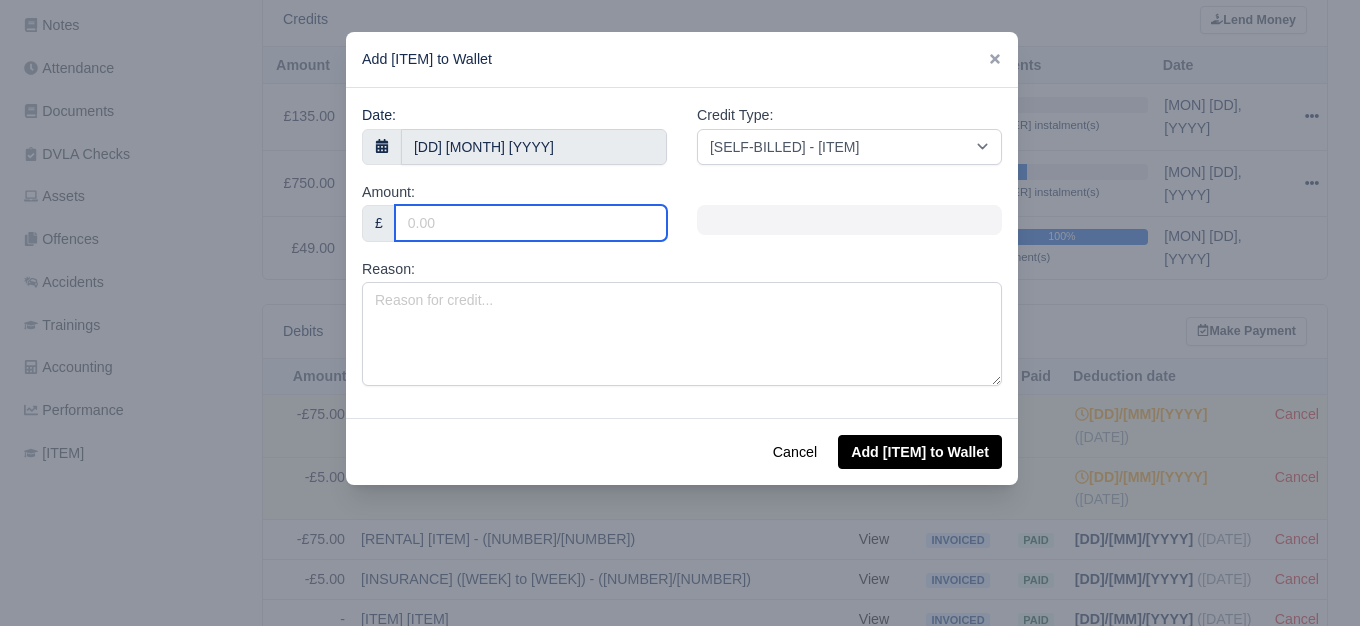 click on "Amount:" at bounding box center [531, 223] 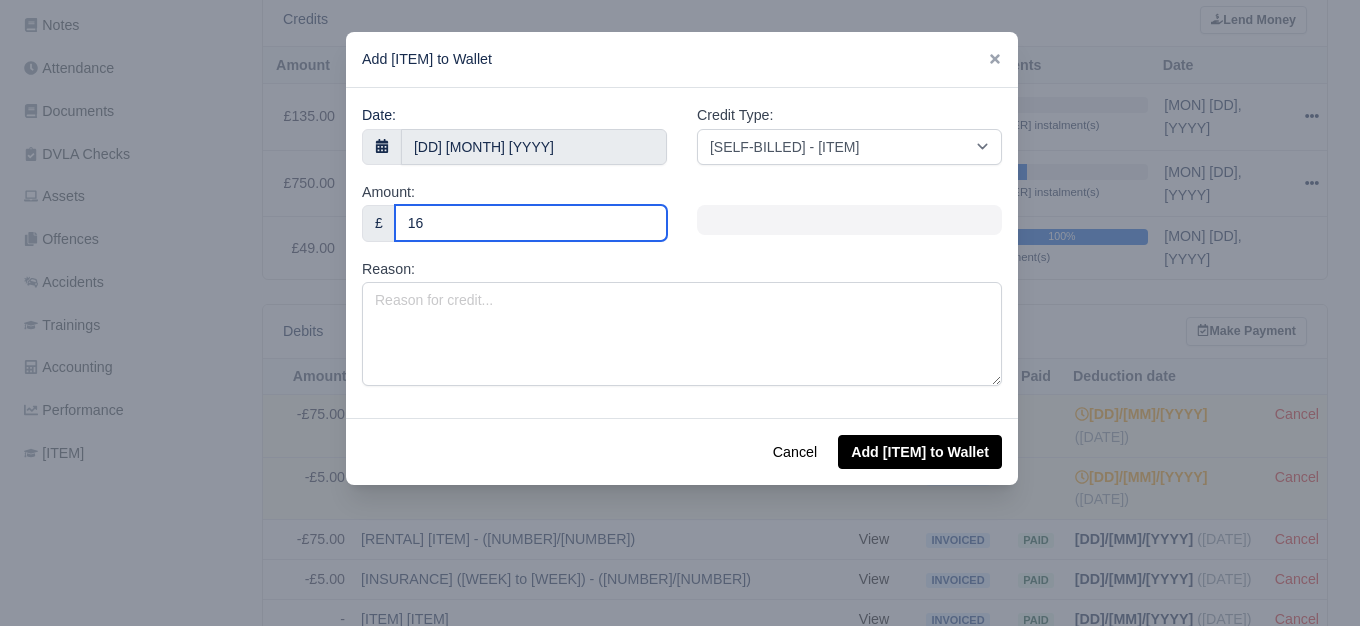 type on "16" 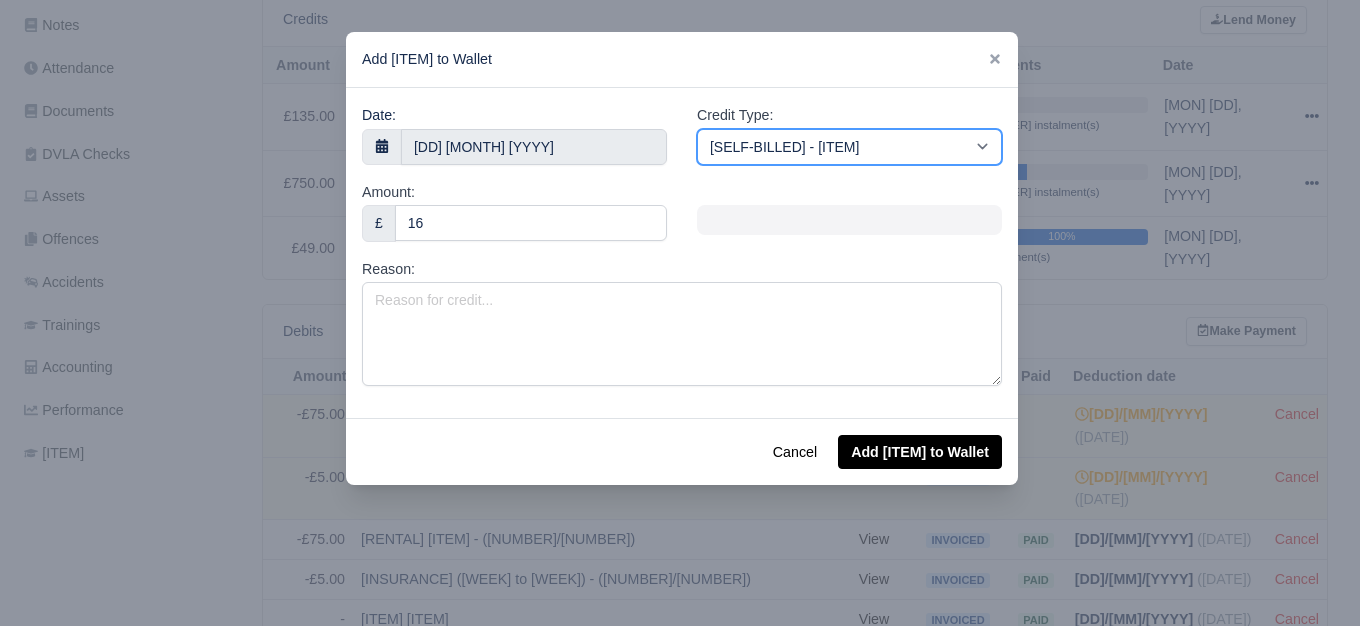 click on "[PROGRAM_NAME]
[PROGRAM_NAME]
[PROGRAM_NAME]
[PROGRAM_NAME]
[PROGRAM_NAME]
[PROGRAM_NAME]
[PROGRAM_NAME]
[PROGRAM_NAME]
[PROGRAM_NAME]
[PROGRAM_NAME]
[PROGRAM_NAME]
[PROGRAM_NAME]
[PROGRAM_NAME]
[PROGRAM_NAME]
[PROGRAM_NAME]
[PROGRAM_NAME]
[PROGRAM_NAME]
[PROGRAM_NAME]" at bounding box center (849, 147) 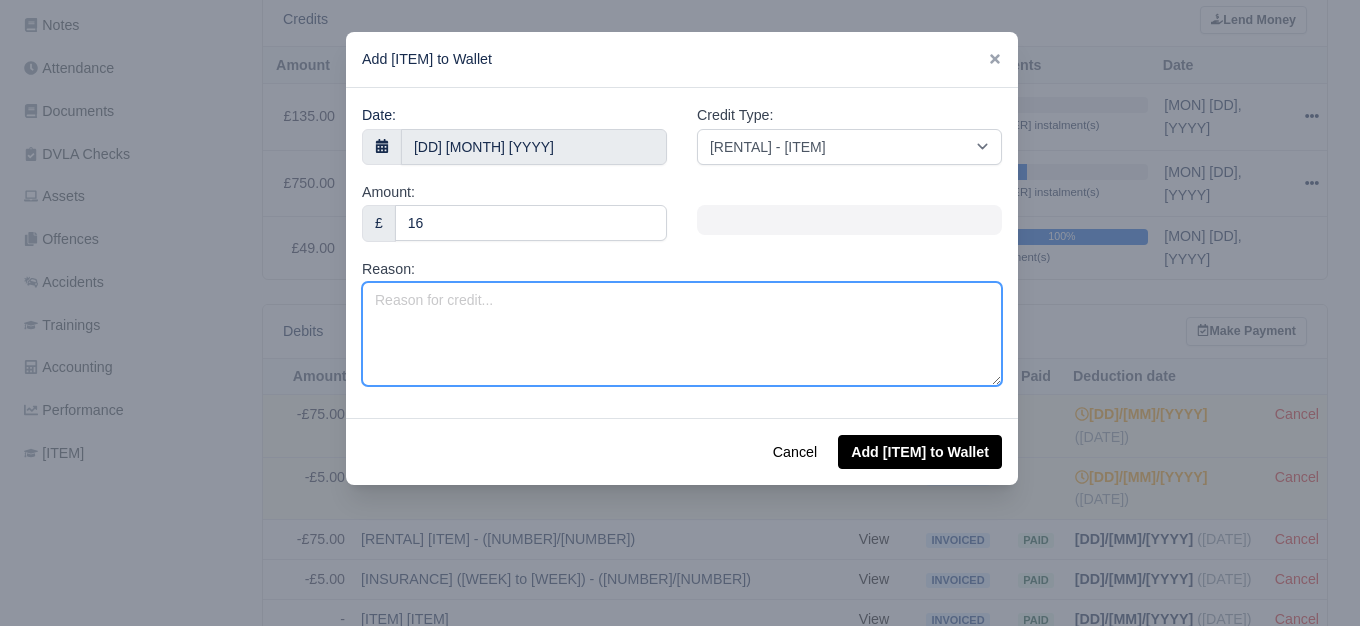click on "Reason:" at bounding box center [682, 334] 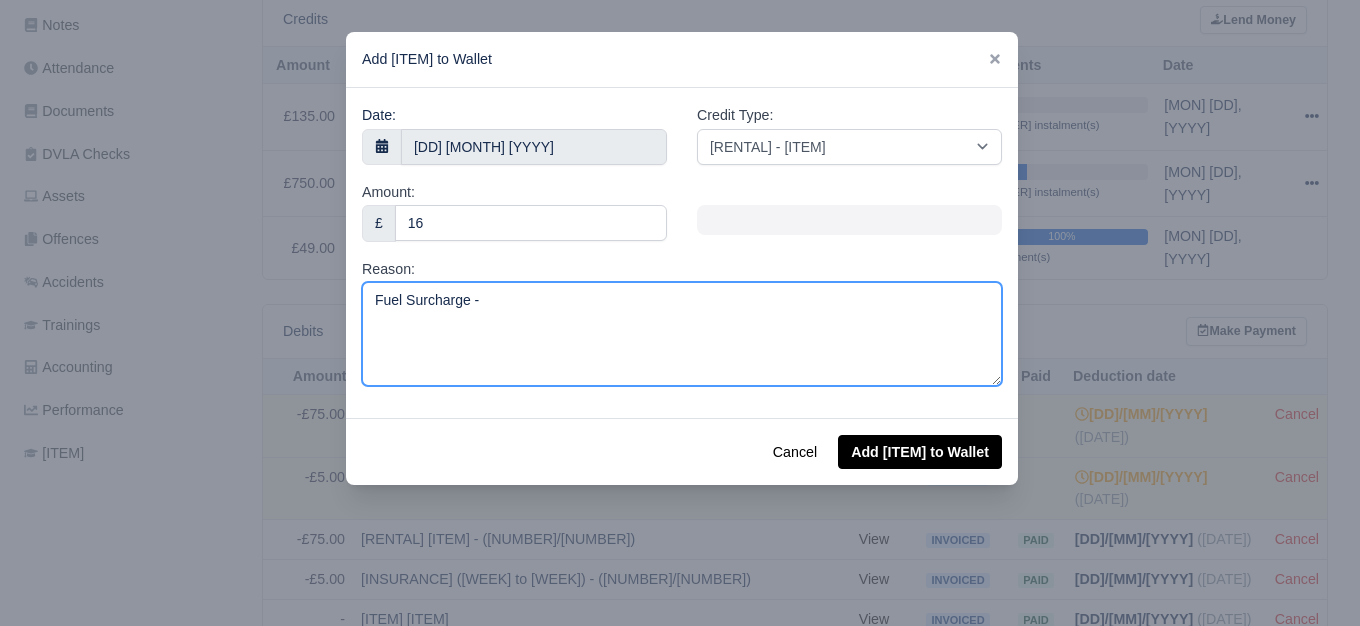 click on "Fuel Surcharge -" at bounding box center (682, 334) 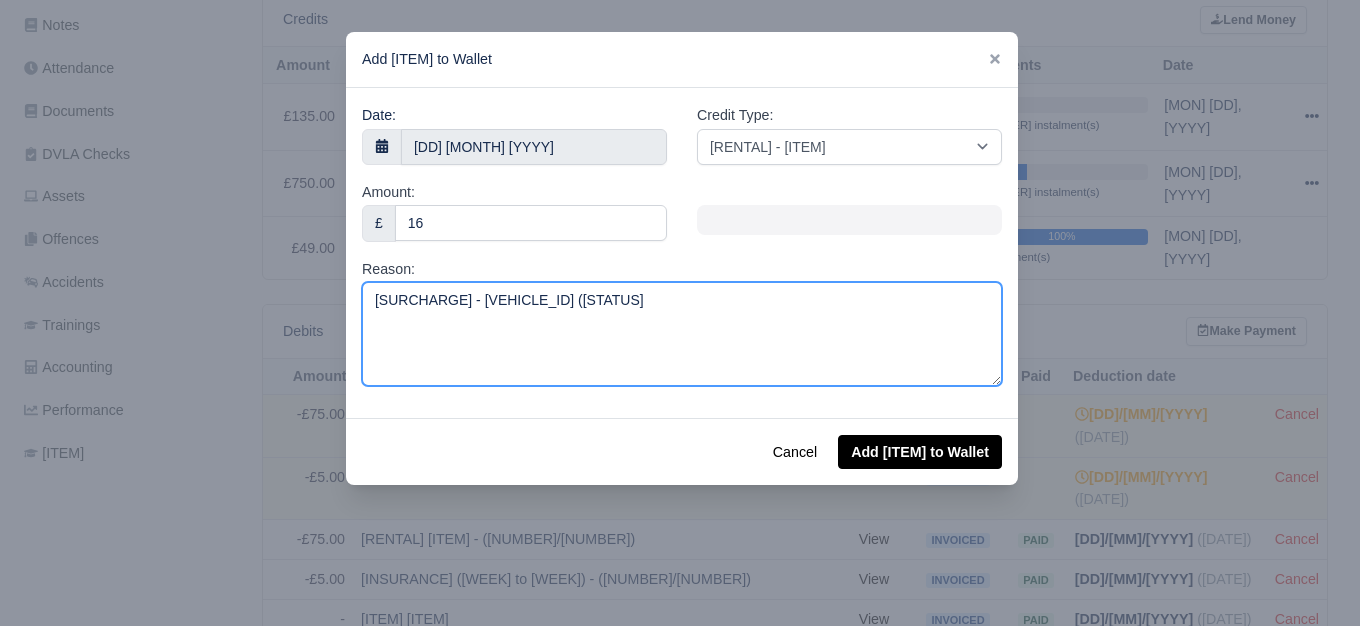type on "Fuel Surcharge - MW23GWZ (Offhired)" 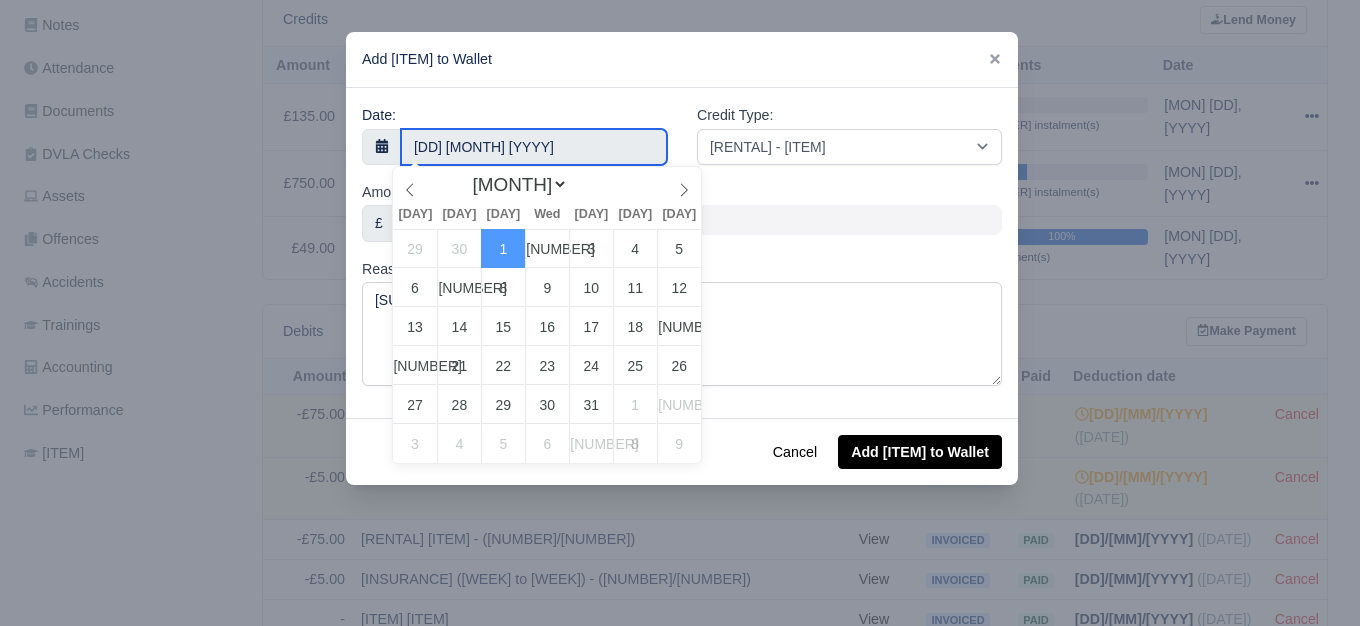 click on "WEB LOGISTIX LTD
My Invoices Schedule Workforce Manpower Expiring Documents Leave Requests Daily Attendance Daily Timesheet Onboardings Feedback Administration Depots Operating Centres Management Schedule Tasks Tasks Metrics Vehicles Fleet Schedule Rental Agreements Today's Inspections Forms Customers Offences Incidents Service Entries Renewal Dates Vehicle Groups Fleet Insurance B2B Contractors Finance Invoices Disputes Payment Types Service Types Assets Credit Instalments Bulk Payment Custom Invoices Health & Safety Vehicle Inspections Support Portal Incidents Compliance Compliance Dashboard E-Sign Documents Communication Center Trainings Reports
×" at bounding box center (680, -187) 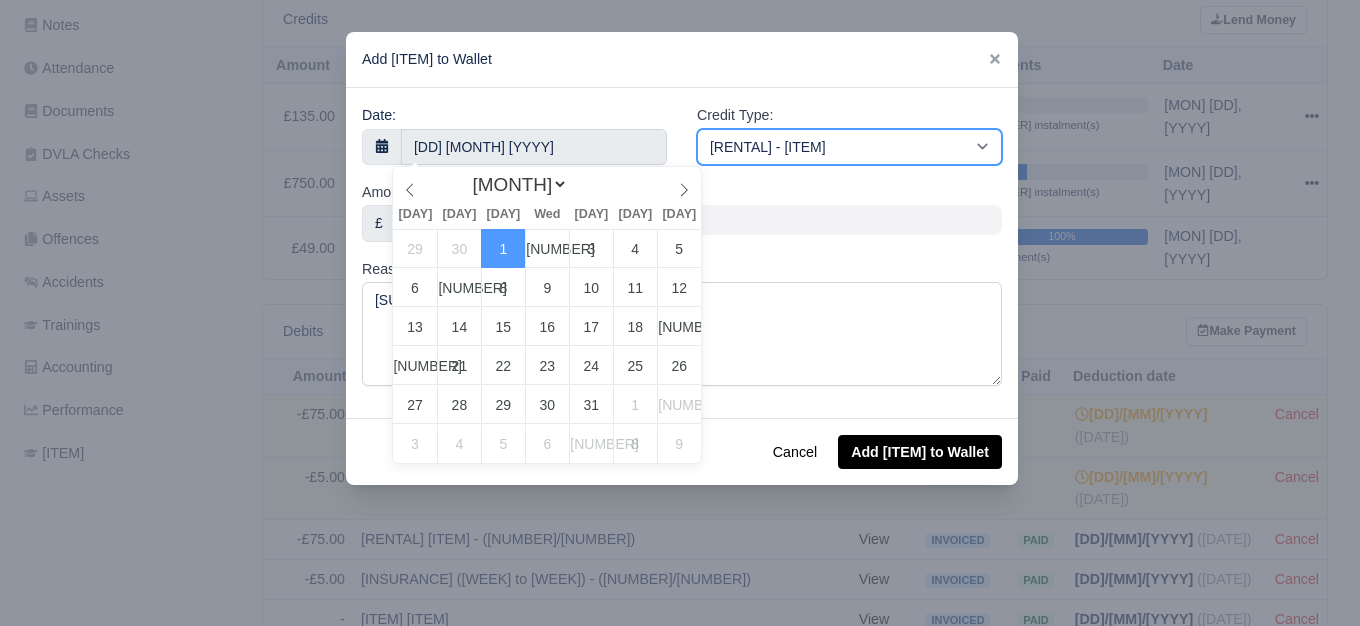click on "[PROGRAM_NAME]
[PROGRAM_NAME]
[PROGRAM_NAME]
[PROGRAM_NAME]
[PROGRAM_NAME]
[PROGRAM_NAME]
[PROGRAM_NAME]
[PROGRAM_NAME]
[PROGRAM_NAME]
[PROGRAM_NAME]
[PROGRAM_NAME]
[PROGRAM_NAME]
[PROGRAM_NAME]
[PROGRAM_NAME]
[PROGRAM_NAME]
[PROGRAM_NAME]
[PROGRAM_NAME]
[PROGRAM_NAME]" at bounding box center (849, 147) 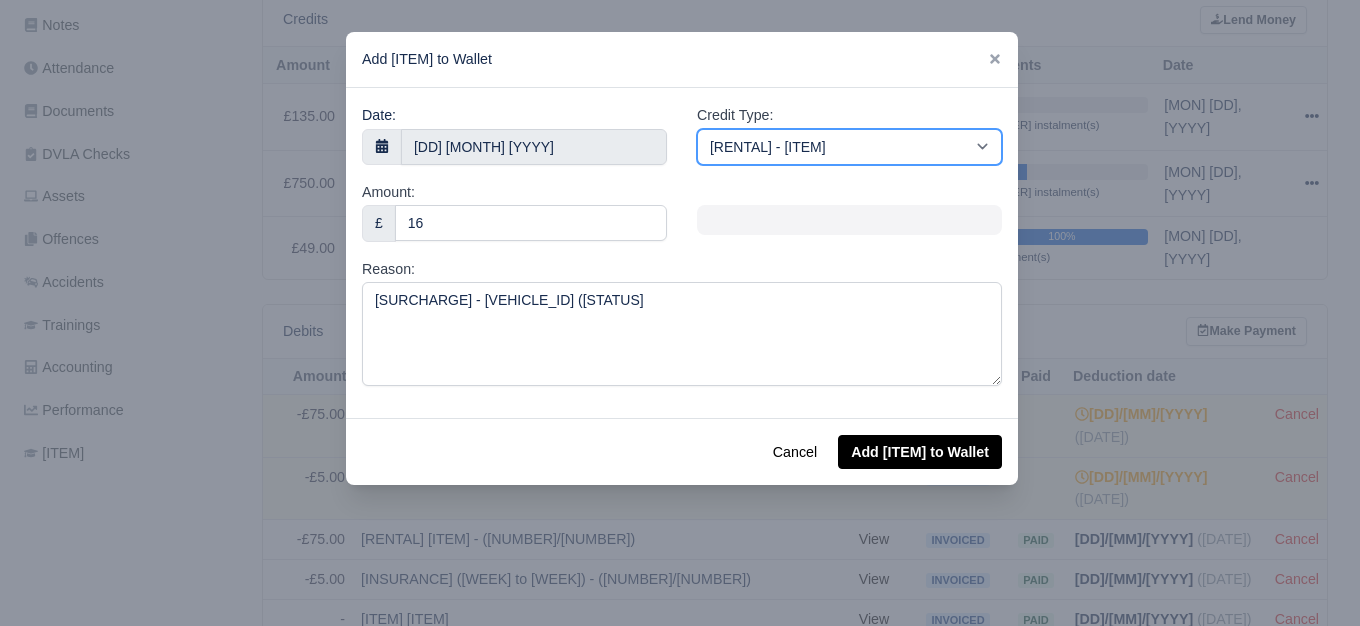 click on "[PROGRAM_NAME]
[PROGRAM_NAME]
[PROGRAM_NAME]
[PROGRAM_NAME]
[PROGRAM_NAME]
[PROGRAM_NAME]
[PROGRAM_NAME]
[PROGRAM_NAME]
[PROGRAM_NAME]
[PROGRAM_NAME]
[PROGRAM_NAME]
[PROGRAM_NAME]
[PROGRAM_NAME]
[PROGRAM_NAME]
[PROGRAM_NAME]
[PROGRAM_NAME]
[PROGRAM_NAME]
[PROGRAM_NAME]" at bounding box center [849, 147] 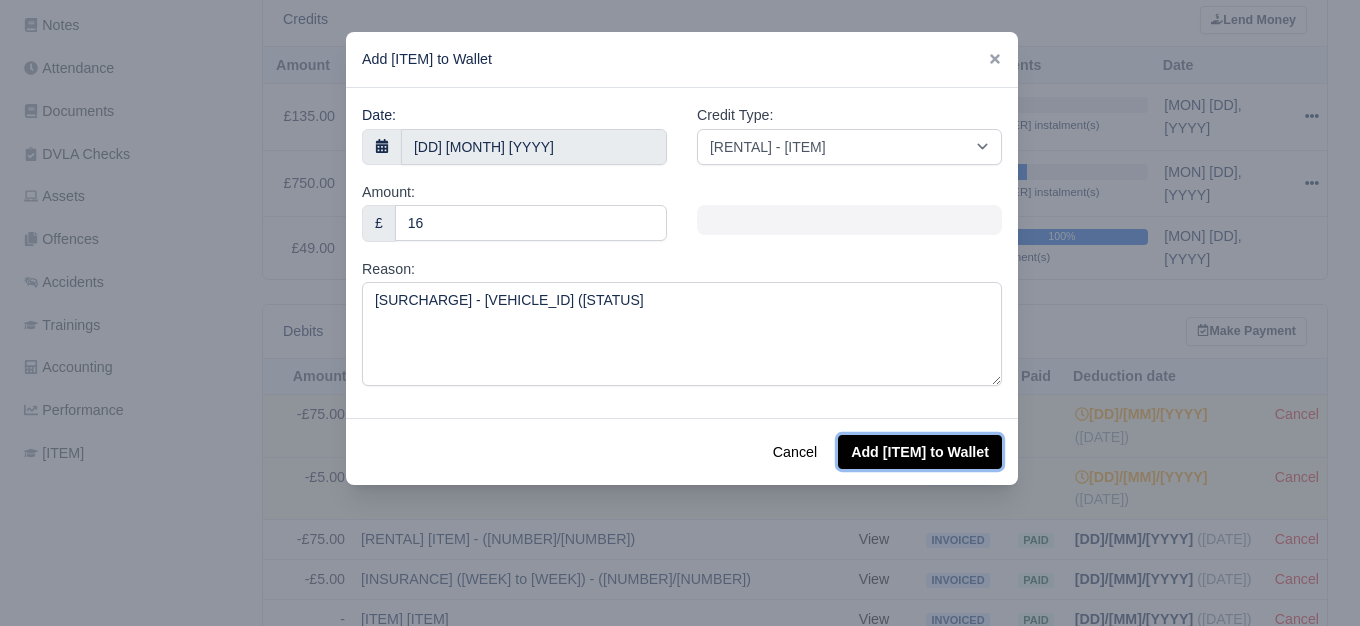 click on "Add Credit to Wallet" at bounding box center [920, 452] 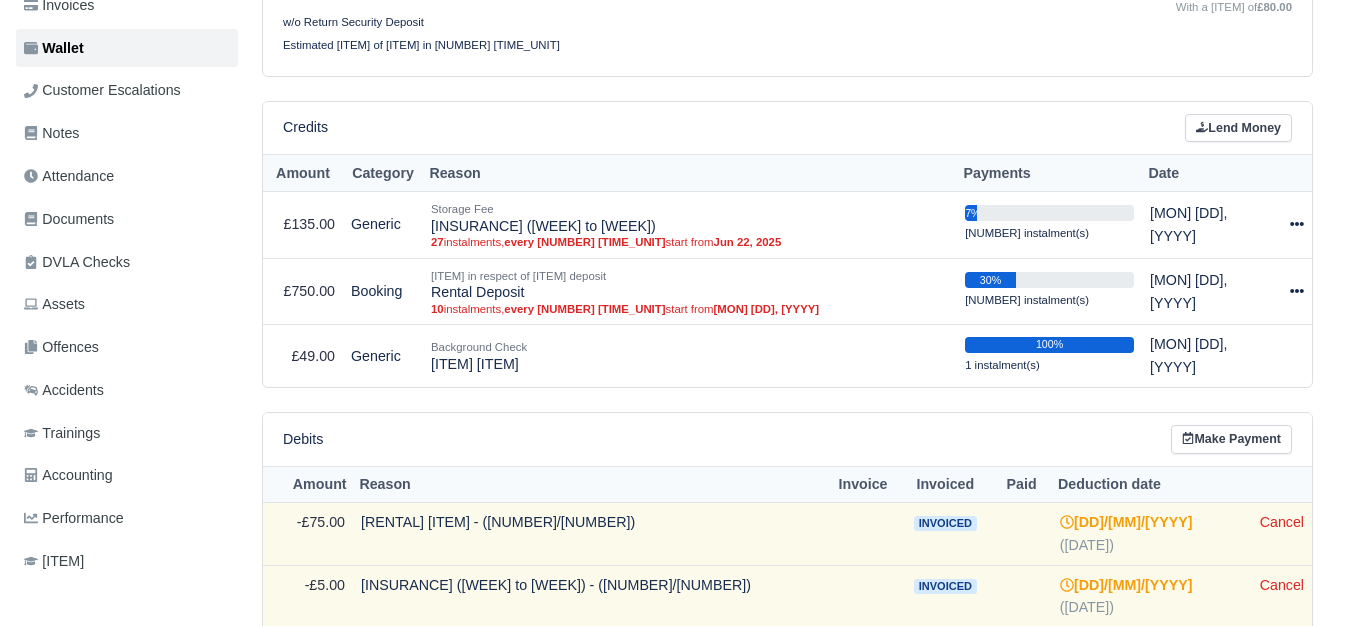 scroll, scrollTop: 348, scrollLeft: 0, axis: vertical 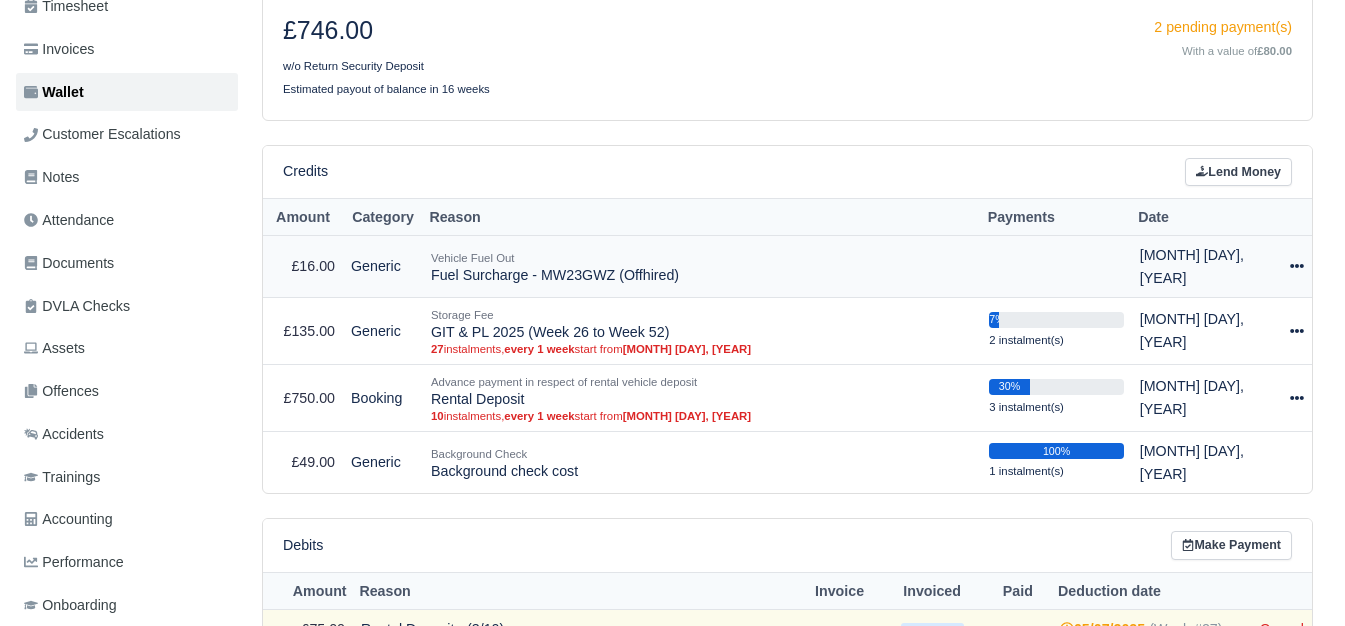 drag, startPoint x: 432, startPoint y: 277, endPoint x: 677, endPoint y: 285, distance: 245.13058 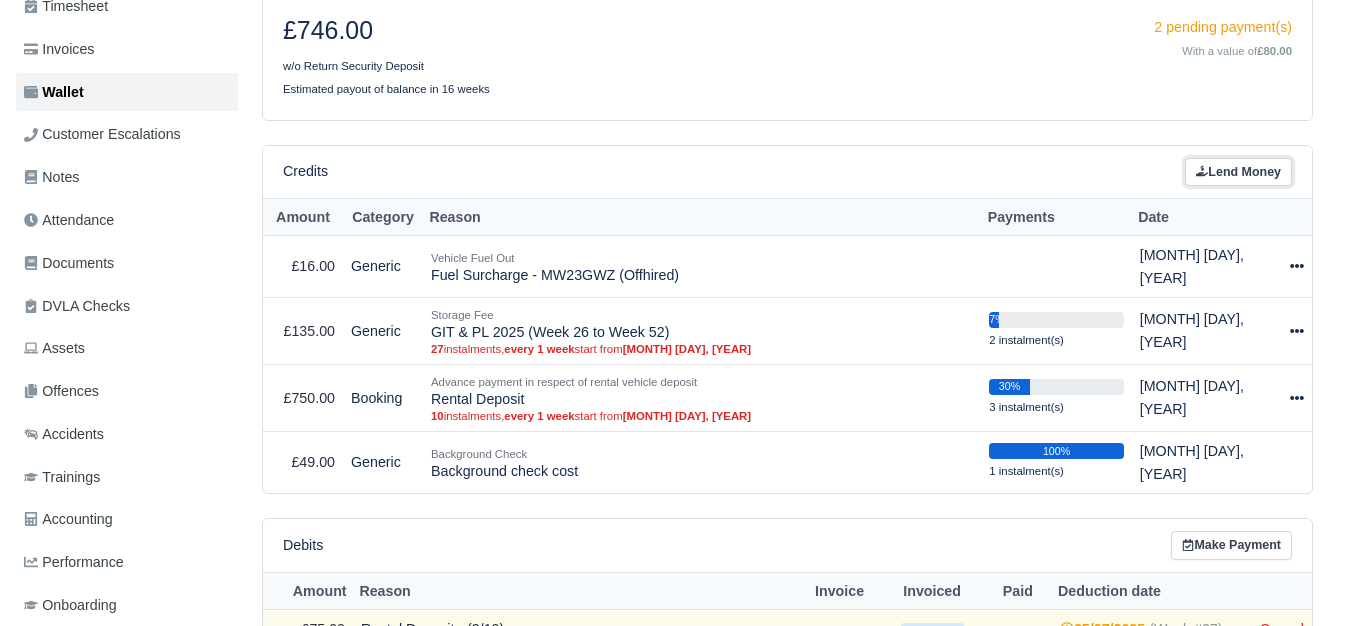 click on "Lend Money" at bounding box center [1238, 172] 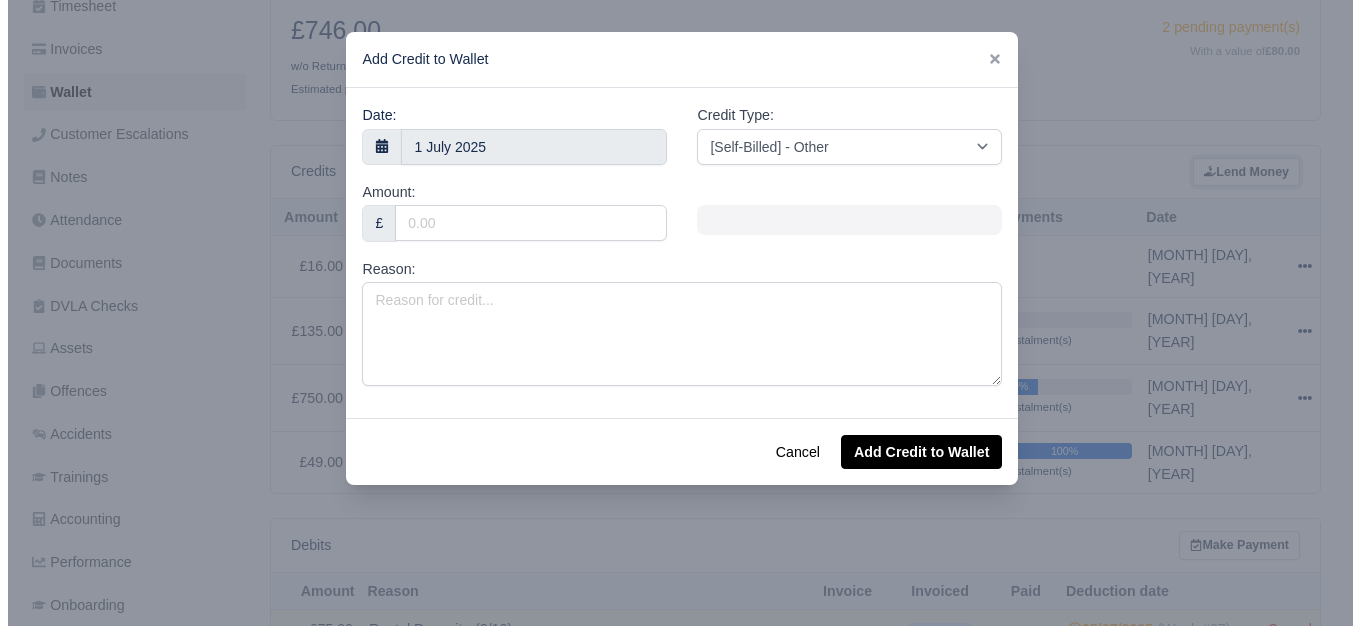 scroll, scrollTop: 333, scrollLeft: 0, axis: vertical 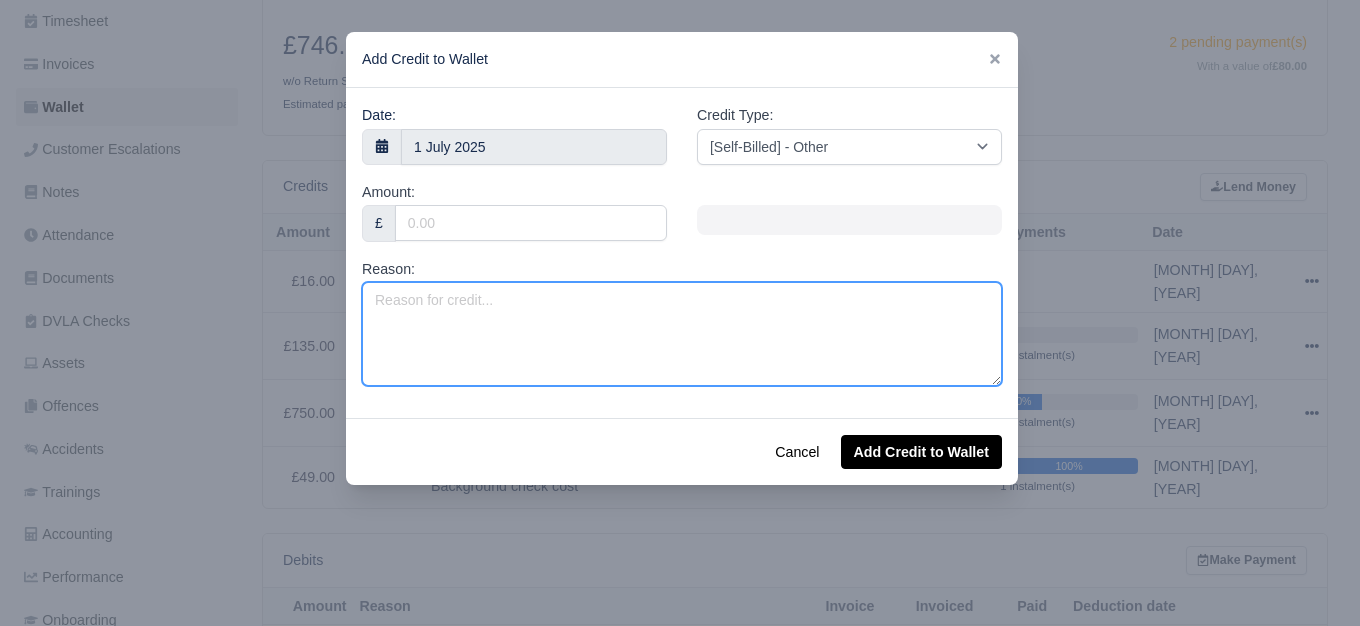 click on "Reason:" at bounding box center (682, 334) 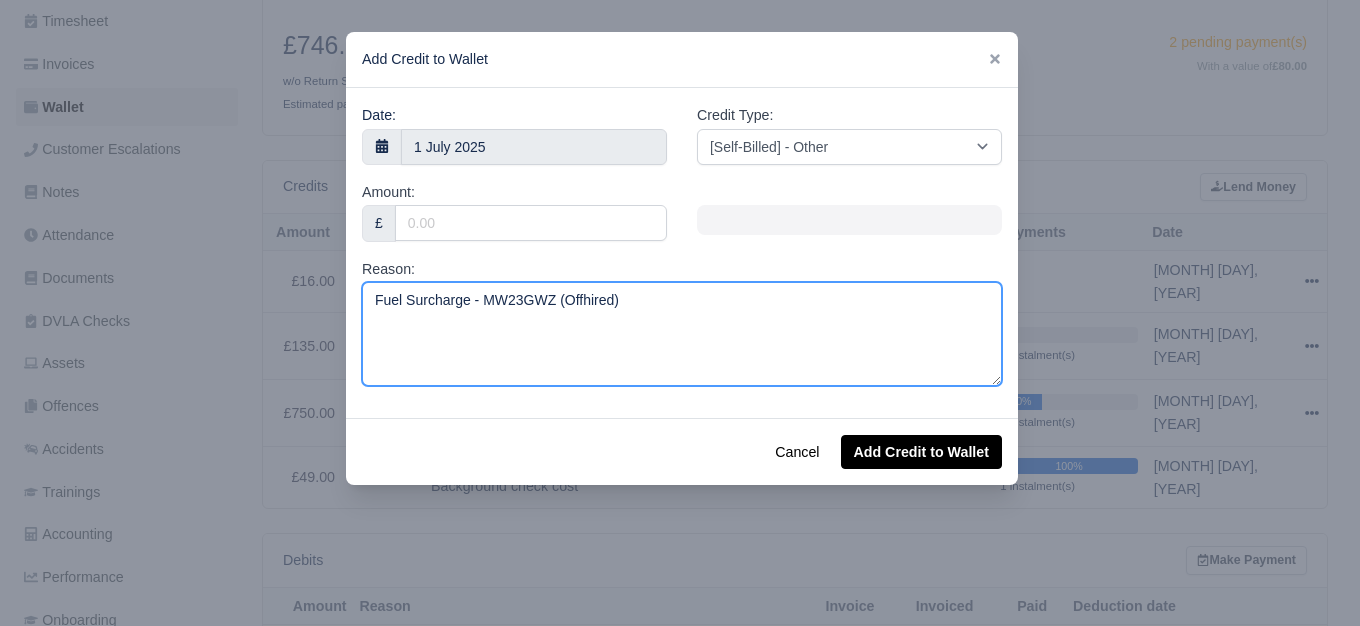 click on "Fuel Surcharge - MW23GWZ (Offhired)" at bounding box center (682, 334) 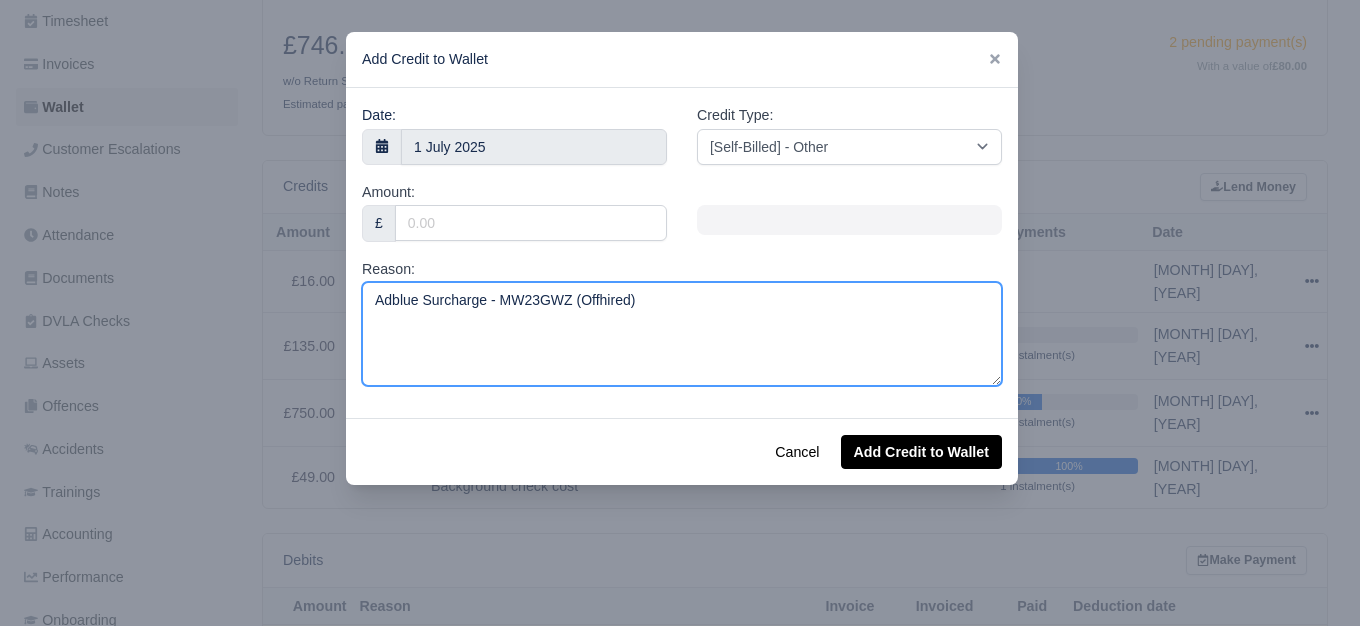 type on "Adblue Surcharge - MW23GWZ (Offhired)" 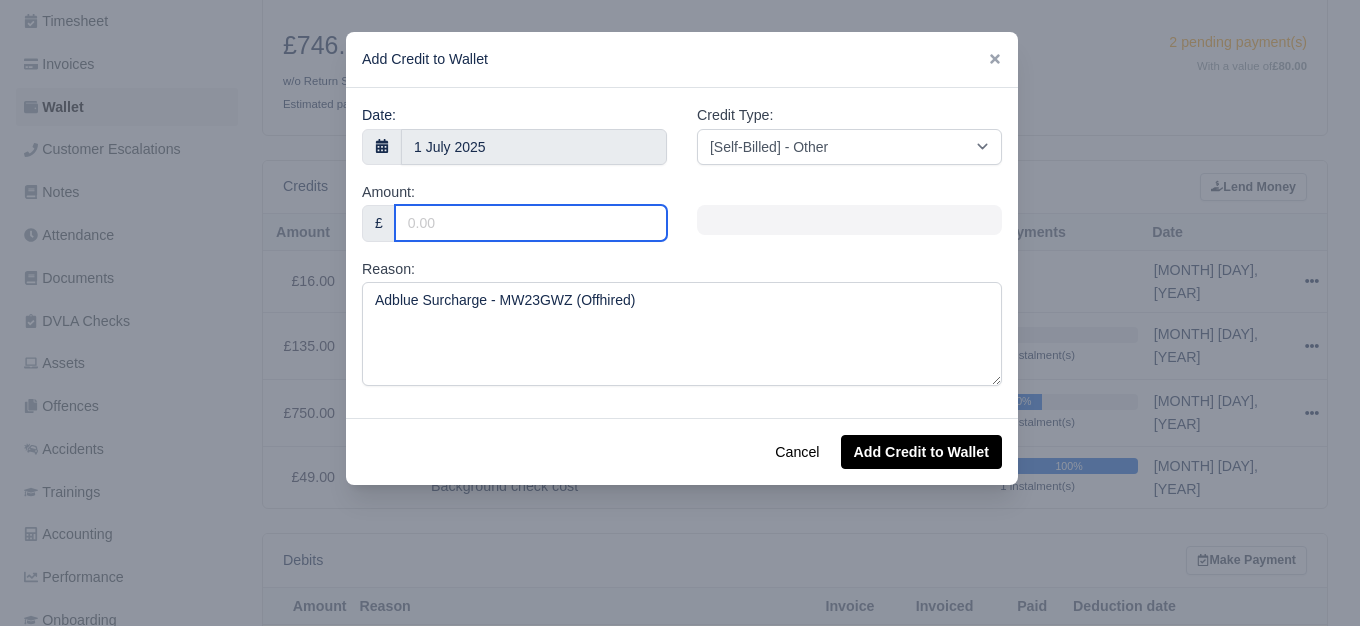 click on "Amount:" at bounding box center (531, 223) 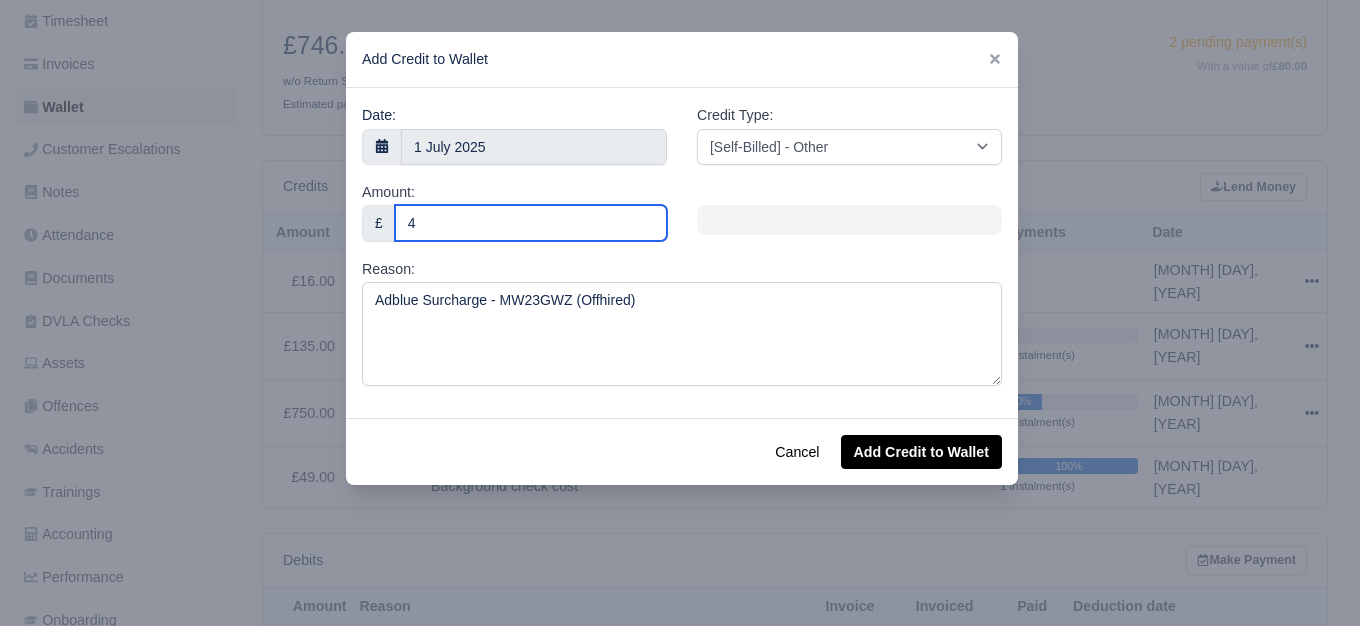 type on "4" 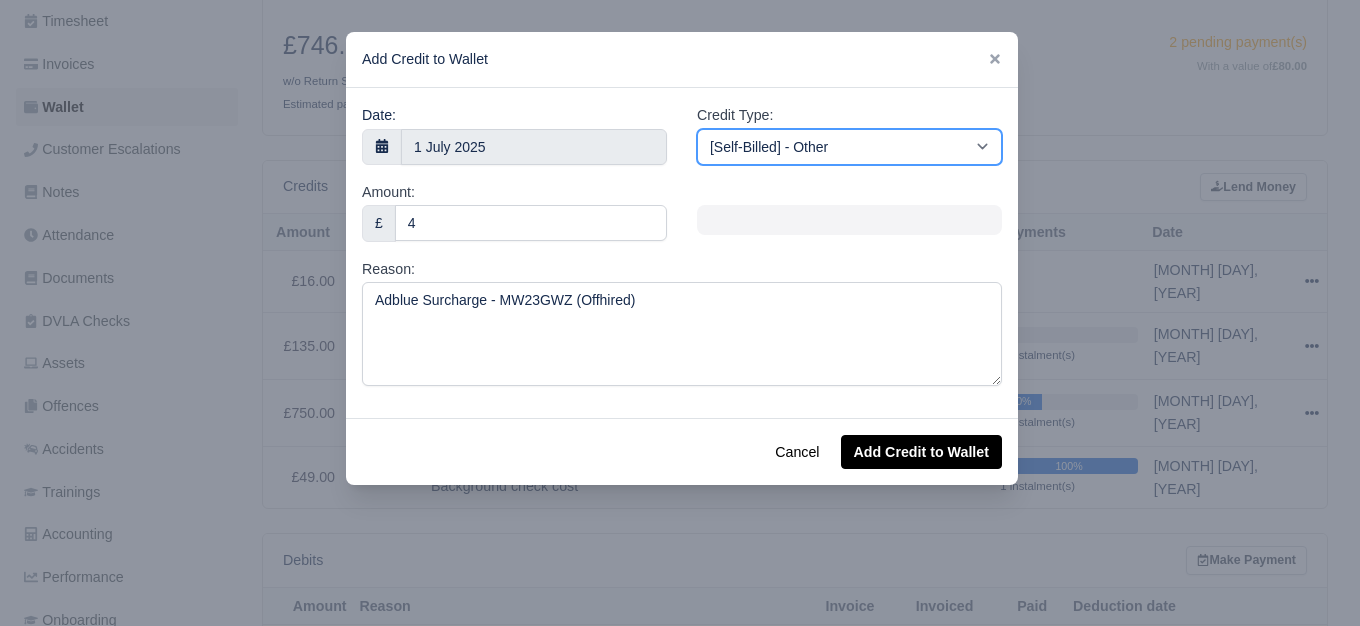 click on "[PROGRAM_NAME]
[PROGRAM_NAME]
[PROGRAM_NAME]
[PROGRAM_NAME]
[PROGRAM_NAME]
[PROGRAM_NAME]
[PROGRAM_NAME]
[PROGRAM_NAME]
[PROGRAM_NAME]
[PROGRAM_NAME]
[PROGRAM_NAME]
[PROGRAM_NAME]
[PROGRAM_NAME]
[PROGRAM_NAME]
[PROGRAM_NAME]
[PROGRAM_NAME]
[PROGRAM_NAME]
[PROGRAM_NAME]" at bounding box center [849, 147] 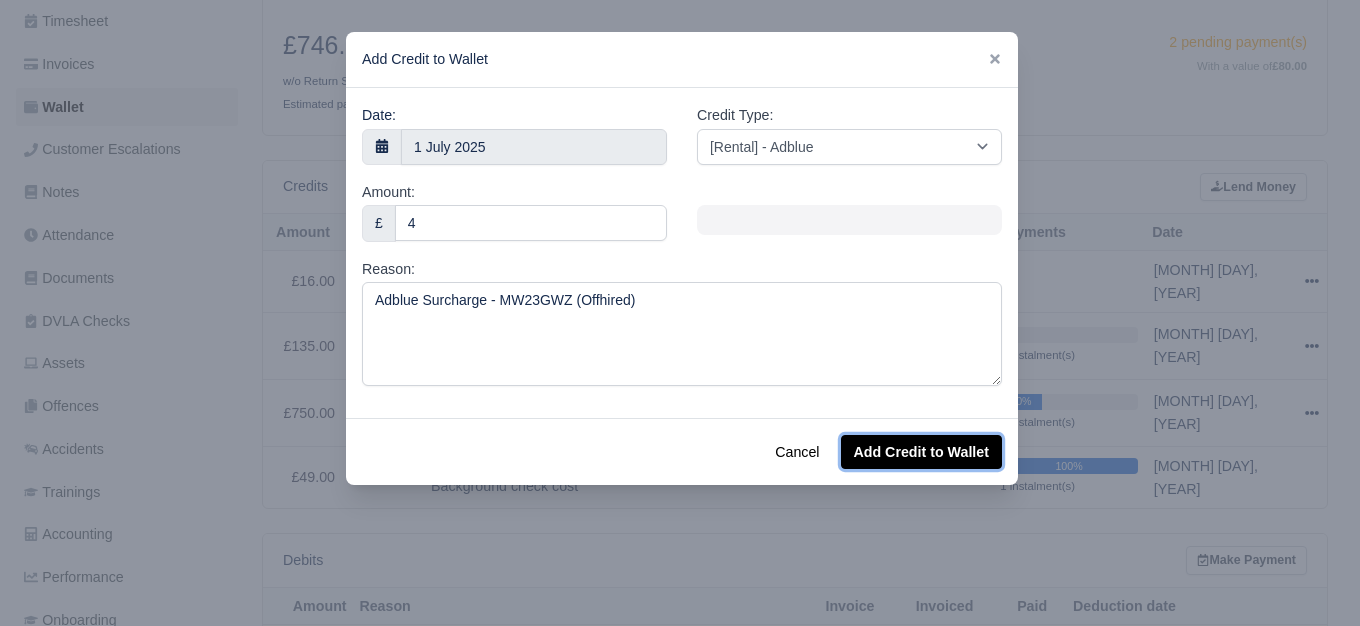 click on "Add Credit to Wallet" at bounding box center [921, 452] 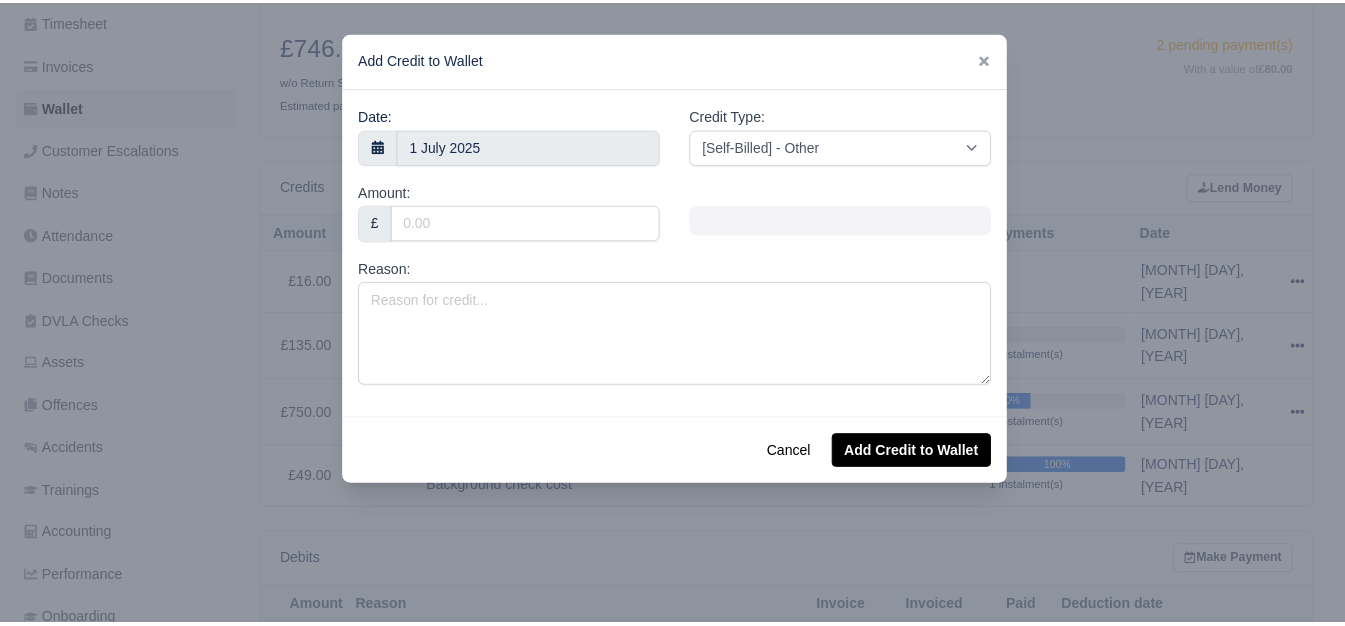 scroll, scrollTop: 348, scrollLeft: 0, axis: vertical 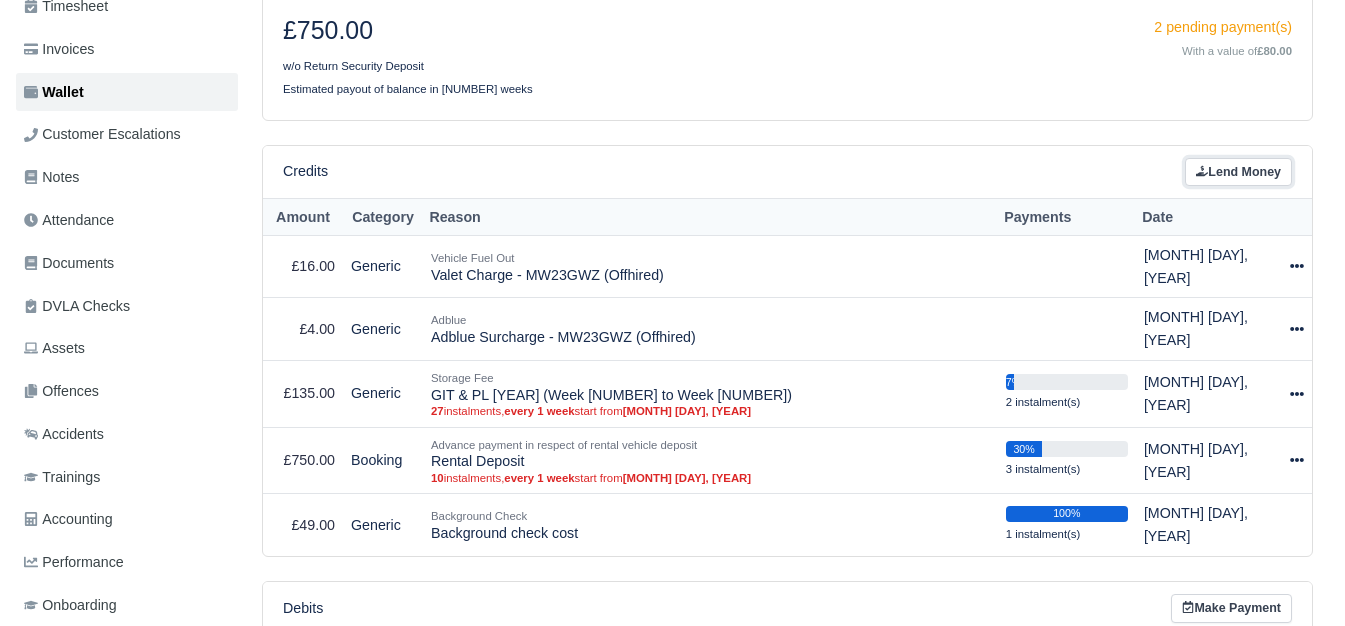 click on "Lend Money" at bounding box center [1238, 172] 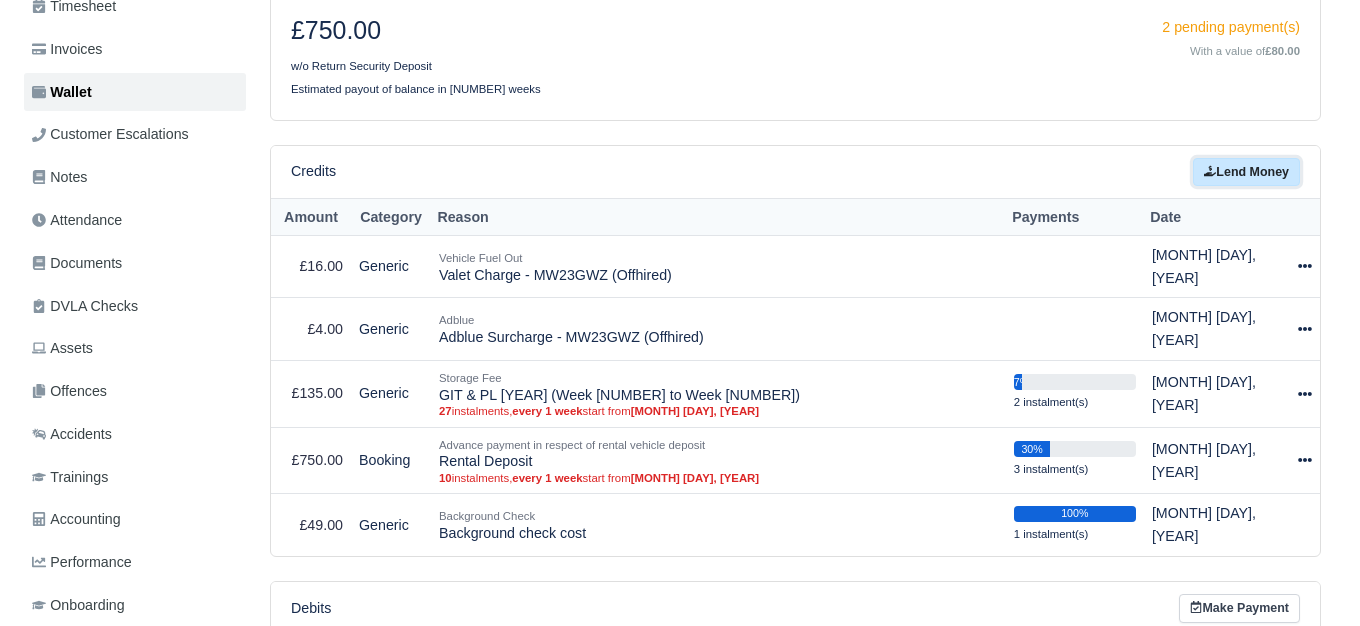 scroll, scrollTop: 333, scrollLeft: 0, axis: vertical 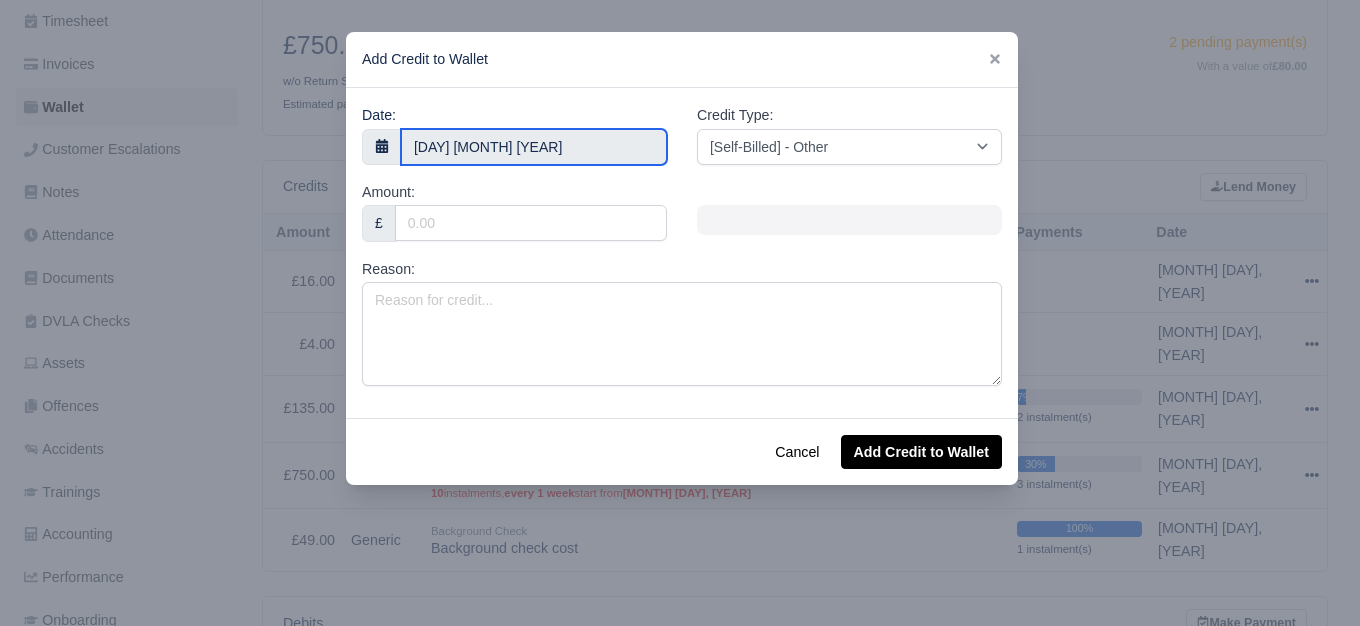 click on "[DAY] [MONTH] [YEAR]" at bounding box center [534, 147] 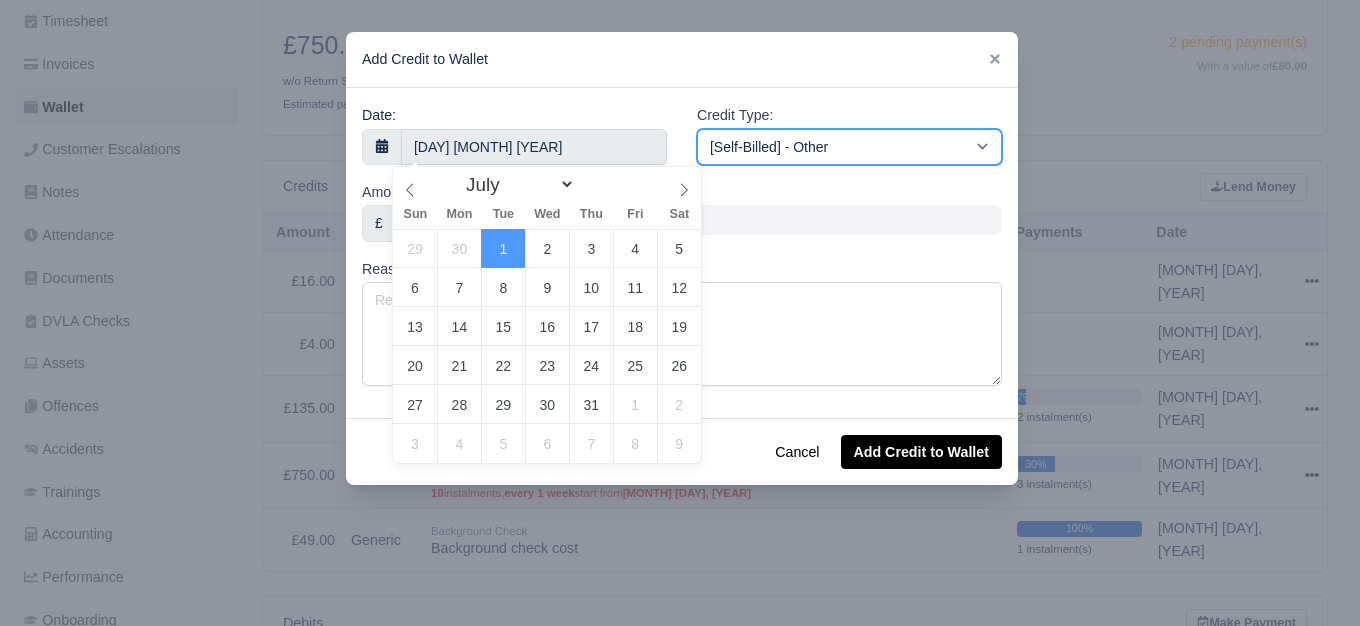 click on "[PROGRAM_NAME]
[PROGRAM_NAME]
[PROGRAM_NAME]
[PROGRAM_NAME]
[PROGRAM_NAME]
[PROGRAM_NAME]
[PROGRAM_NAME]
[PROGRAM_NAME]
[PROGRAM_NAME]
[PROGRAM_NAME]
[PROGRAM_NAME]
[PROGRAM_NAME]
[PROGRAM_NAME]
[PROGRAM_NAME]
[PROGRAM_NAME]
[PROGRAM_NAME]
[PROGRAM_NAME]
[PROGRAM_NAME]" at bounding box center (849, 147) 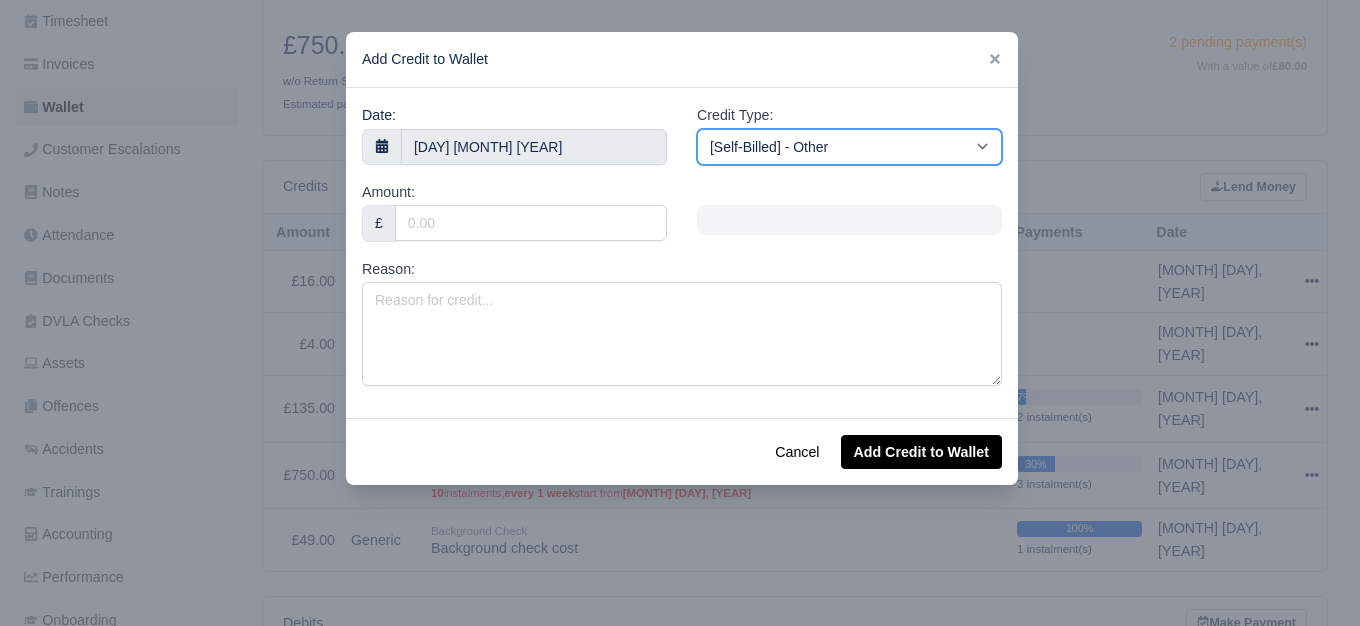 select on "storage_fee" 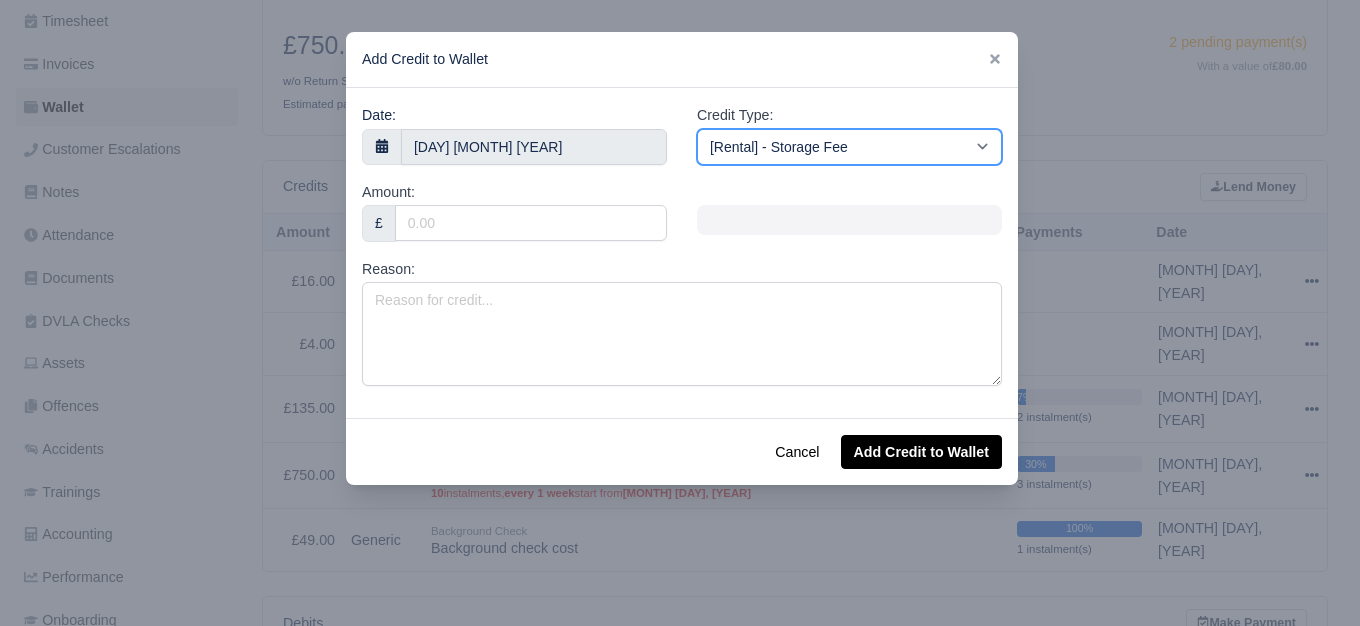 click on "[PROGRAM_NAME]
[PROGRAM_NAME]
[PROGRAM_NAME]
[PROGRAM_NAME]
[PROGRAM_NAME]
[PROGRAM_NAME]
[PROGRAM_NAME]
[PROGRAM_NAME]
[PROGRAM_NAME]
[PROGRAM_NAME]
[PROGRAM_NAME]
[PROGRAM_NAME]
[PROGRAM_NAME]
[PROGRAM_NAME]
[PROGRAM_NAME]
[PROGRAM_NAME]
[PROGRAM_NAME]
[PROGRAM_NAME]" at bounding box center [849, 147] 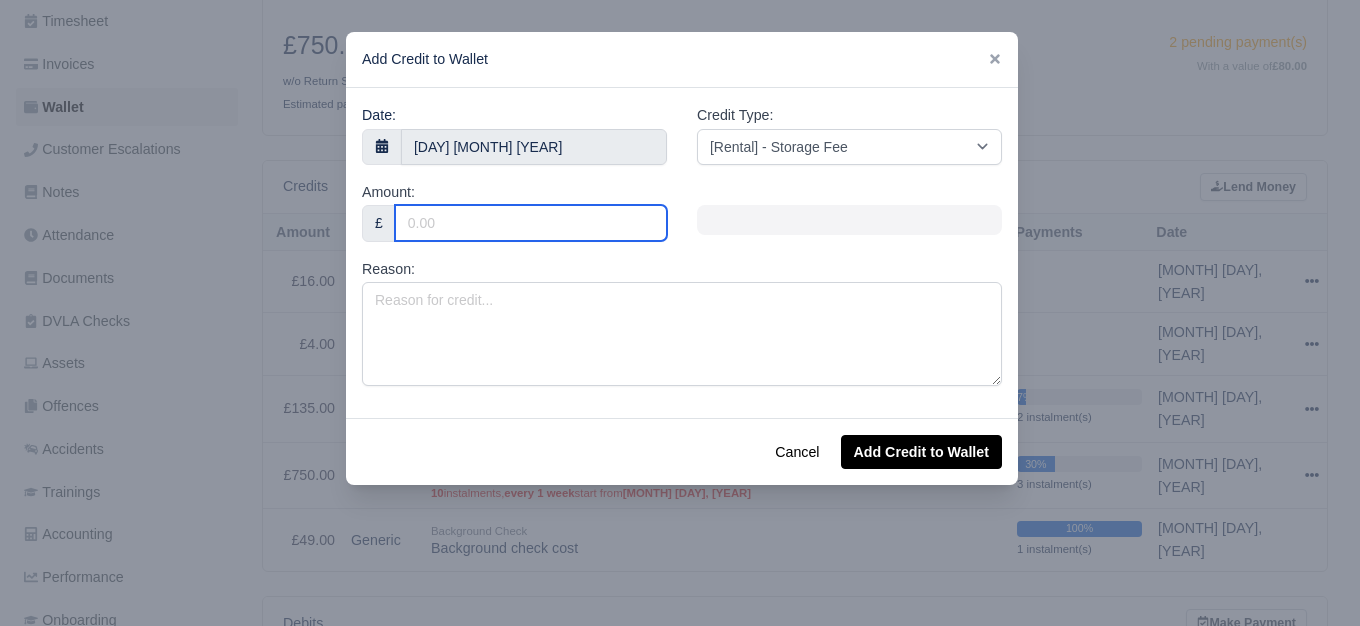 click on "Amount:" at bounding box center (531, 223) 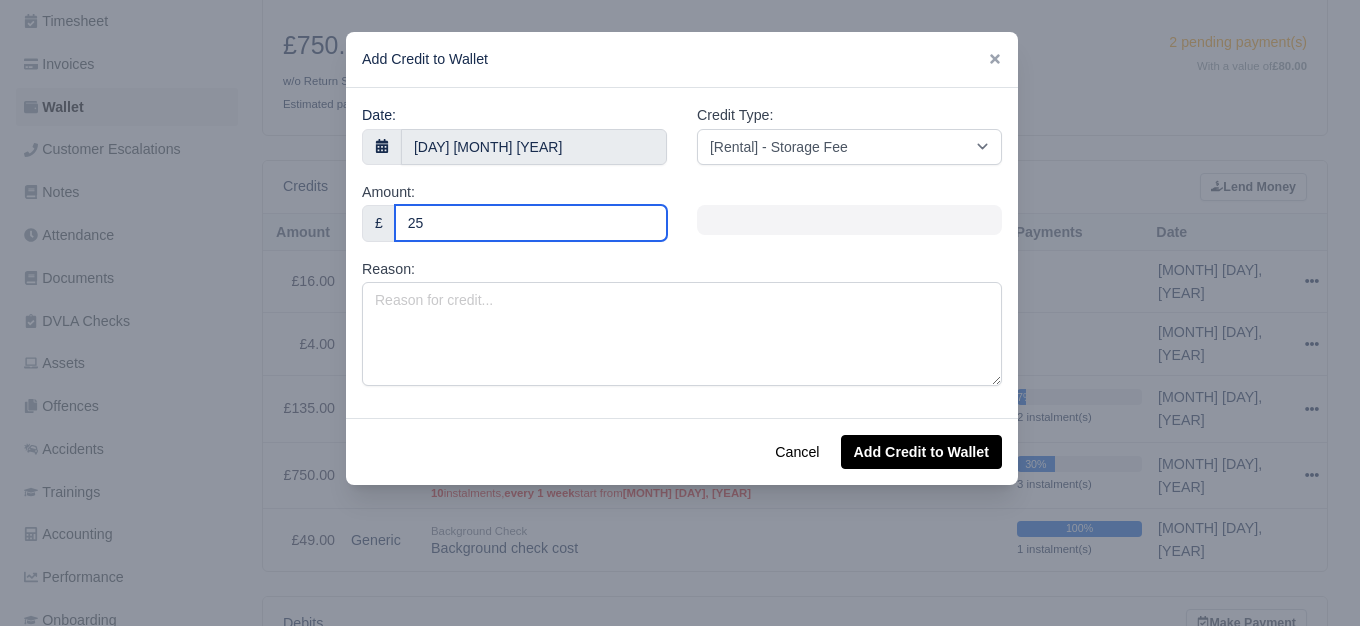 type on "25" 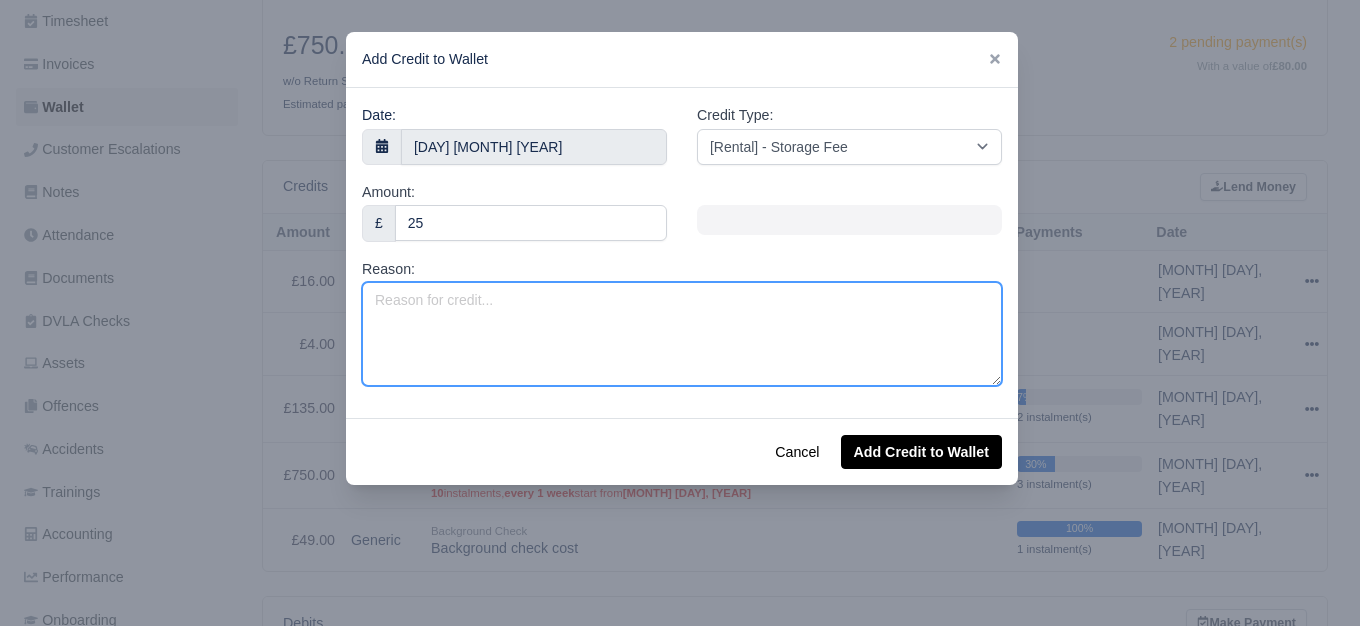 click on "Reason:" at bounding box center (682, 334) 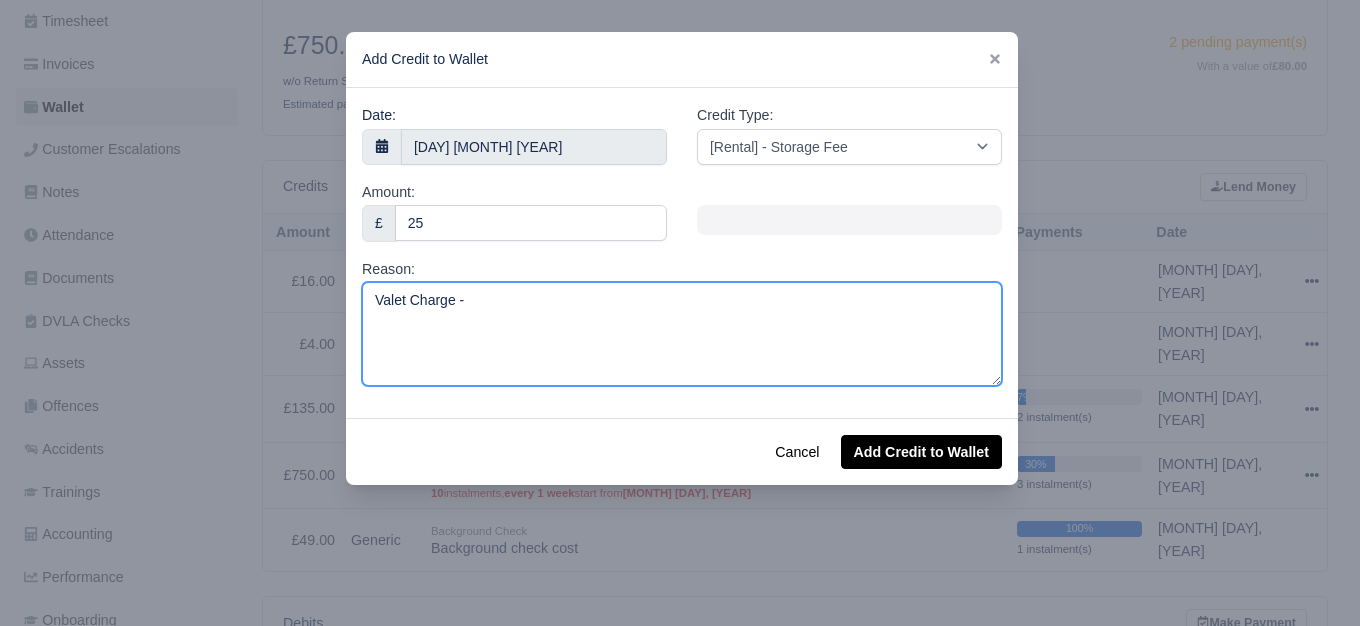click on "Valet Charge -" at bounding box center (682, 334) 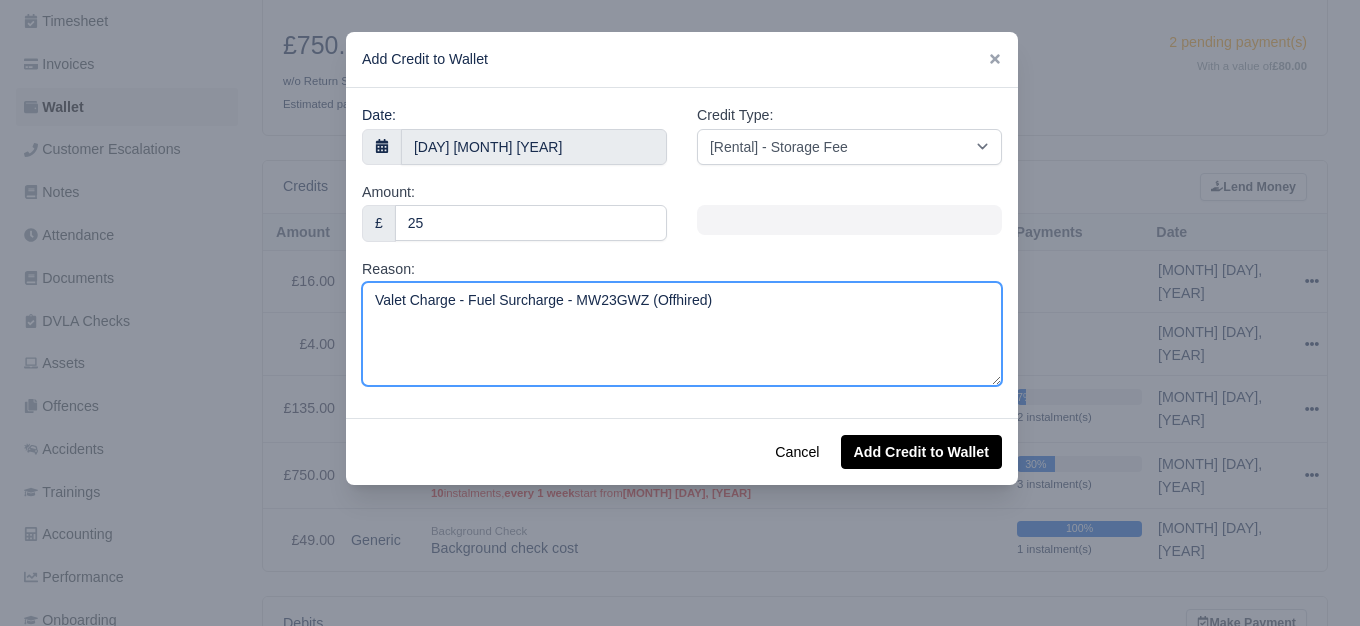 drag, startPoint x: 460, startPoint y: 295, endPoint x: 565, endPoint y: 303, distance: 105.30432 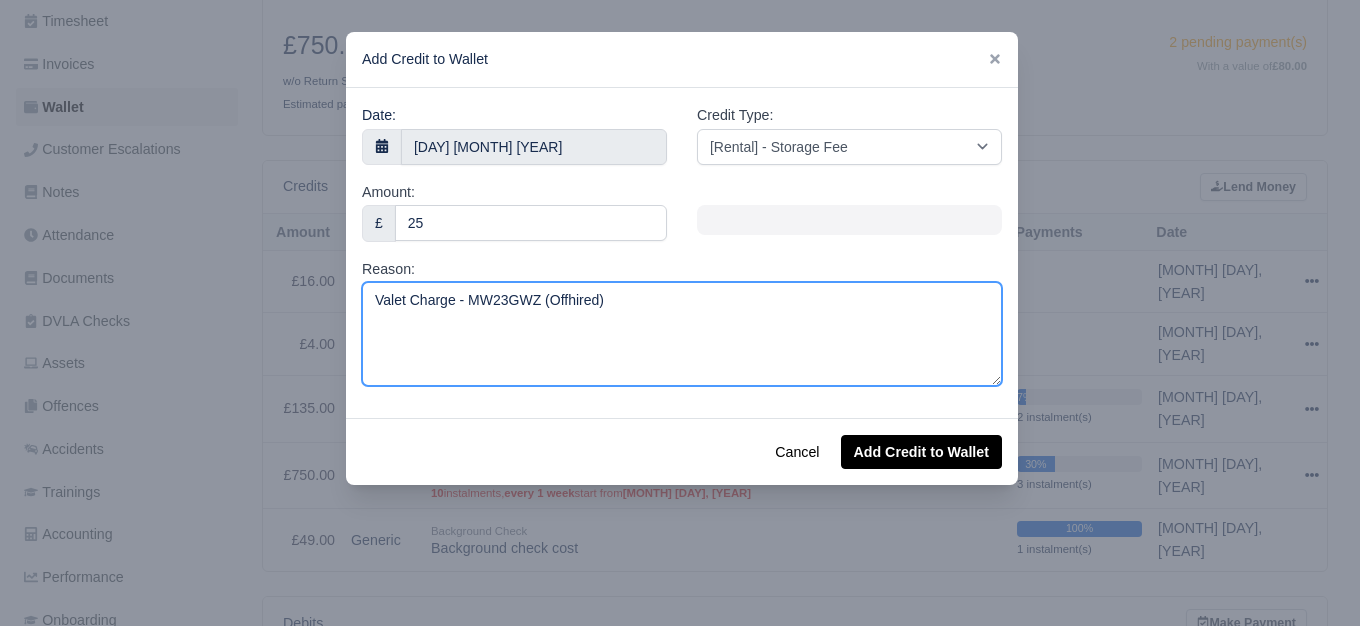 type on "Valet Charge - MW23GWZ (Offhired)" 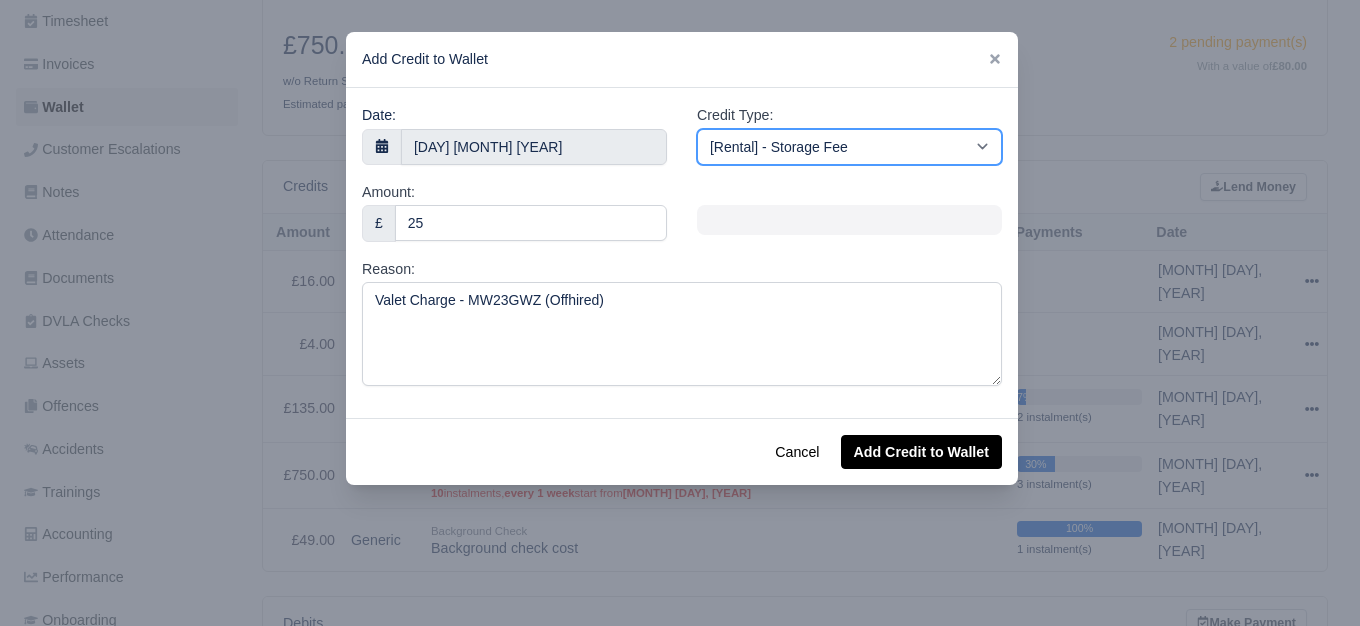 click on "[PROGRAM_NAME]
[PROGRAM_NAME]
[PROGRAM_NAME]
[PROGRAM_NAME]
[PROGRAM_NAME]
[PROGRAM_NAME]
[PROGRAM_NAME]
[PROGRAM_NAME]
[PROGRAM_NAME]
[PROGRAM_NAME]
[PROGRAM_NAME]
[PROGRAM_NAME]
[PROGRAM_NAME]
[PROGRAM_NAME]
[PROGRAM_NAME]
[PROGRAM_NAME]
[PROGRAM_NAME]
[PROGRAM_NAME]" at bounding box center (849, 147) 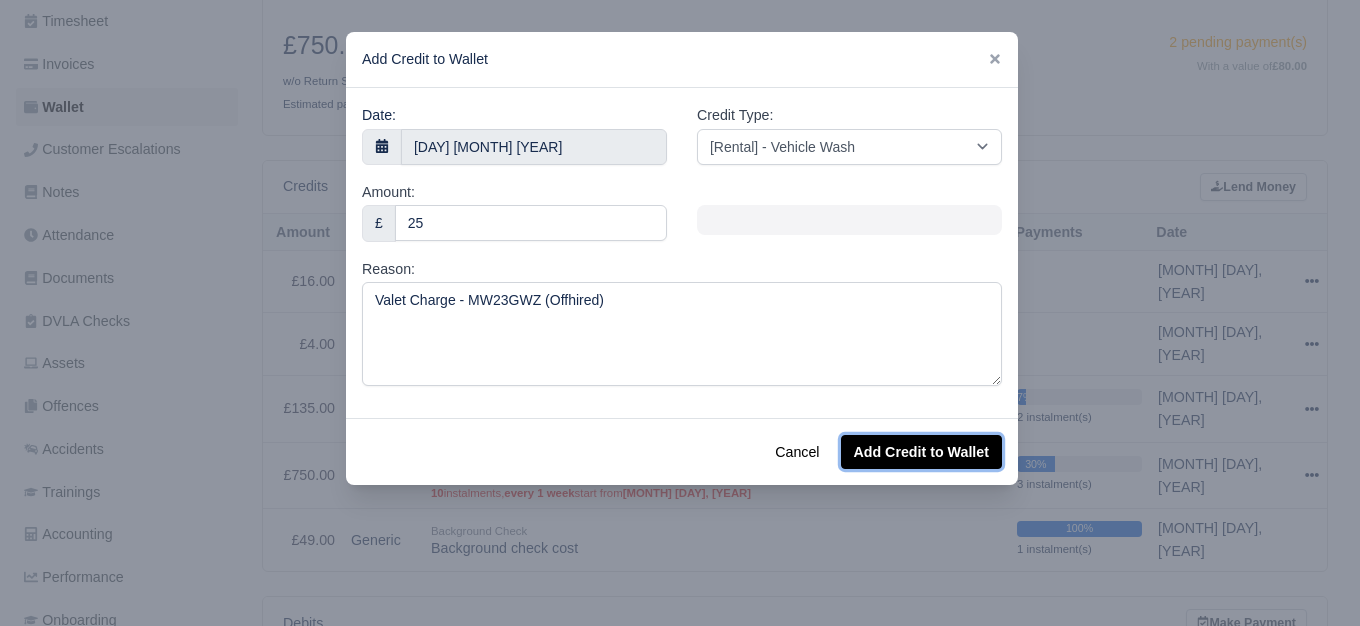 click on "Add Credit to Wallet" at bounding box center [921, 452] 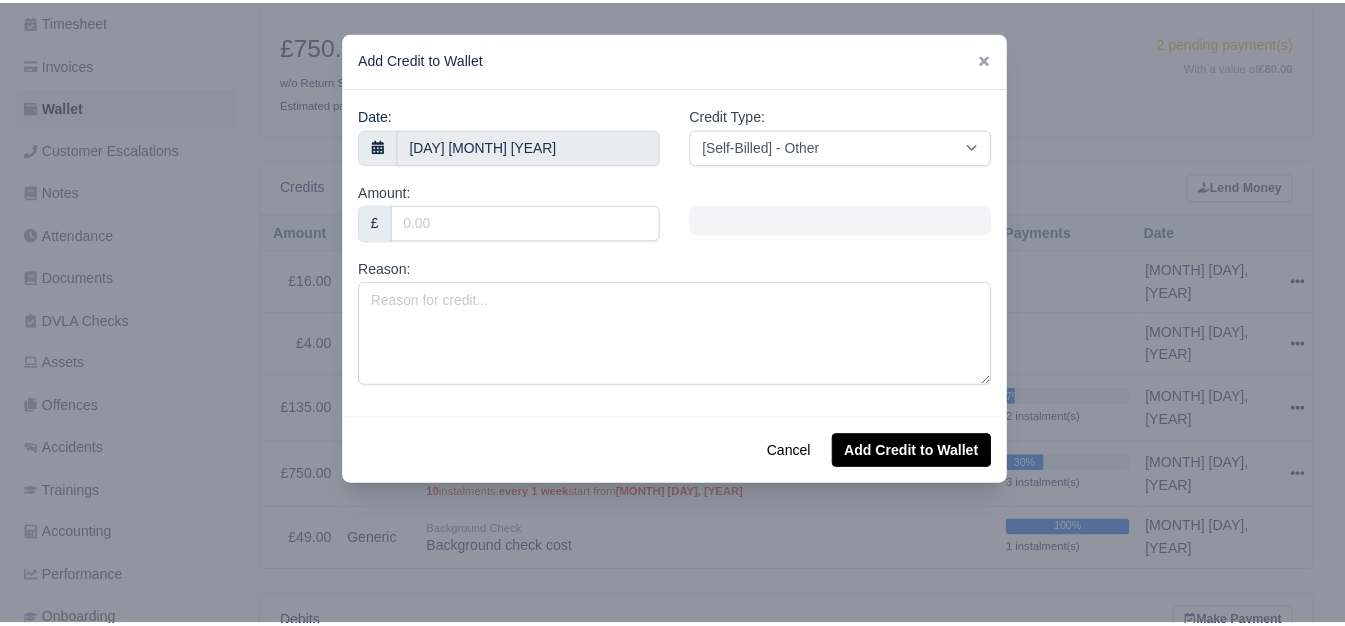 scroll, scrollTop: 348, scrollLeft: 0, axis: vertical 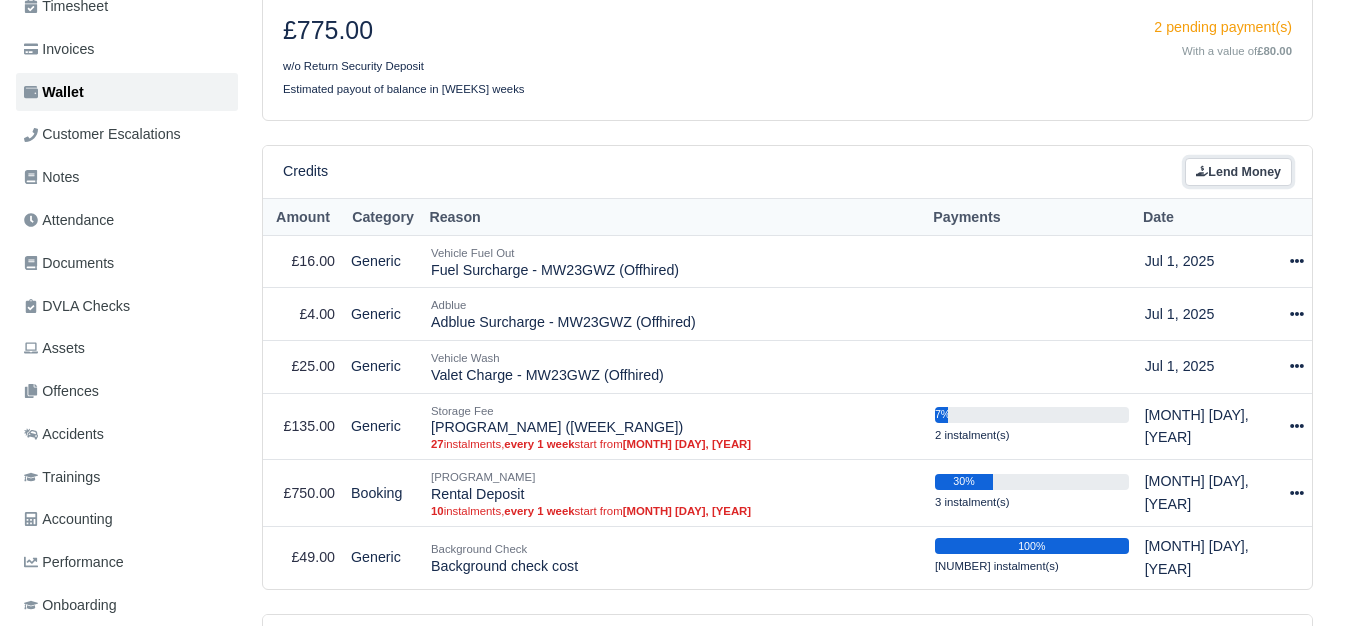 click on "Lend Money" at bounding box center [1238, 172] 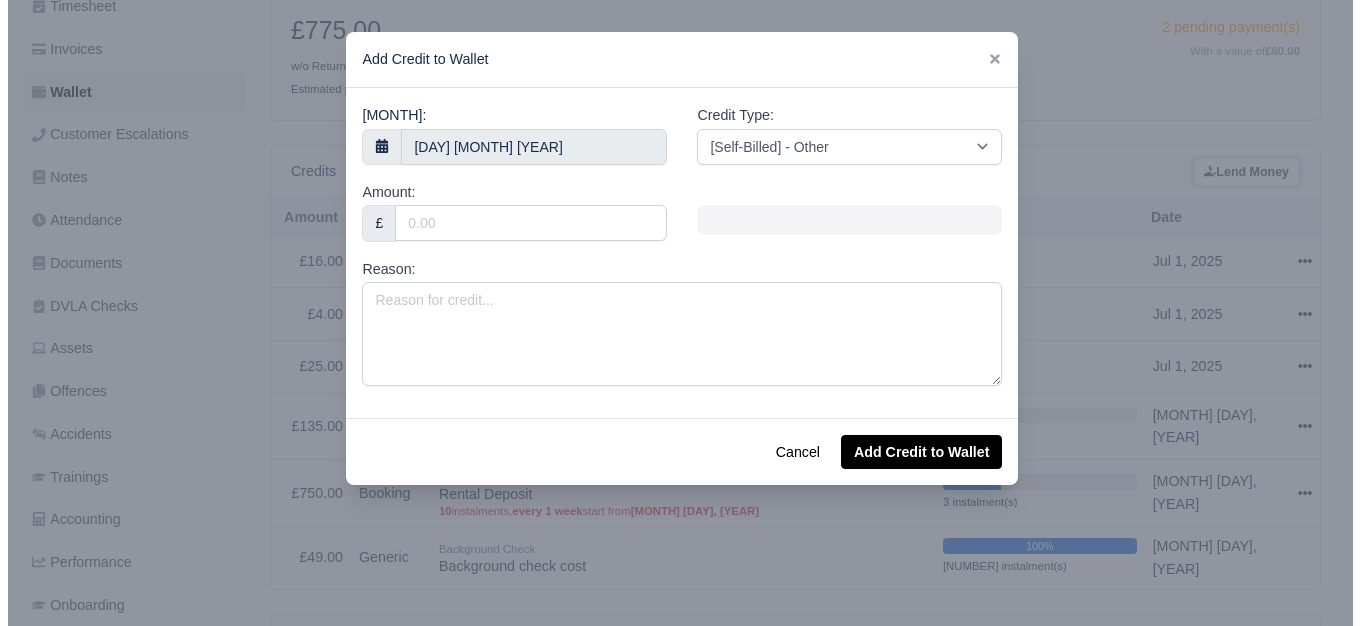 scroll, scrollTop: 333, scrollLeft: 0, axis: vertical 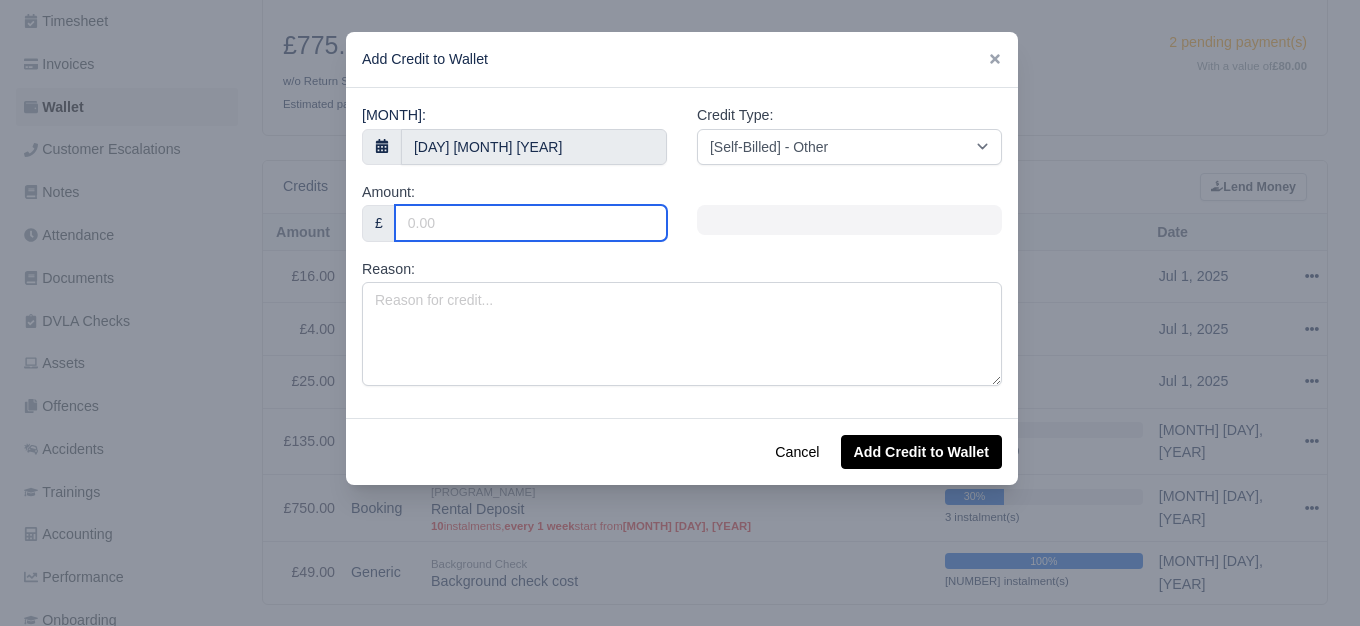click on "Amount:" at bounding box center (531, 223) 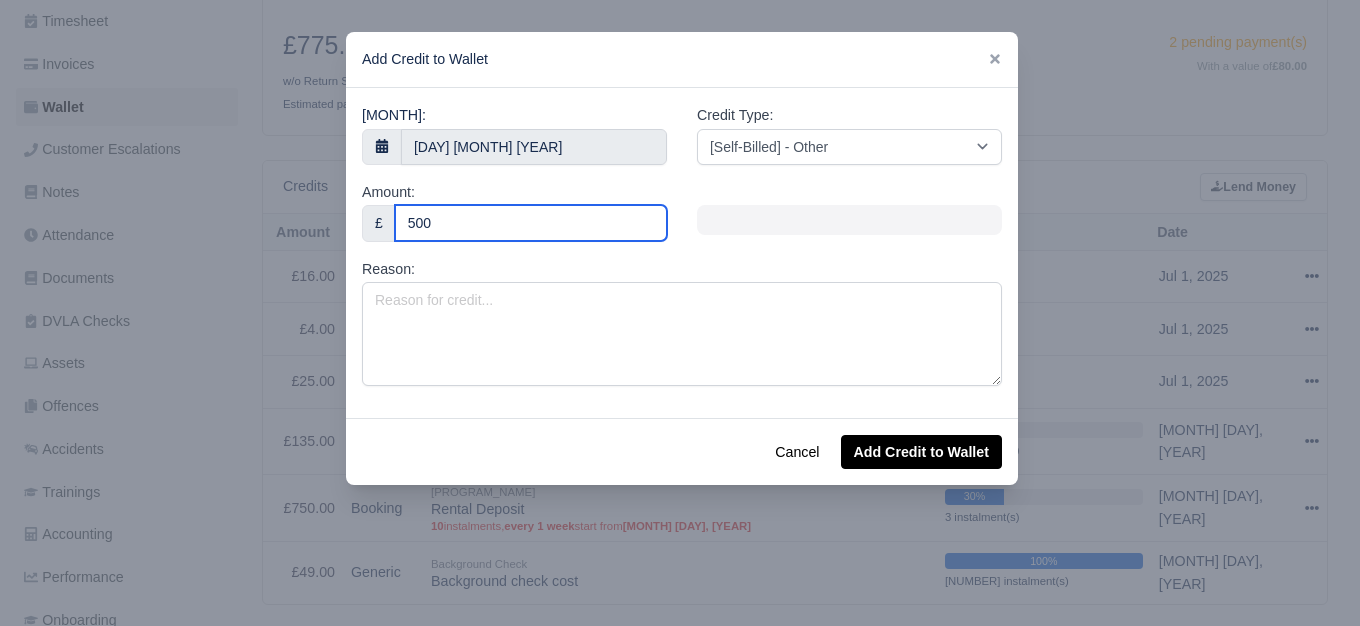 type on "500" 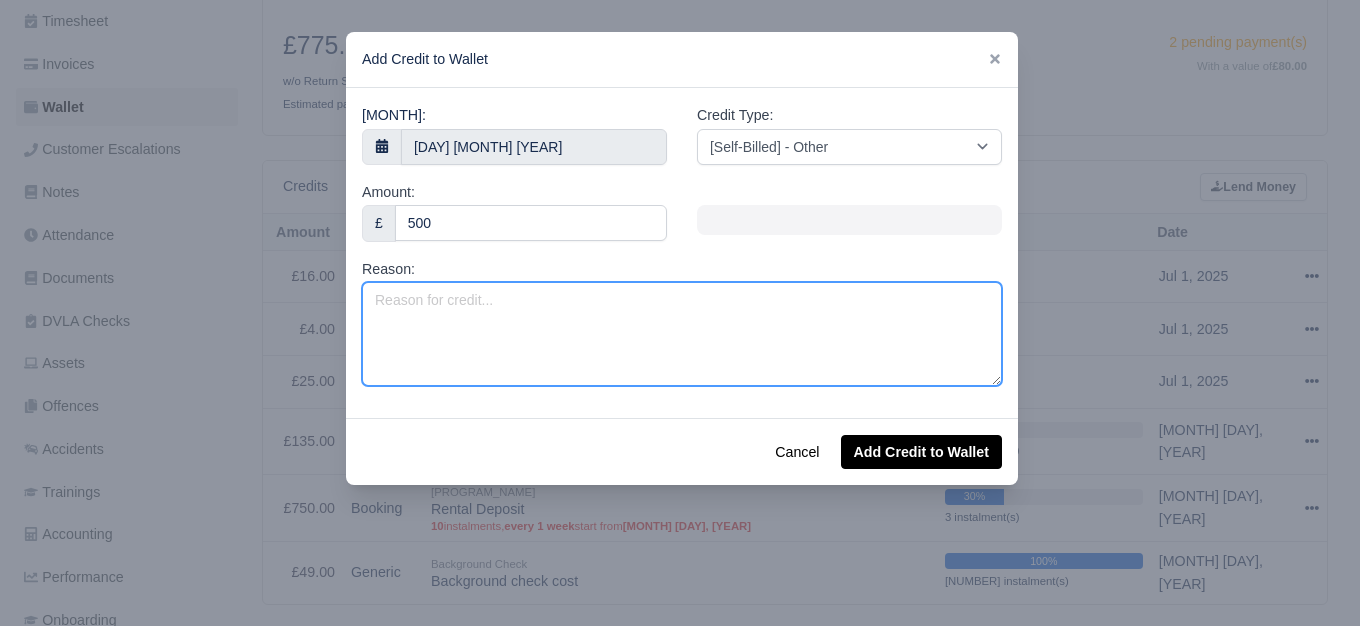 click on "Reason:" at bounding box center [682, 334] 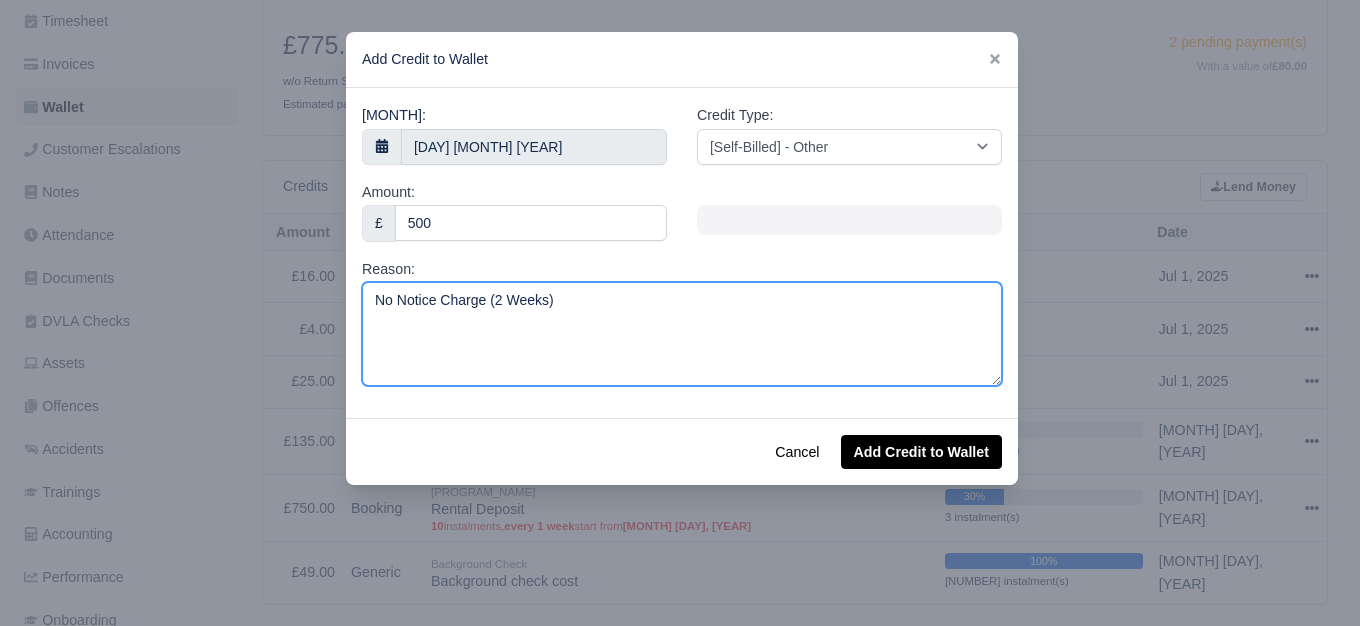 type on "No Notice Charge (2 Weeks)" 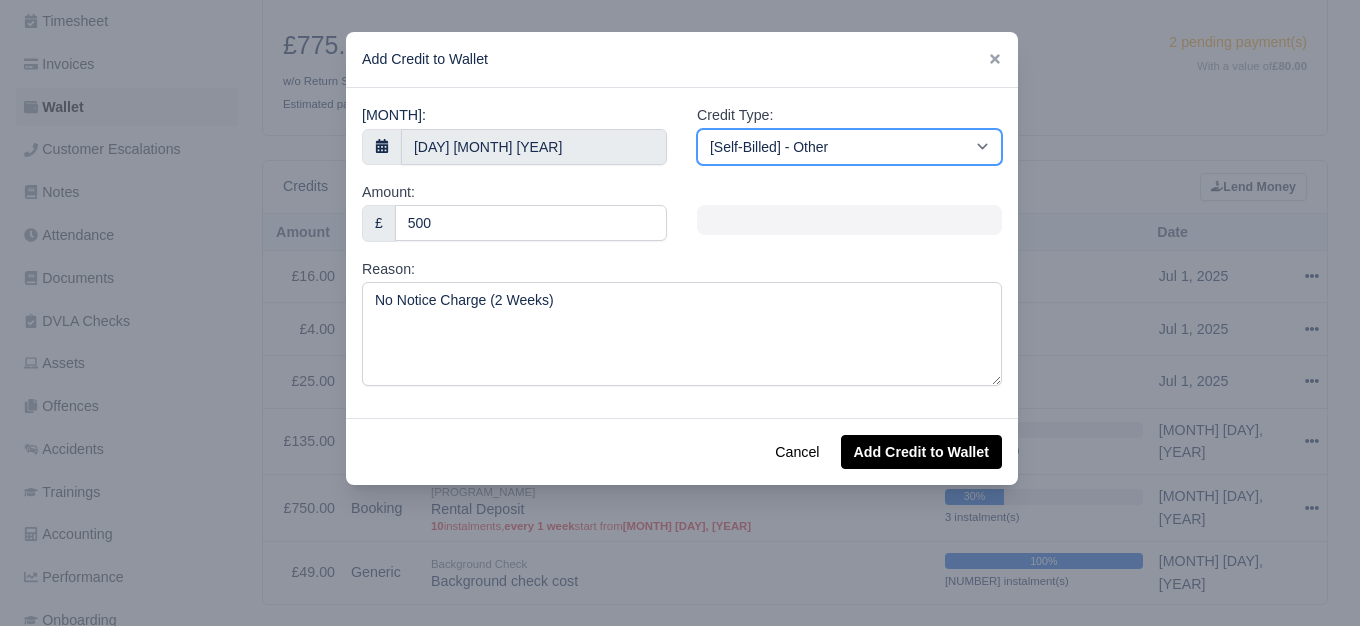 click on "[PROGRAM_NAME]
[PROGRAM_NAME]
[PROGRAM_NAME]
[PROGRAM_NAME]
[PROGRAM_NAME]
[PROGRAM_NAME]
[PROGRAM_NAME]
[PROGRAM_NAME]
[PROGRAM_NAME]
[PROGRAM_NAME]
[PROGRAM_NAME]
[PROGRAM_NAME]
[PROGRAM_NAME]
[PROGRAM_NAME]
[PROGRAM_NAME]
[PROGRAM_NAME]
[PROGRAM_NAME]
[PROGRAM_NAME]" at bounding box center (849, 147) 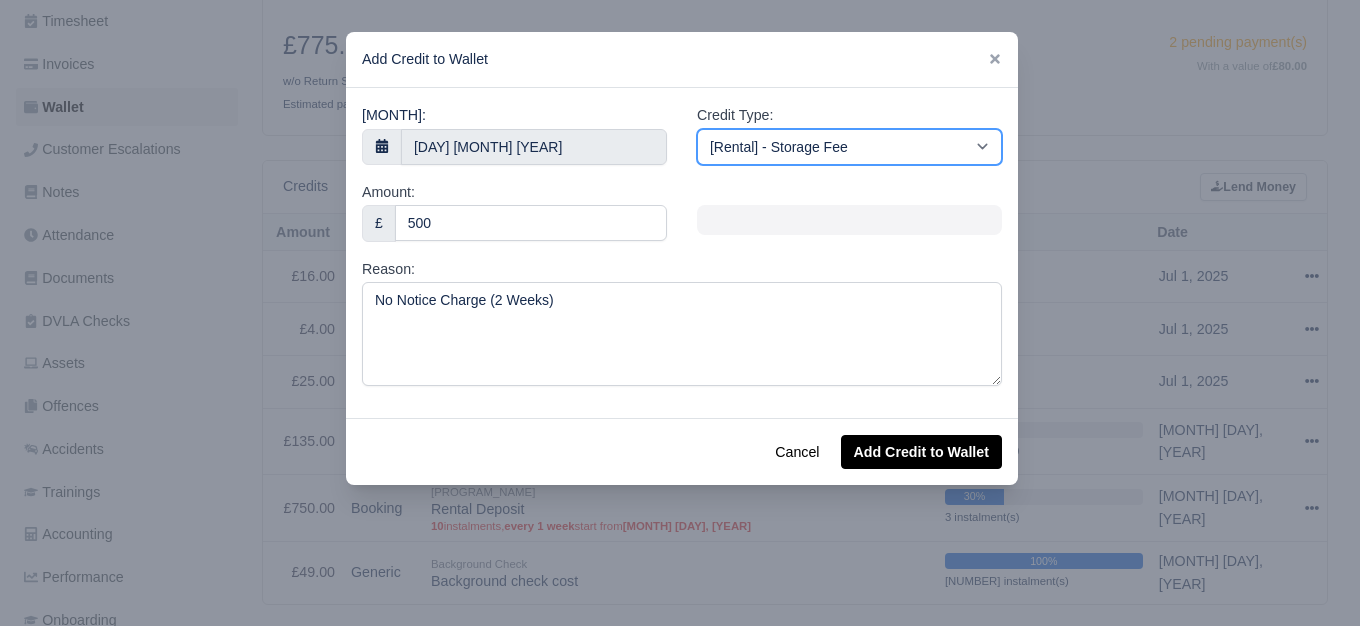 click on "[PROGRAM_NAME]
[PROGRAM_NAME]
[PROGRAM_NAME]
[PROGRAM_NAME]
[PROGRAM_NAME]
[PROGRAM_NAME]
[PROGRAM_NAME]
[PROGRAM_NAME]
[PROGRAM_NAME]
[PROGRAM_NAME]
[PROGRAM_NAME]
[PROGRAM_NAME]
[PROGRAM_NAME]
[PROGRAM_NAME]
[PROGRAM_NAME]
[PROGRAM_NAME]
[PROGRAM_NAME]
[PROGRAM_NAME]" at bounding box center [849, 147] 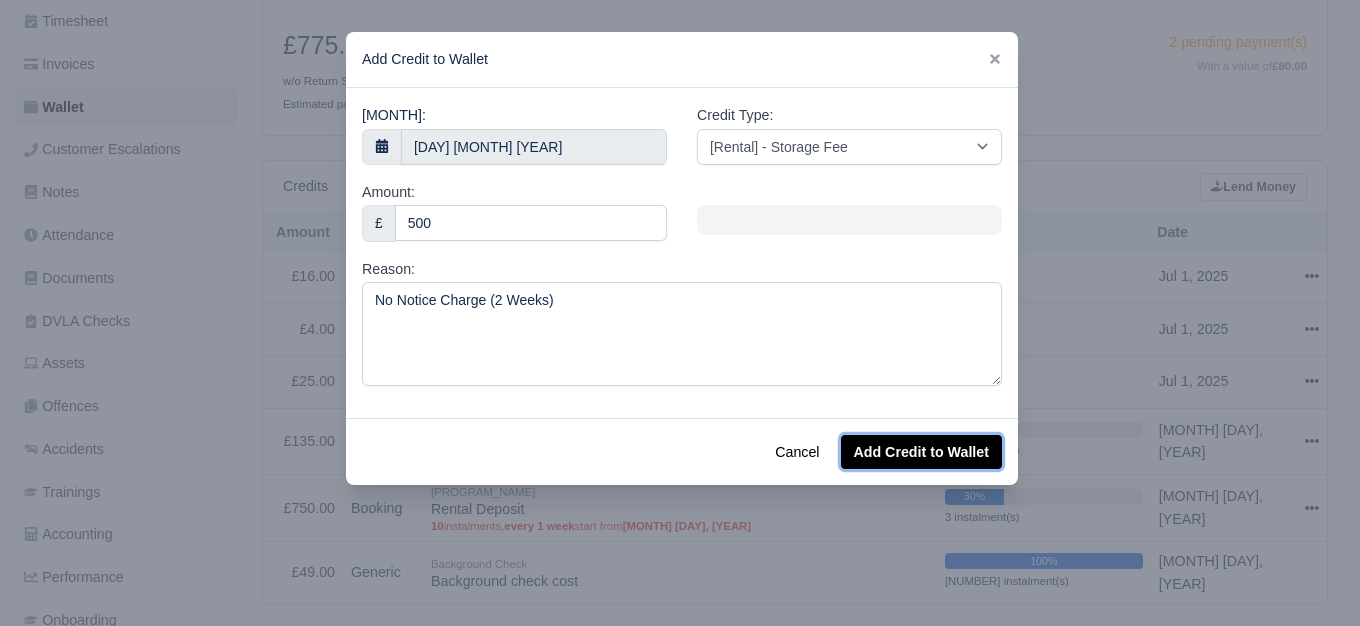click on "Add Credit to Wallet" at bounding box center [921, 452] 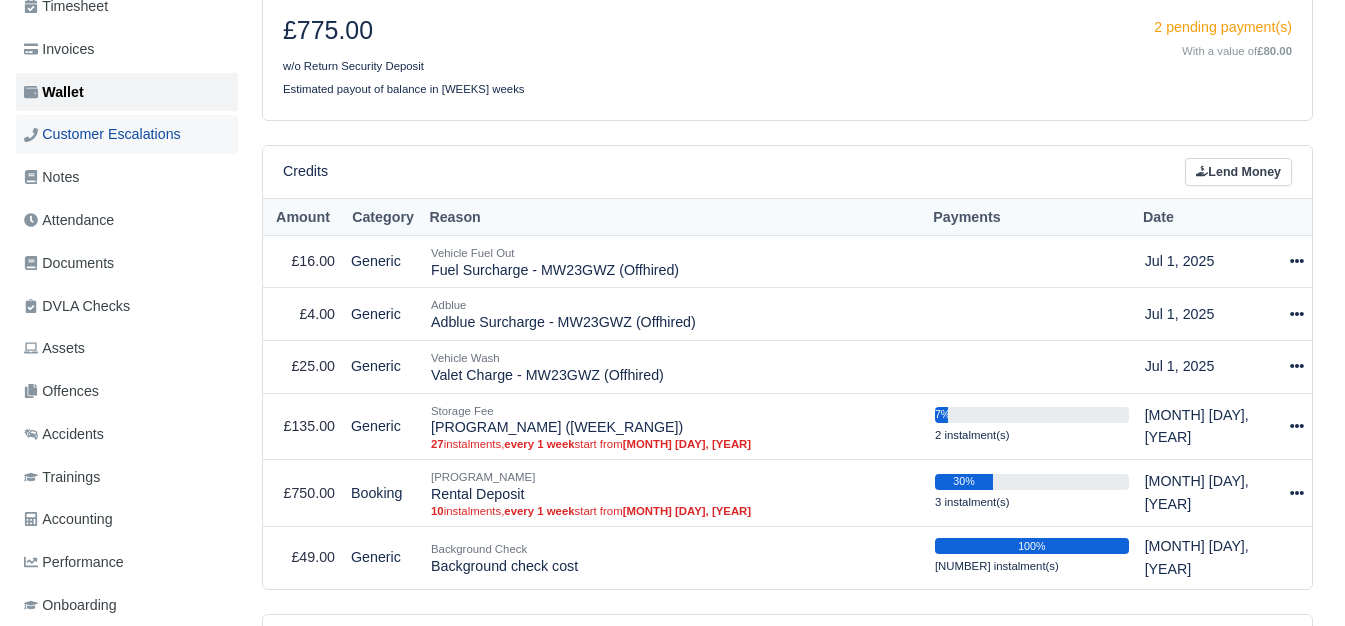 scroll, scrollTop: 15, scrollLeft: 0, axis: vertical 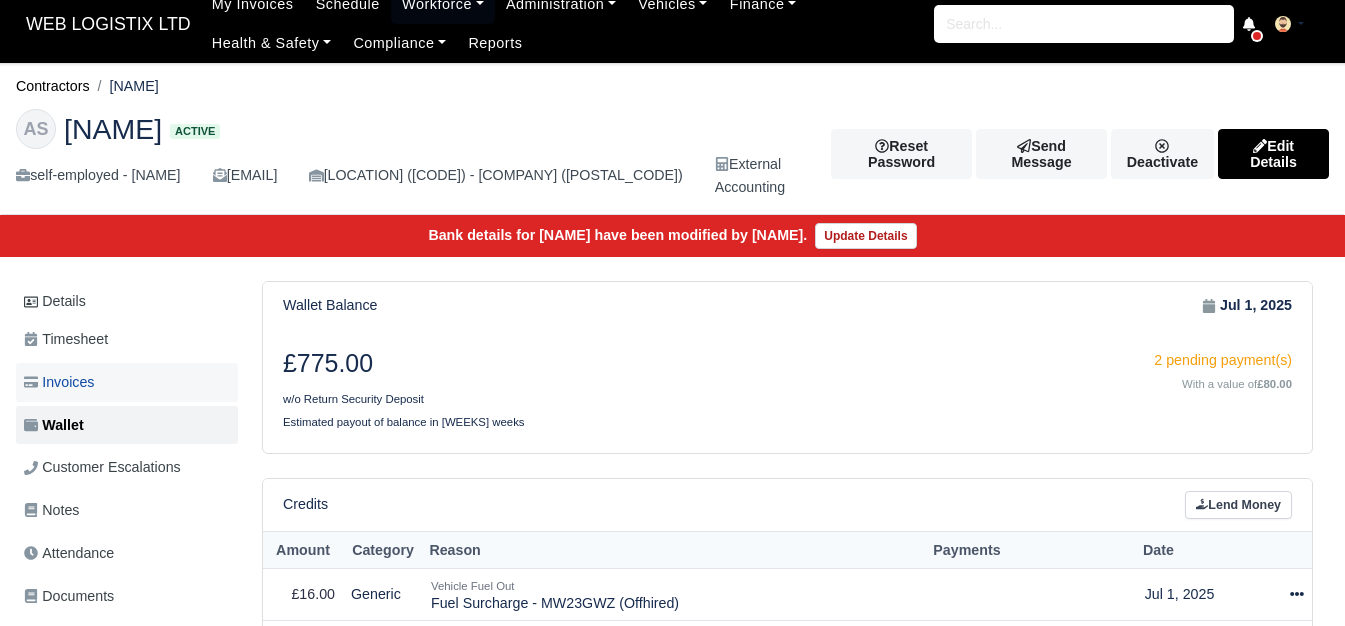 click on "Invoices" at bounding box center (59, 382) 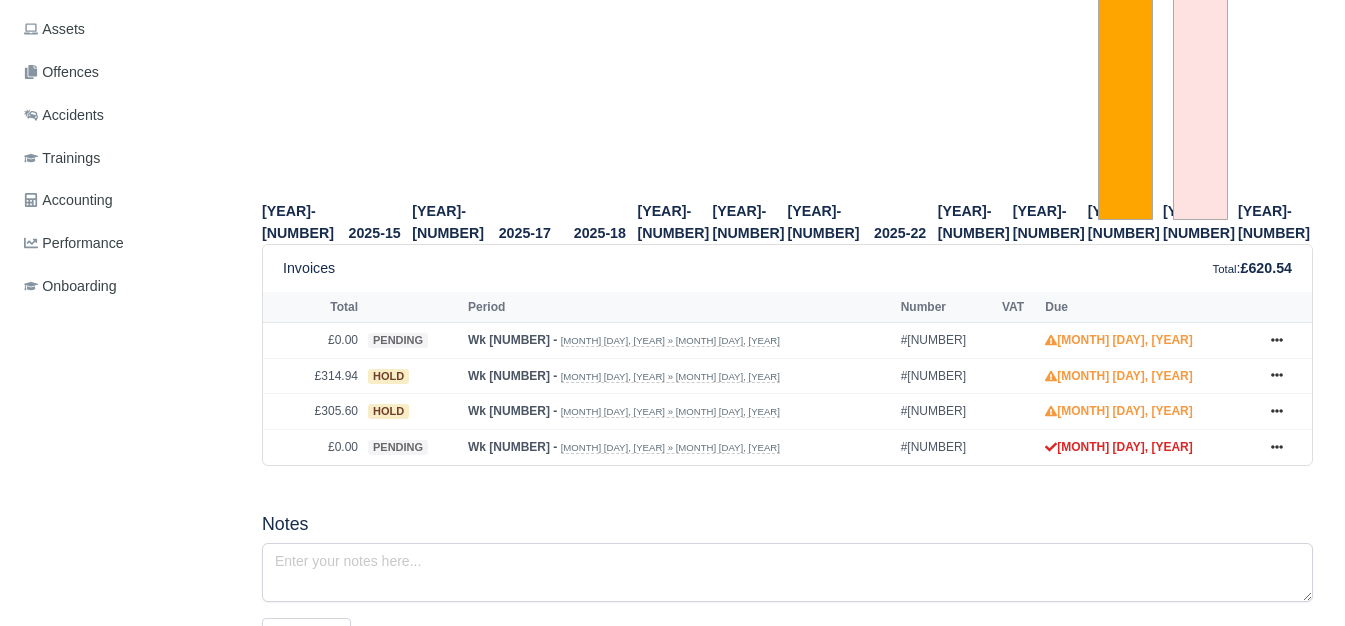 scroll, scrollTop: 681, scrollLeft: 0, axis: vertical 